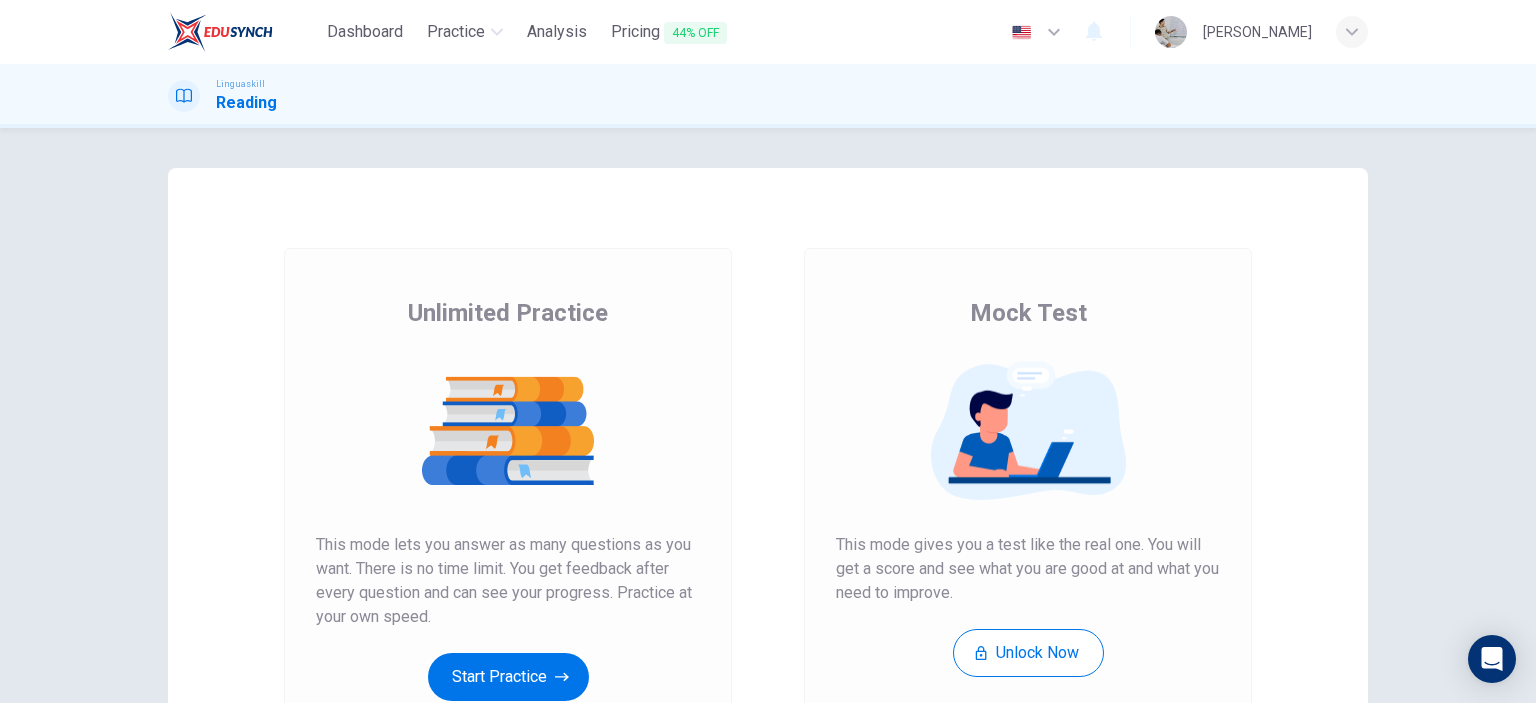 scroll, scrollTop: 0, scrollLeft: 0, axis: both 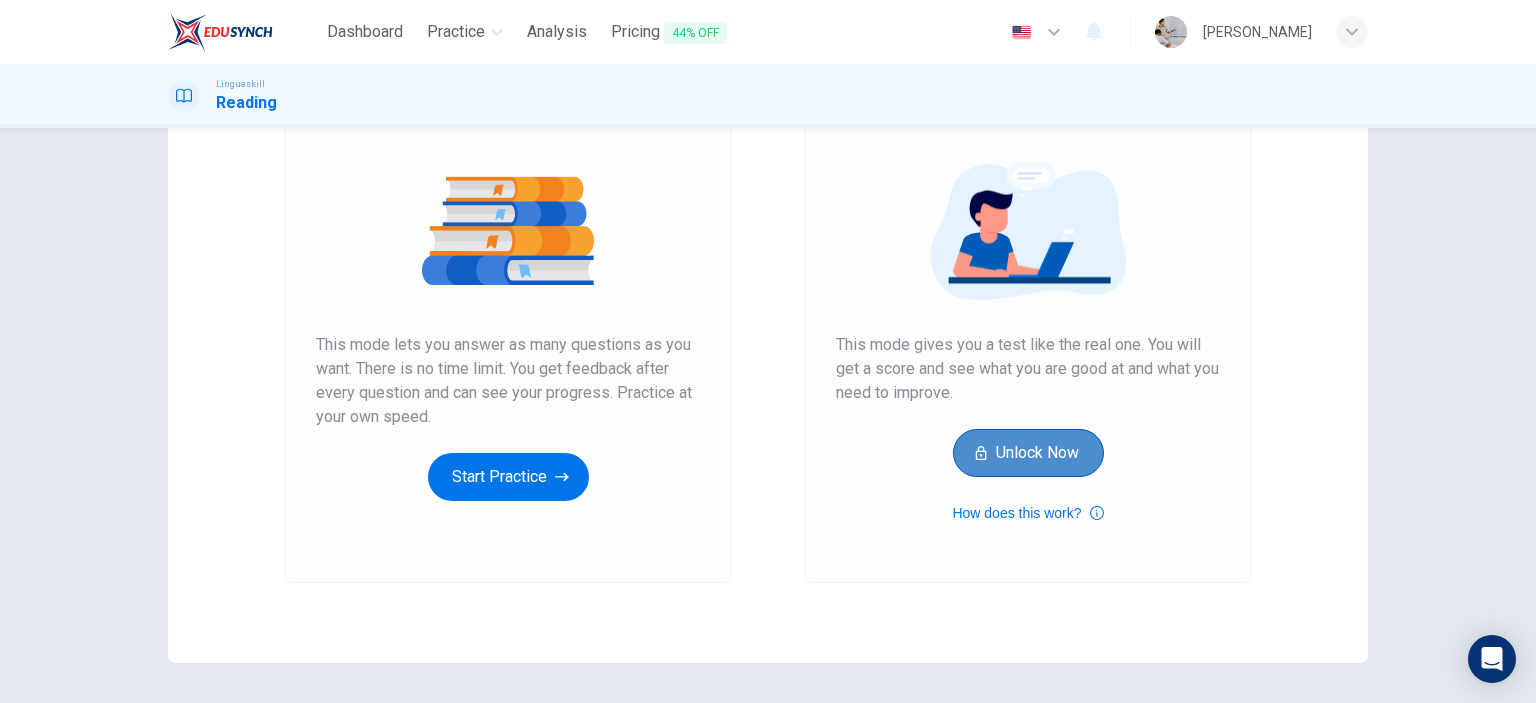 click on "Unlock Now" at bounding box center (1028, 453) 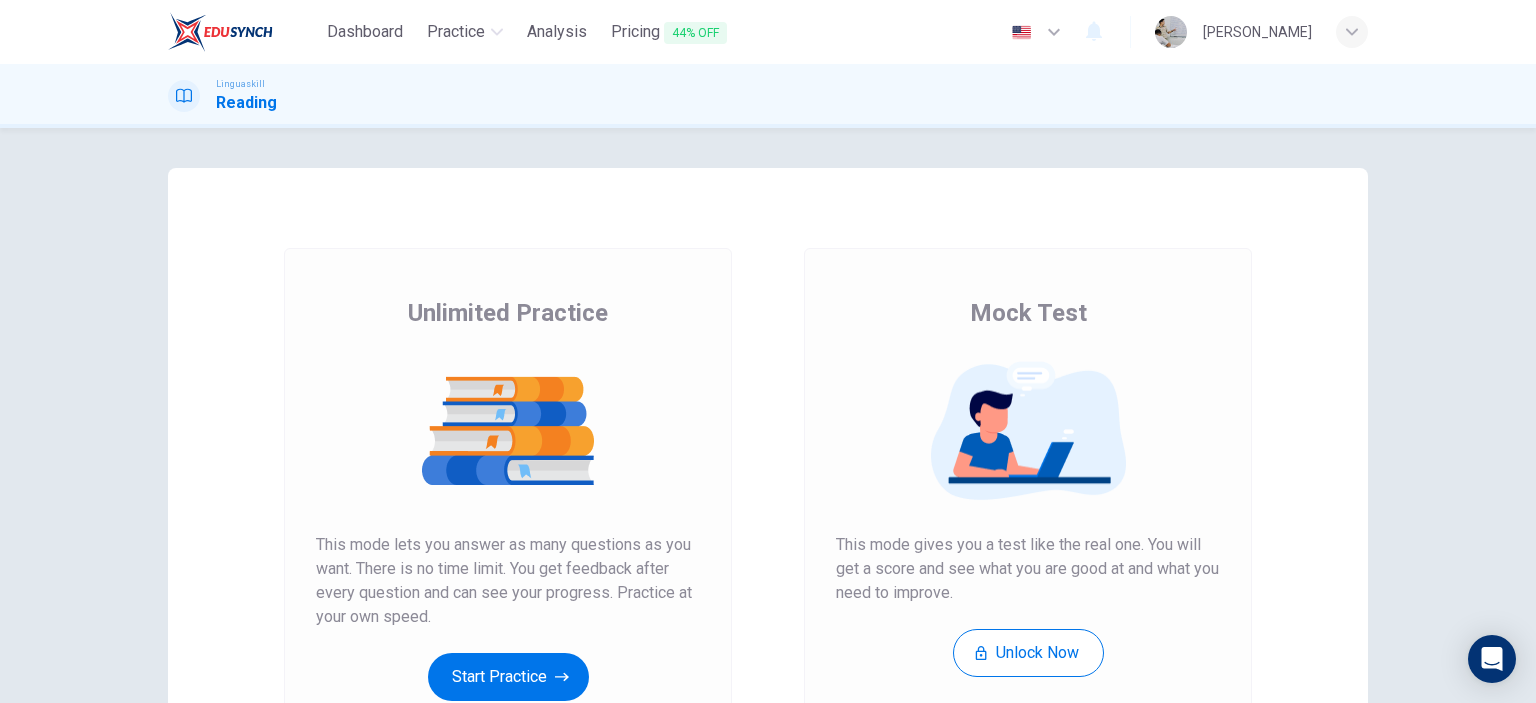 scroll, scrollTop: 0, scrollLeft: 0, axis: both 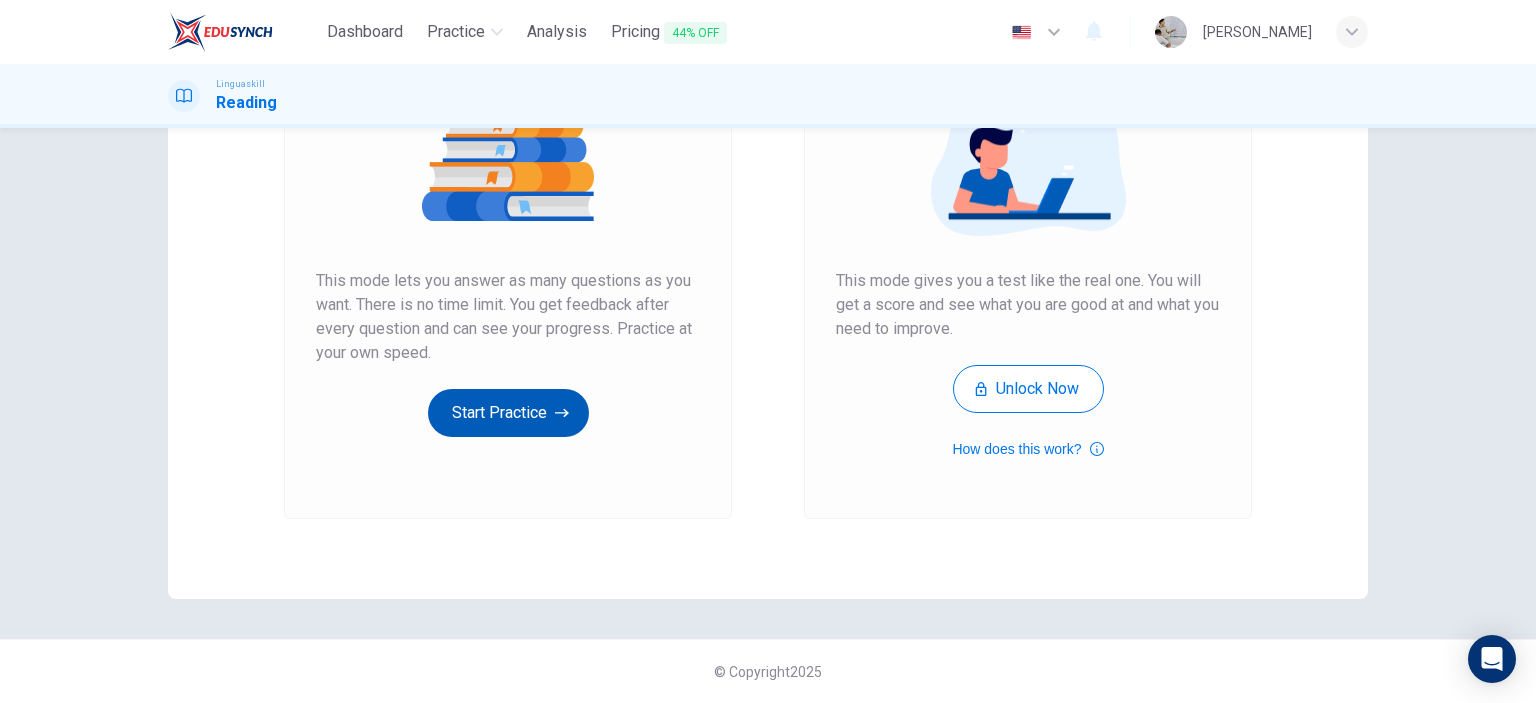 click on "Start Practice" at bounding box center (508, 413) 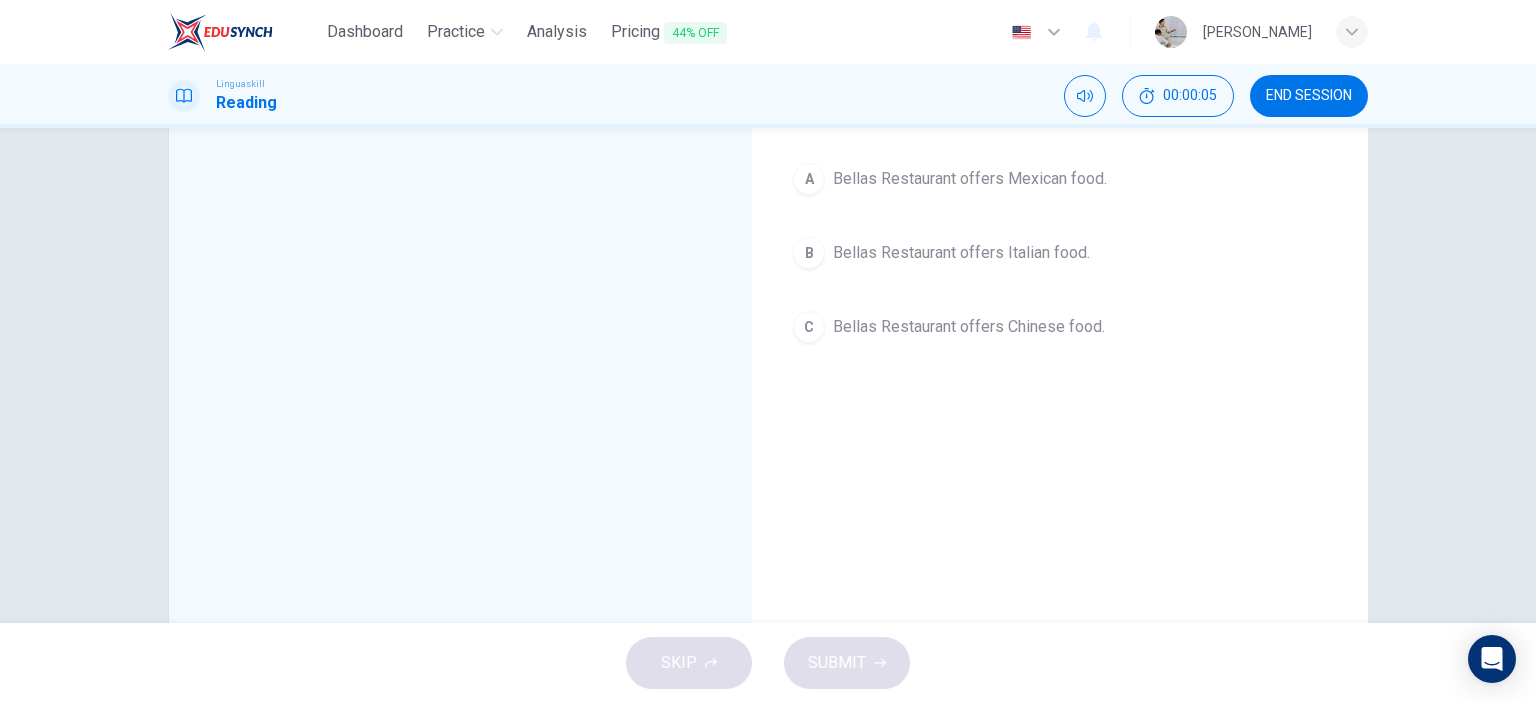 scroll, scrollTop: 0, scrollLeft: 0, axis: both 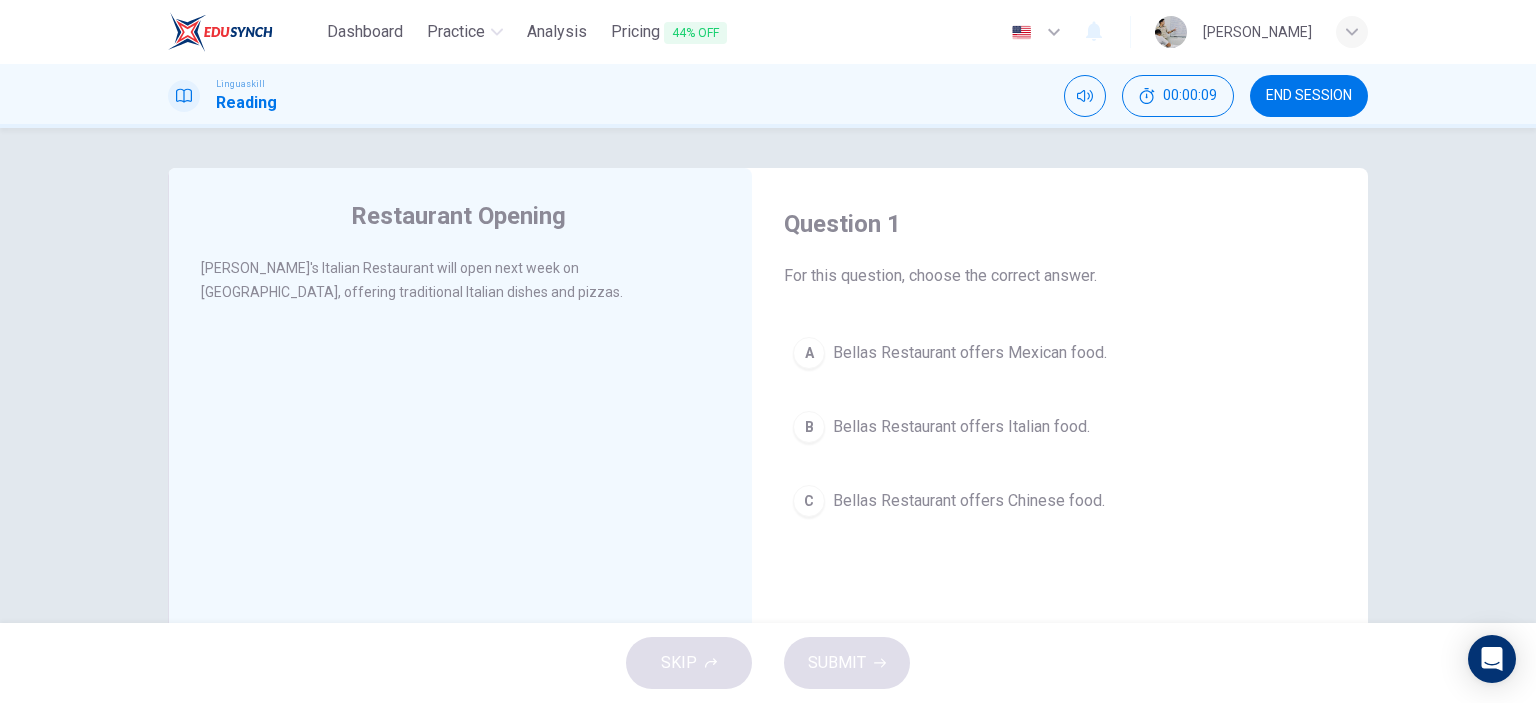 drag, startPoint x: 223, startPoint y: 263, endPoint x: 314, endPoint y: 268, distance: 91.13726 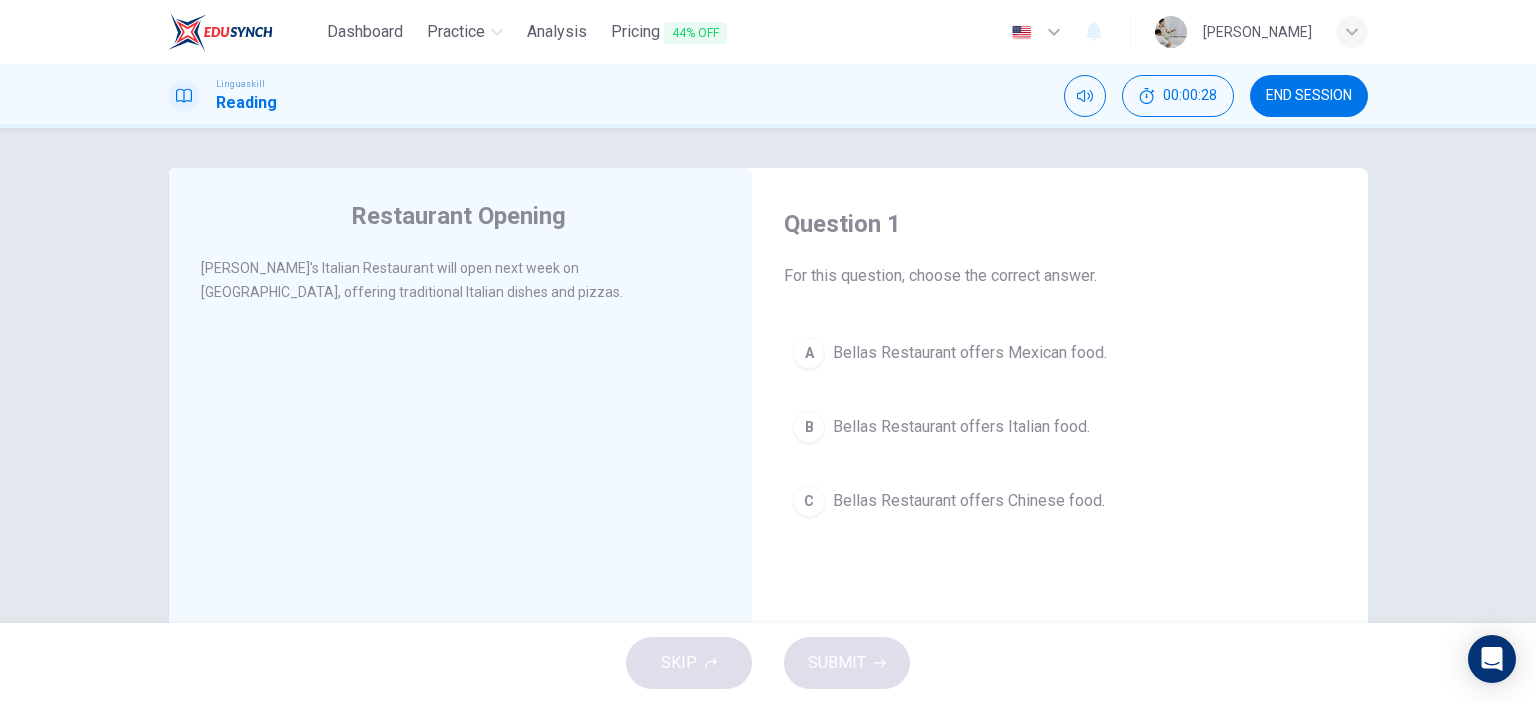 click on "Bellas Restaurant offers Italian food." at bounding box center [961, 427] 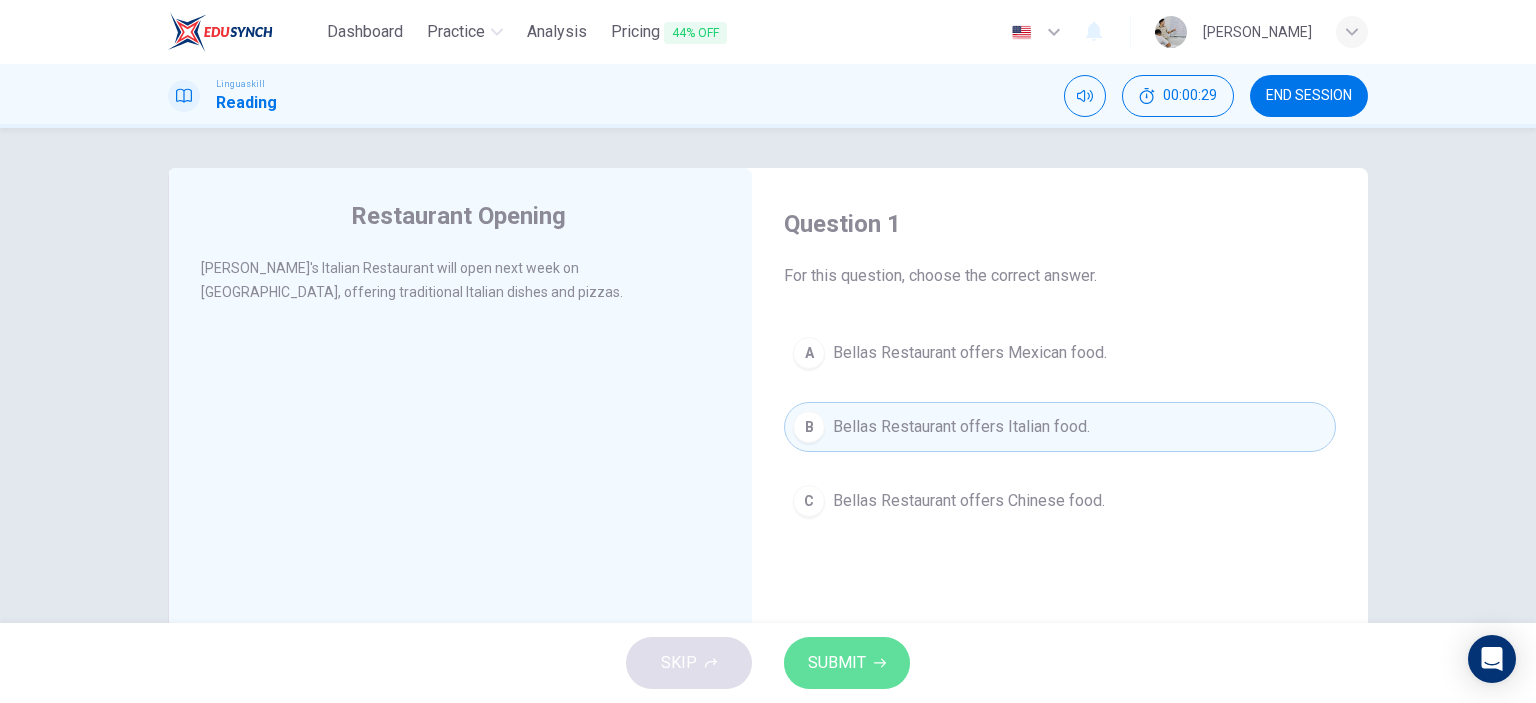 click on "SUBMIT" at bounding box center [837, 663] 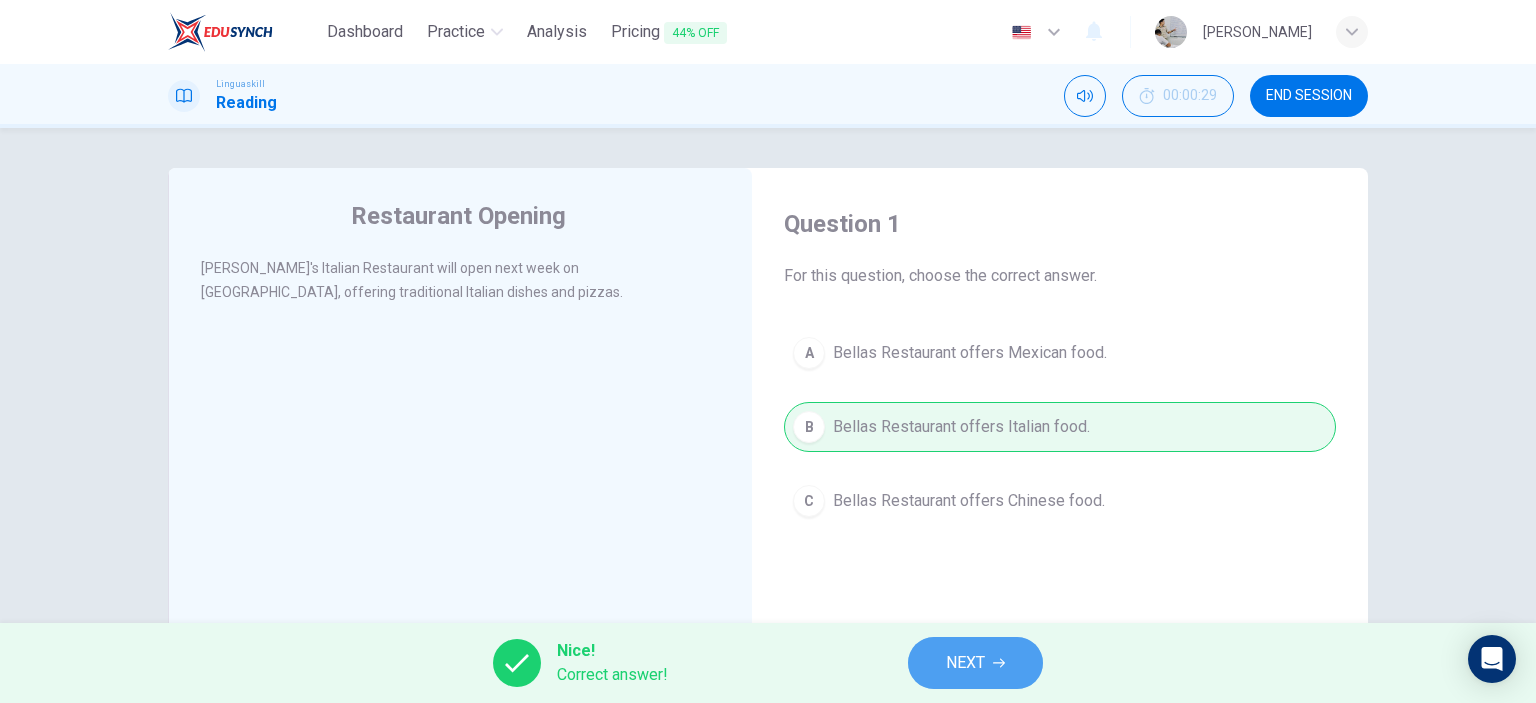 click on "NEXT" at bounding box center [975, 663] 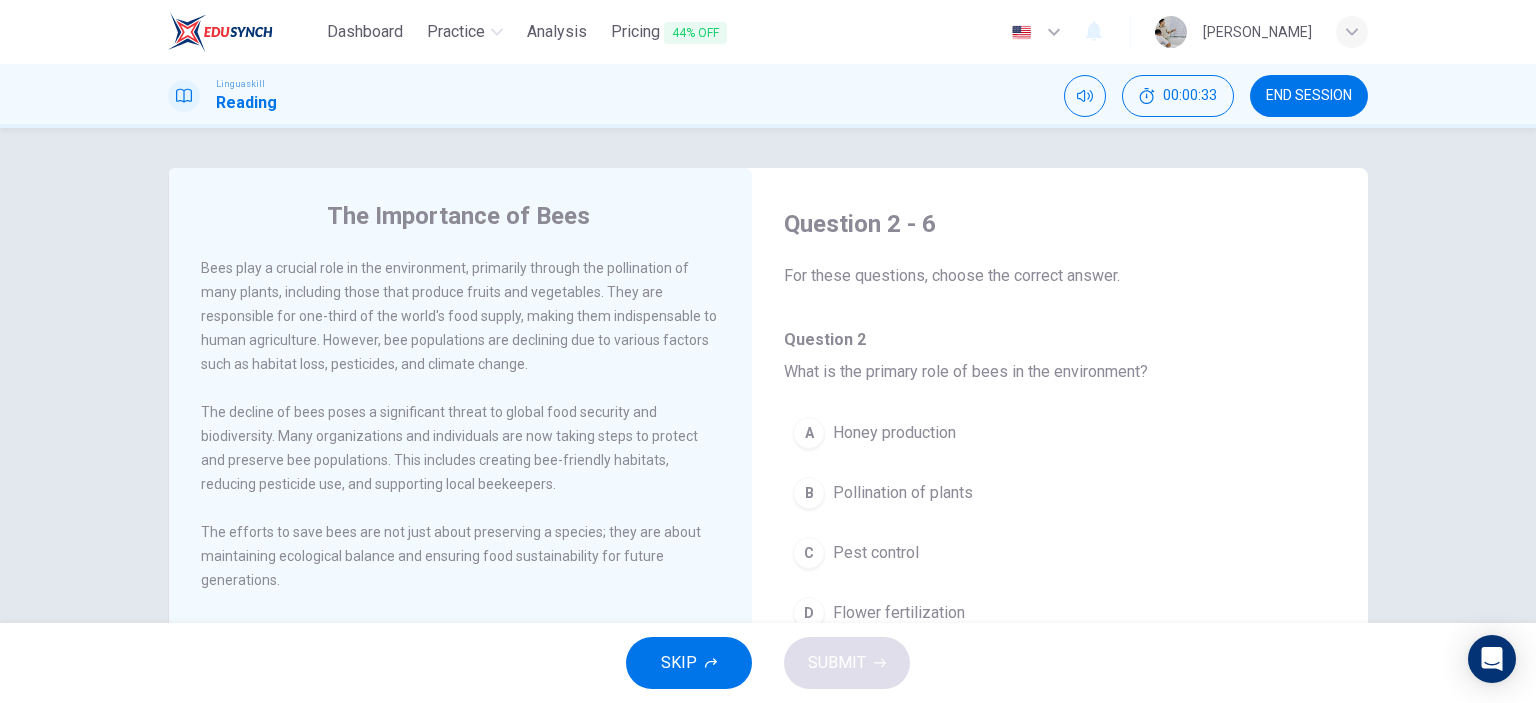 drag, startPoint x: 330, startPoint y: 265, endPoint x: 496, endPoint y: 269, distance: 166.04819 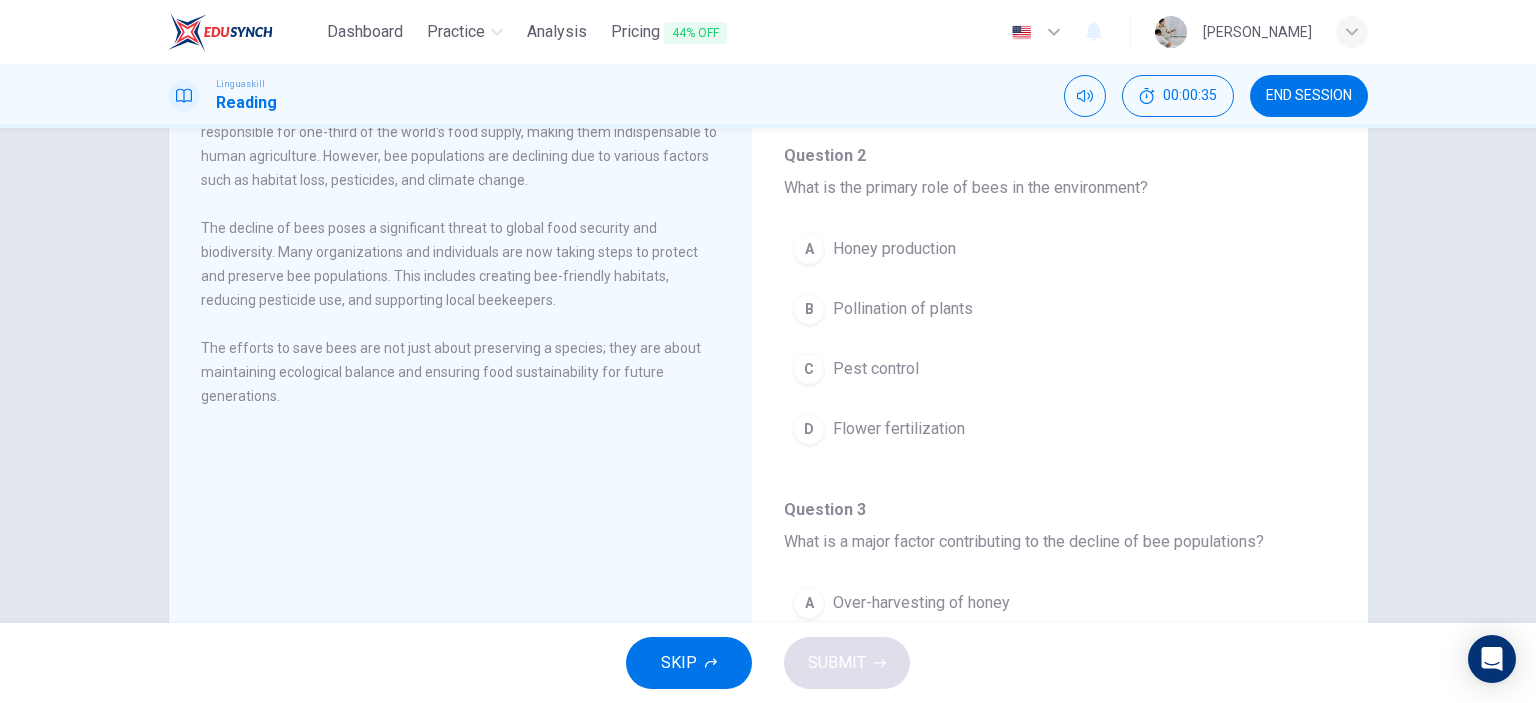 scroll, scrollTop: 80, scrollLeft: 0, axis: vertical 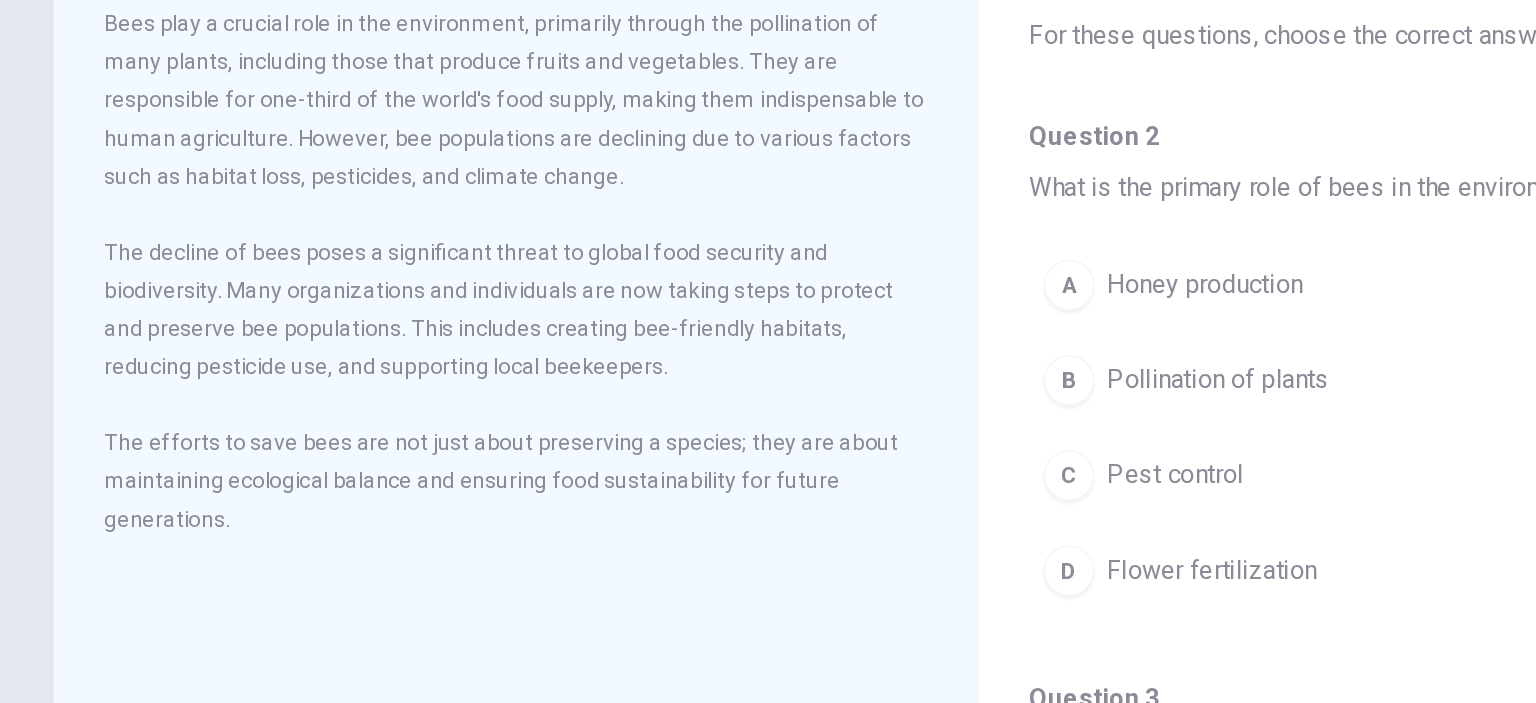 drag, startPoint x: 280, startPoint y: 484, endPoint x: 496, endPoint y: 484, distance: 216 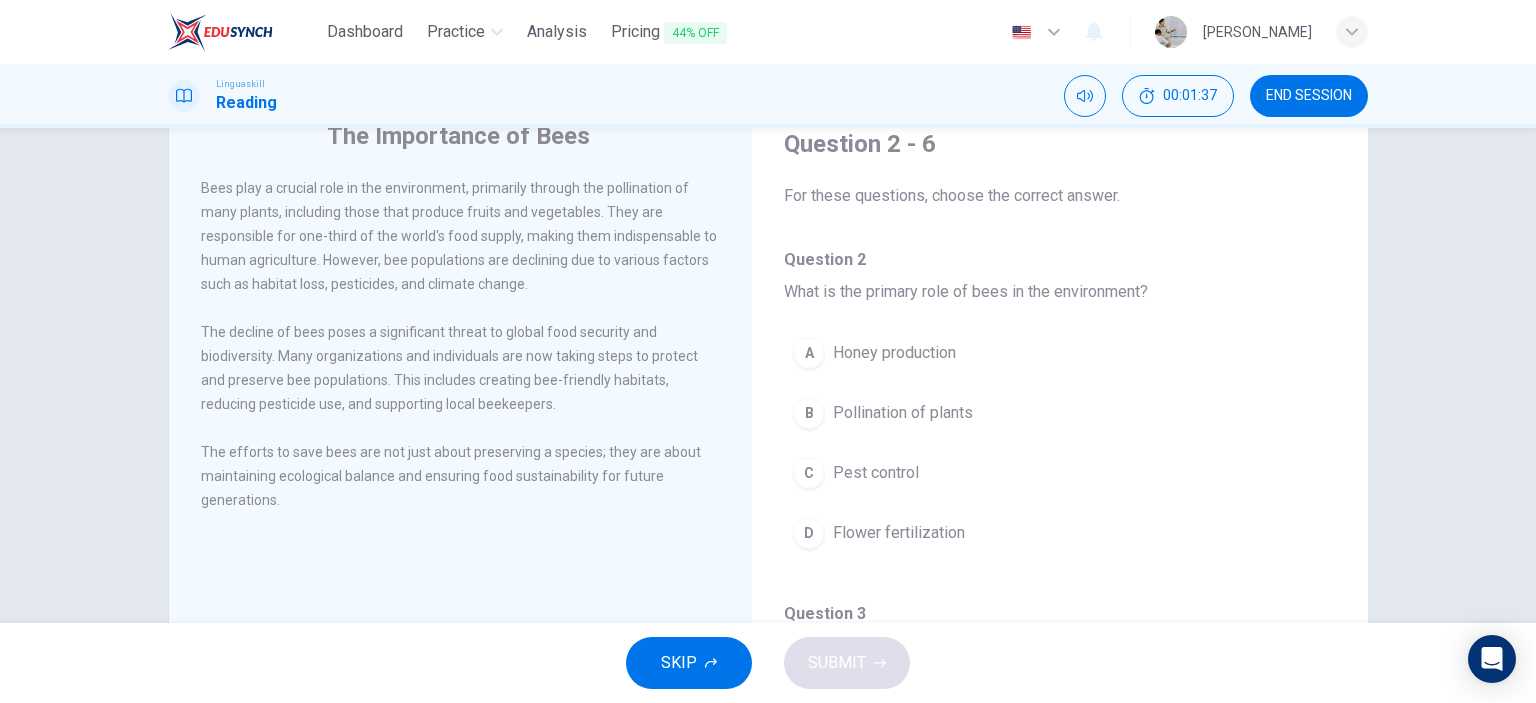 click on "Pollination of plants" at bounding box center (903, 413) 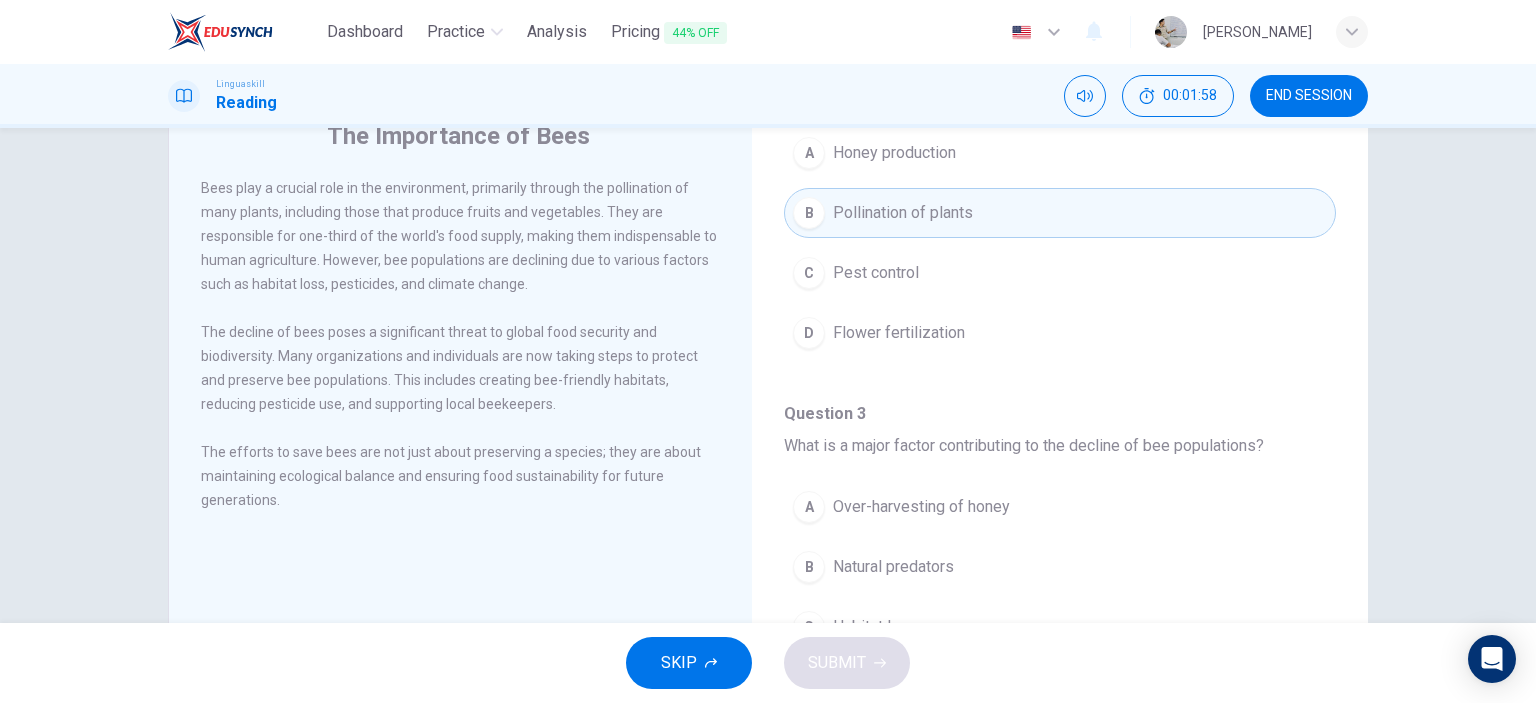 scroll, scrollTop: 300, scrollLeft: 0, axis: vertical 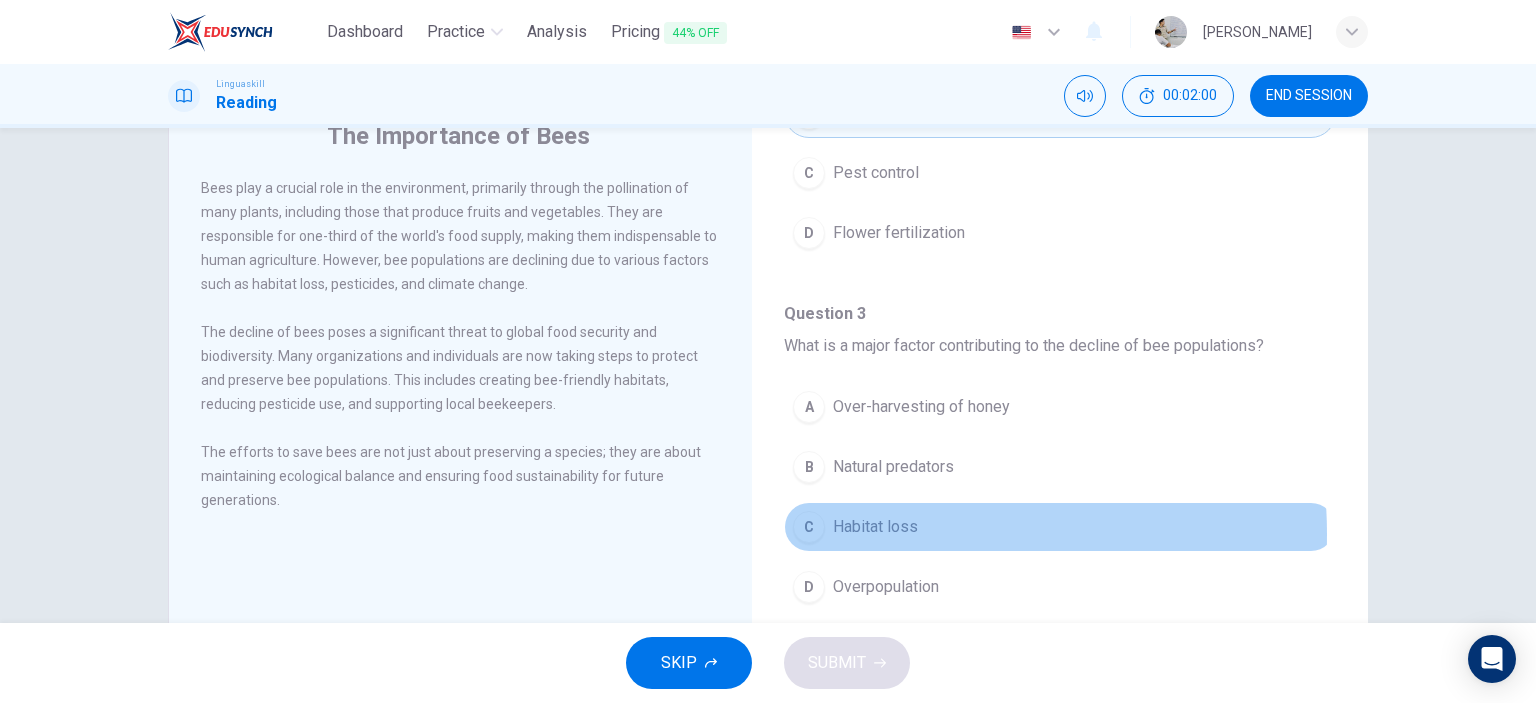 click on "Habitat loss" at bounding box center (875, 527) 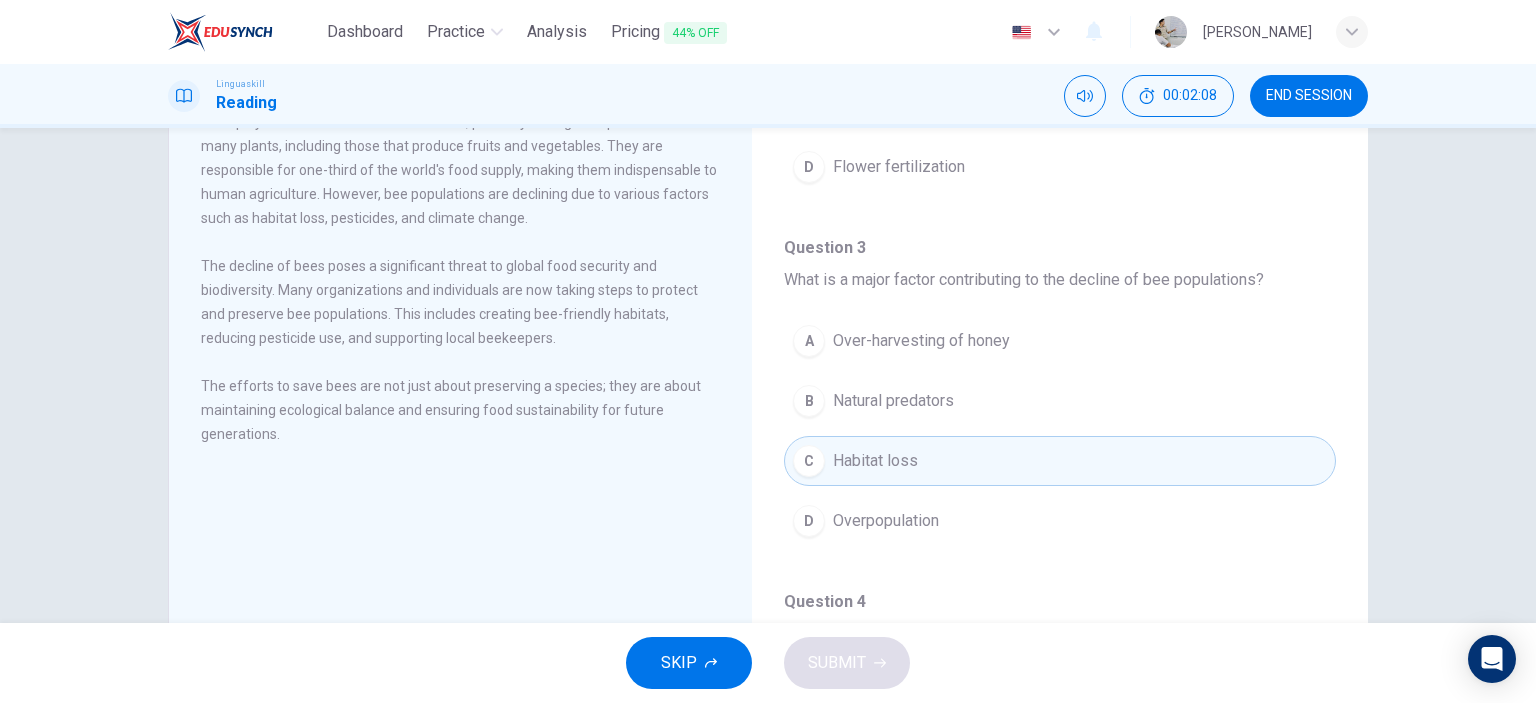 scroll, scrollTop: 180, scrollLeft: 0, axis: vertical 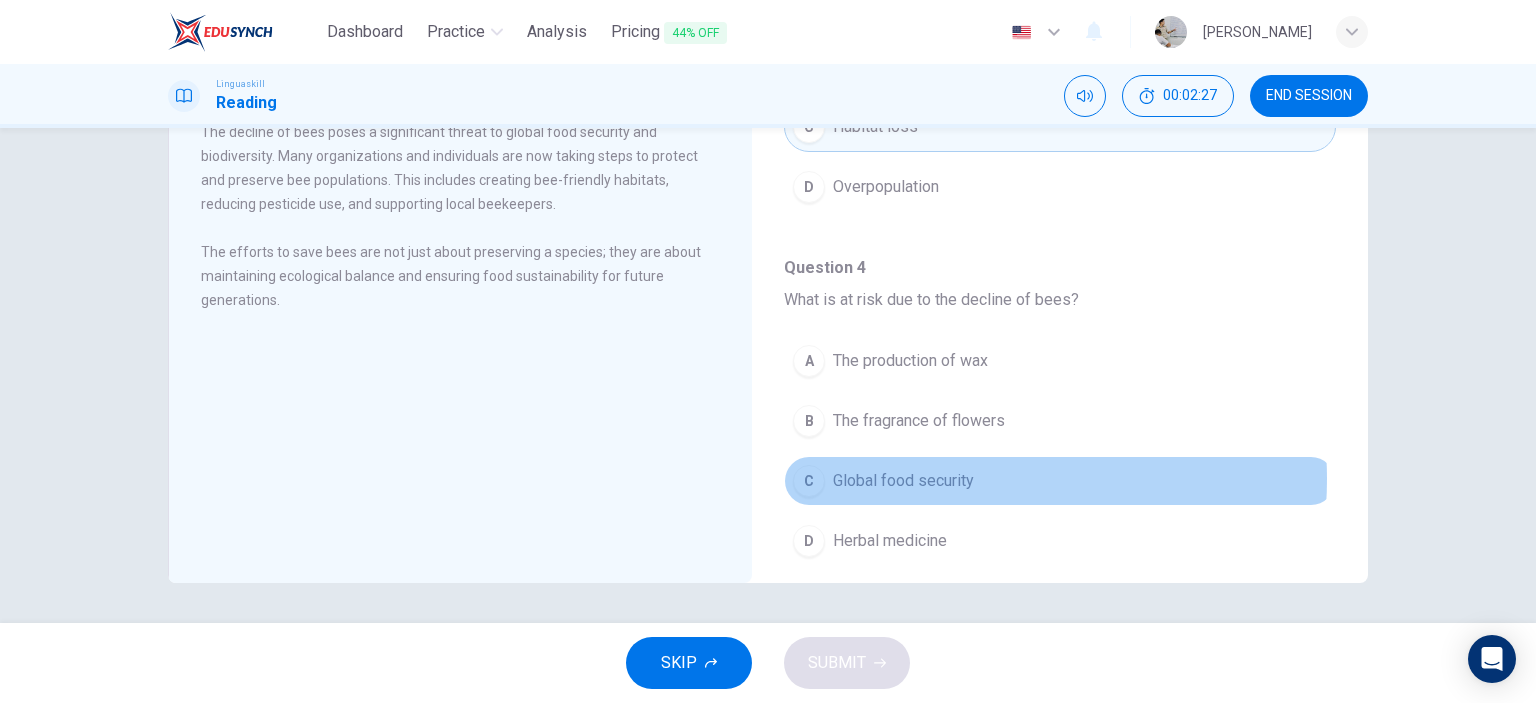 click on "Global food security" at bounding box center (903, 481) 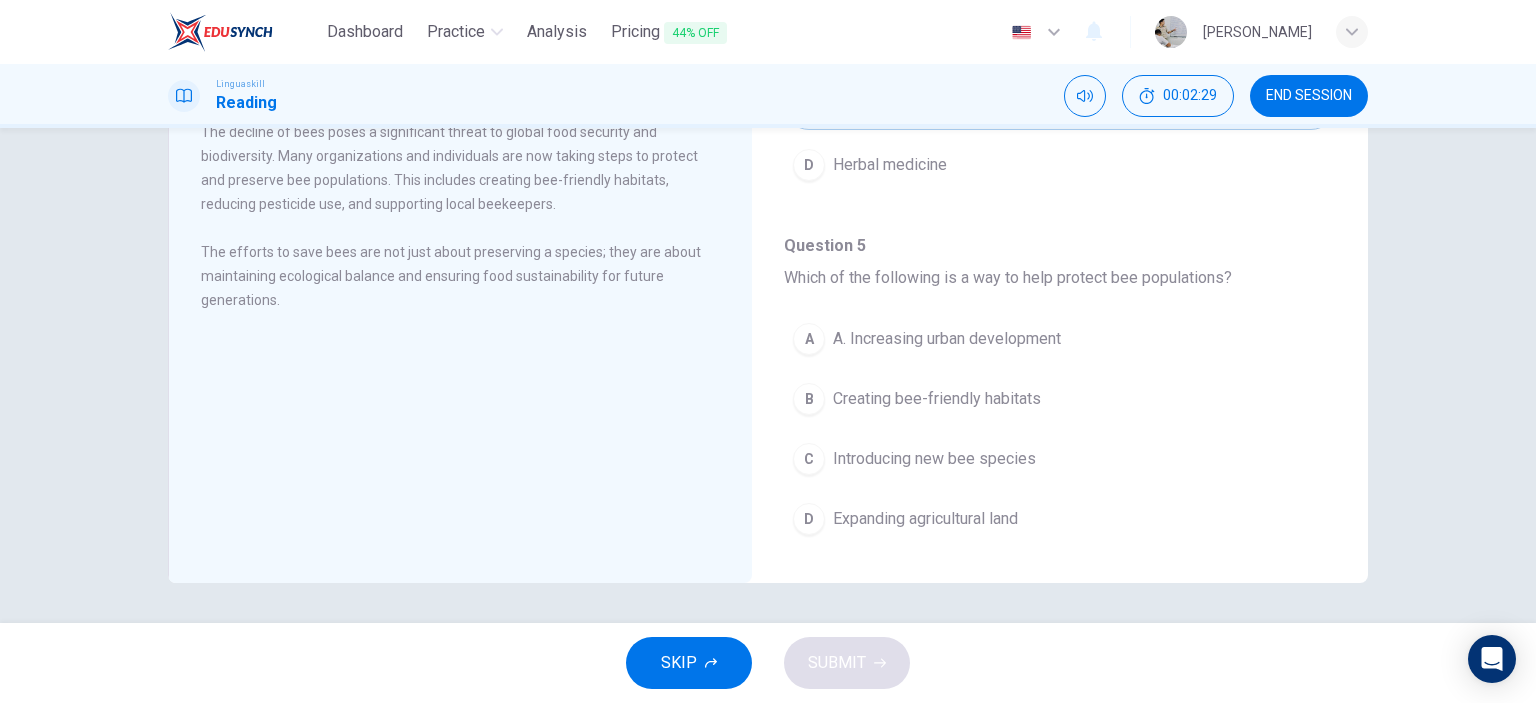 scroll, scrollTop: 900, scrollLeft: 0, axis: vertical 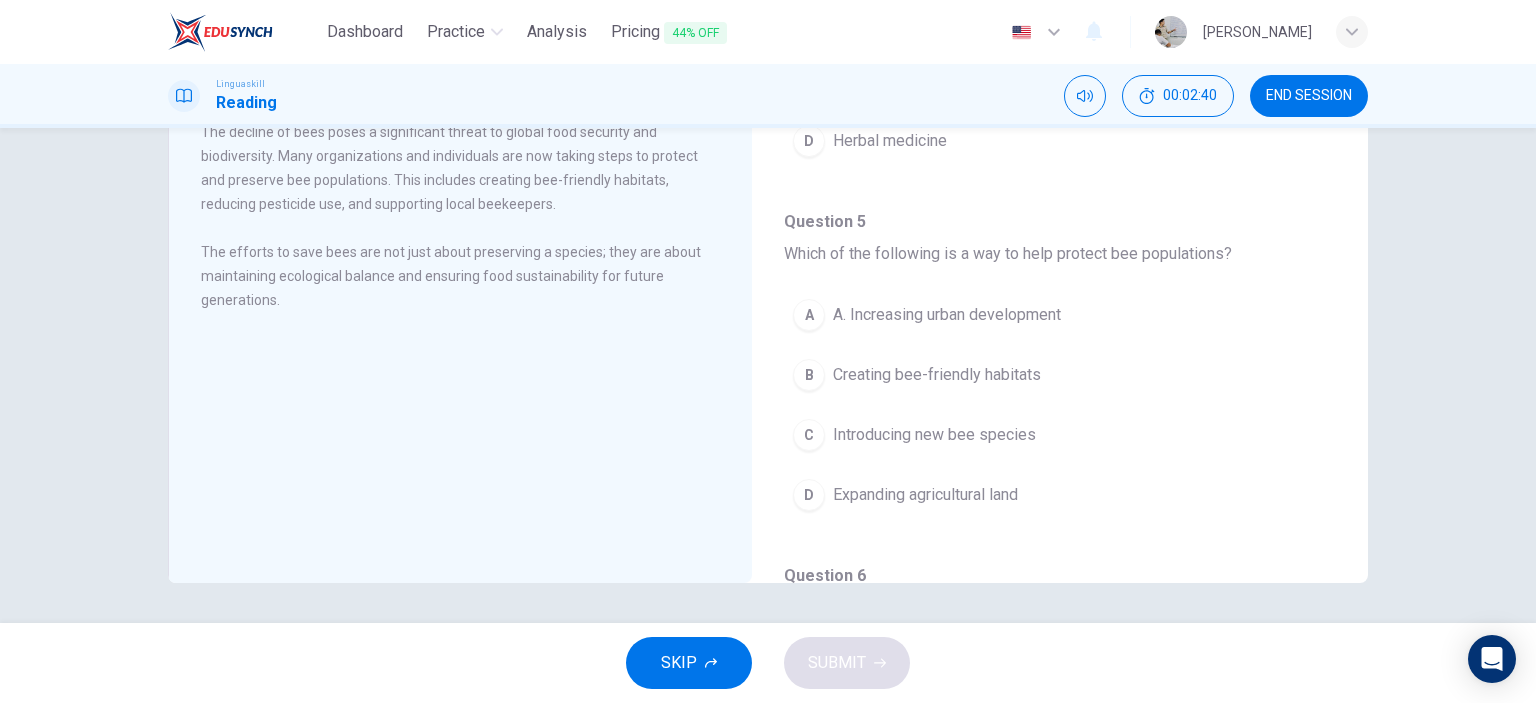 click on "Creating bee-friendly habitats" at bounding box center (937, 375) 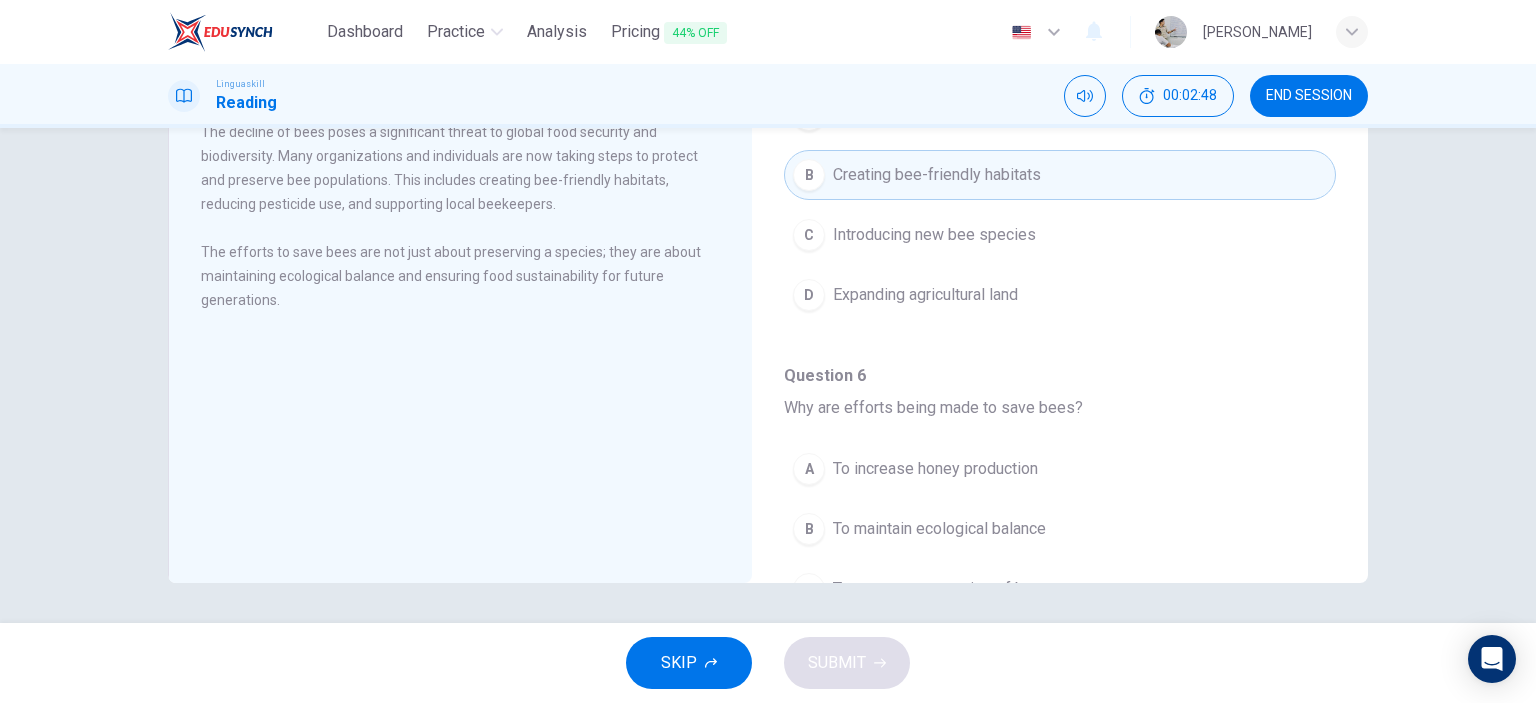 scroll, scrollTop: 1200, scrollLeft: 0, axis: vertical 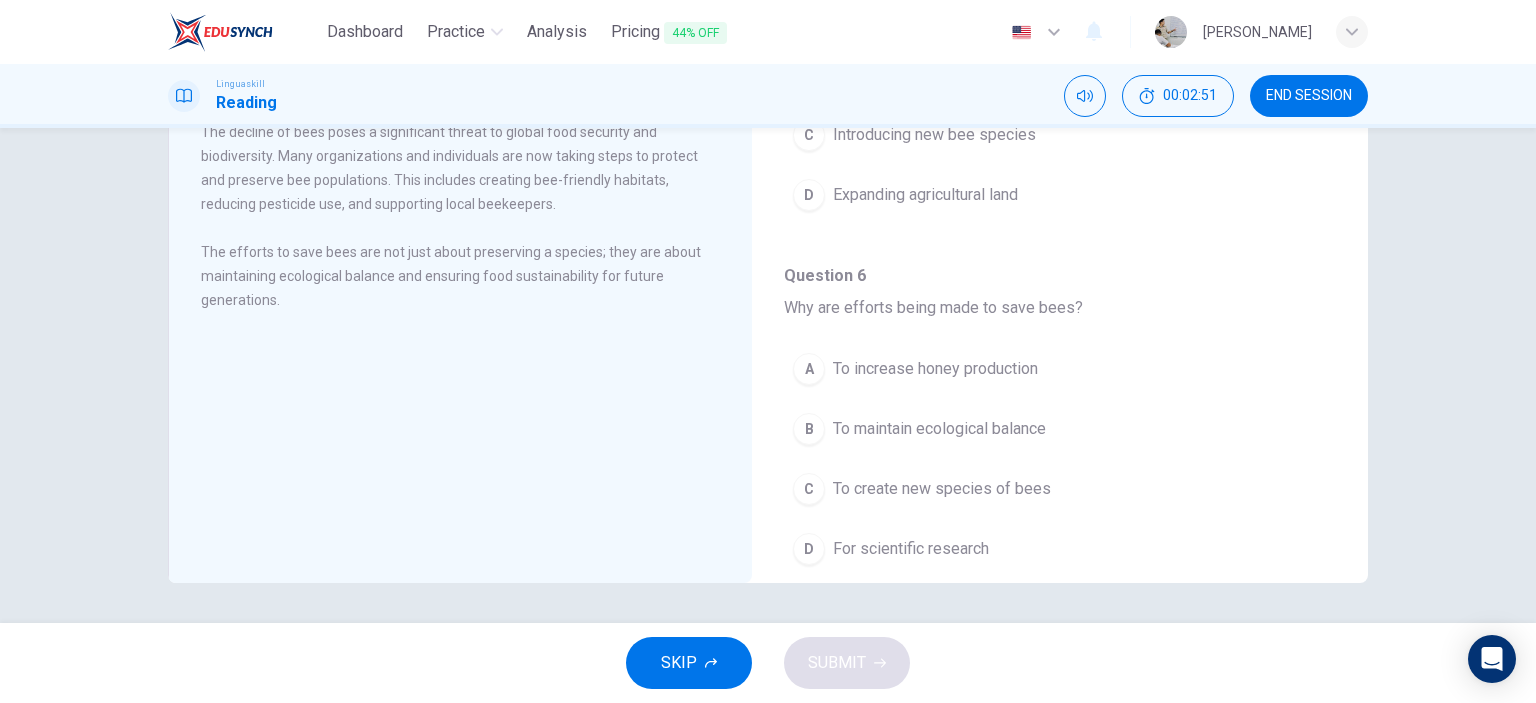 click on "To maintain ecological balance" at bounding box center [939, 429] 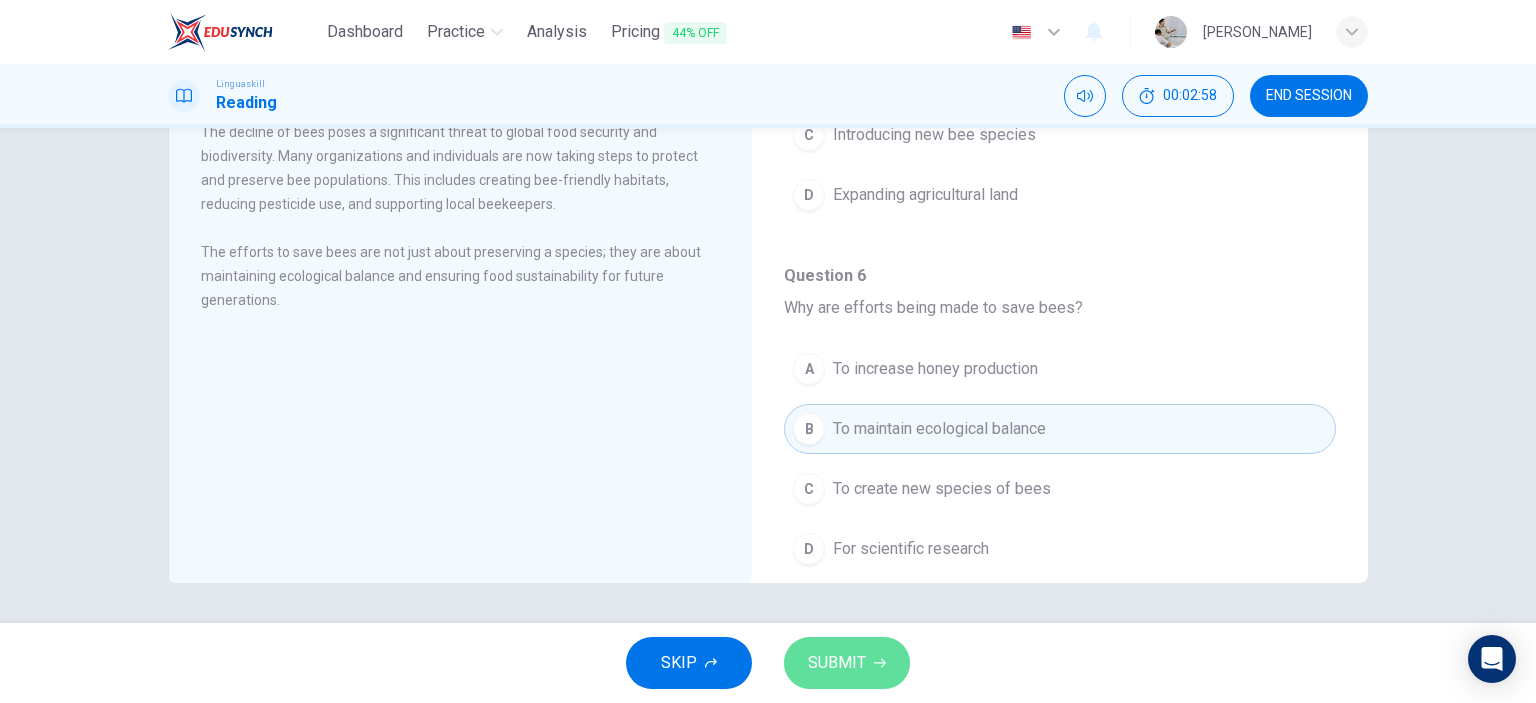 click on "SUBMIT" at bounding box center [837, 663] 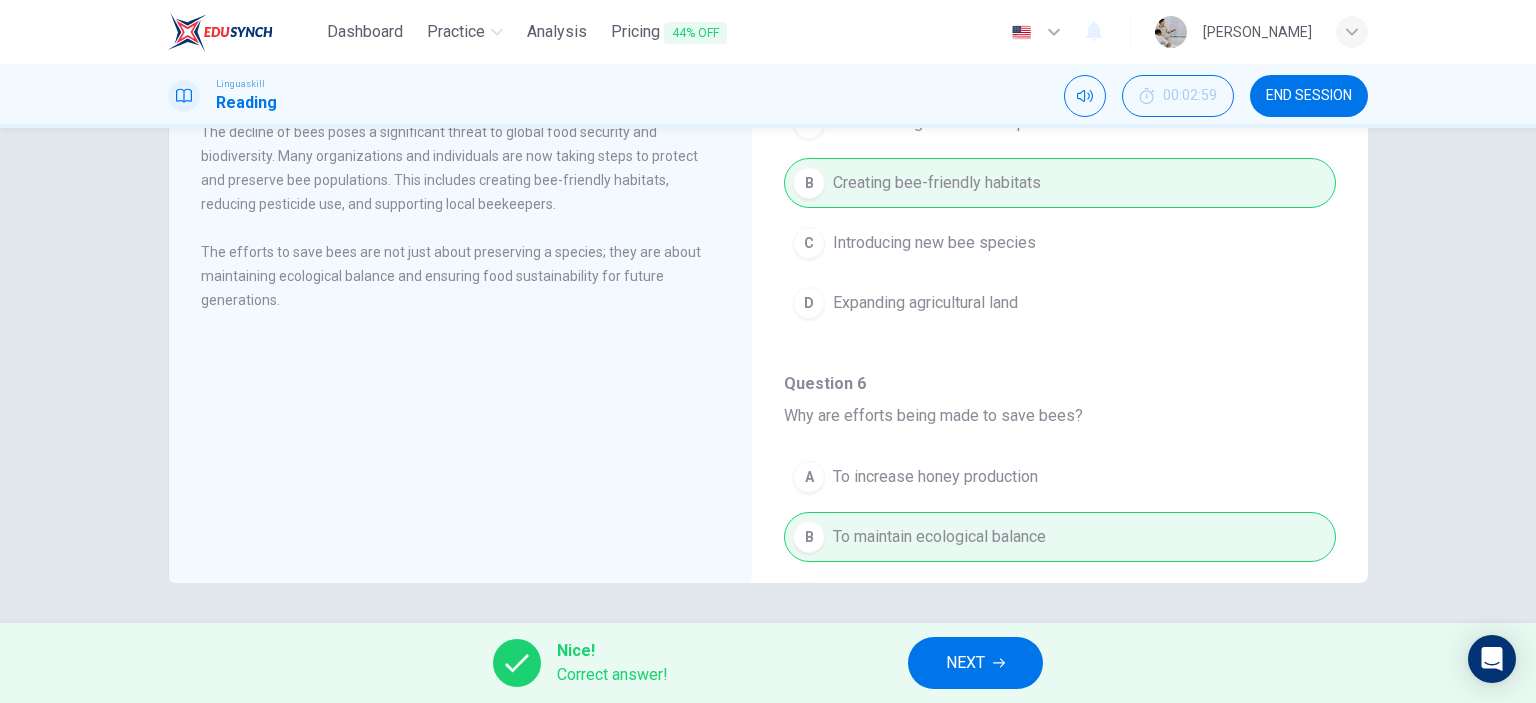 scroll, scrollTop: 1243, scrollLeft: 0, axis: vertical 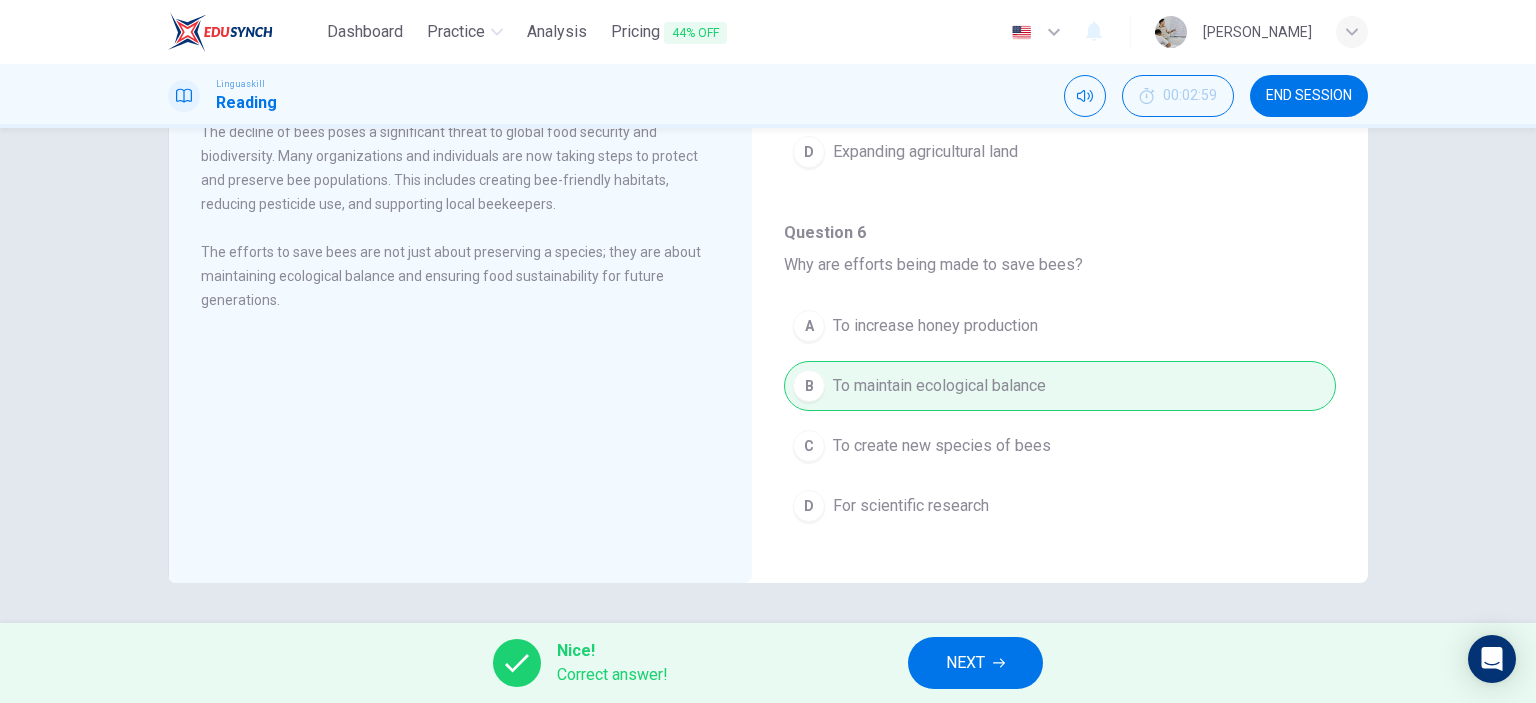 click on "NEXT" at bounding box center (965, 663) 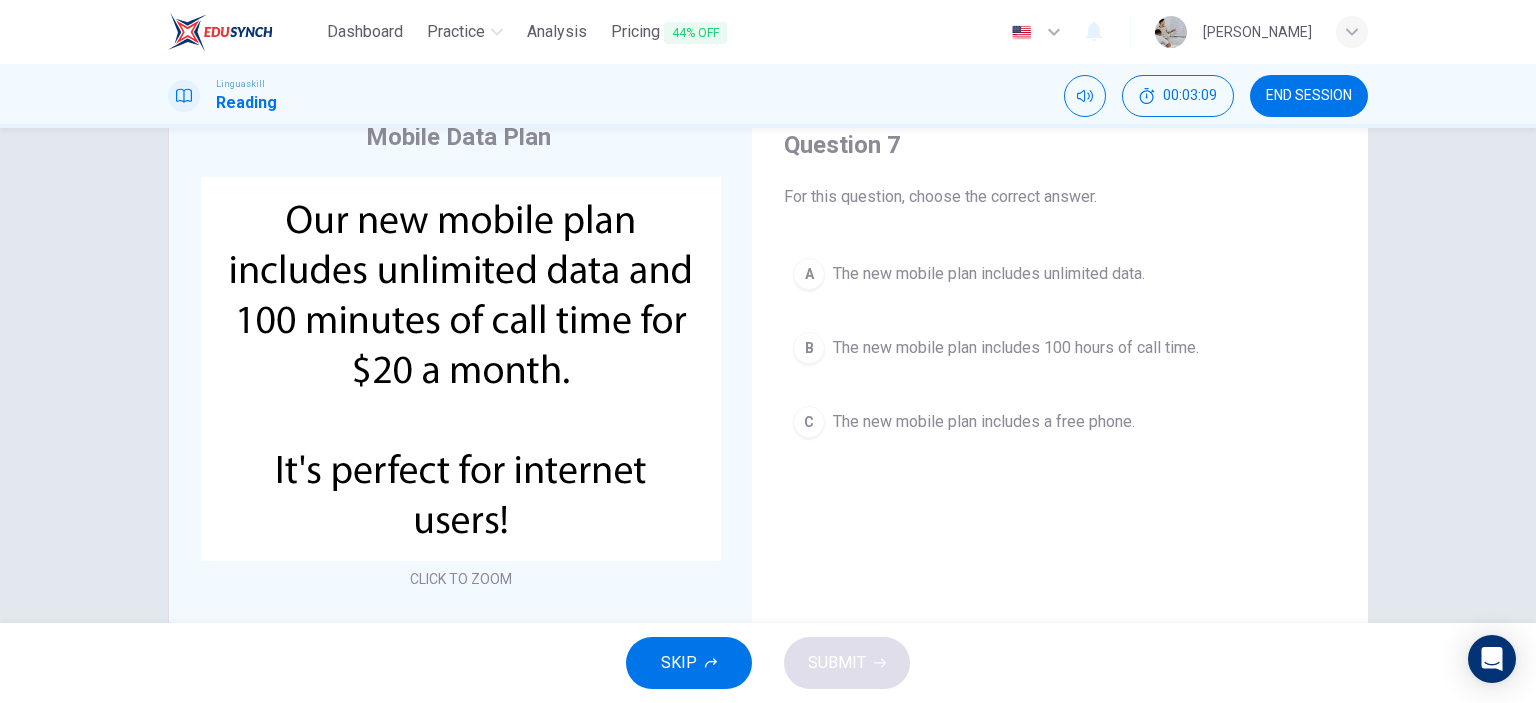 scroll, scrollTop: 100, scrollLeft: 0, axis: vertical 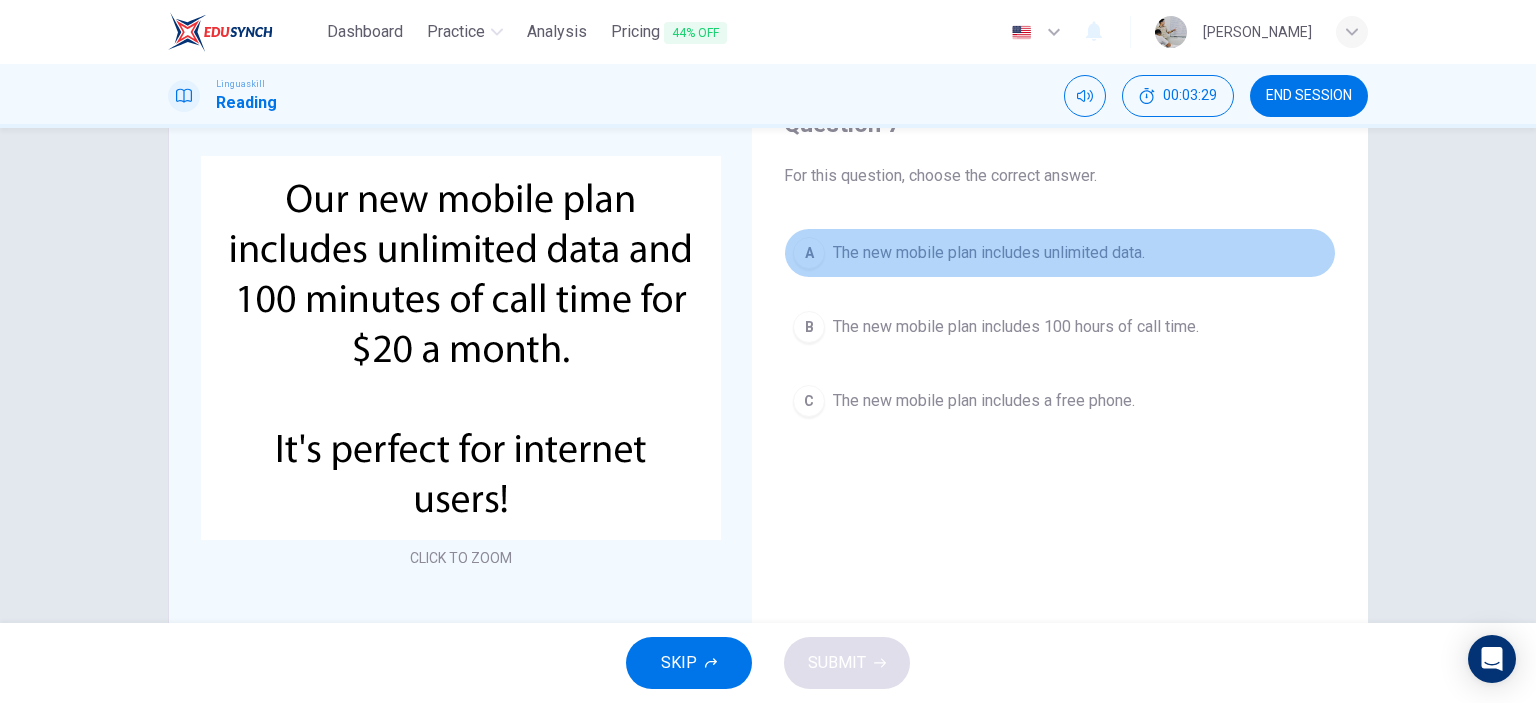click on "The new mobile plan includes unlimited data." at bounding box center (989, 253) 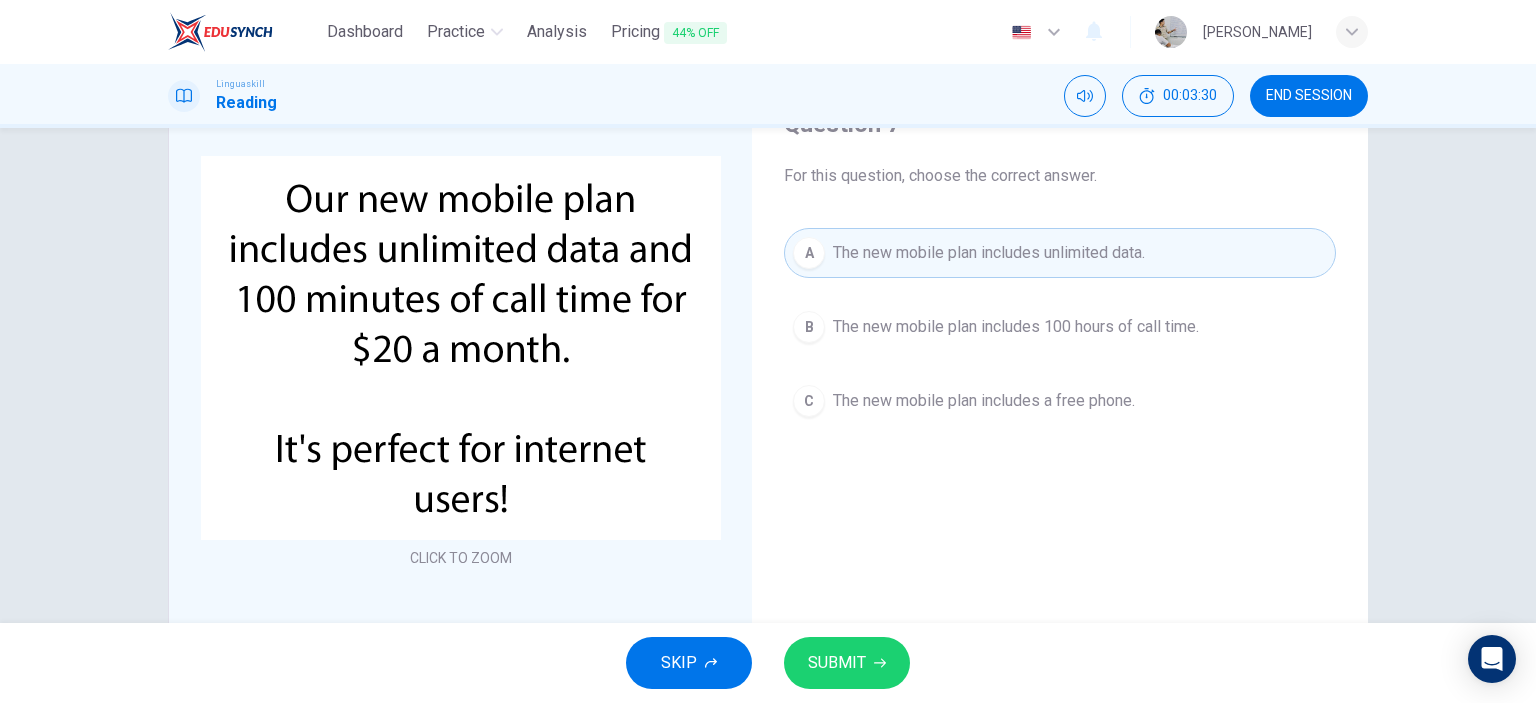 click on "SUBMIT" at bounding box center [837, 663] 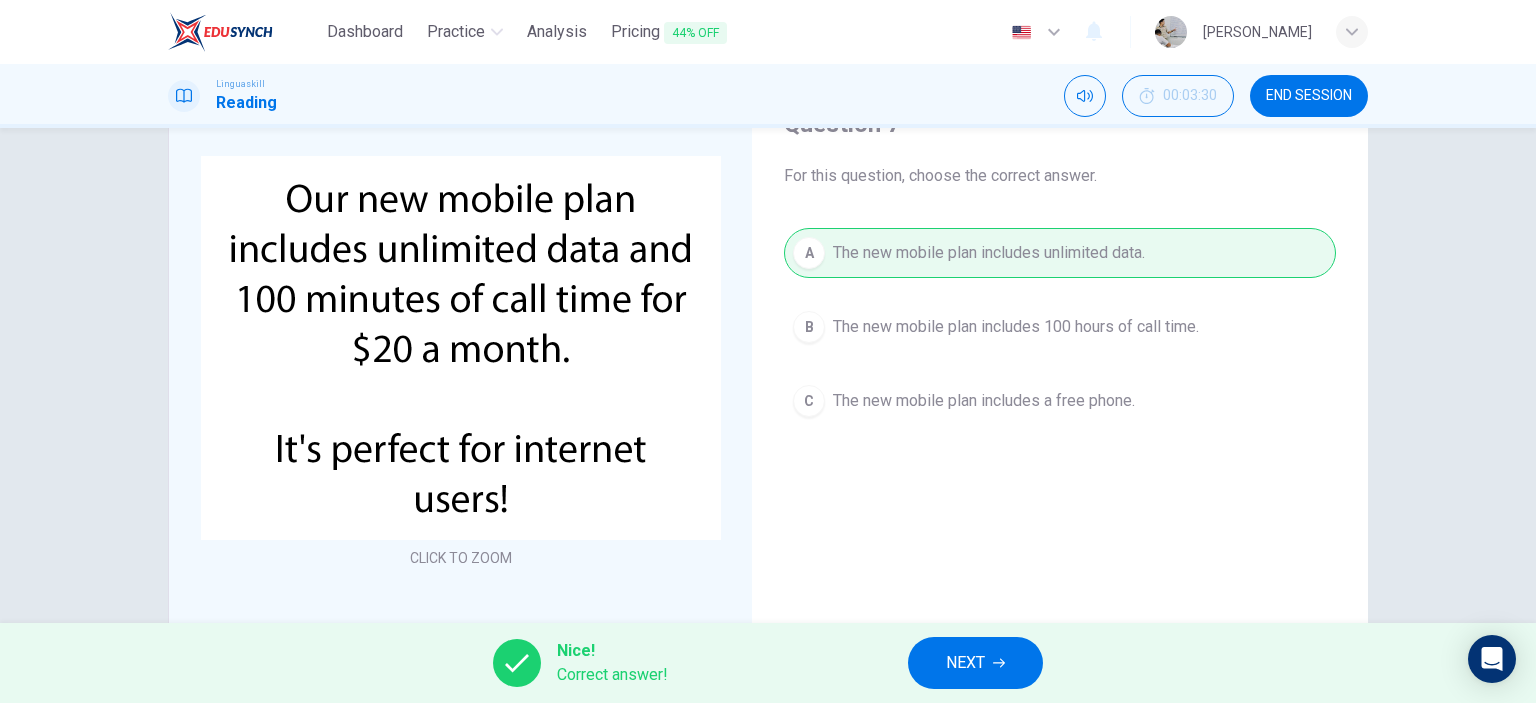 click on "NEXT" at bounding box center (965, 663) 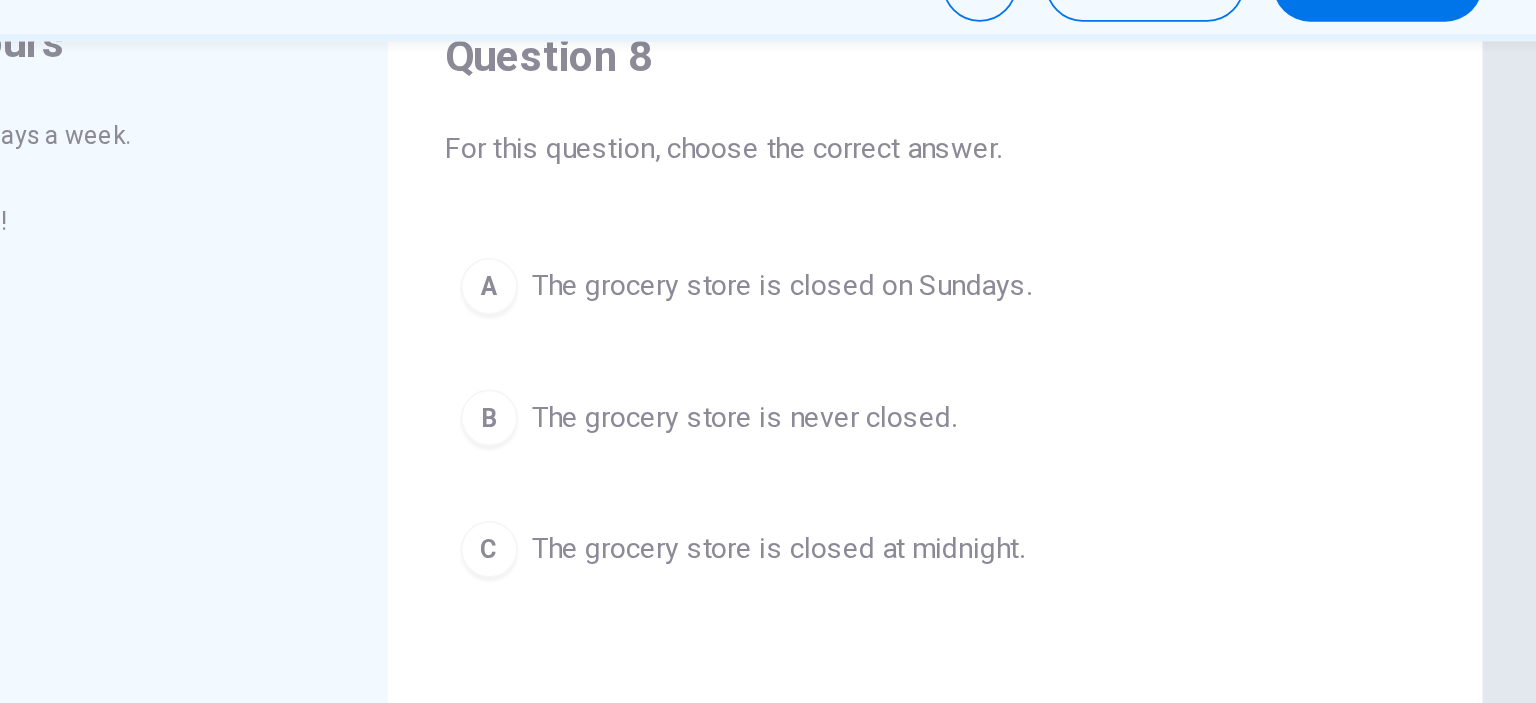 scroll, scrollTop: 90, scrollLeft: 0, axis: vertical 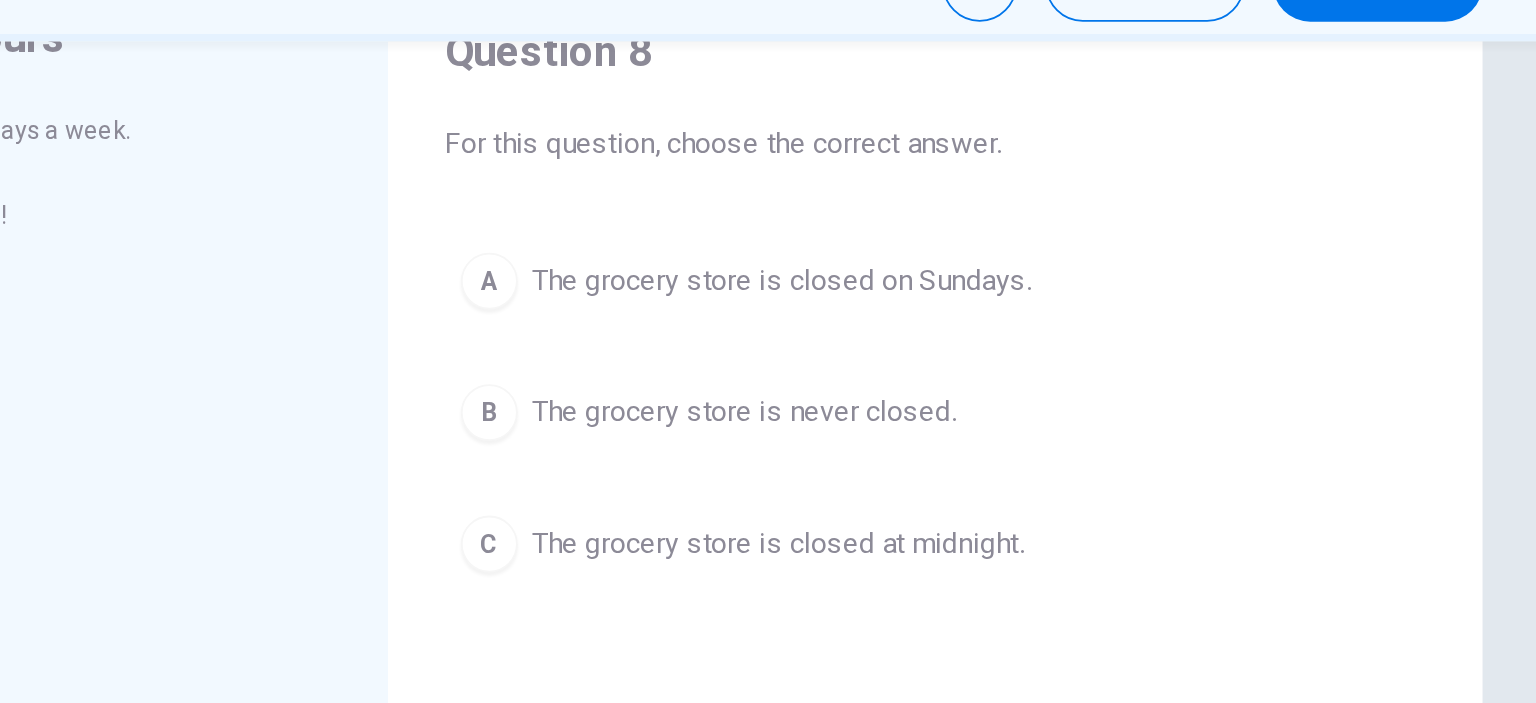 click on "The grocery store is never closed." at bounding box center (952, 337) 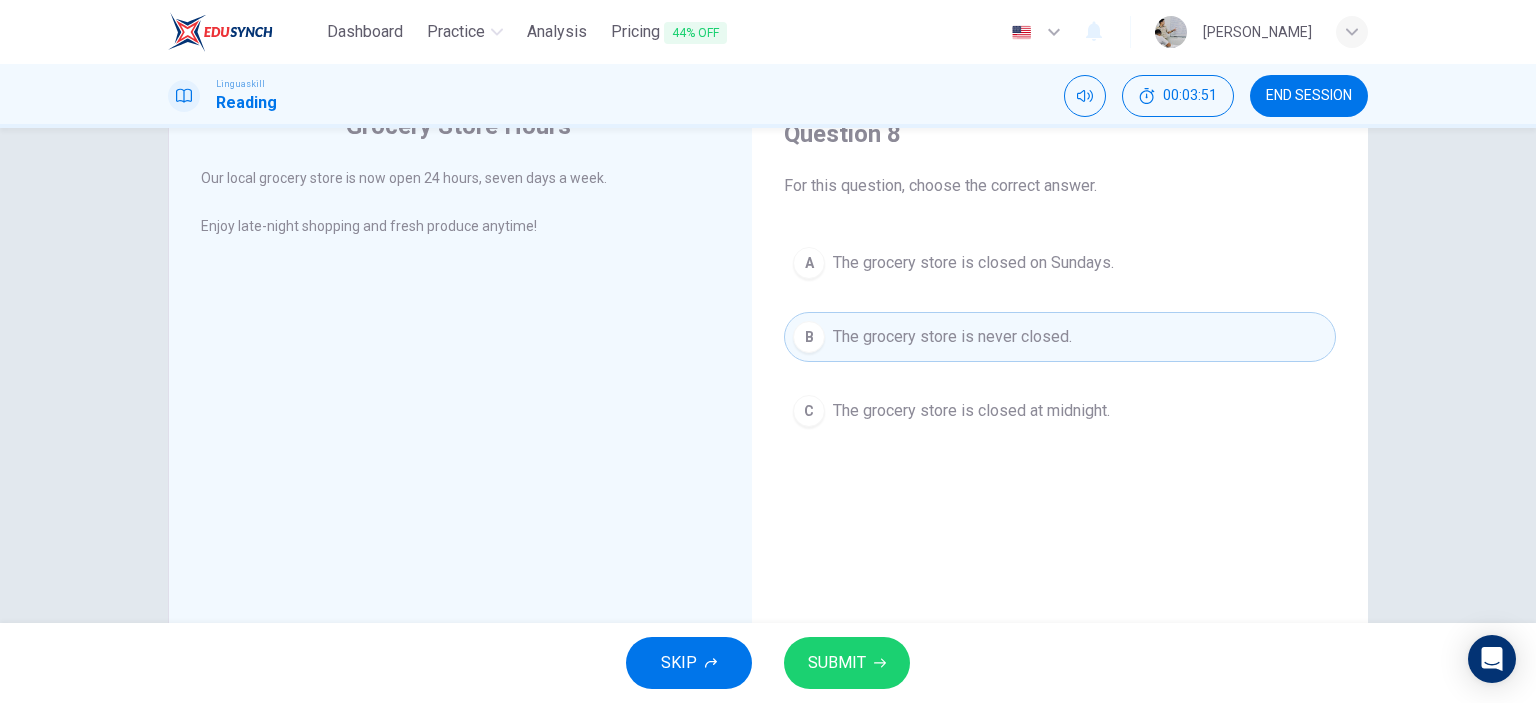 click on "SUBMIT" at bounding box center (837, 663) 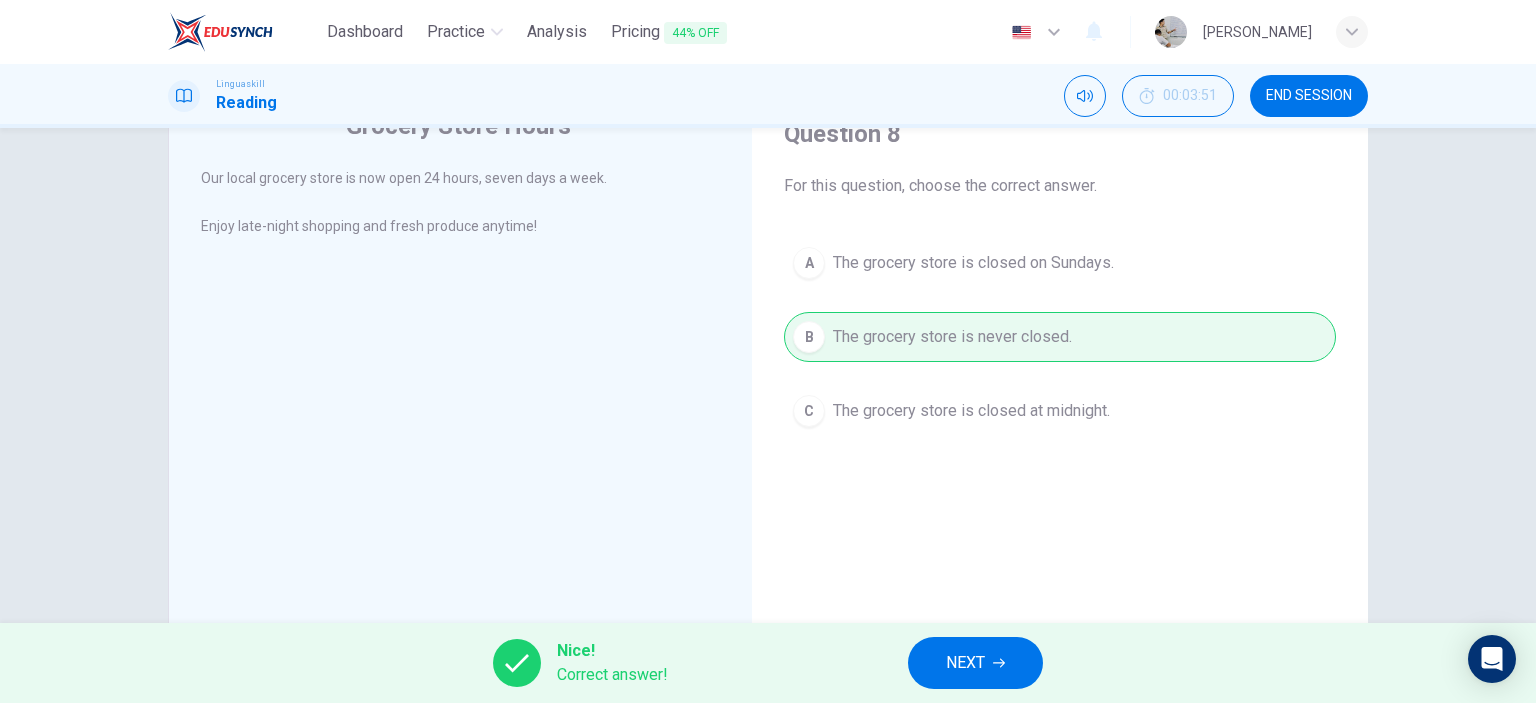 click on "NEXT" at bounding box center [975, 663] 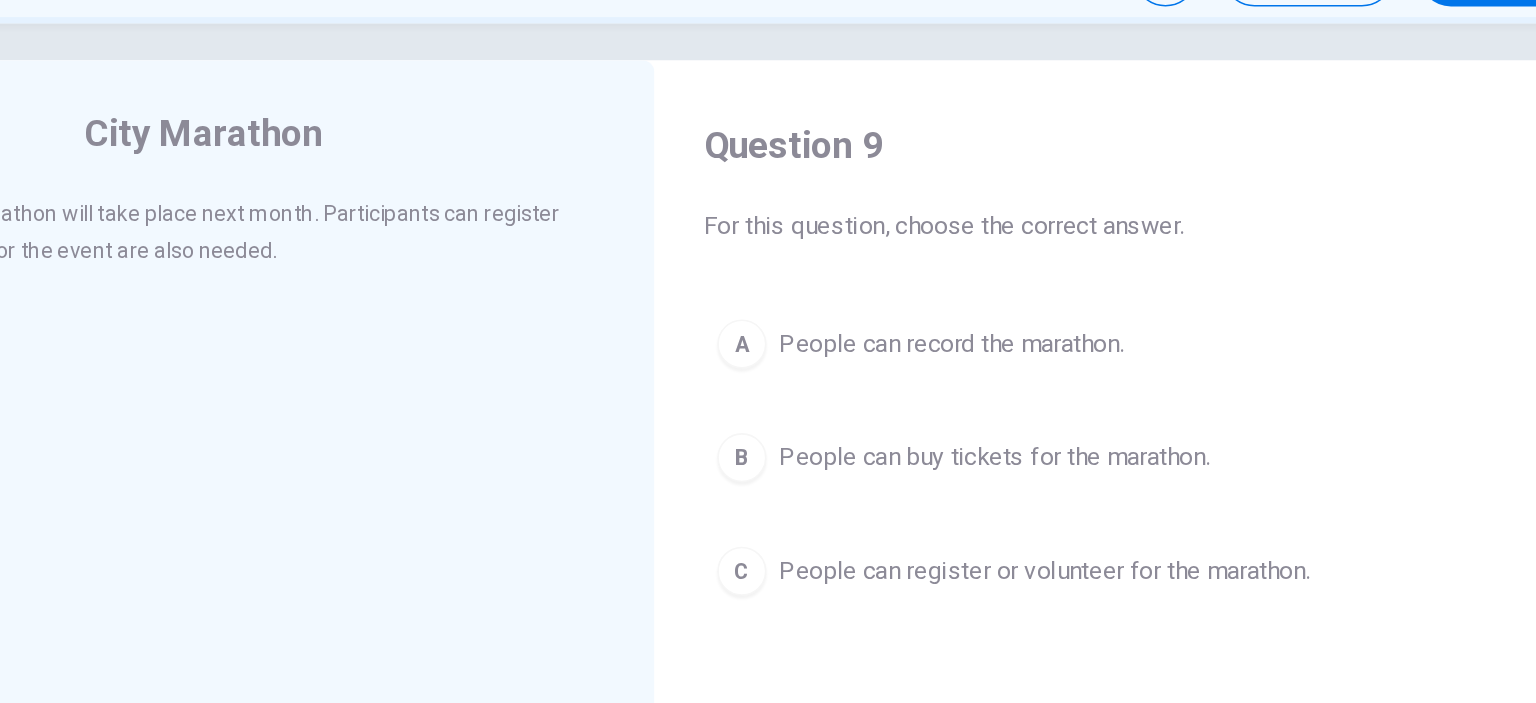scroll, scrollTop: 41, scrollLeft: 0, axis: vertical 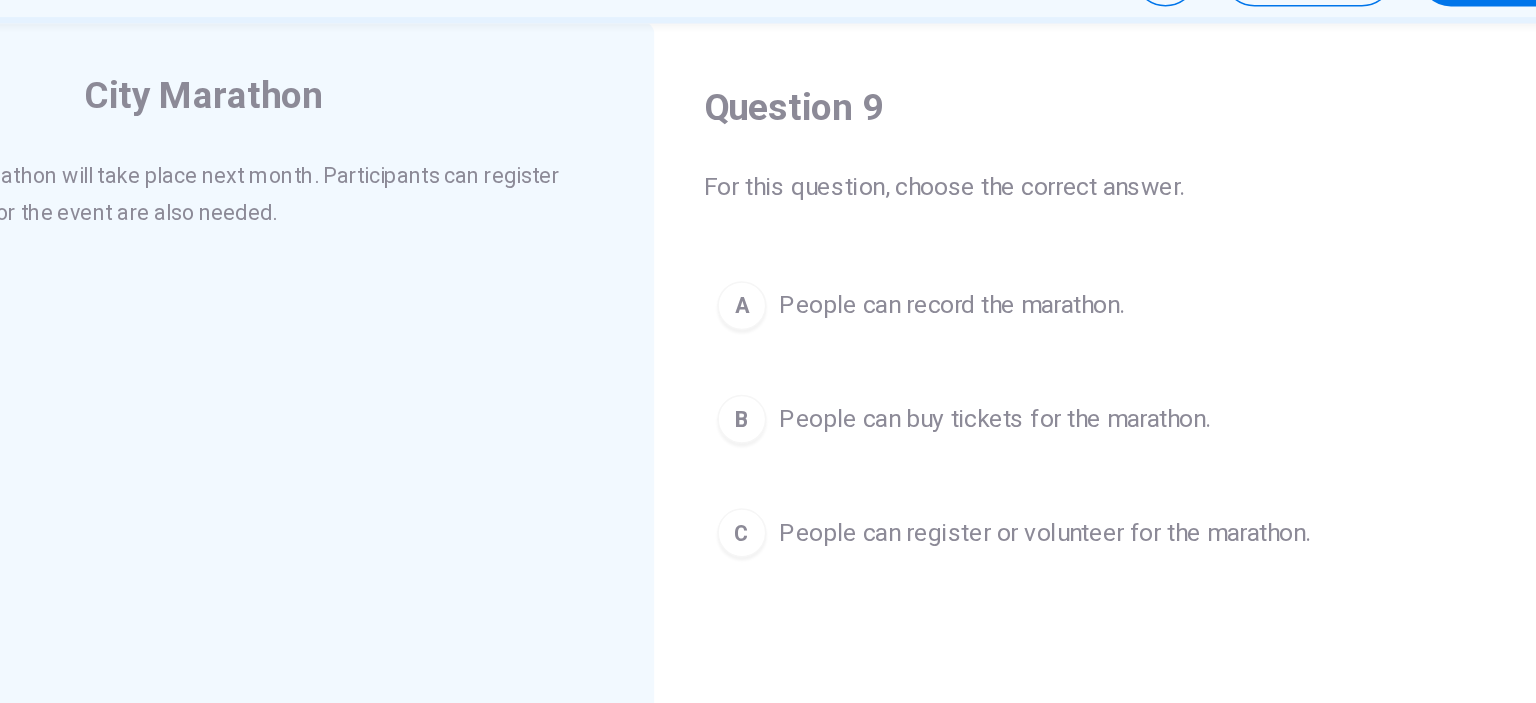 click on "People can register or volunteer for the marathon." at bounding box center (1006, 460) 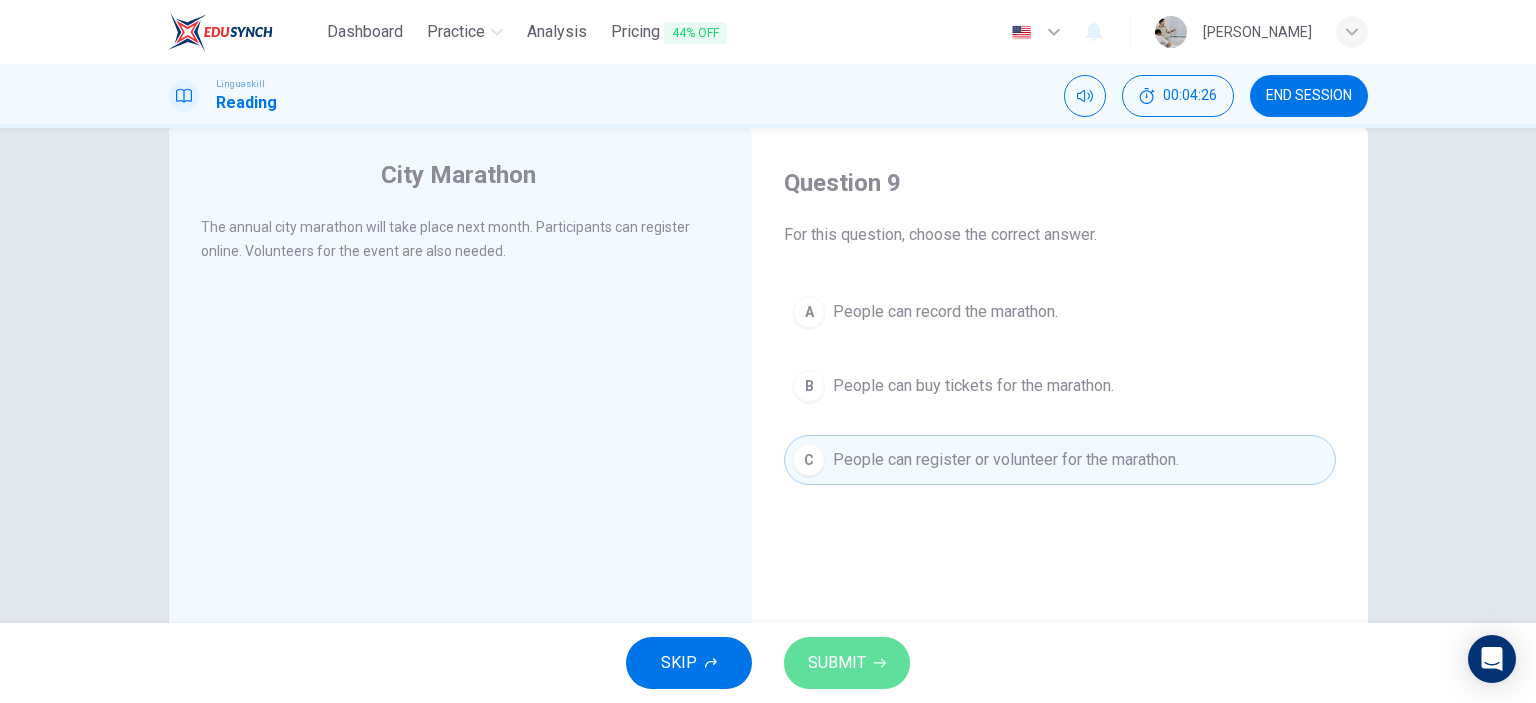 click on "SUBMIT" at bounding box center [847, 663] 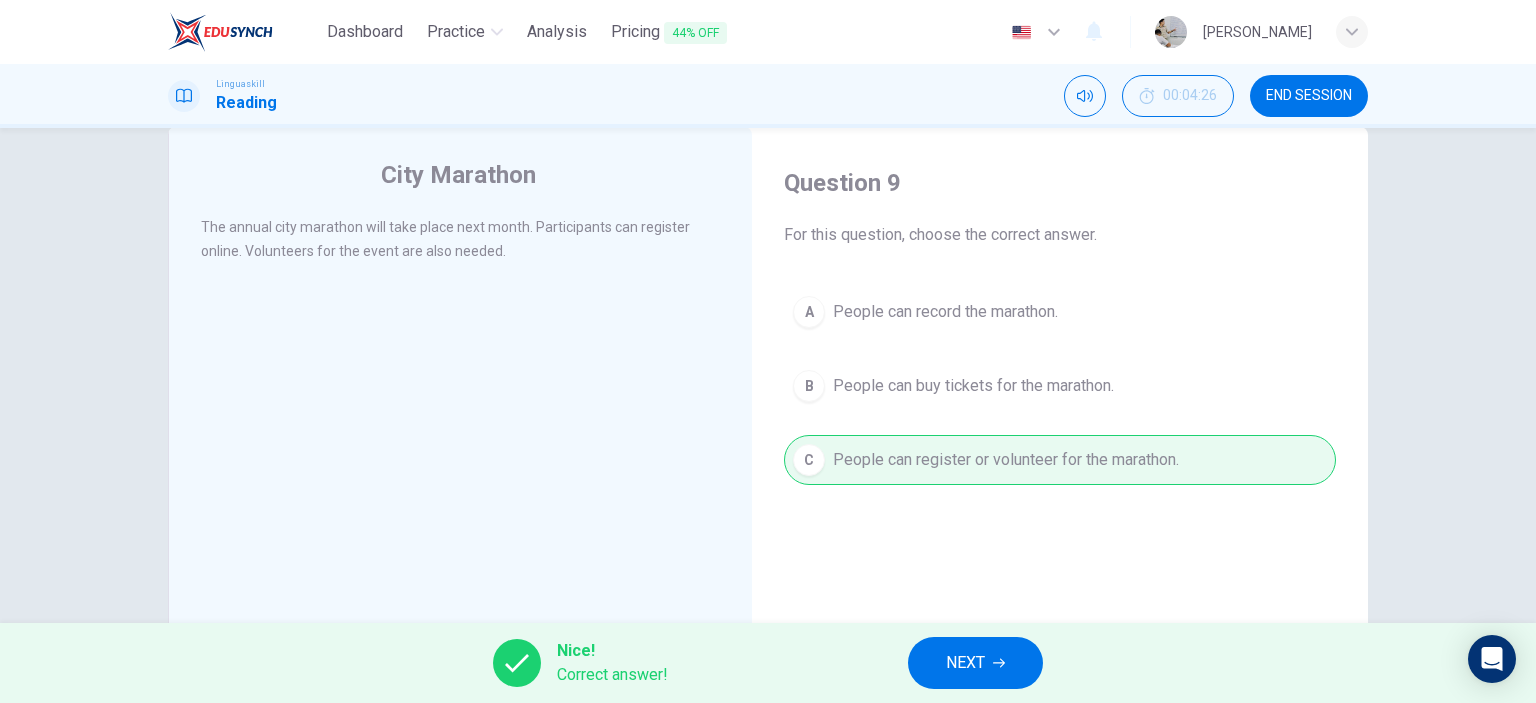 click on "NEXT" at bounding box center [965, 663] 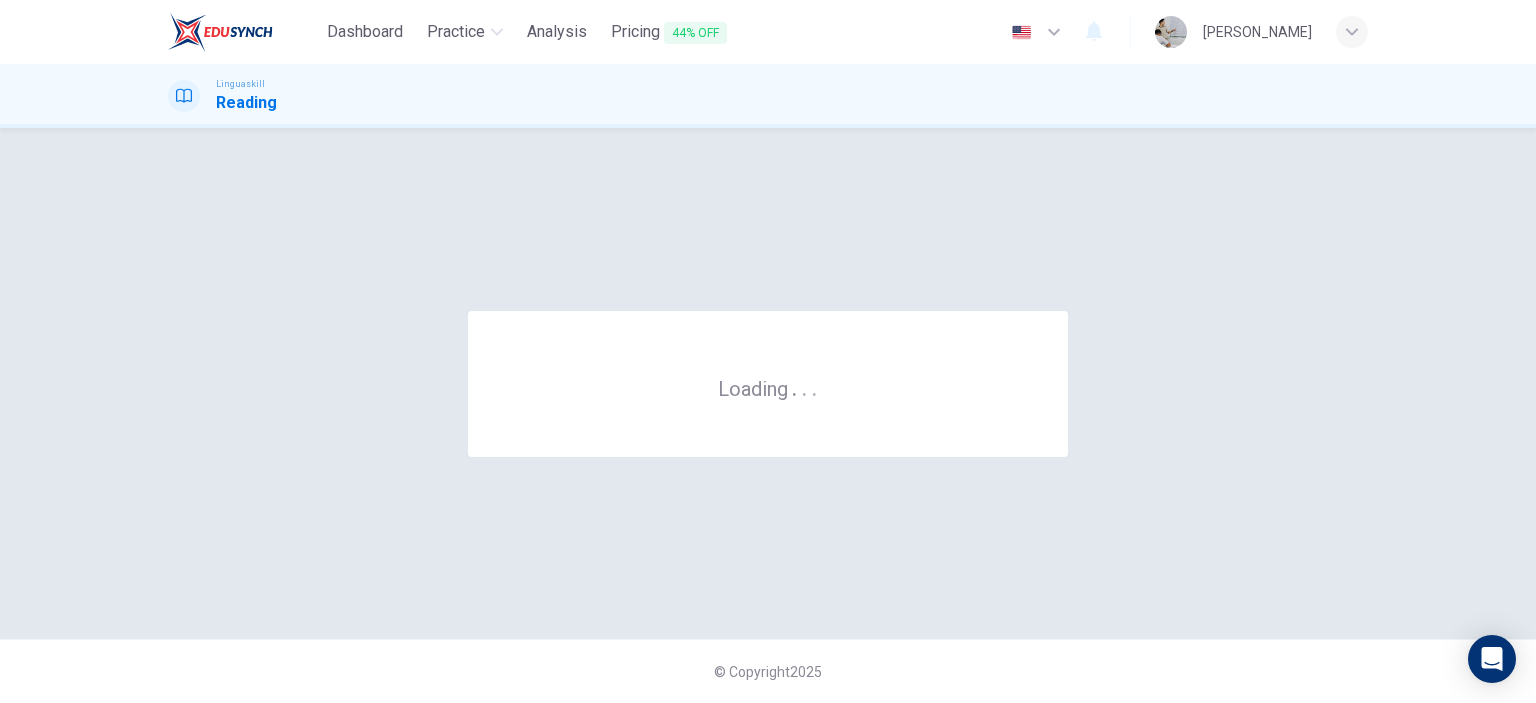 scroll, scrollTop: 0, scrollLeft: 0, axis: both 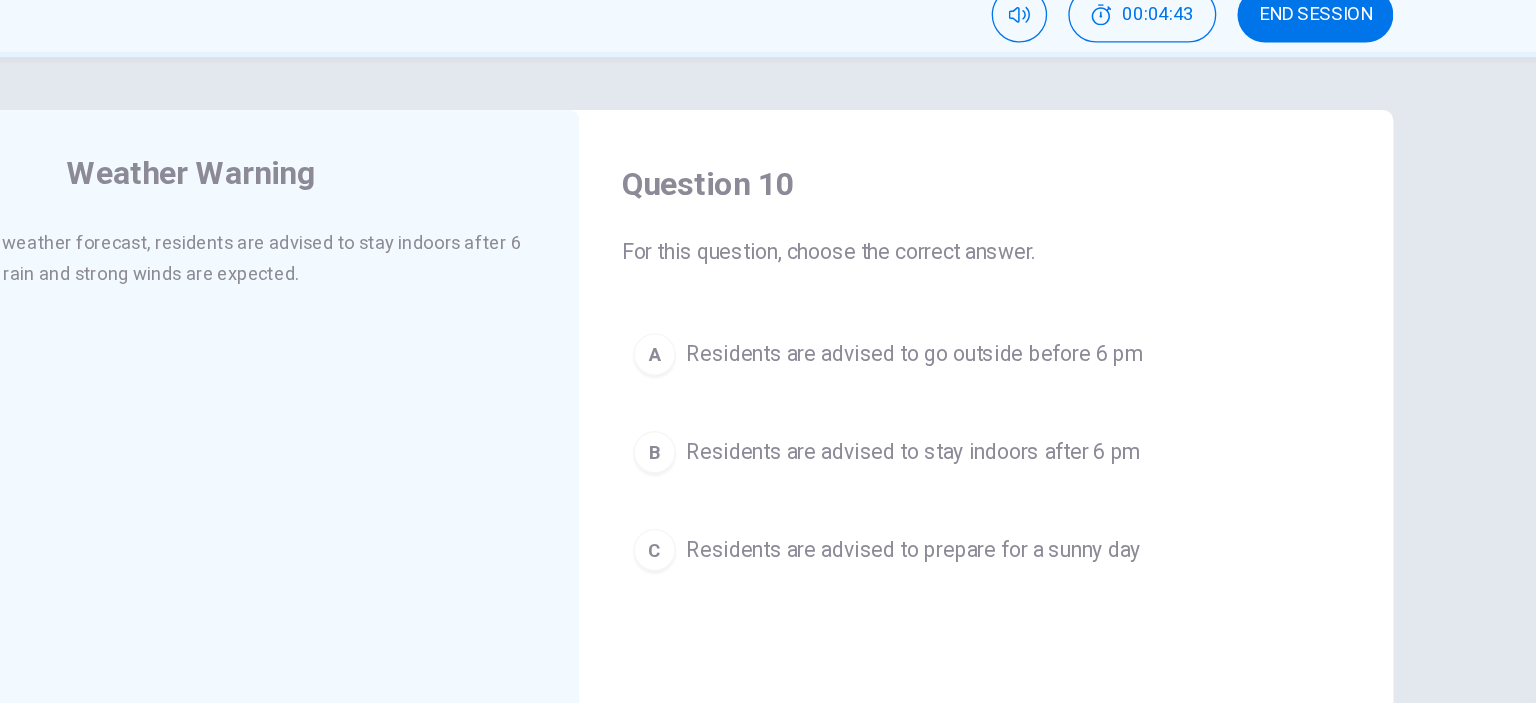 click on "Residents are advised to stay indoors after 6 pm" at bounding box center (1004, 427) 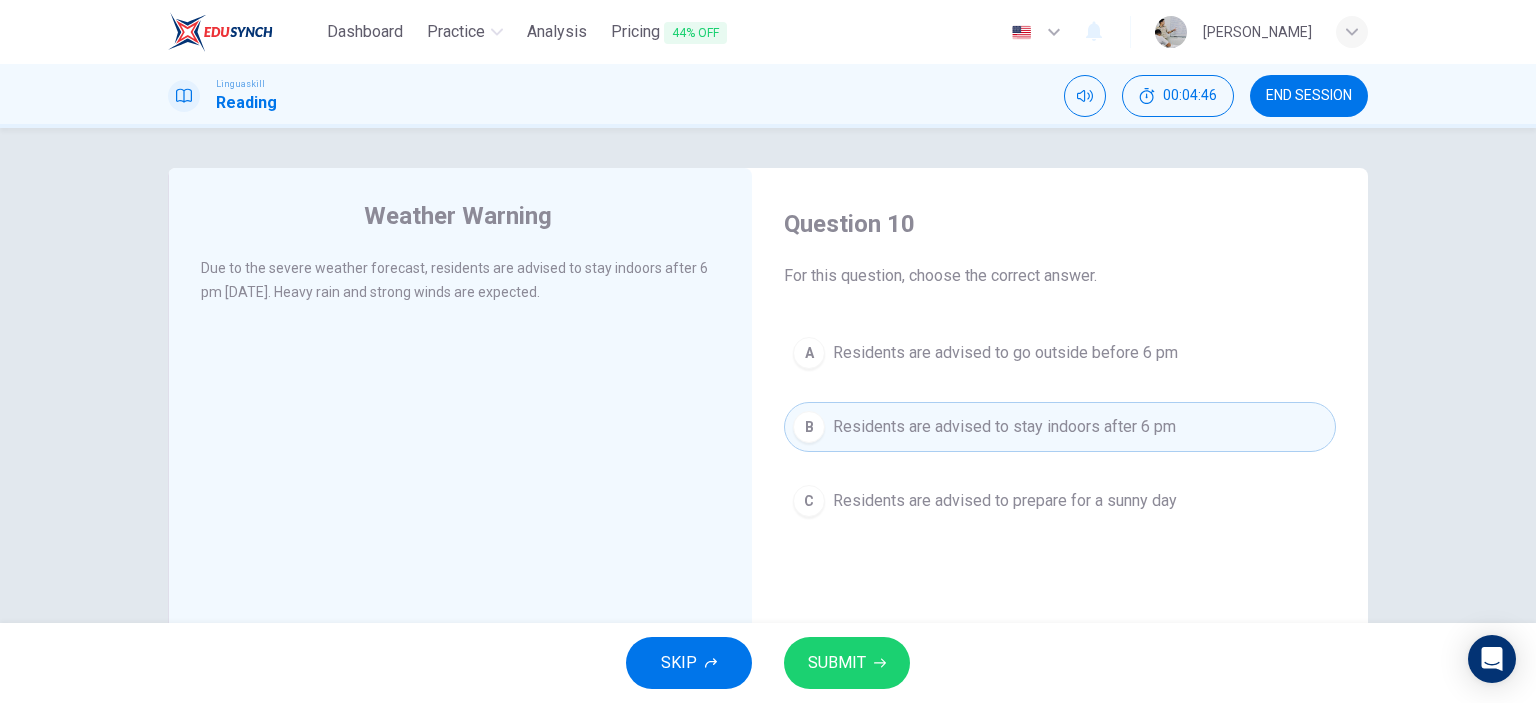click on "SUBMIT" at bounding box center (837, 663) 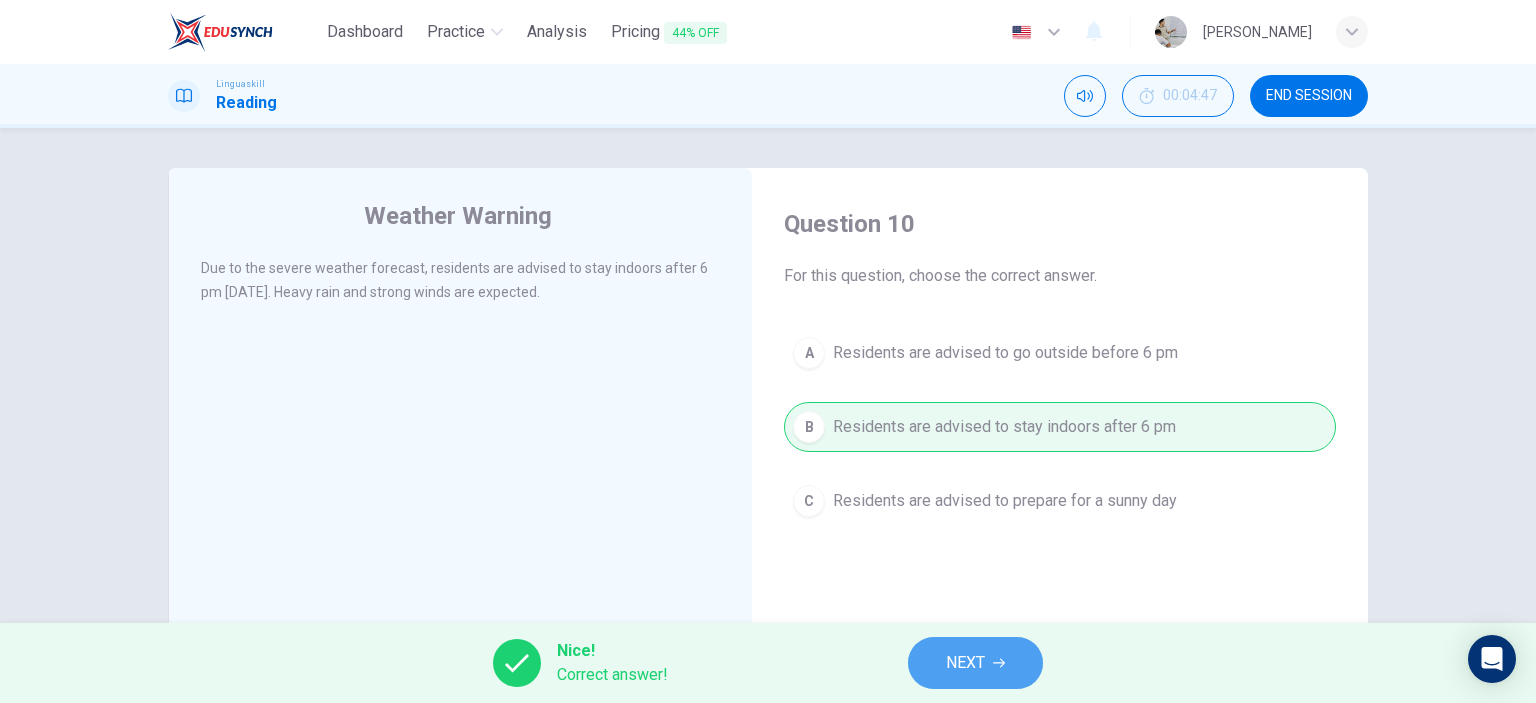 click on "NEXT" at bounding box center [965, 663] 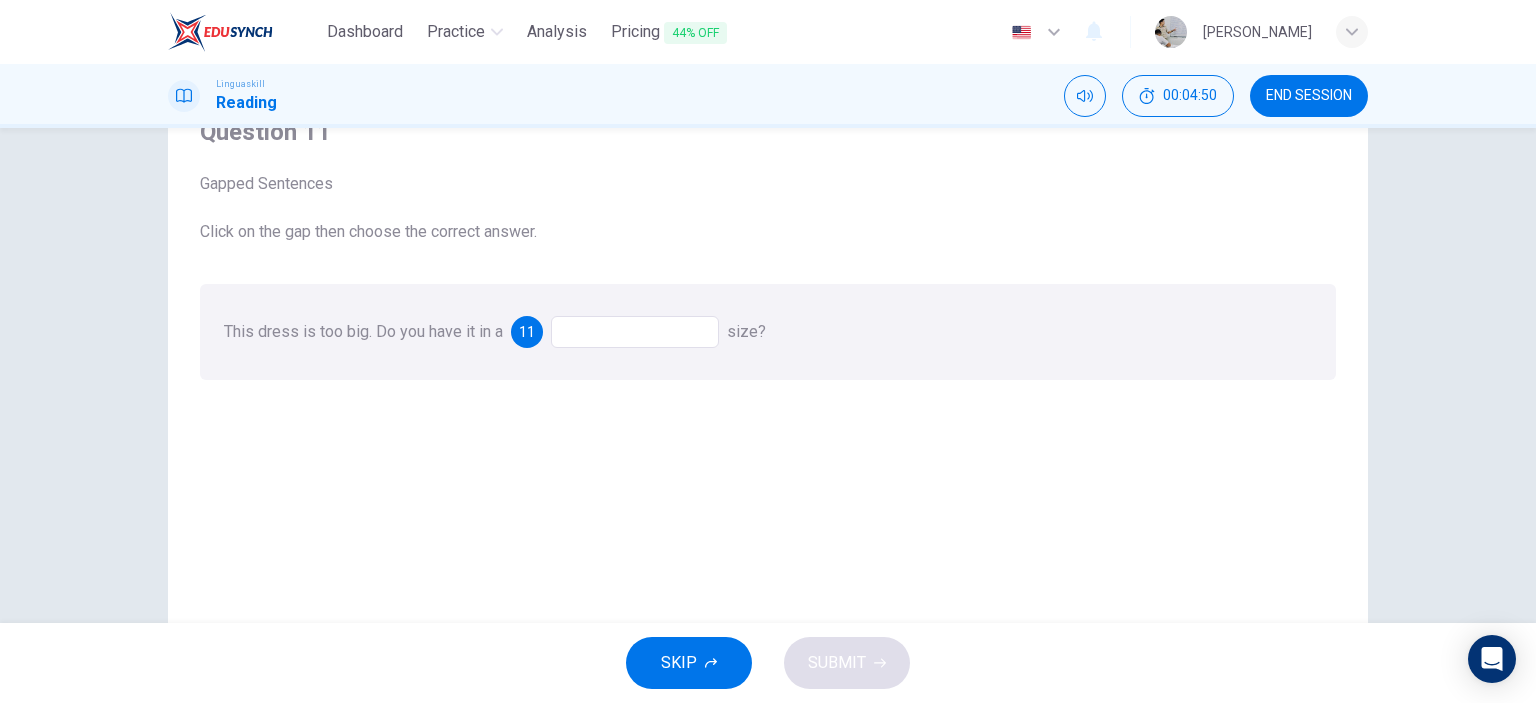 scroll, scrollTop: 0, scrollLeft: 0, axis: both 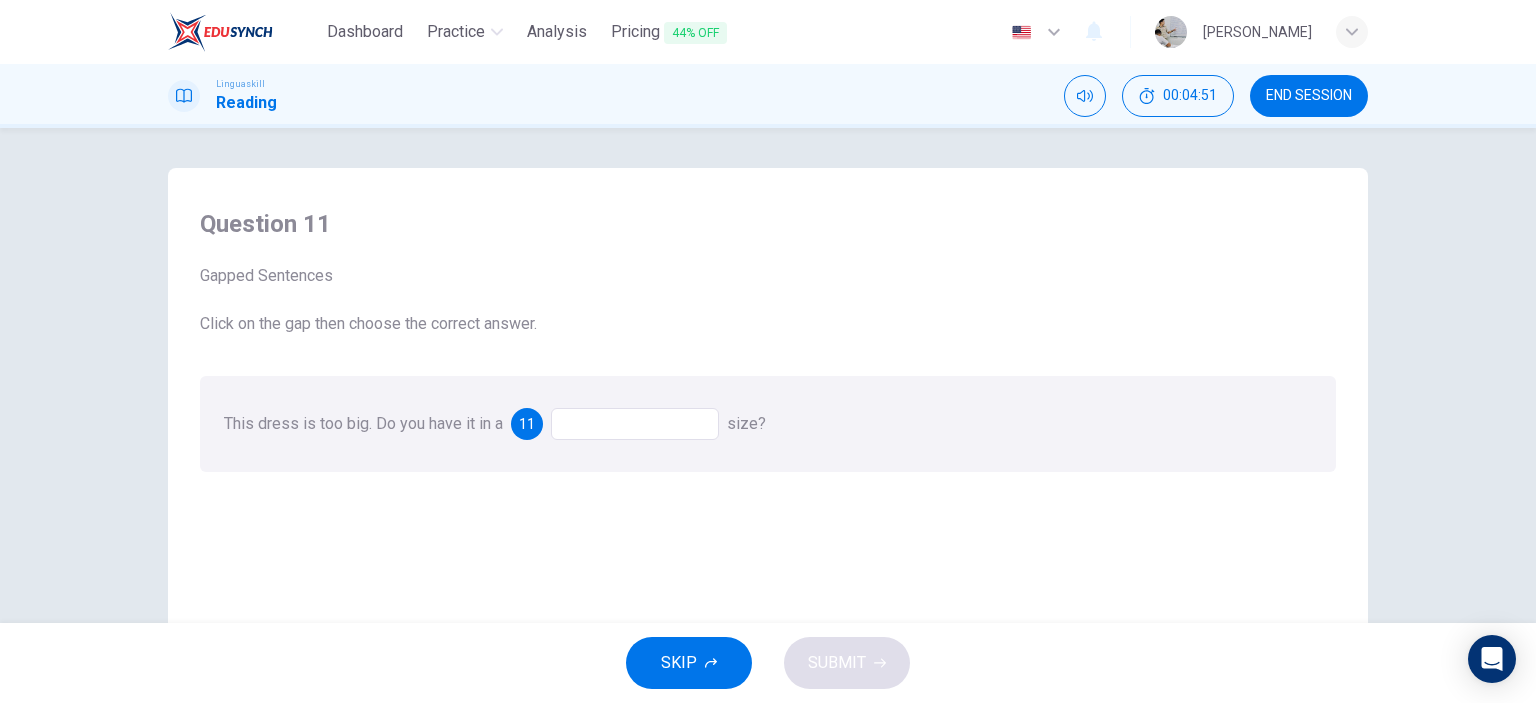 click at bounding box center (635, 424) 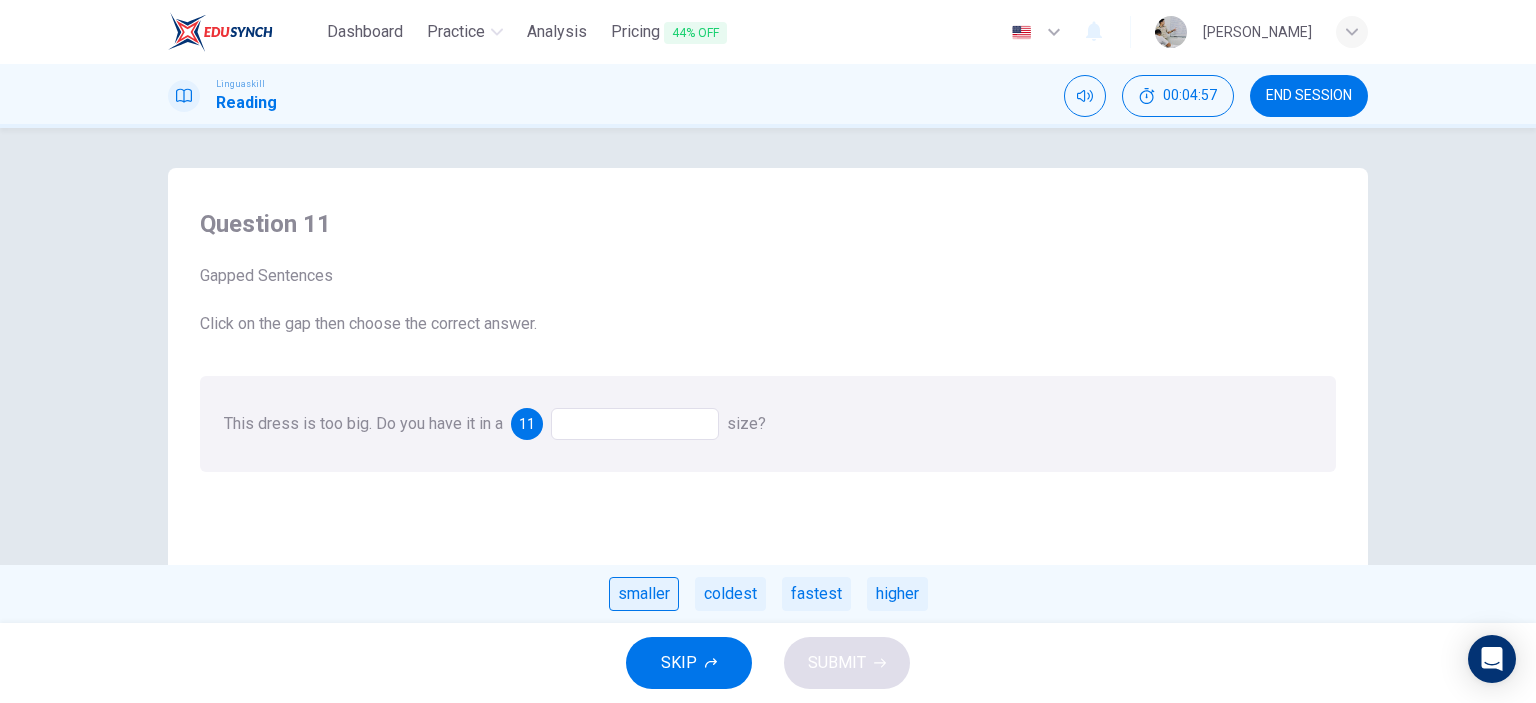 click on "smaller" at bounding box center [644, 594] 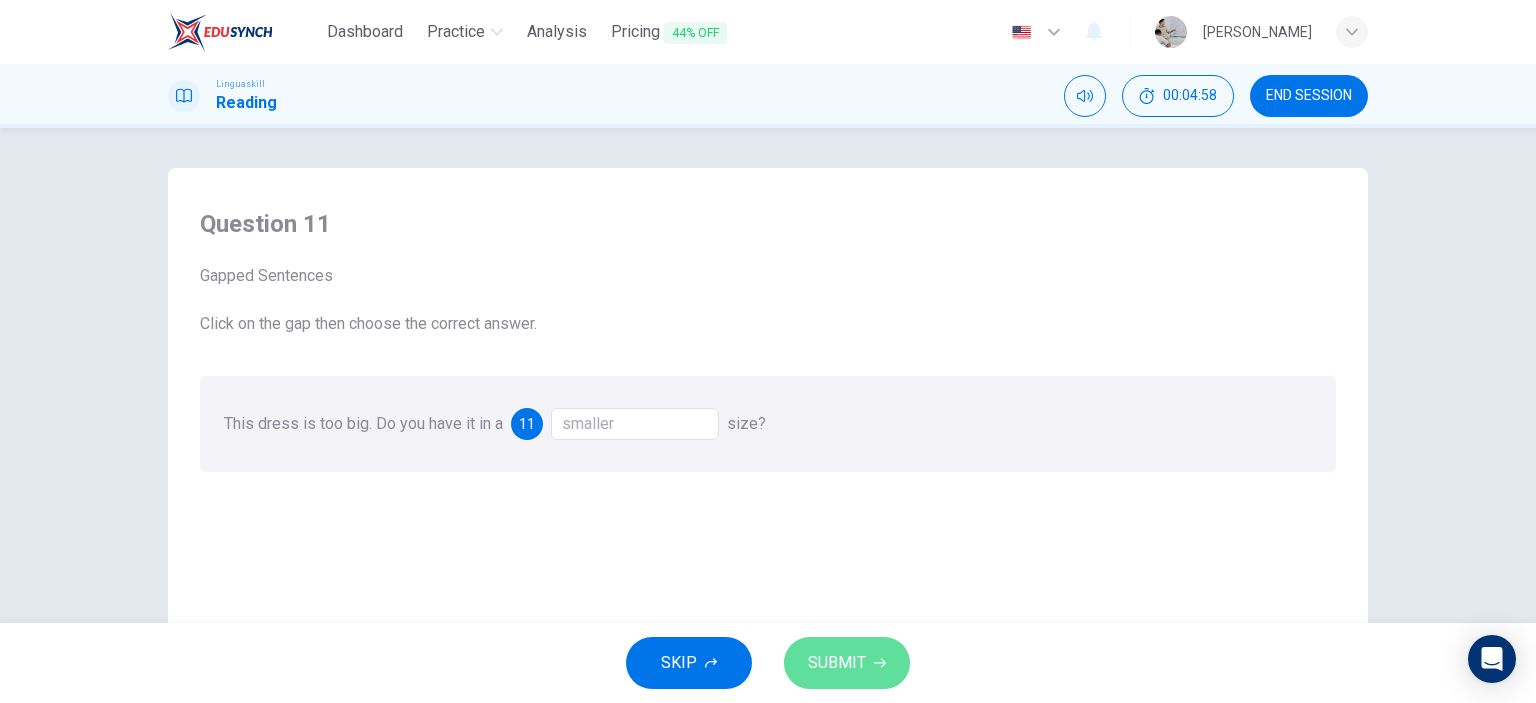 click on "SUBMIT" at bounding box center [837, 663] 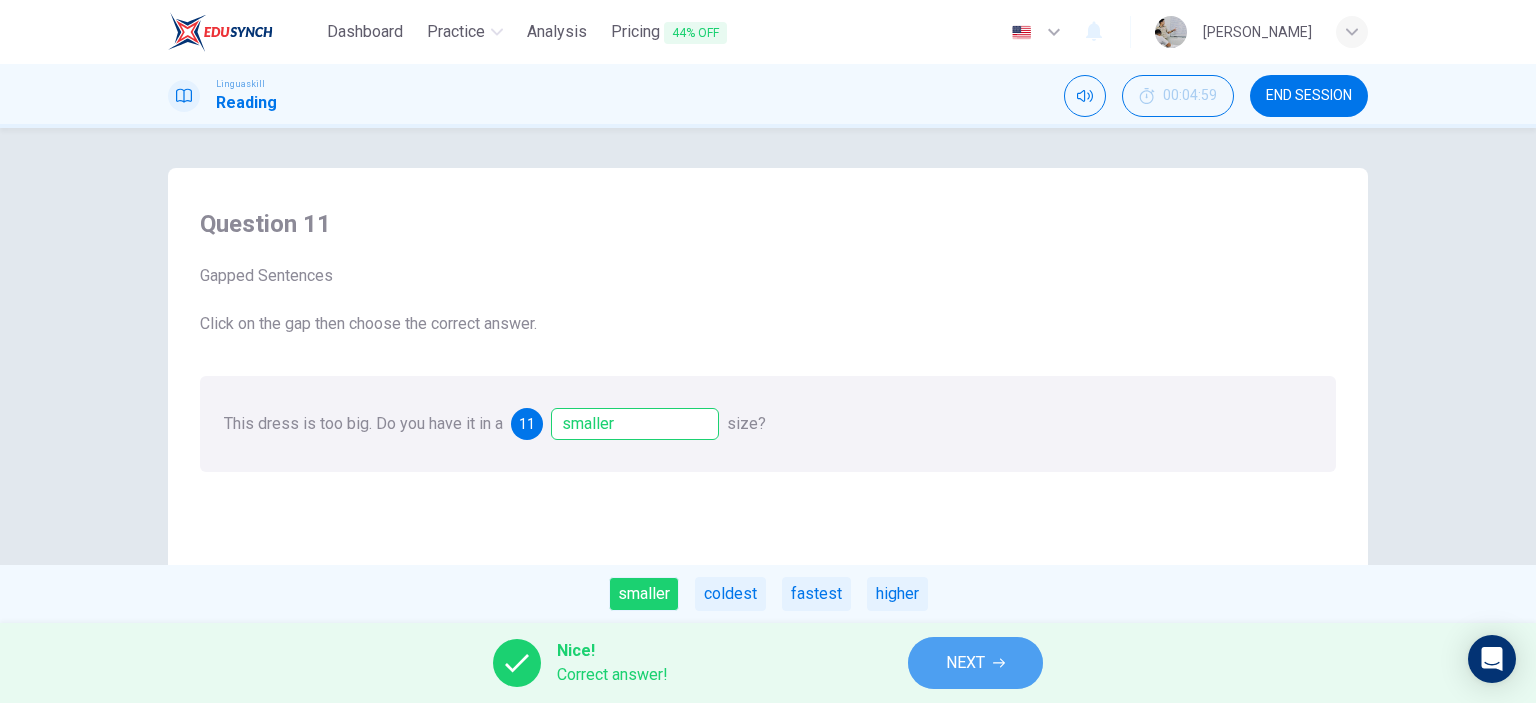 click on "NEXT" at bounding box center [965, 663] 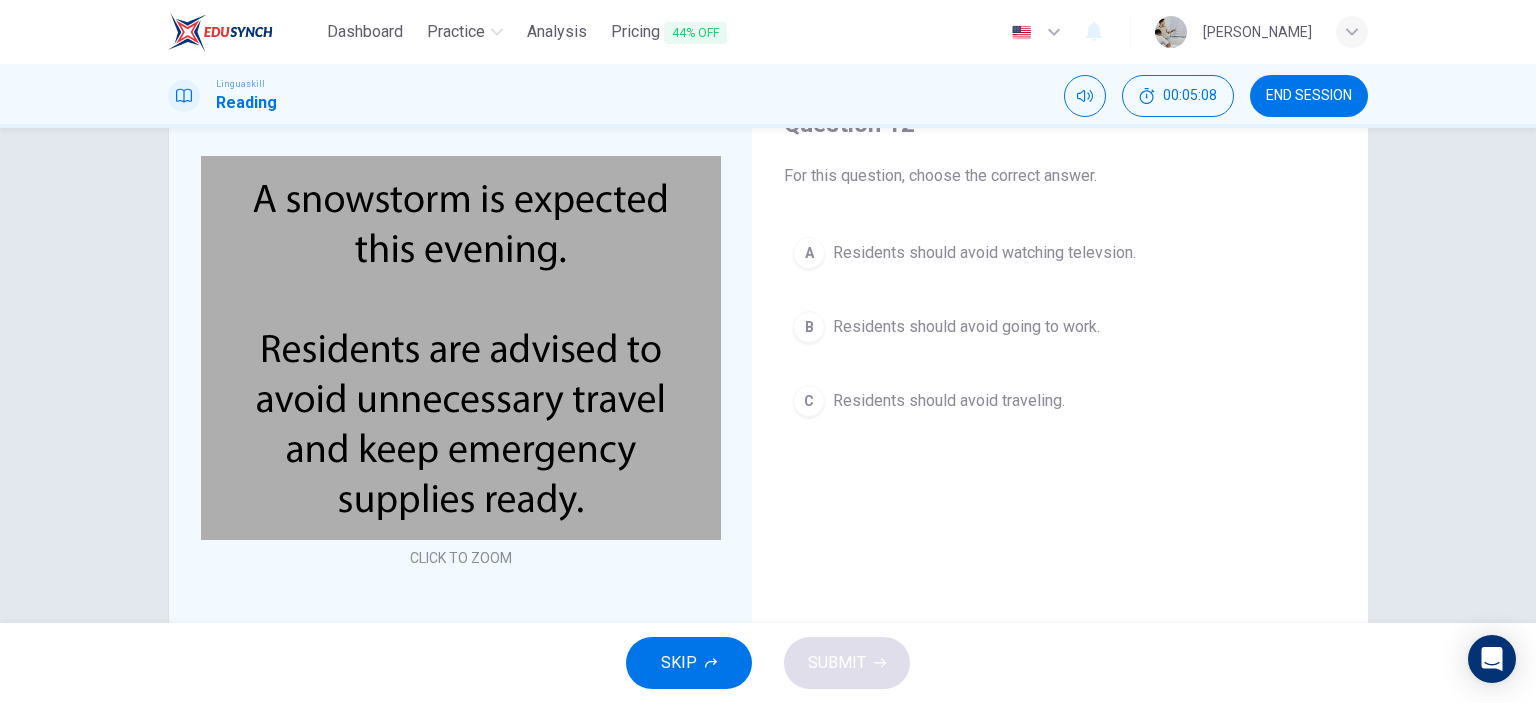 scroll, scrollTop: 0, scrollLeft: 0, axis: both 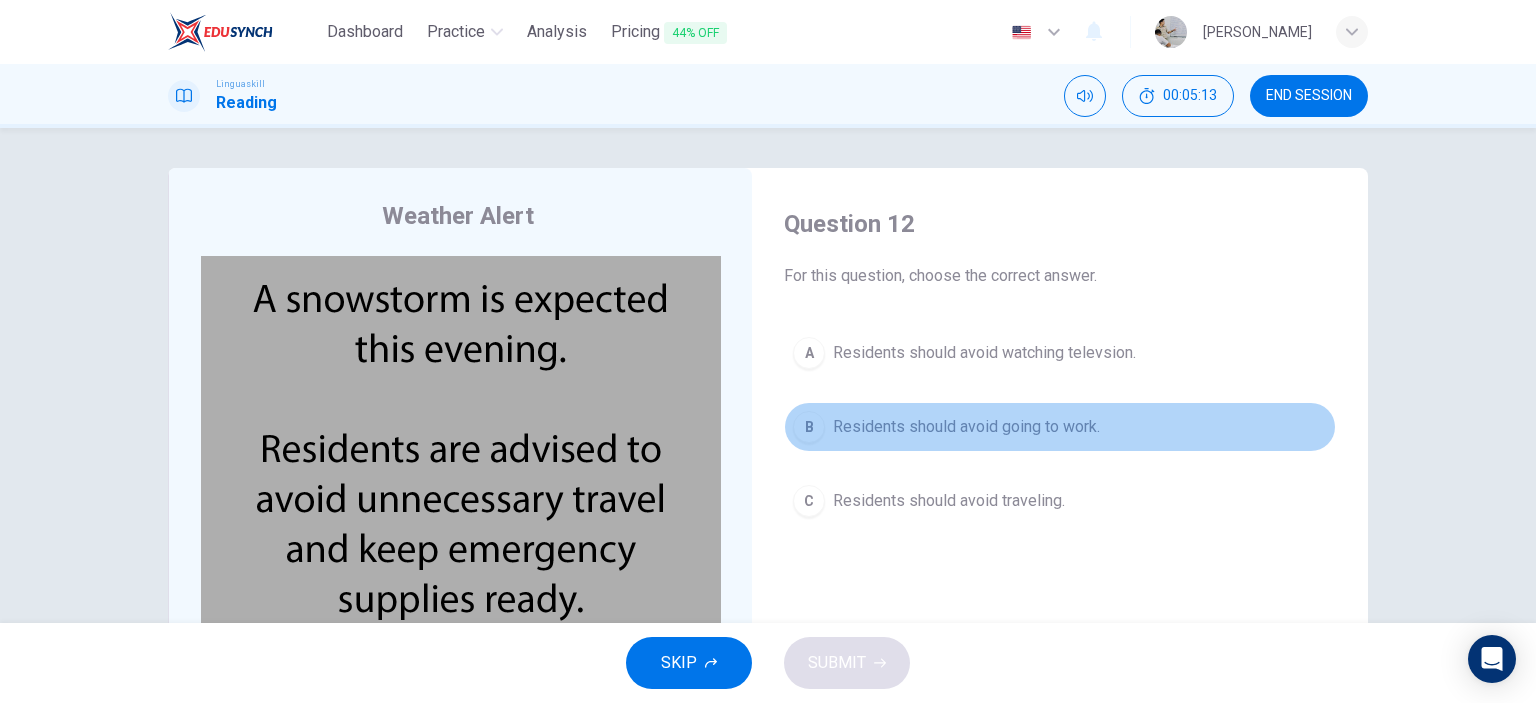 click on "Residents should avoid going to work." at bounding box center (966, 427) 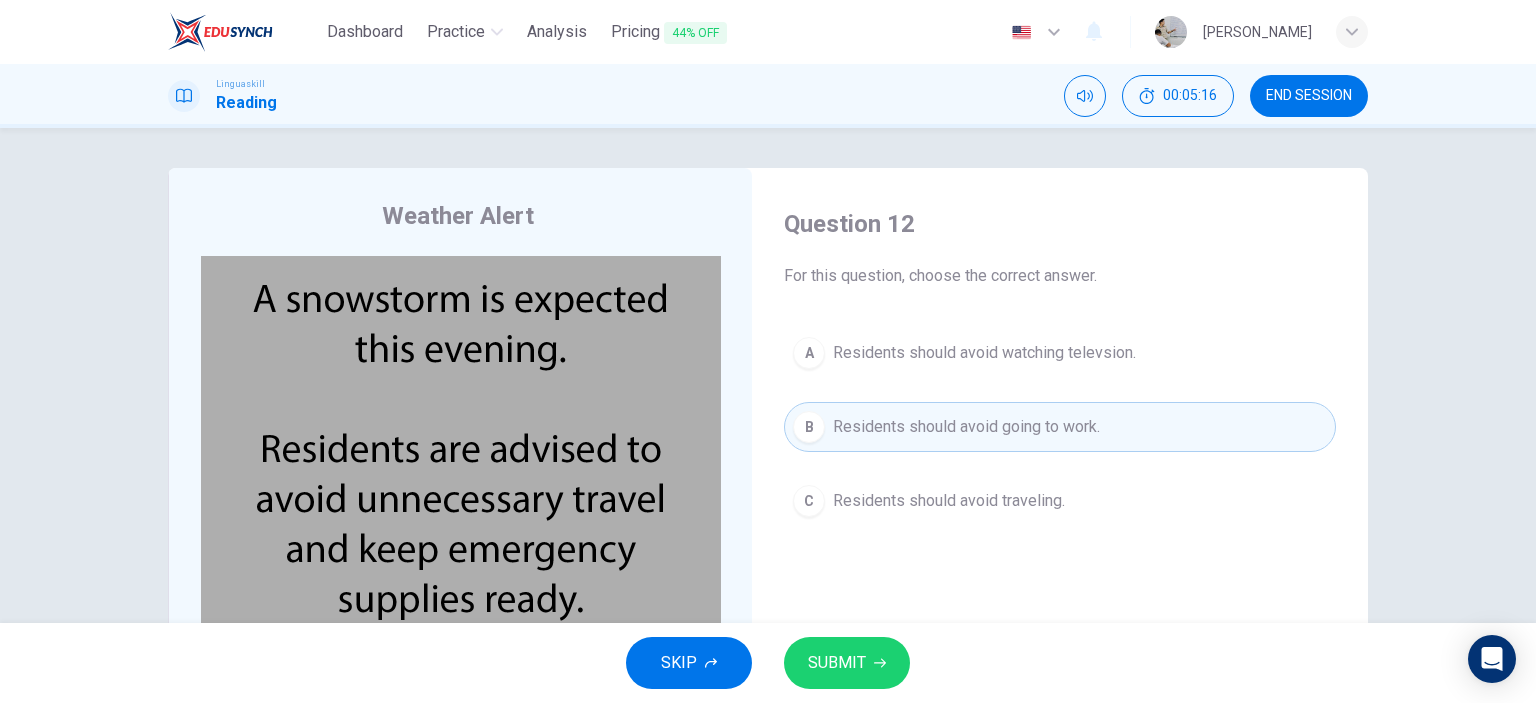 click on "Residents should avoid traveling." at bounding box center [949, 501] 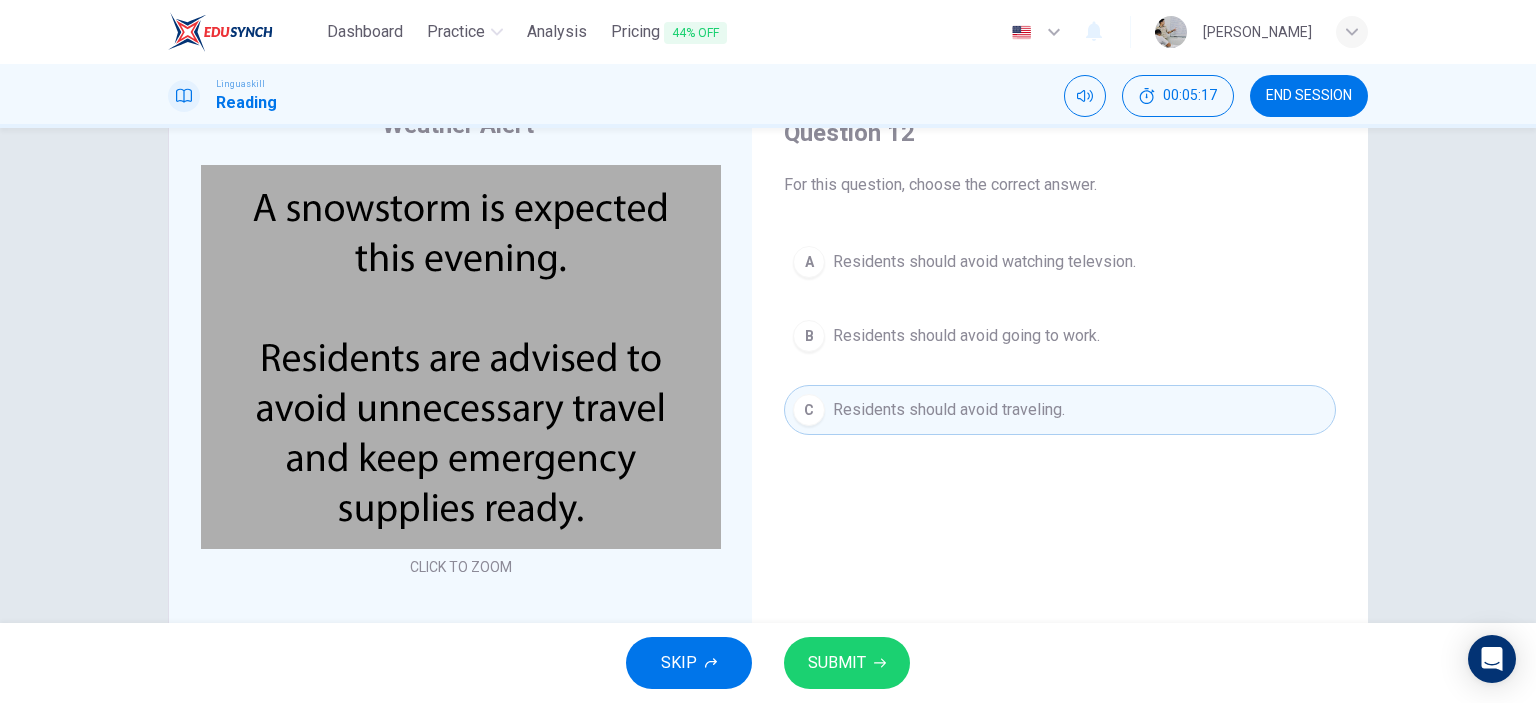 scroll, scrollTop: 100, scrollLeft: 0, axis: vertical 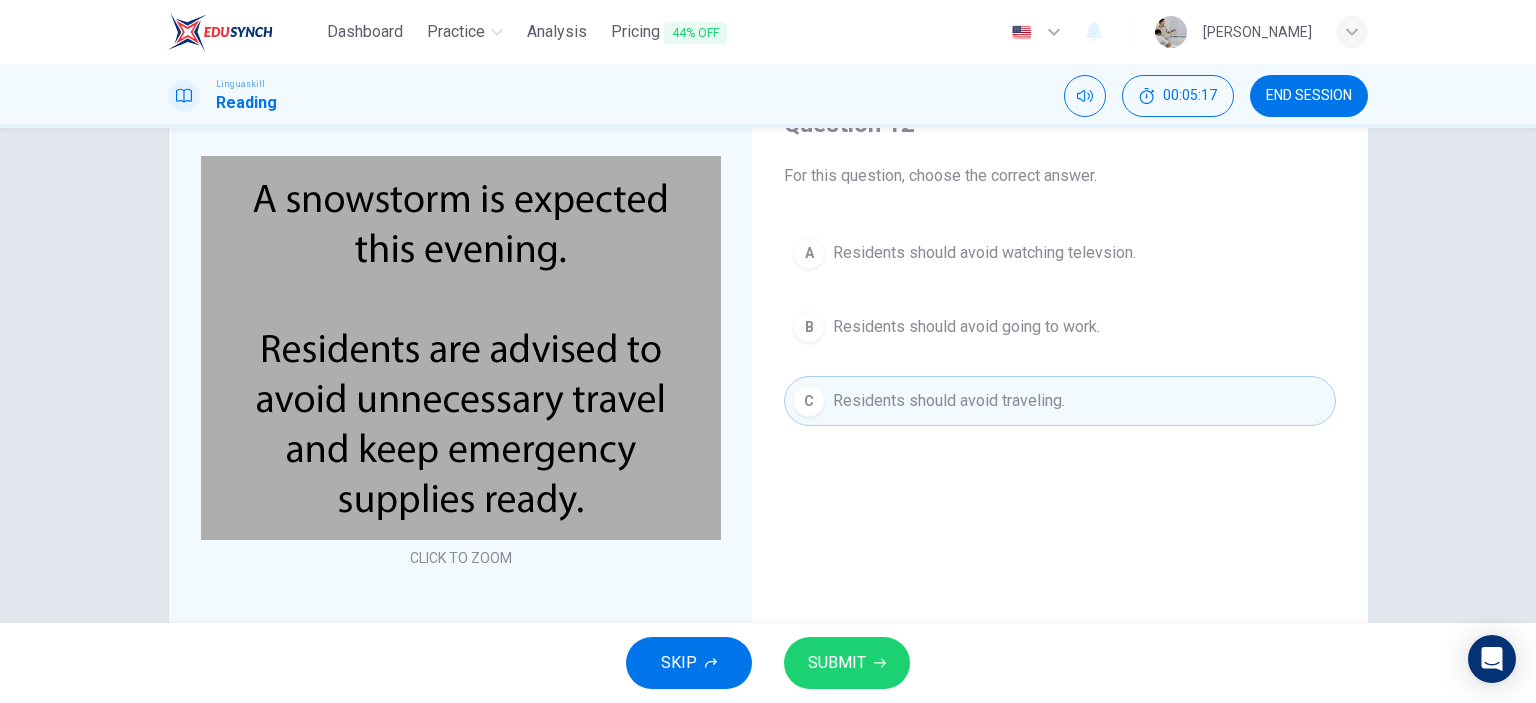 click on "SUBMIT" at bounding box center [847, 663] 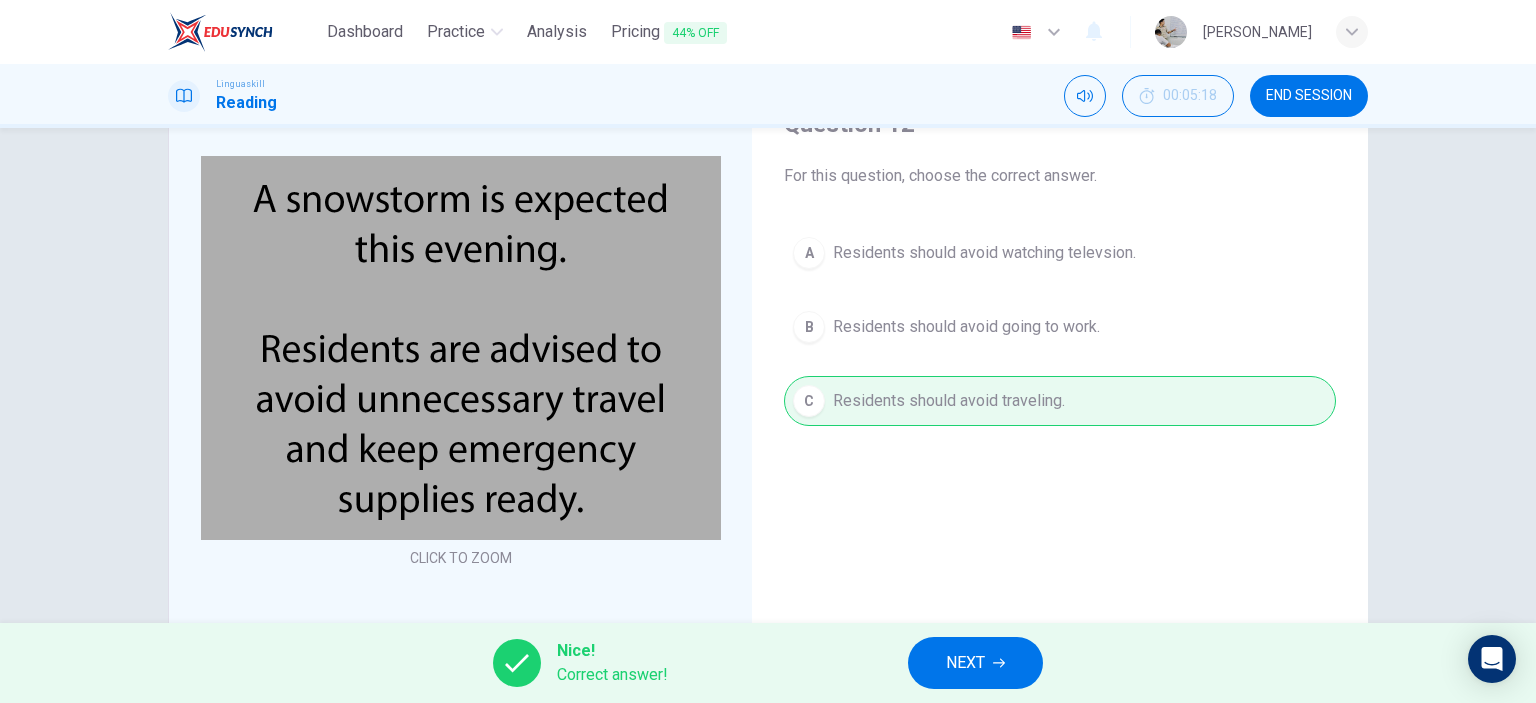 click on "NEXT" at bounding box center (965, 663) 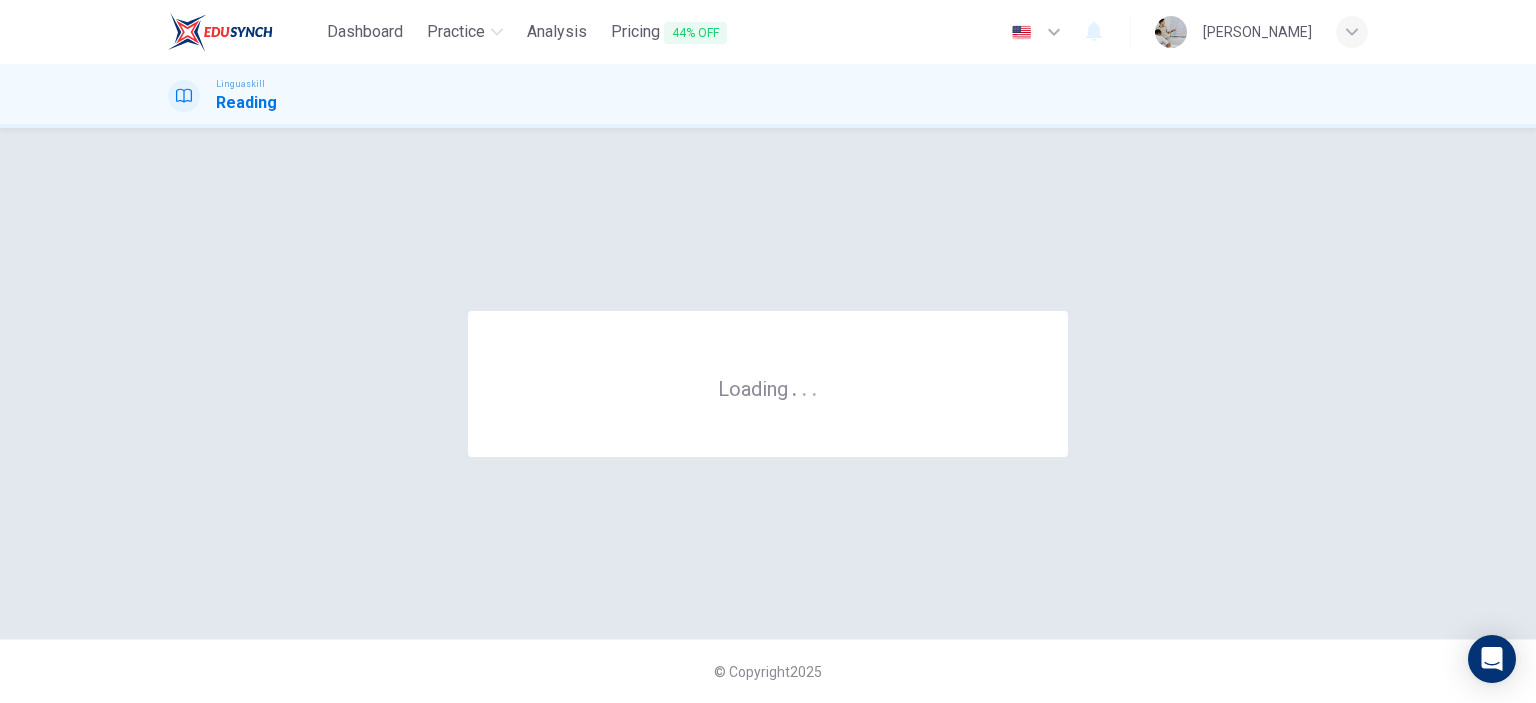 scroll, scrollTop: 0, scrollLeft: 0, axis: both 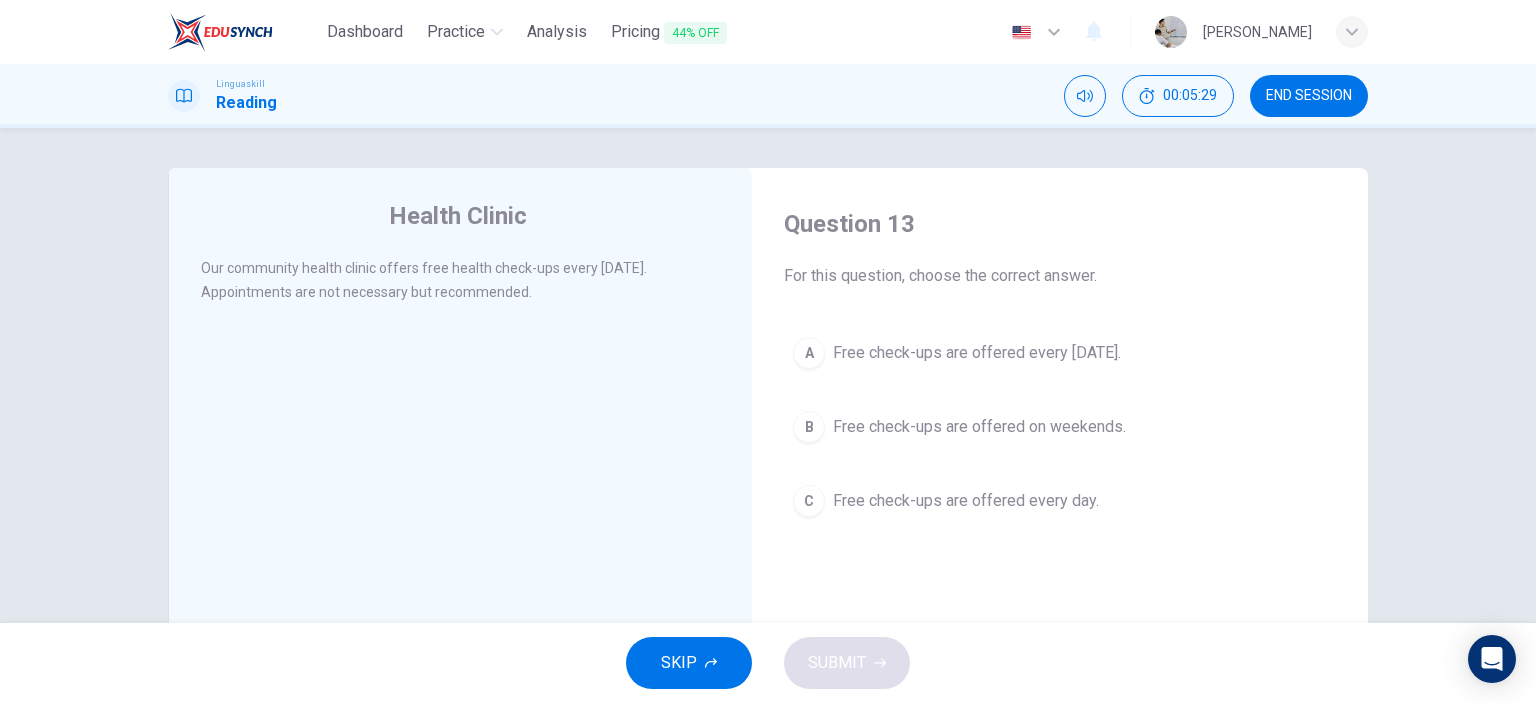 click on "Free check-ups are offered every Wednesday." at bounding box center (977, 353) 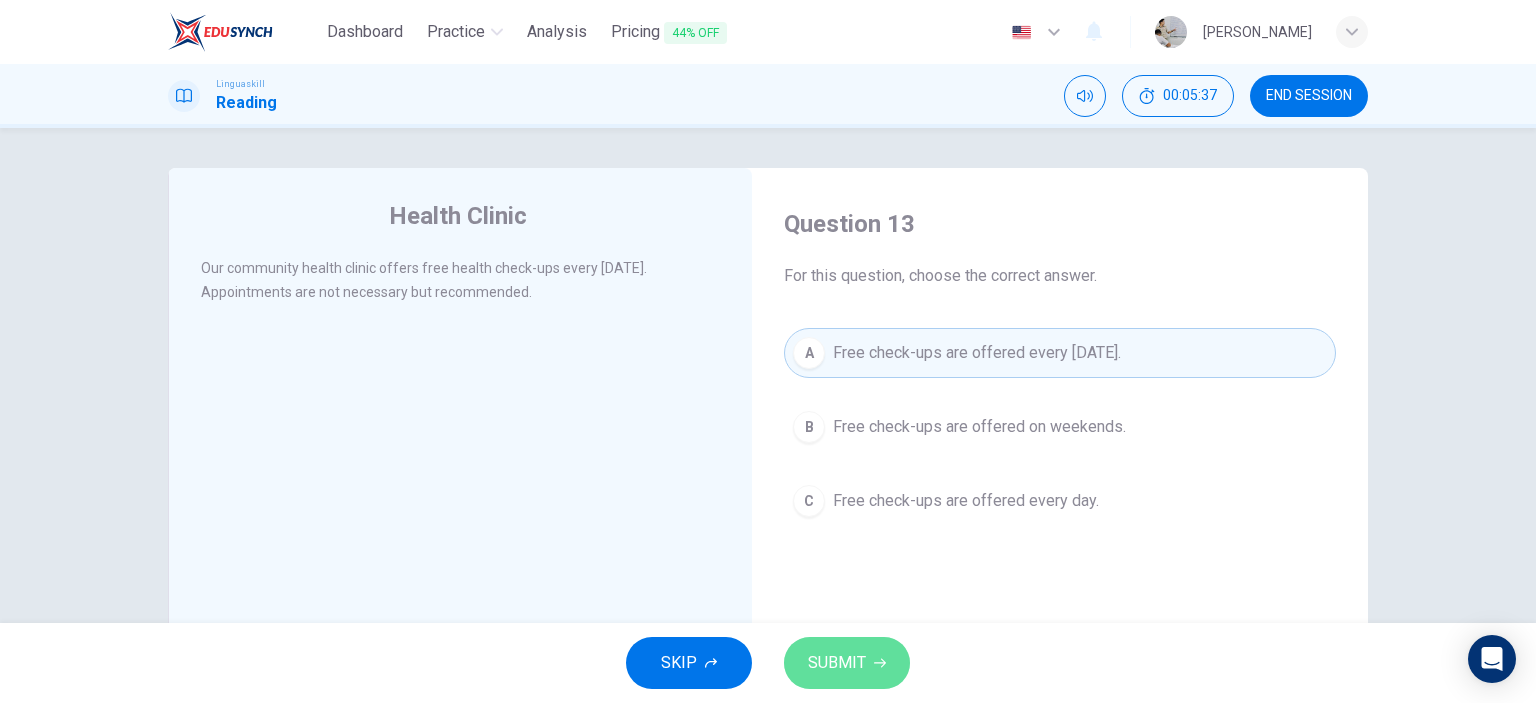 click 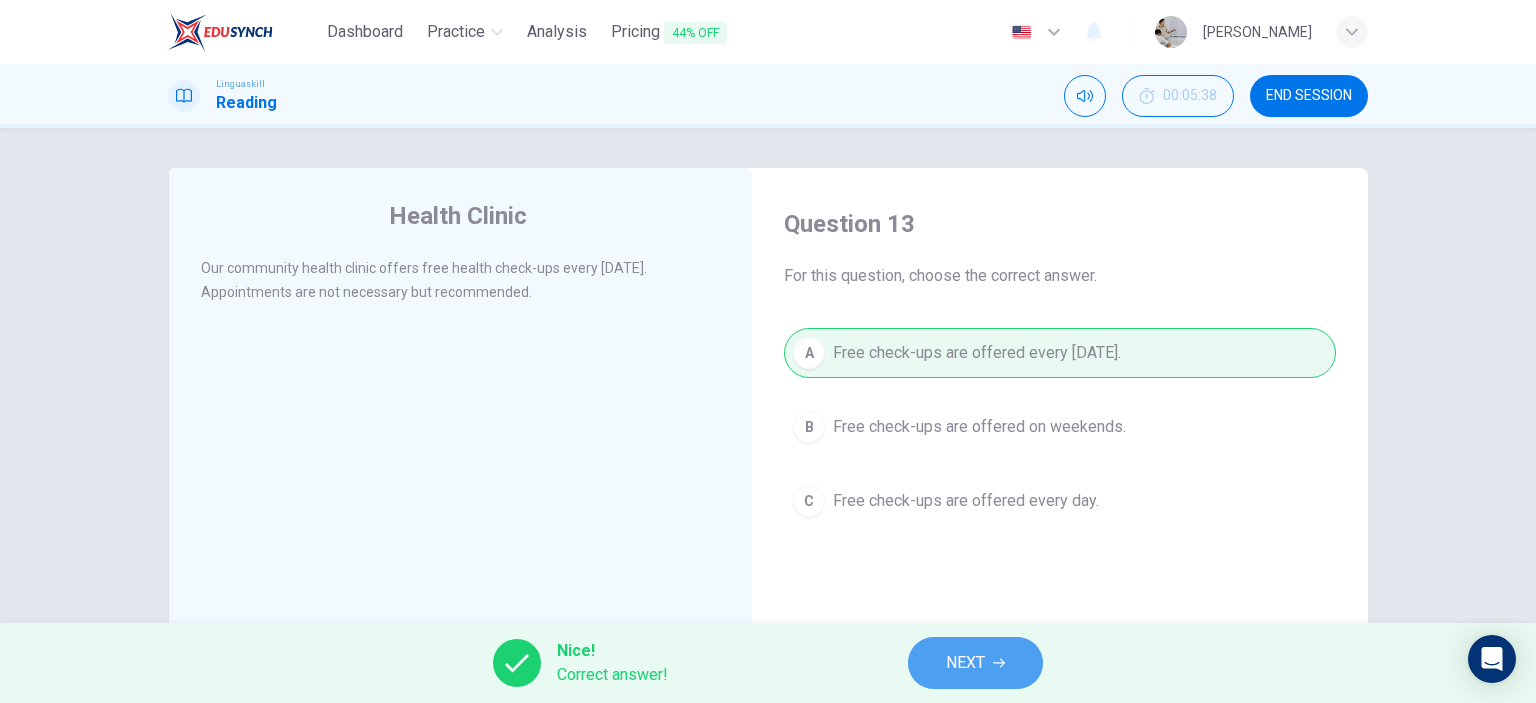 click on "NEXT" at bounding box center [975, 663] 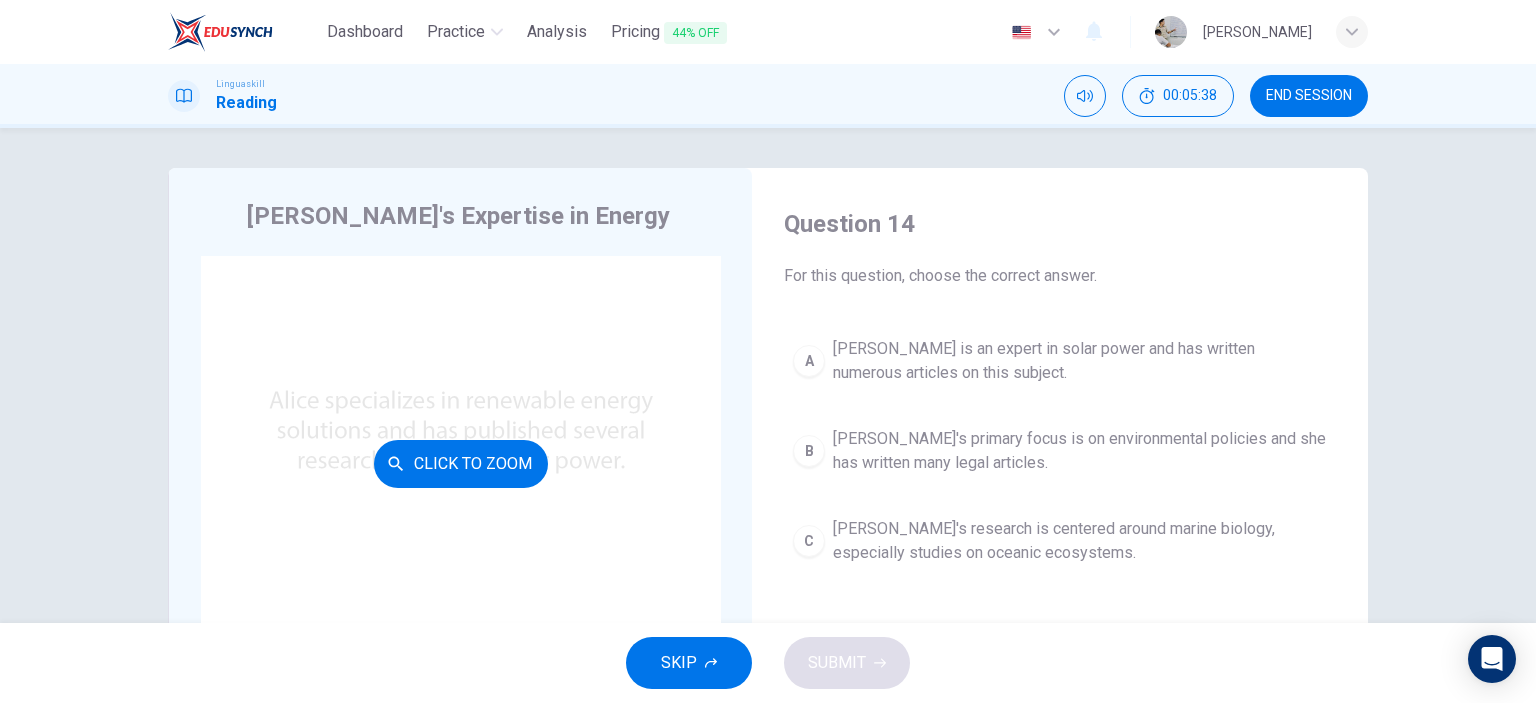 click on "Click to Zoom" at bounding box center [461, 464] 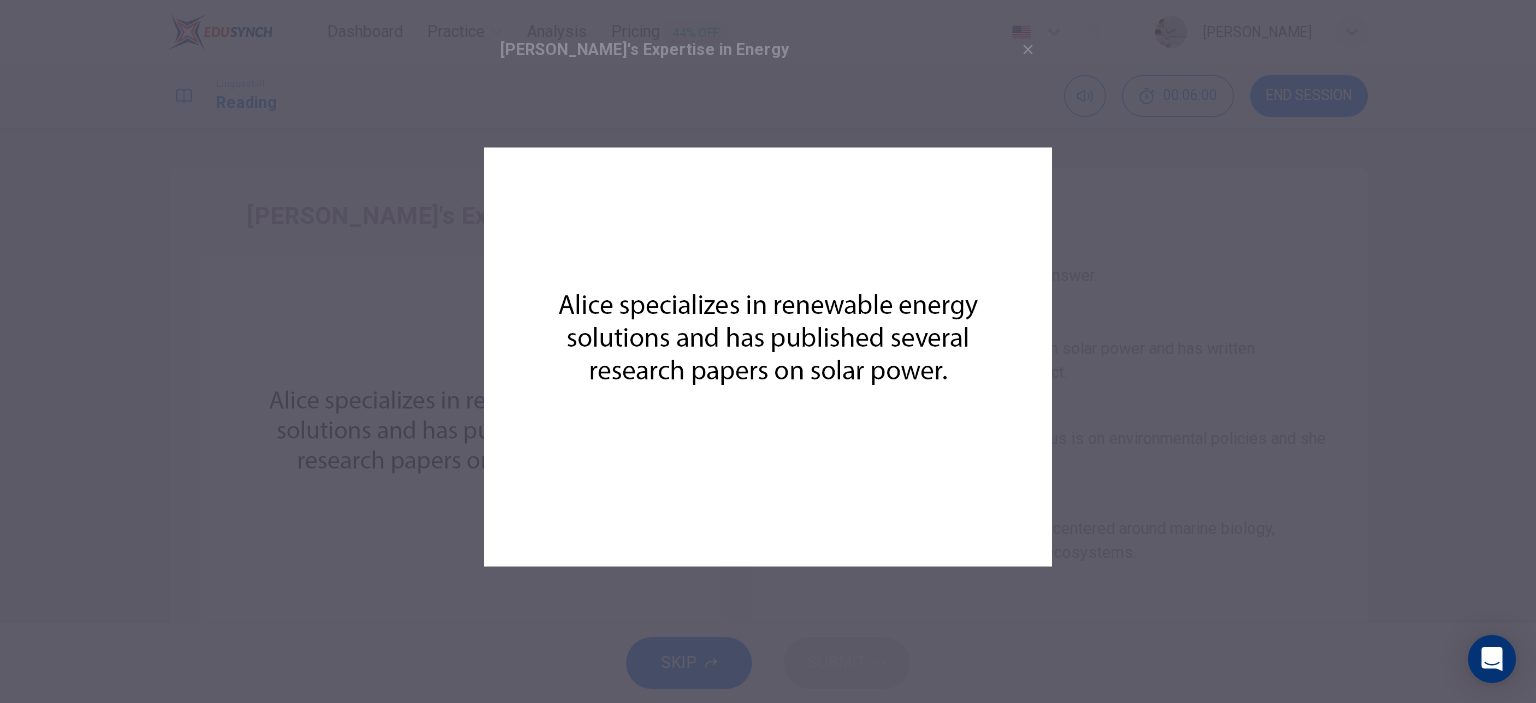 click at bounding box center (768, 357) 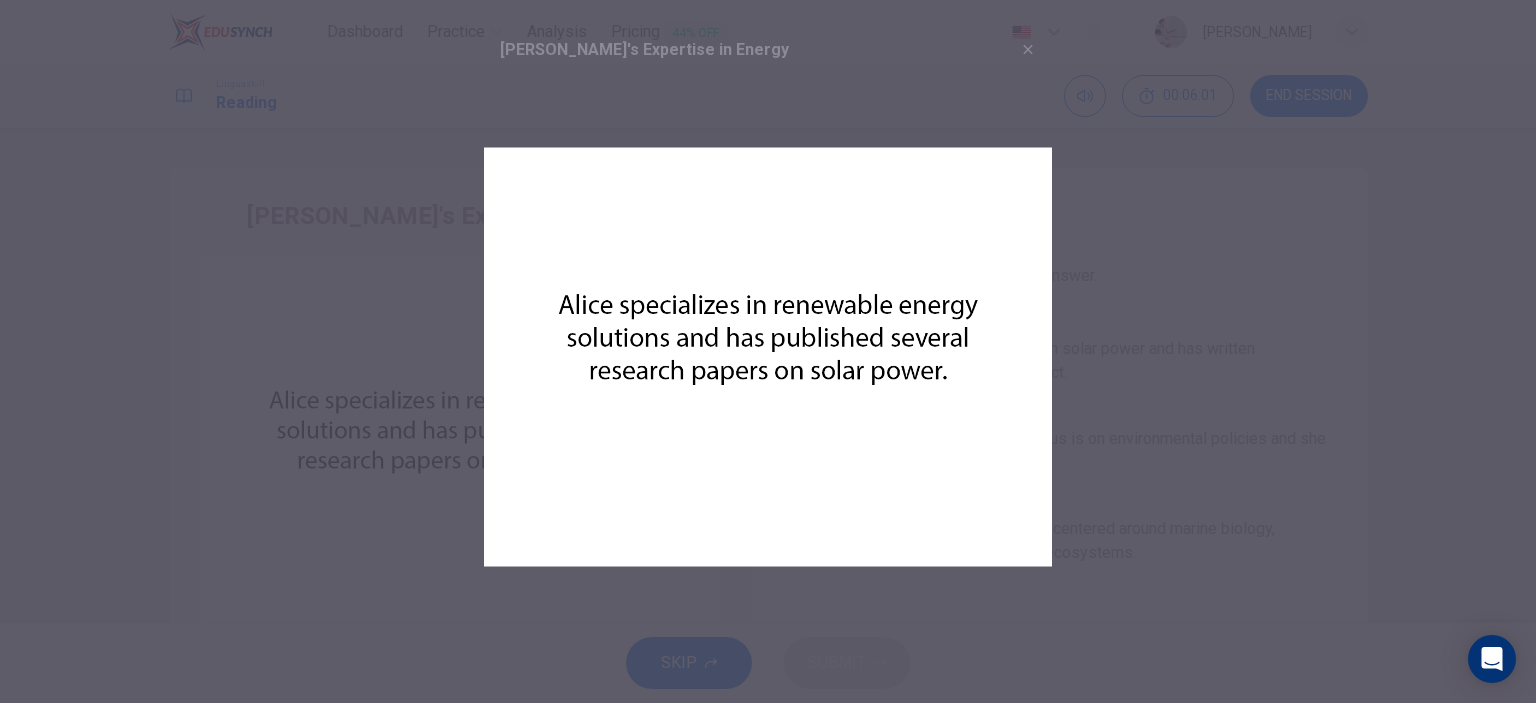 click at bounding box center (768, 357) 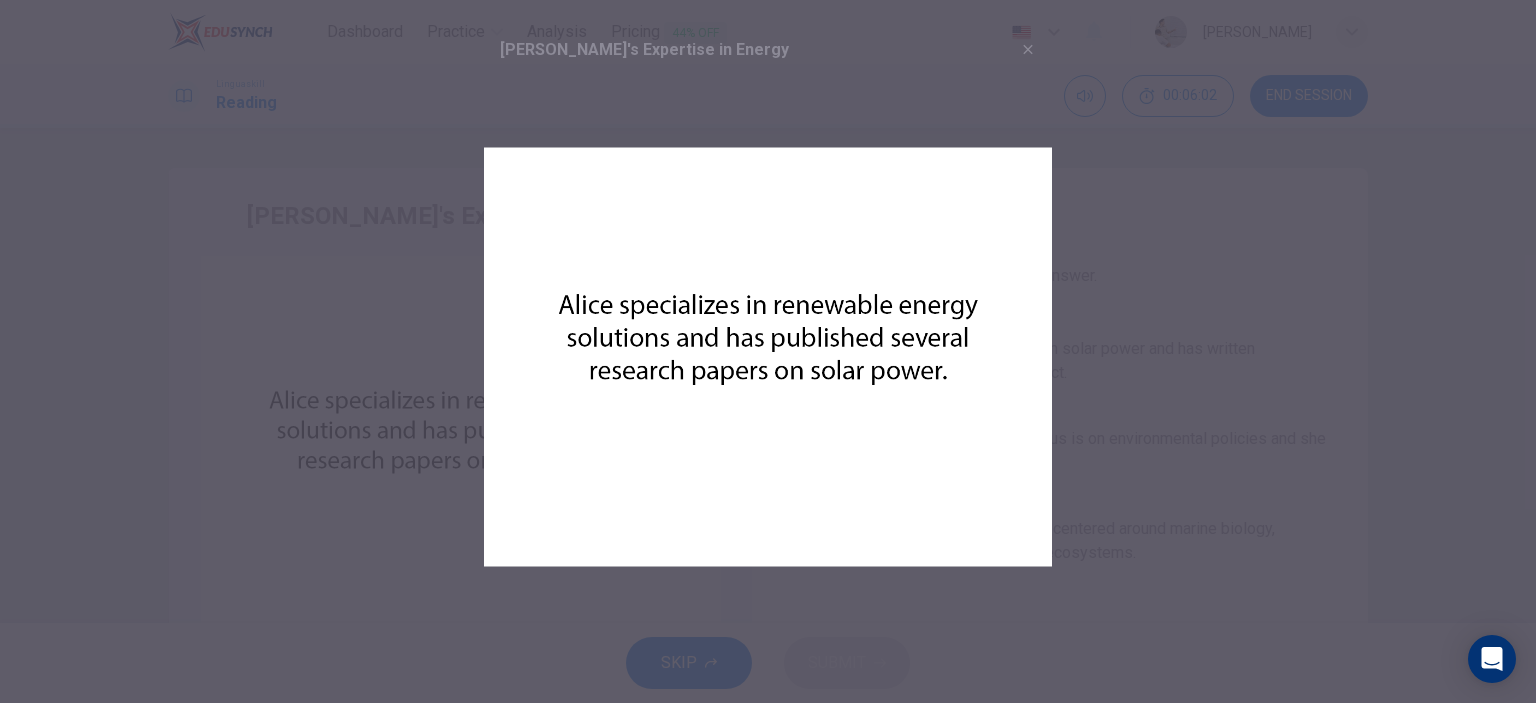 drag, startPoint x: 693, startPoint y: 637, endPoint x: 659, endPoint y: 637, distance: 34 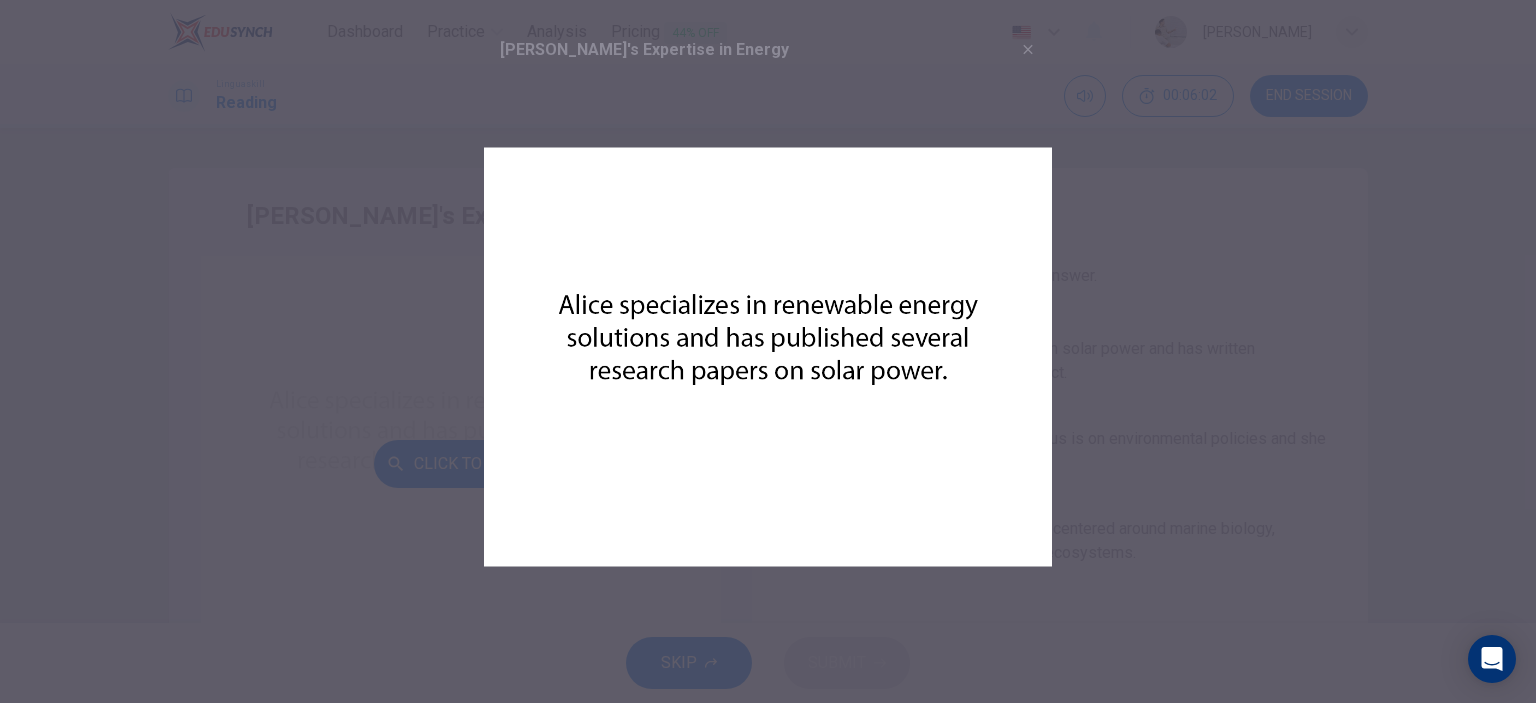 click at bounding box center (768, 351) 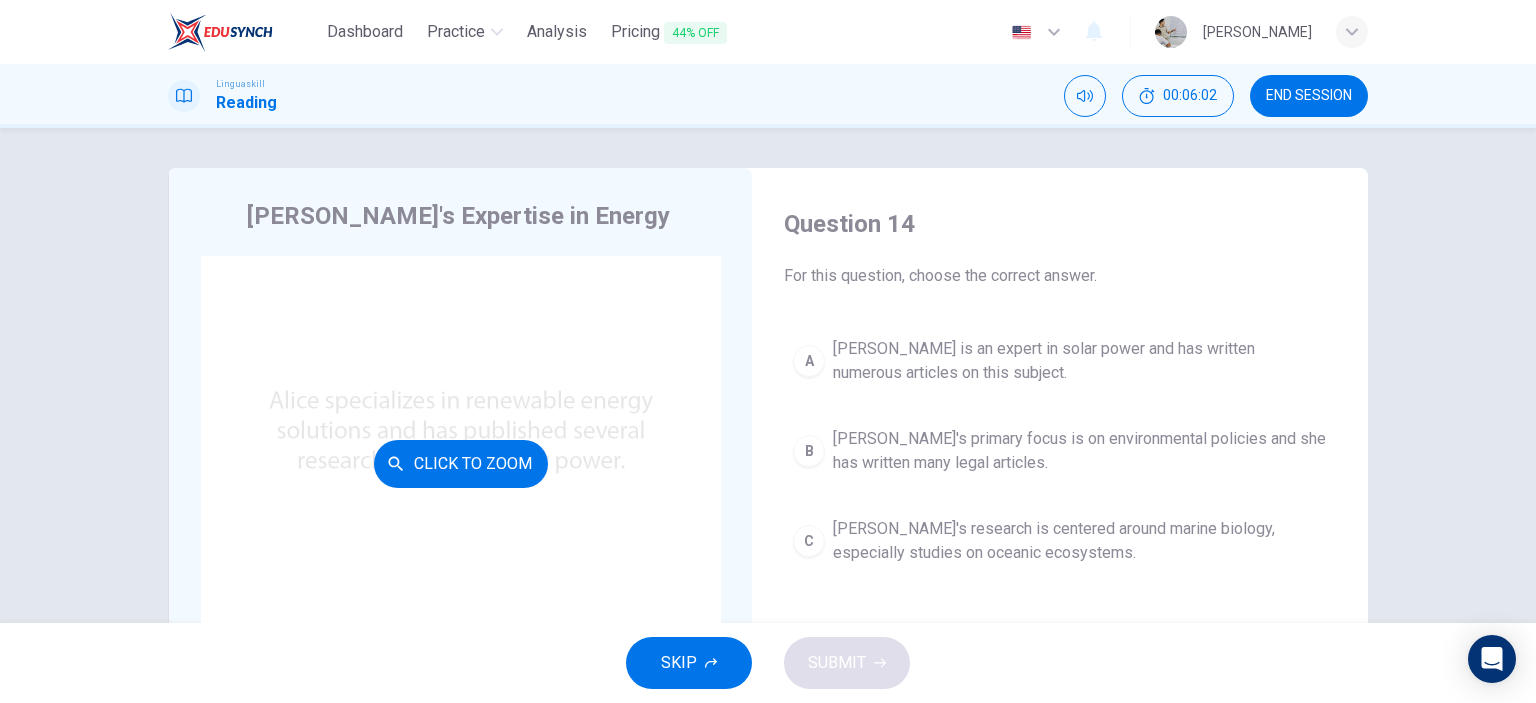 click on "Alice's Expertise in Energy CLICK TO ZOOM Click to Zoom" at bounding box center (460, 515) 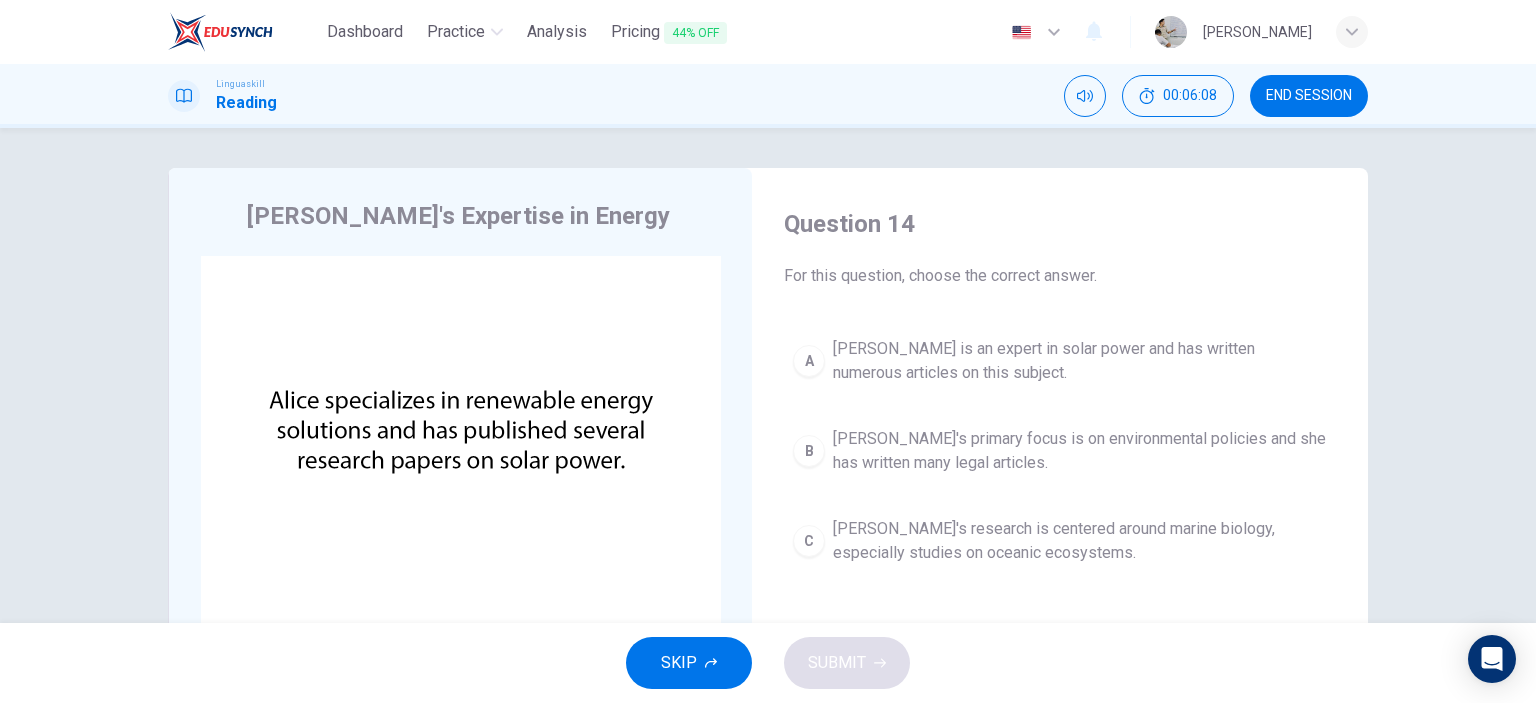 click on "Alice is an expert in solar power and has written numerous articles on this subject." at bounding box center (1080, 361) 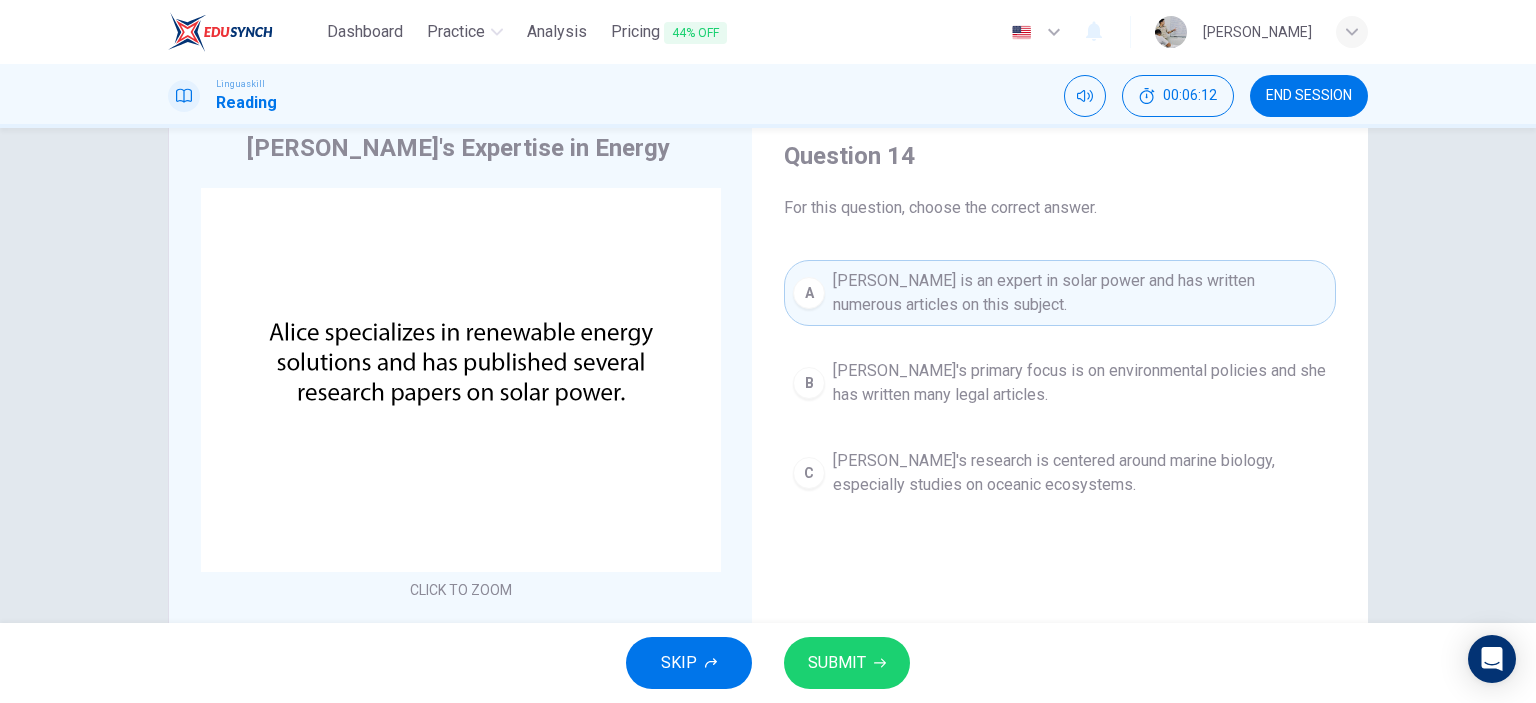 scroll, scrollTop: 100, scrollLeft: 0, axis: vertical 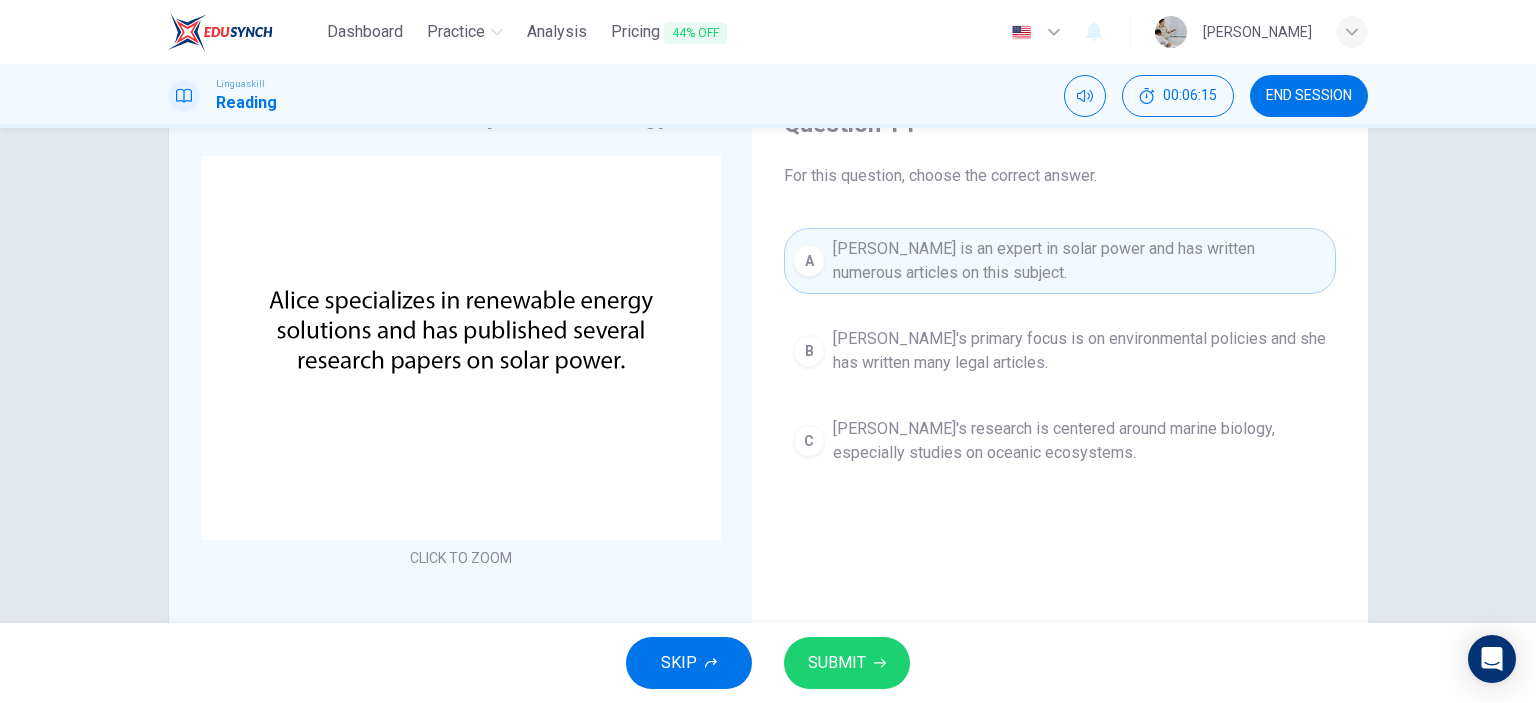 click on "SUBMIT" at bounding box center [837, 663] 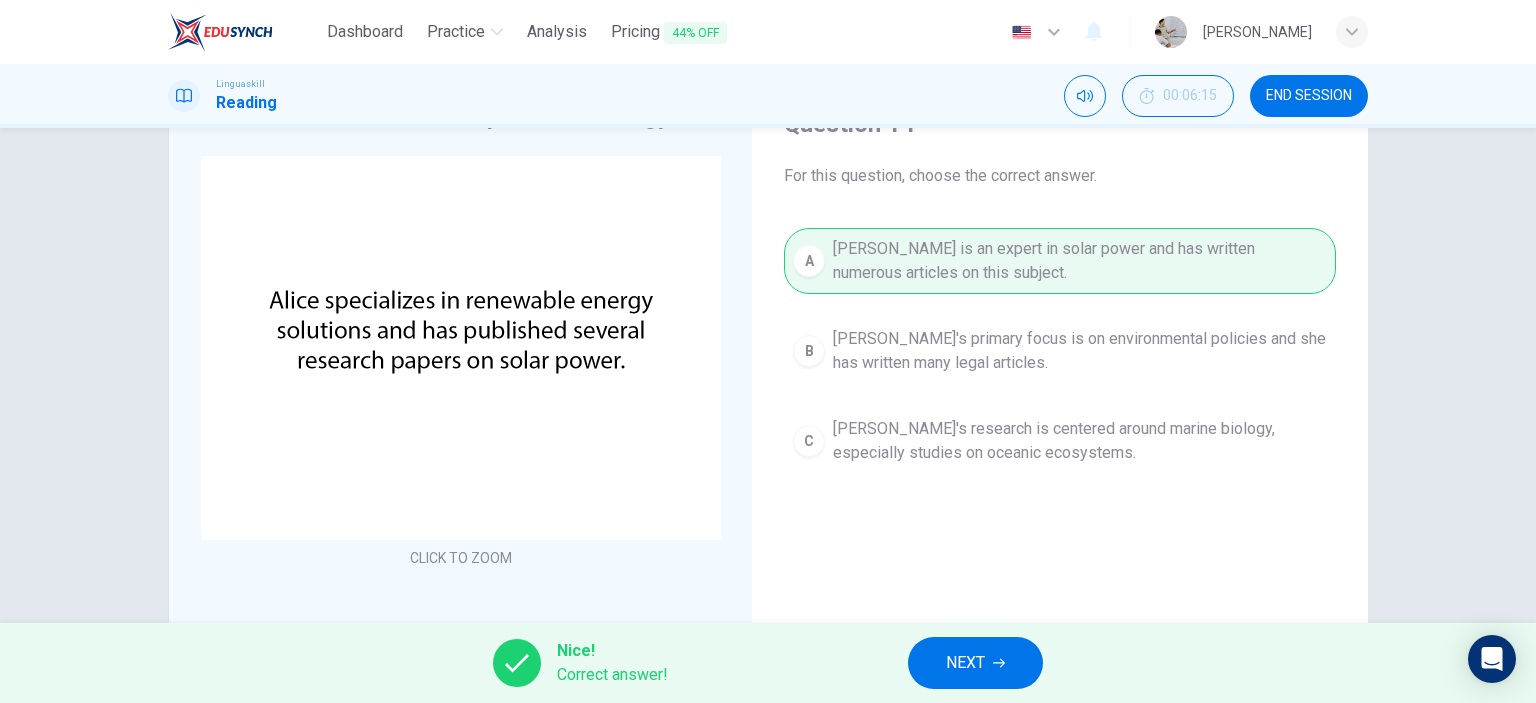 click on "NEXT" at bounding box center (965, 663) 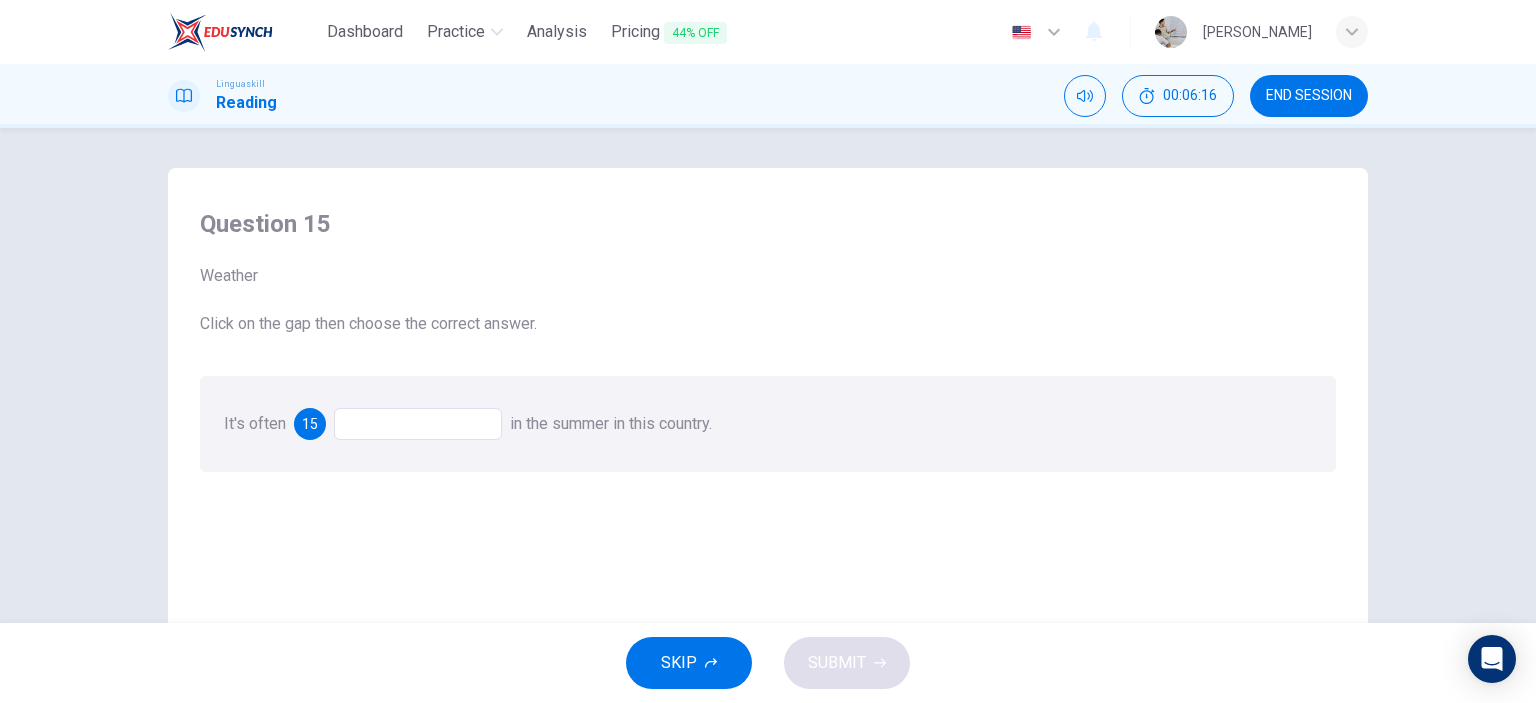 click at bounding box center [418, 424] 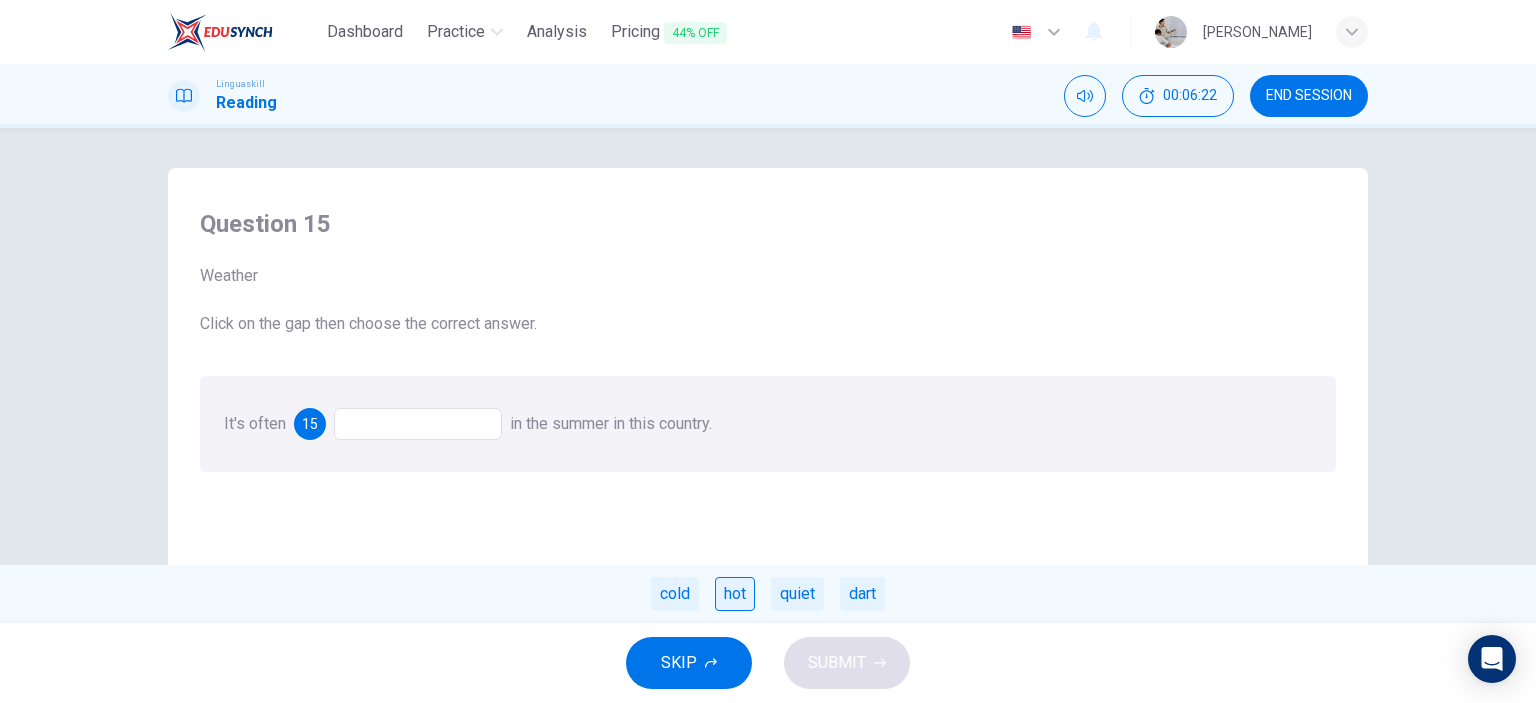 click on "hot" at bounding box center (735, 594) 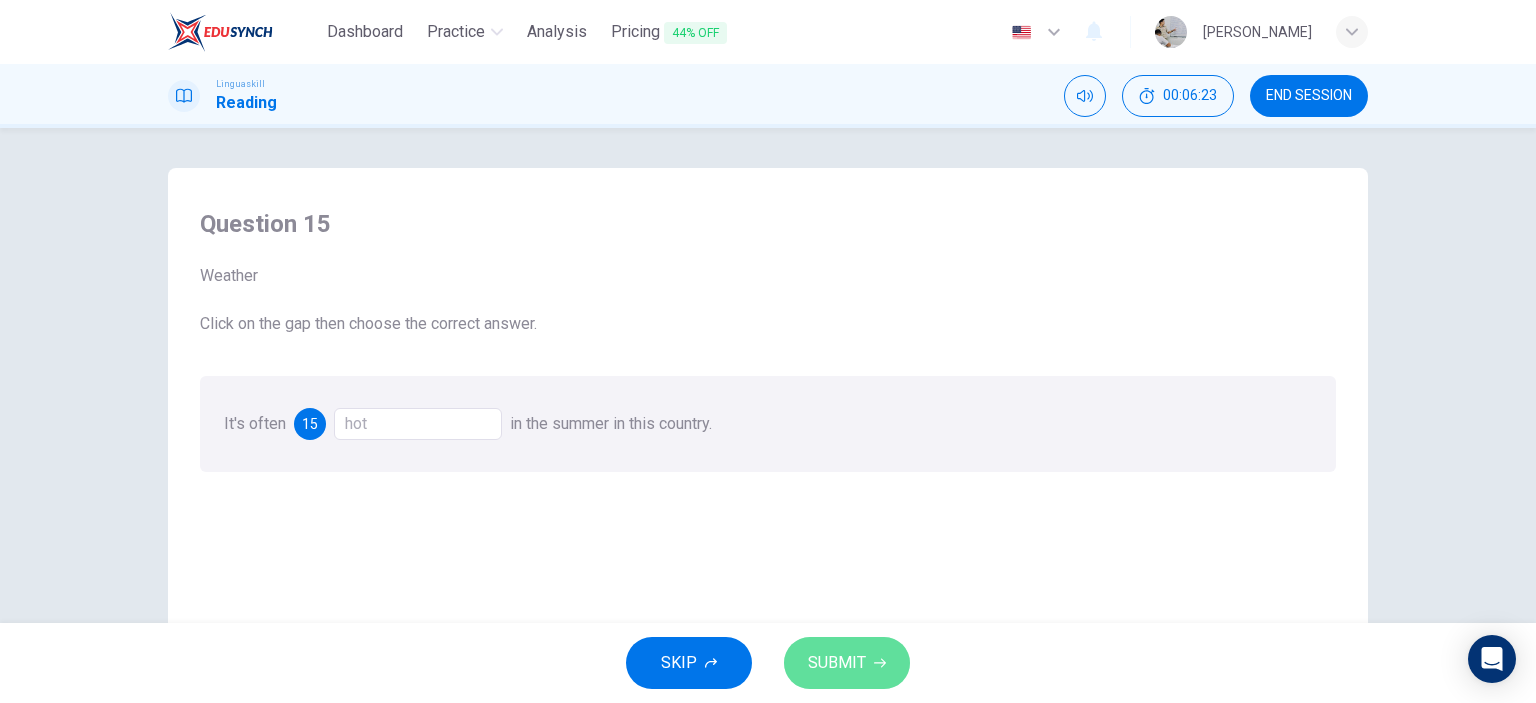click on "SUBMIT" at bounding box center [837, 663] 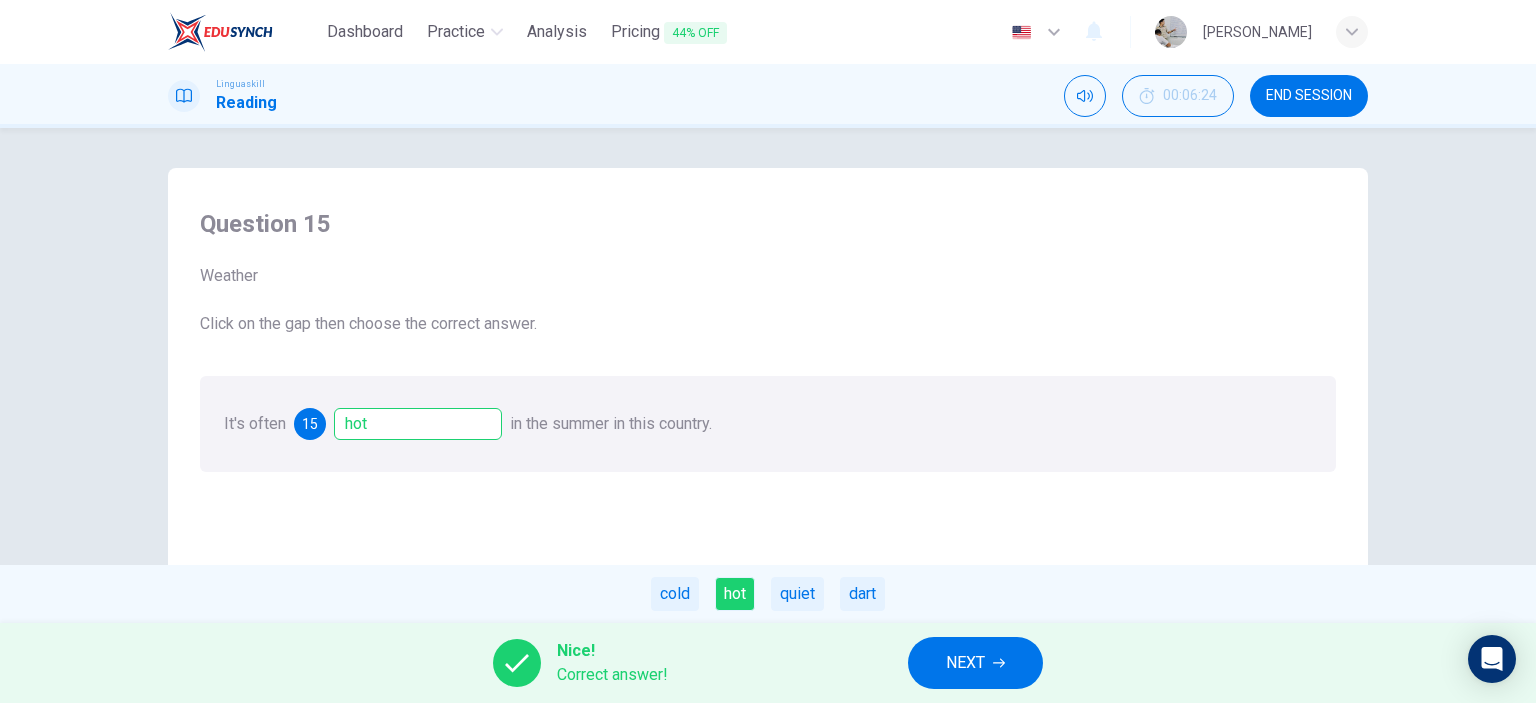 click on "NEXT" at bounding box center [975, 663] 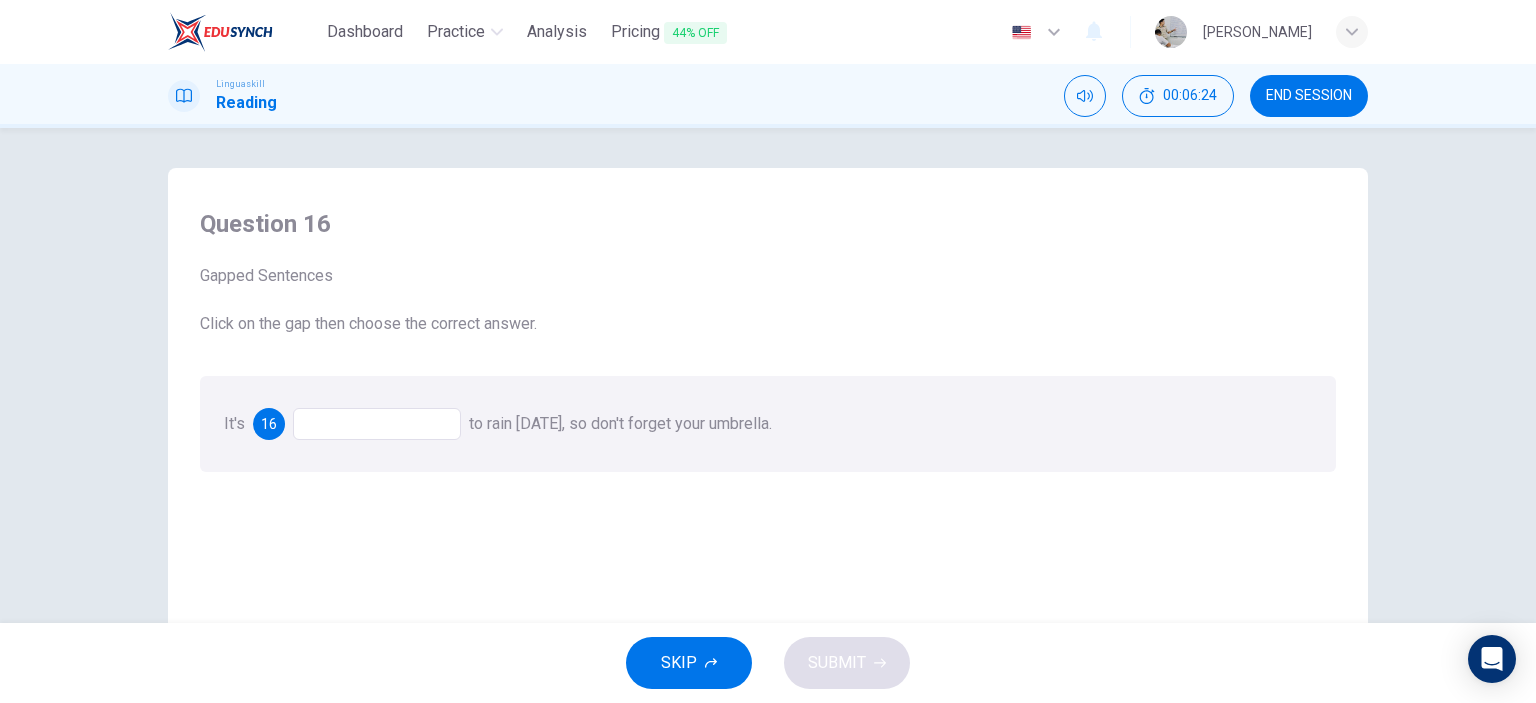 click at bounding box center [377, 424] 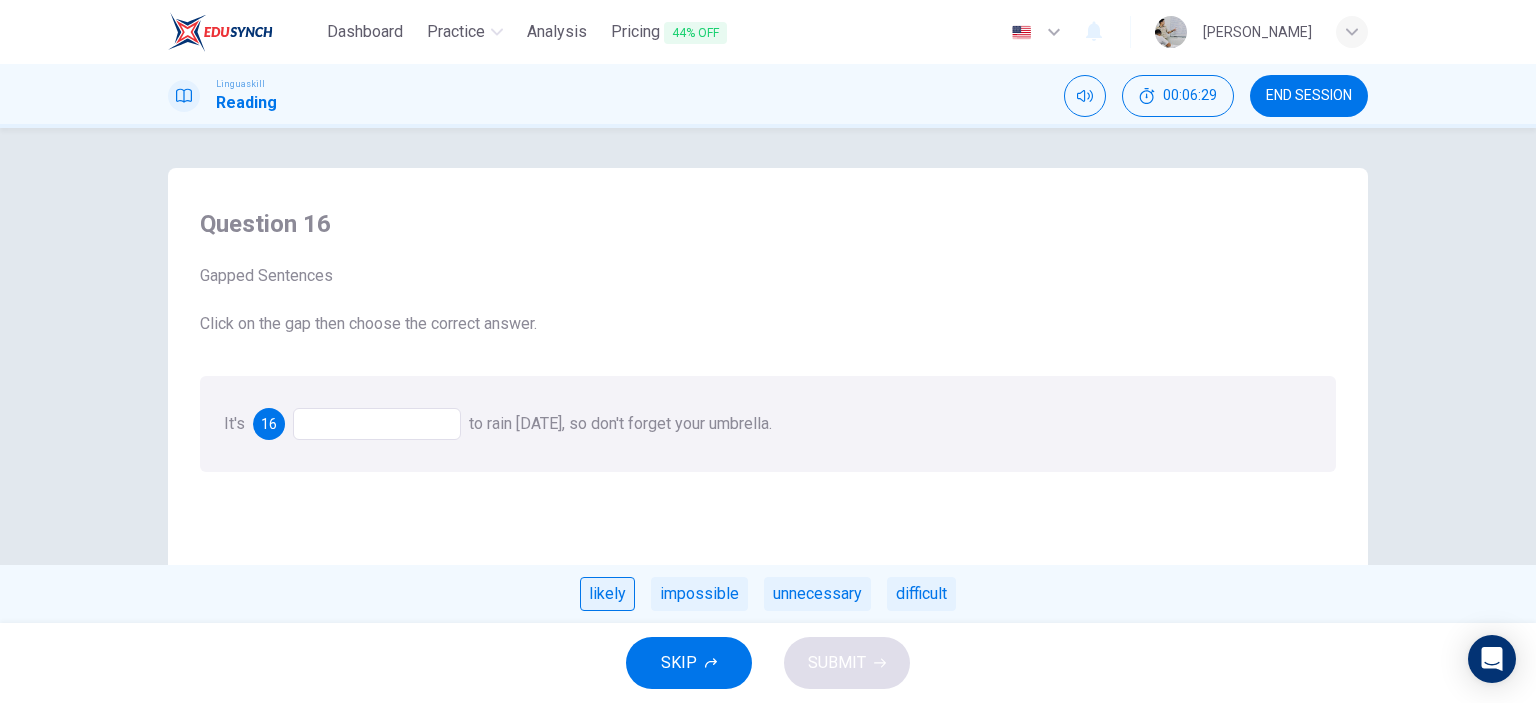 click on "likely" at bounding box center (607, 594) 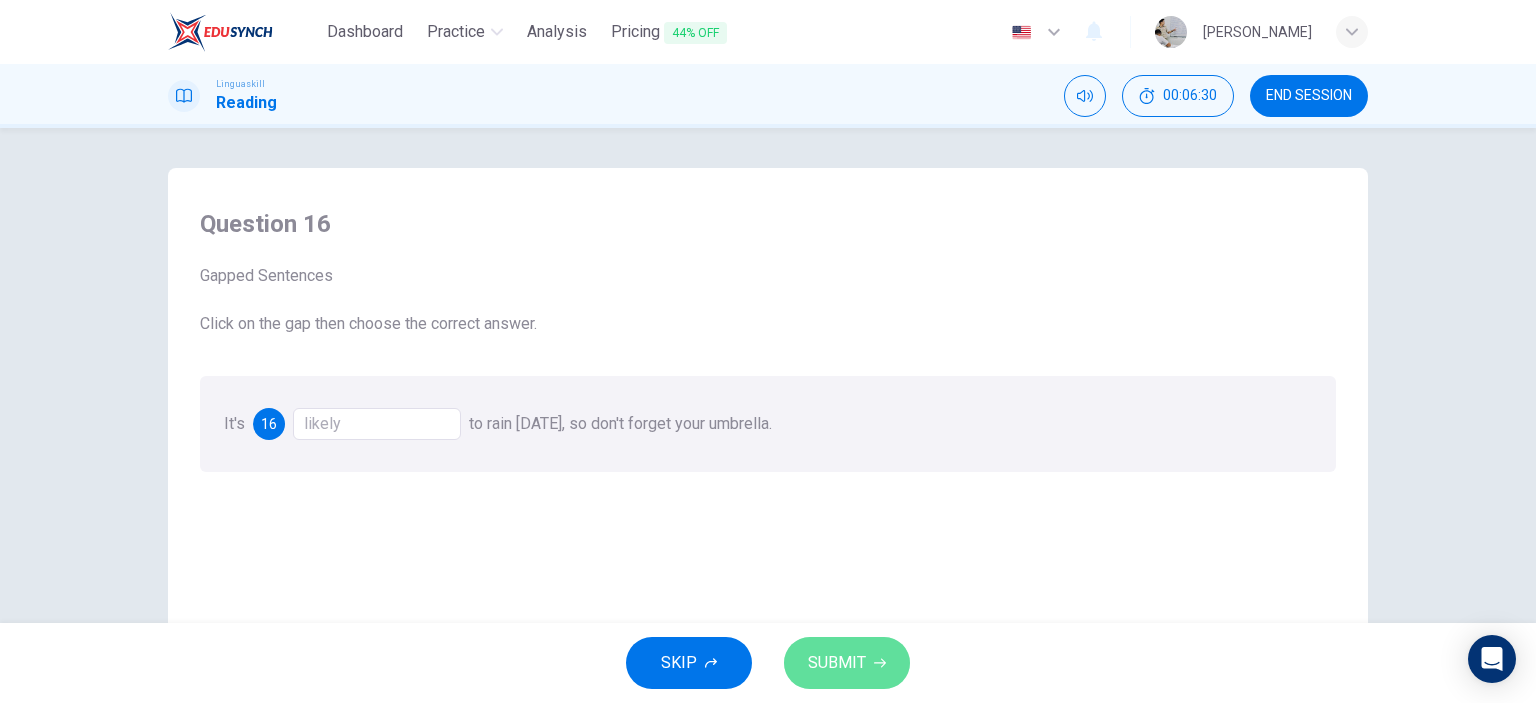 click on "SUBMIT" at bounding box center [837, 663] 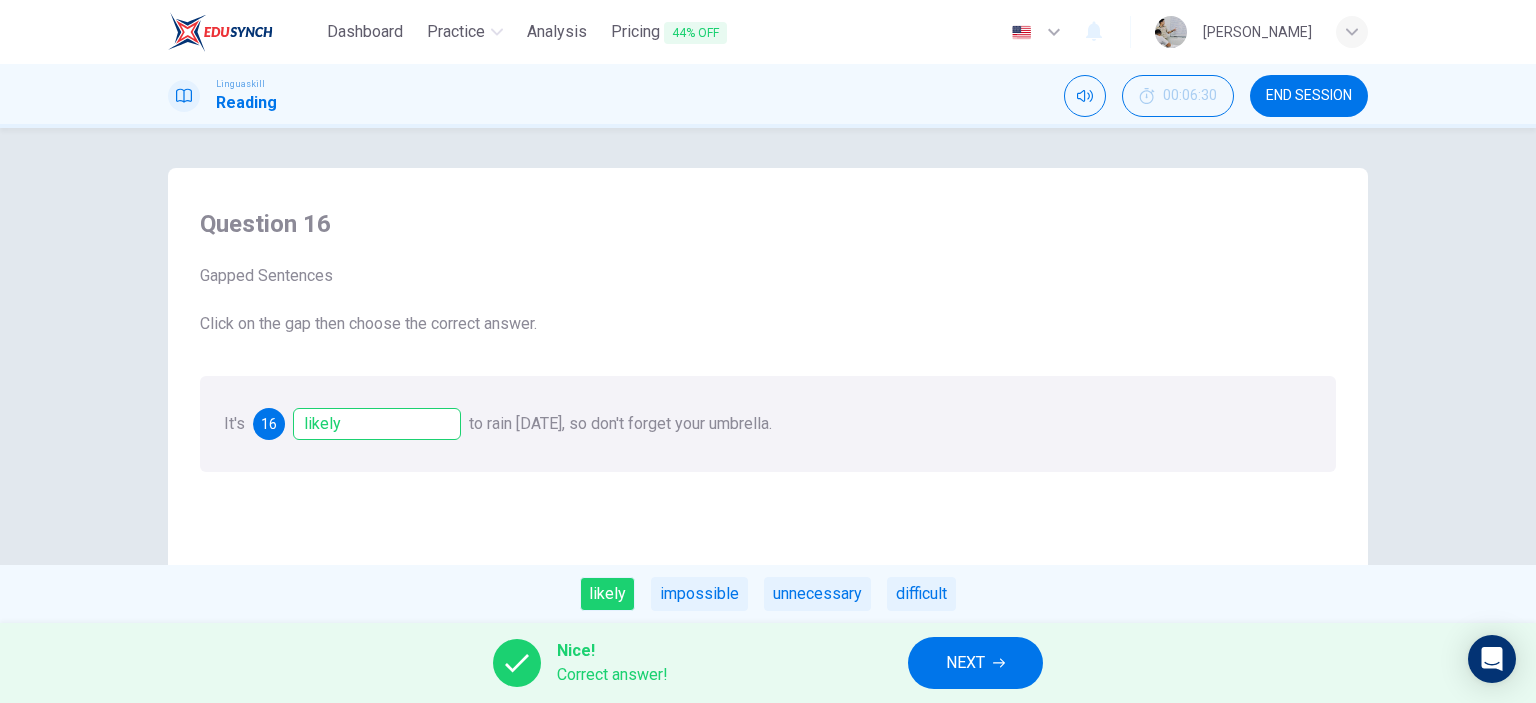 click on "NEXT" at bounding box center (965, 663) 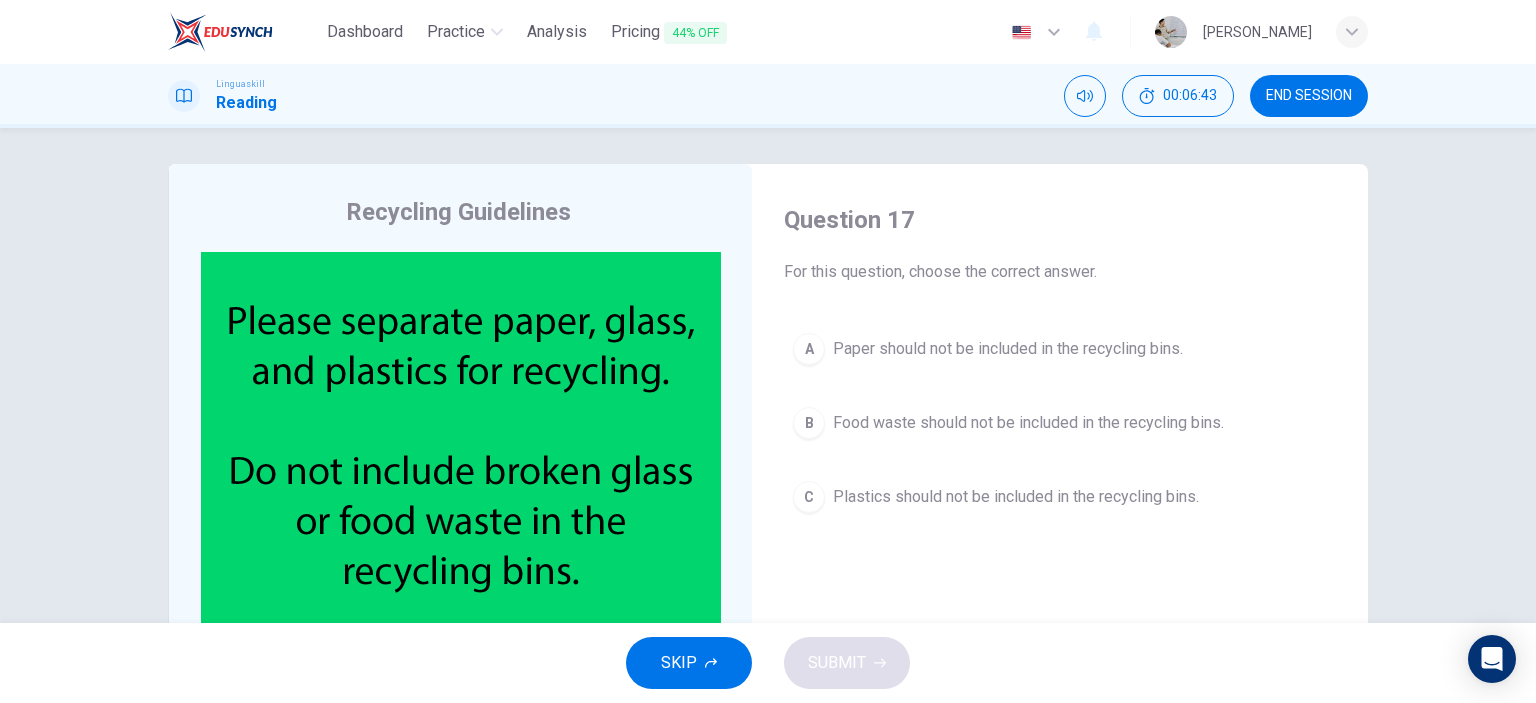 scroll, scrollTop: 0, scrollLeft: 0, axis: both 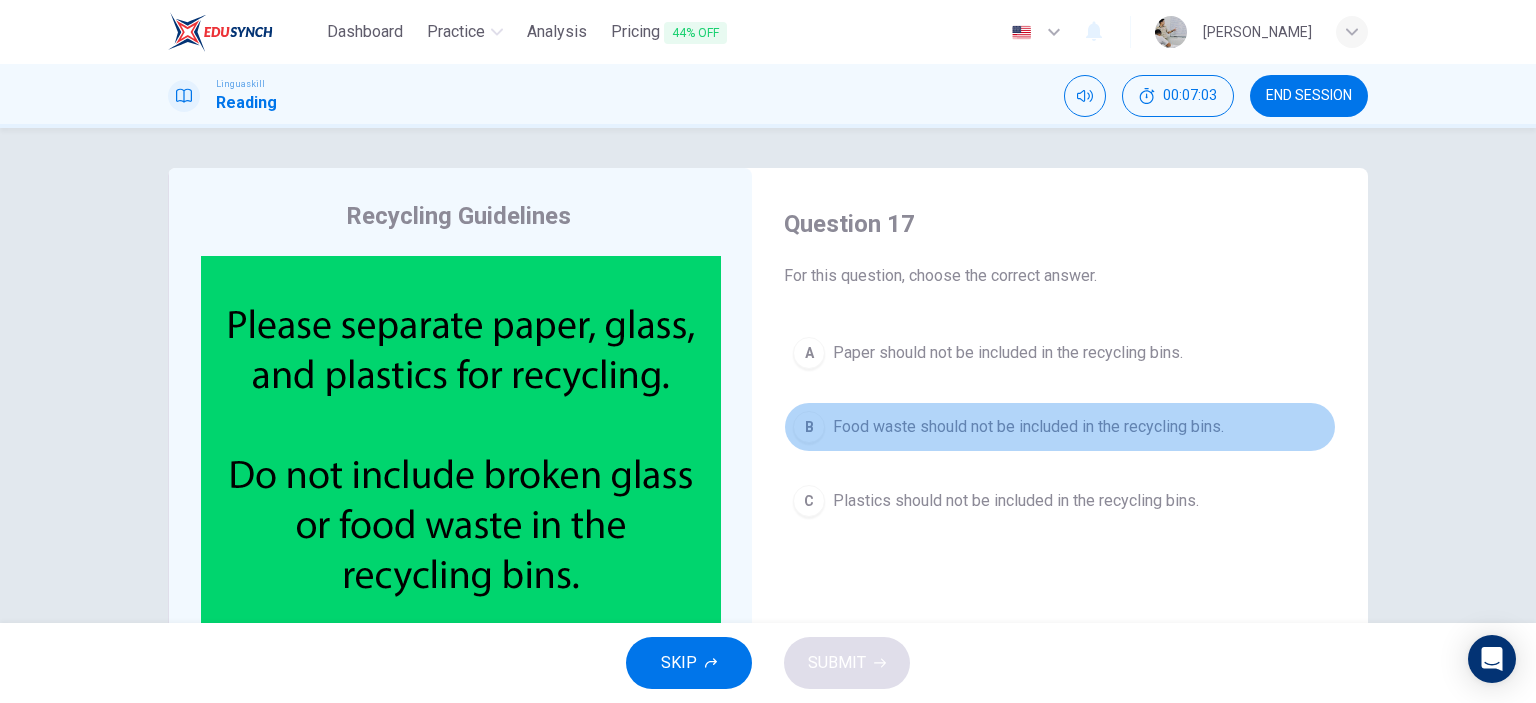 click on "Food waste should not be included in the recycling bins." at bounding box center (1028, 427) 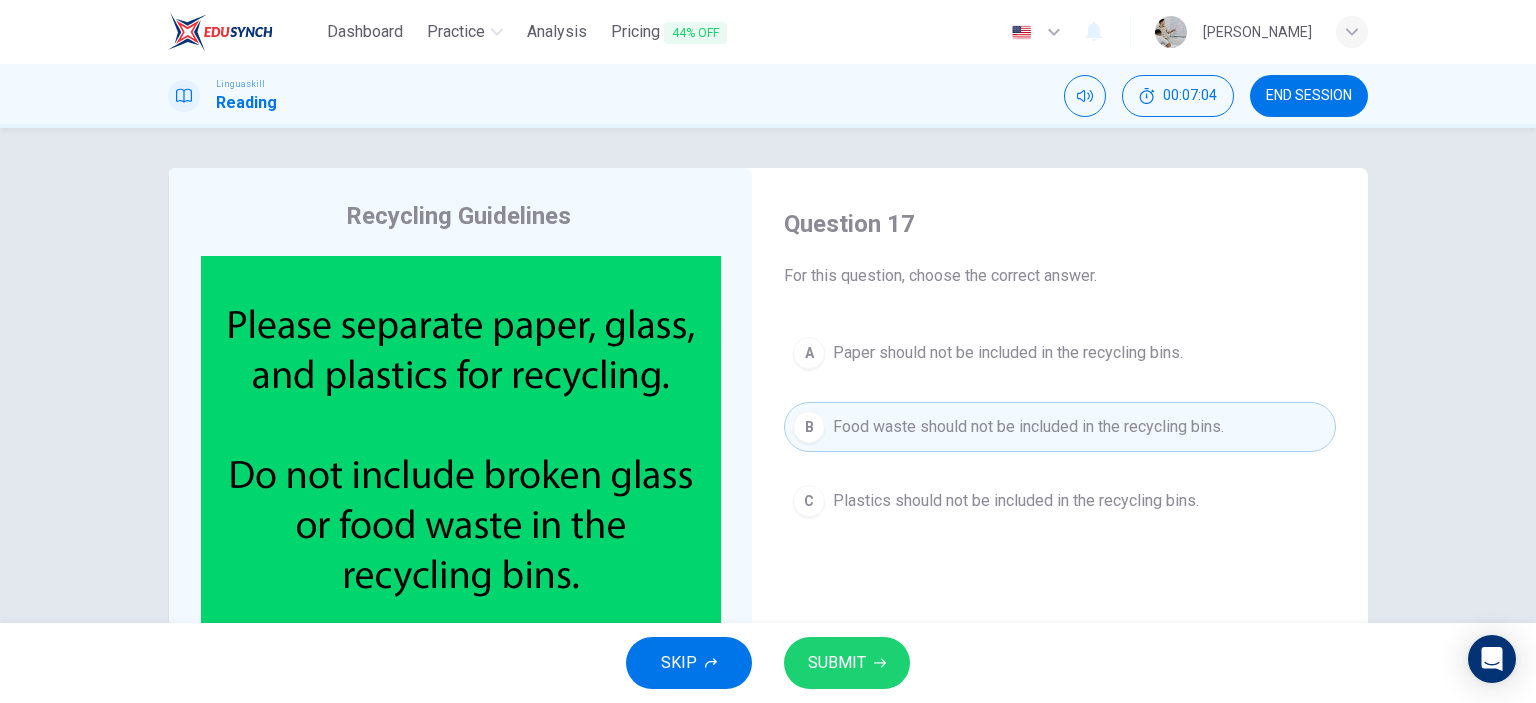 click on "SUBMIT" at bounding box center [837, 663] 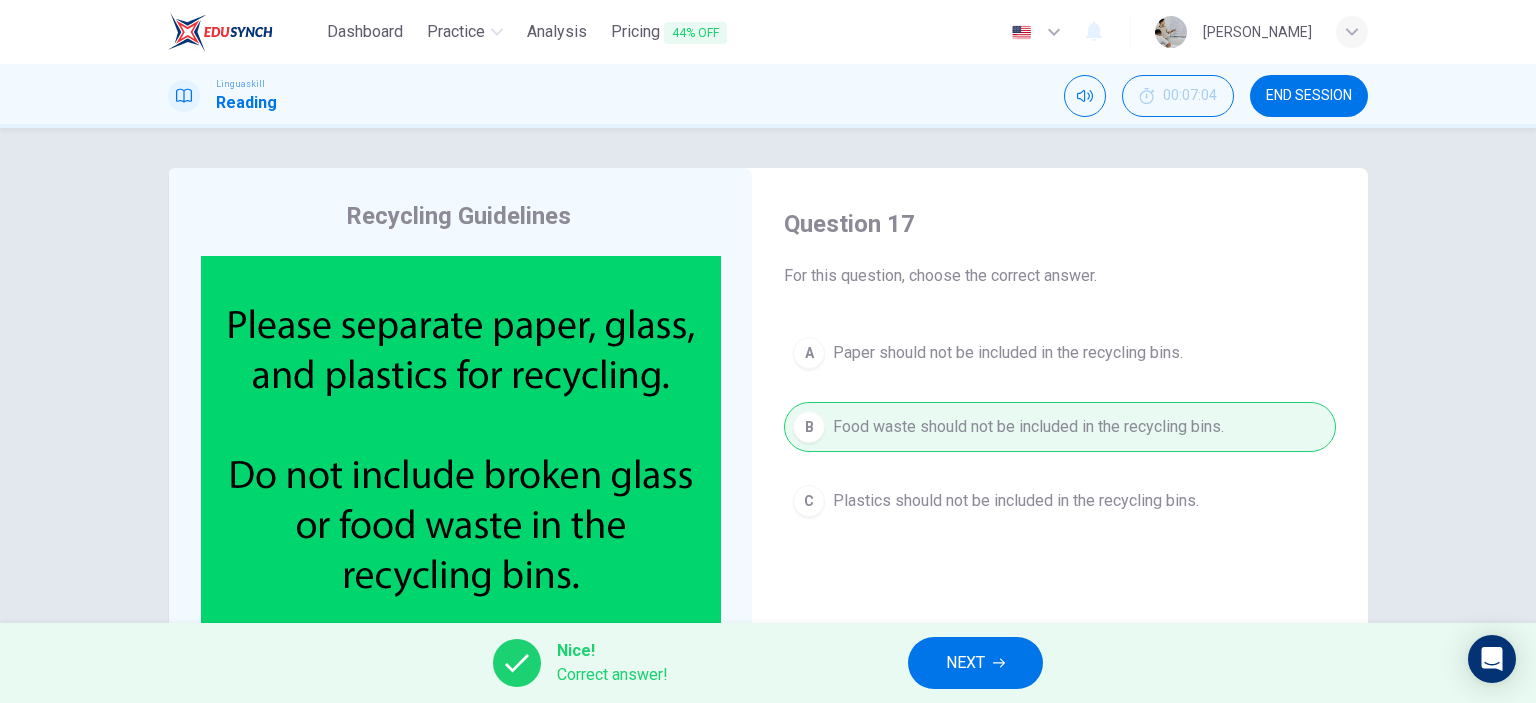 click on "NEXT" at bounding box center [975, 663] 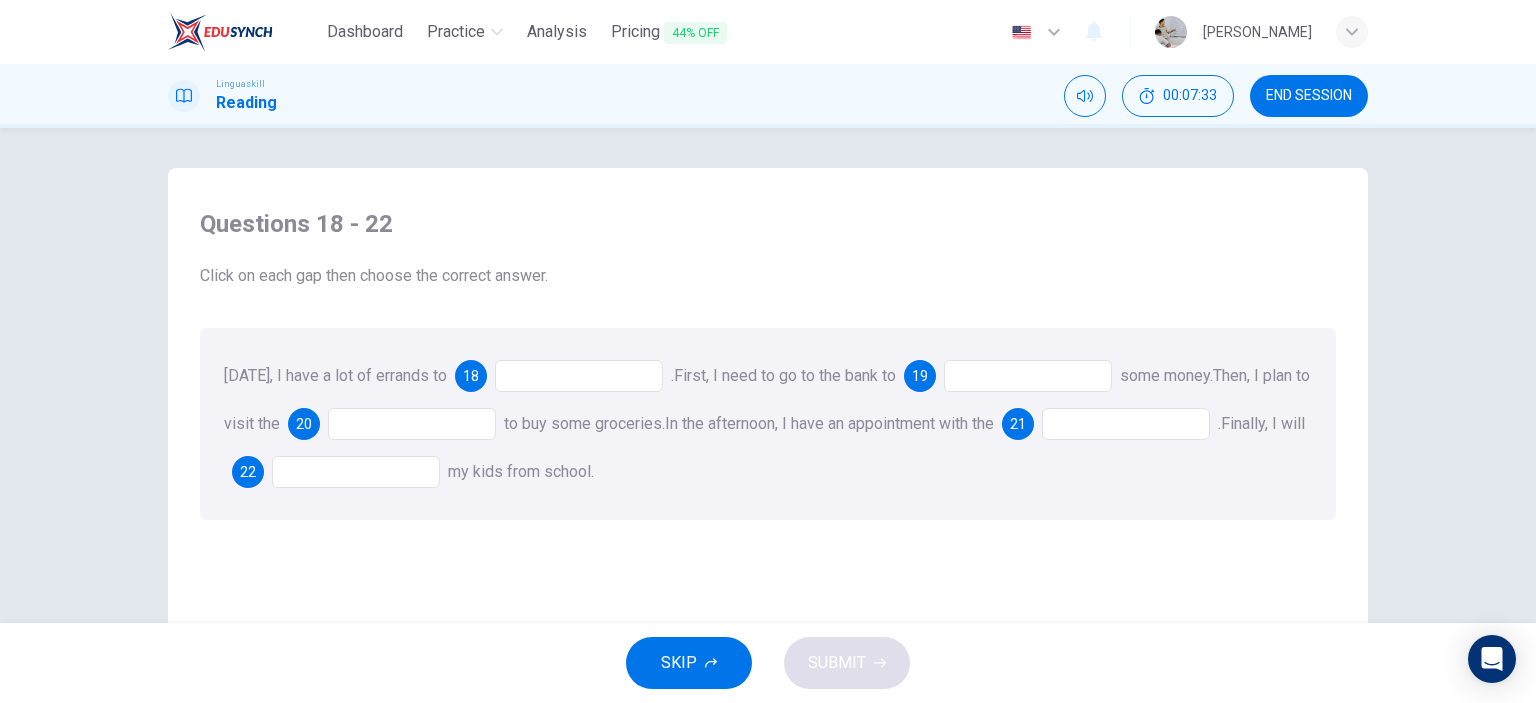 click at bounding box center (579, 376) 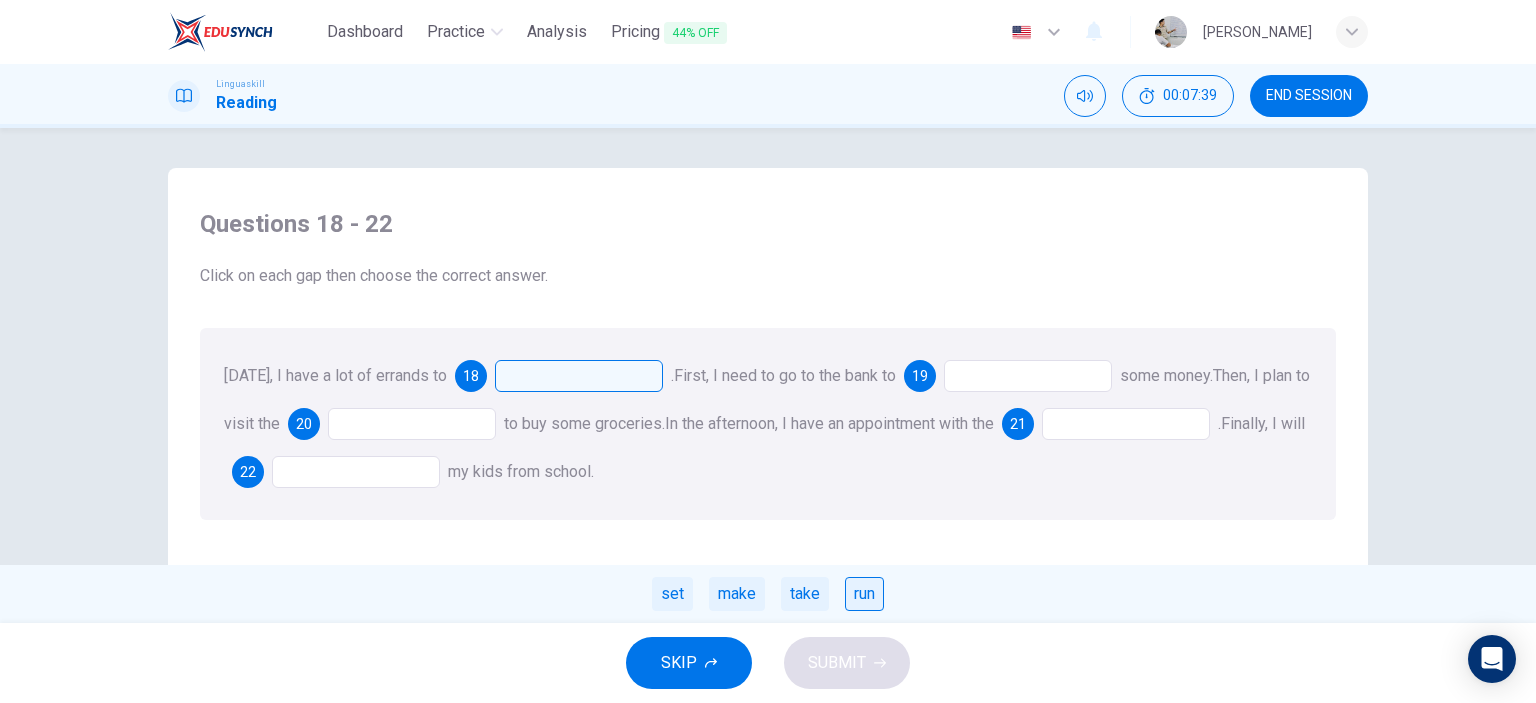 click on "run" at bounding box center [864, 594] 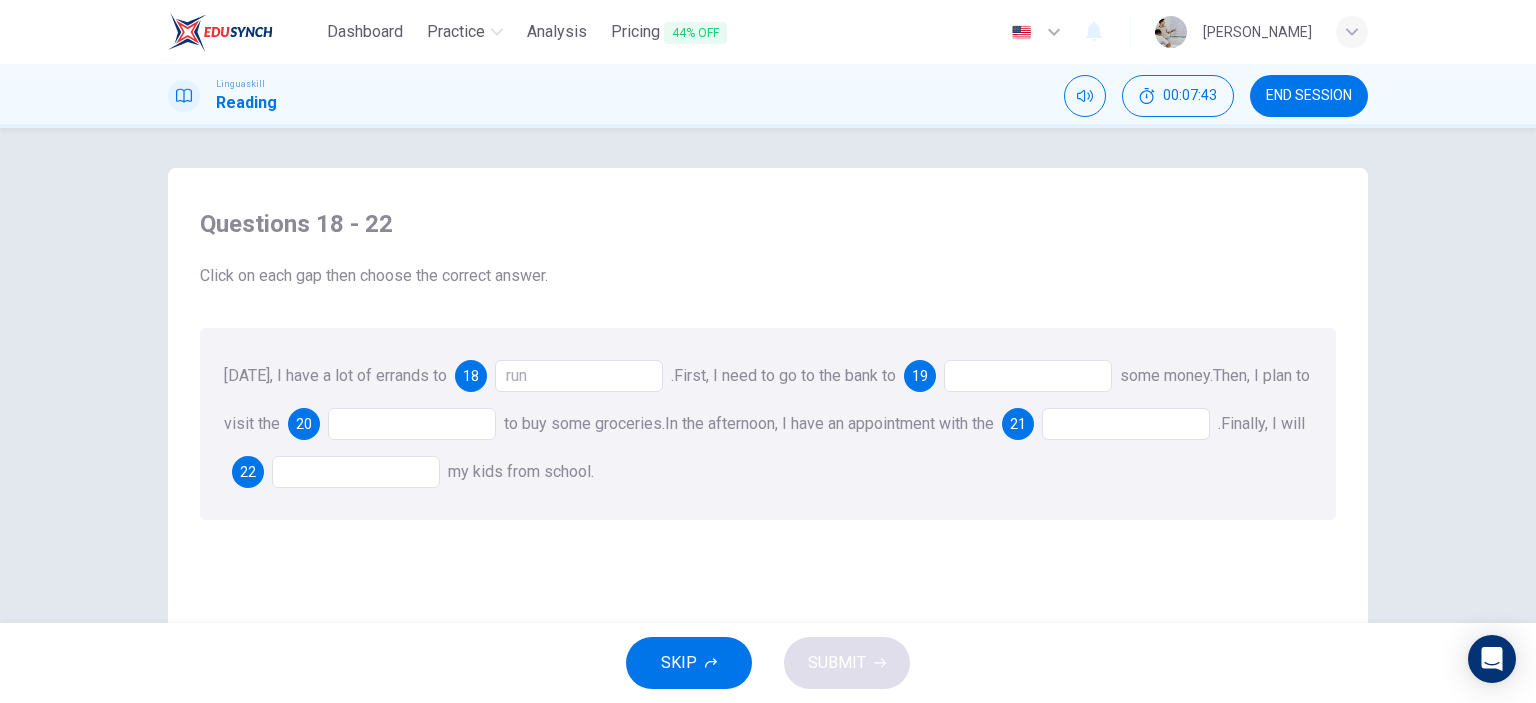 click on "run" at bounding box center (579, 376) 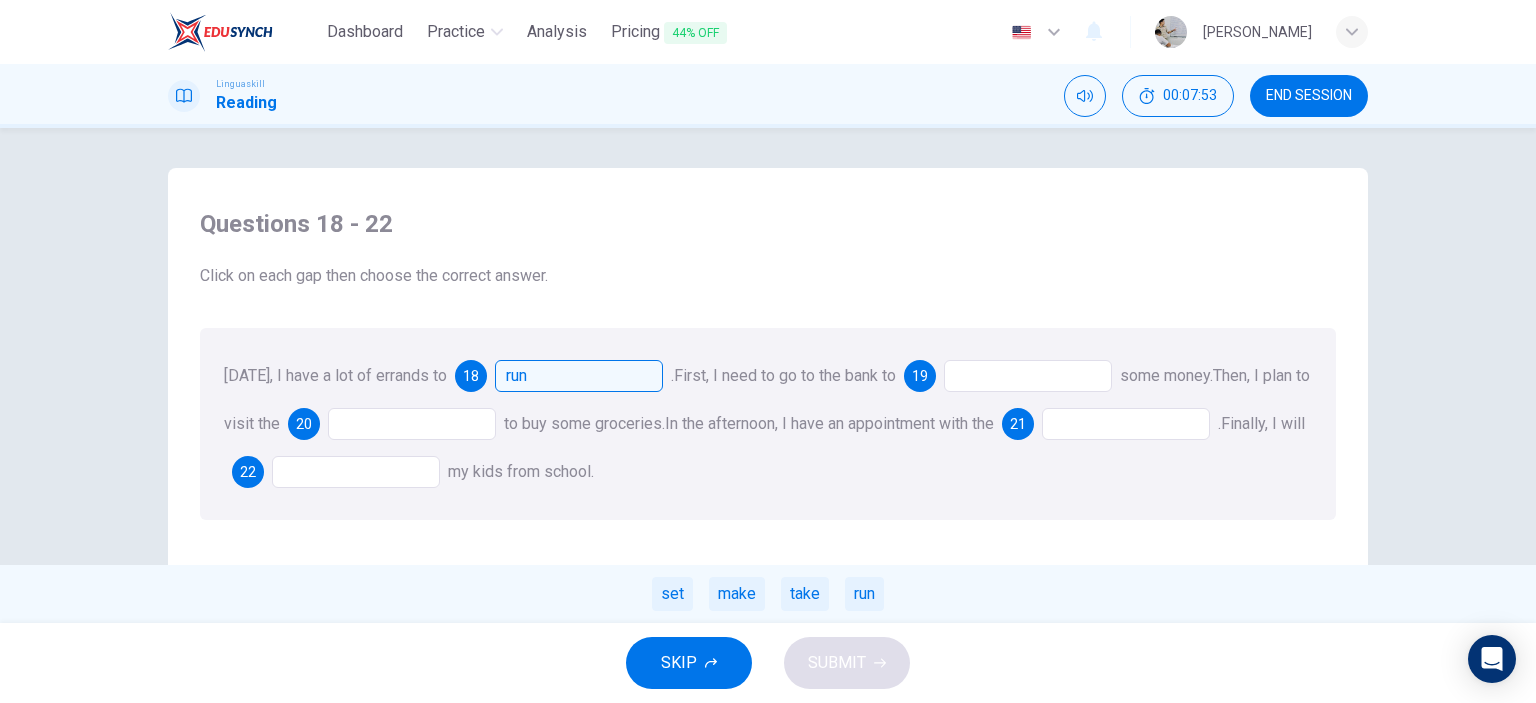 click on "Today, I have a lot of errands to  18 run . set make take run First, I need to go to the bank to  19  some money. Then, I plan to visit the  20  to buy some groceries. In the afternoon, I have an appointment with the  21 . Finally, I will  22  my kids from school." at bounding box center (768, 424) 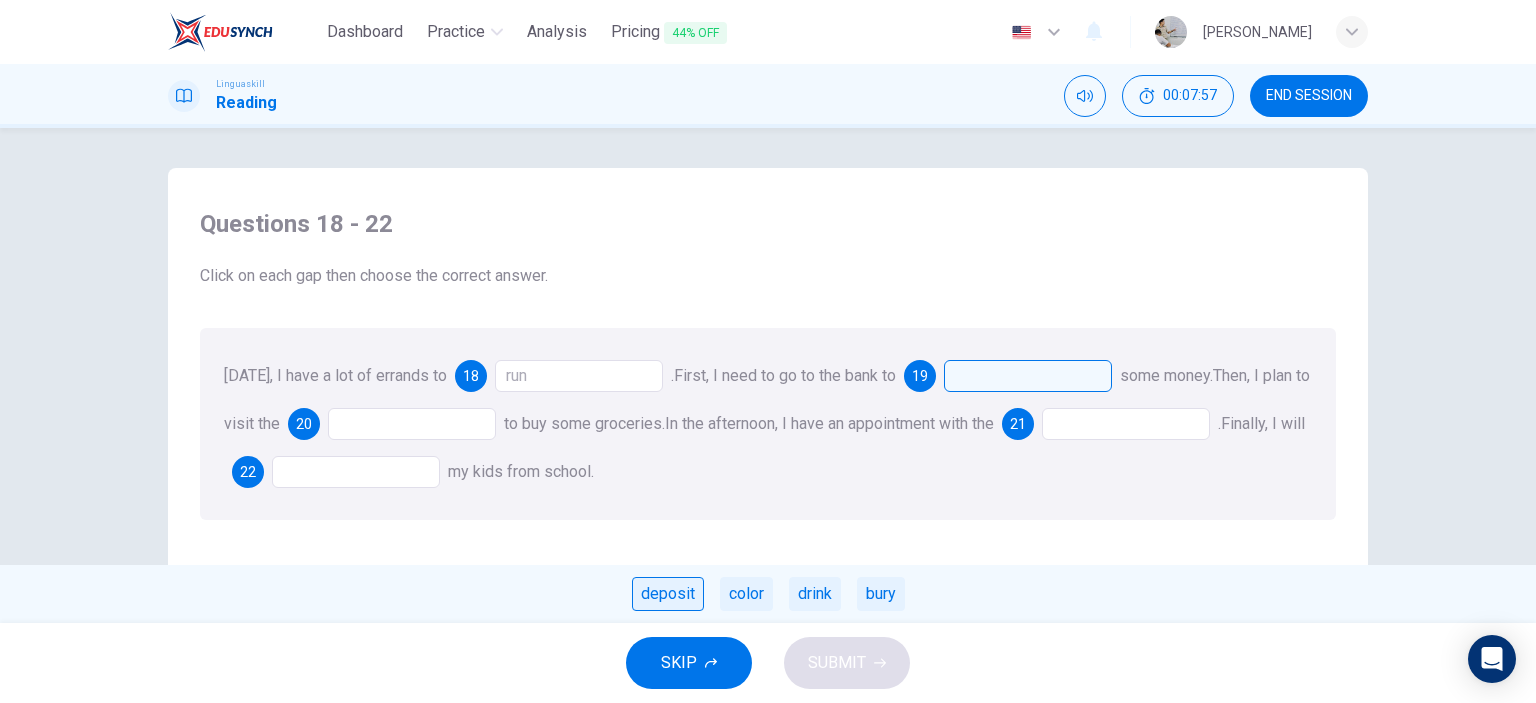 click on "deposit" at bounding box center [668, 594] 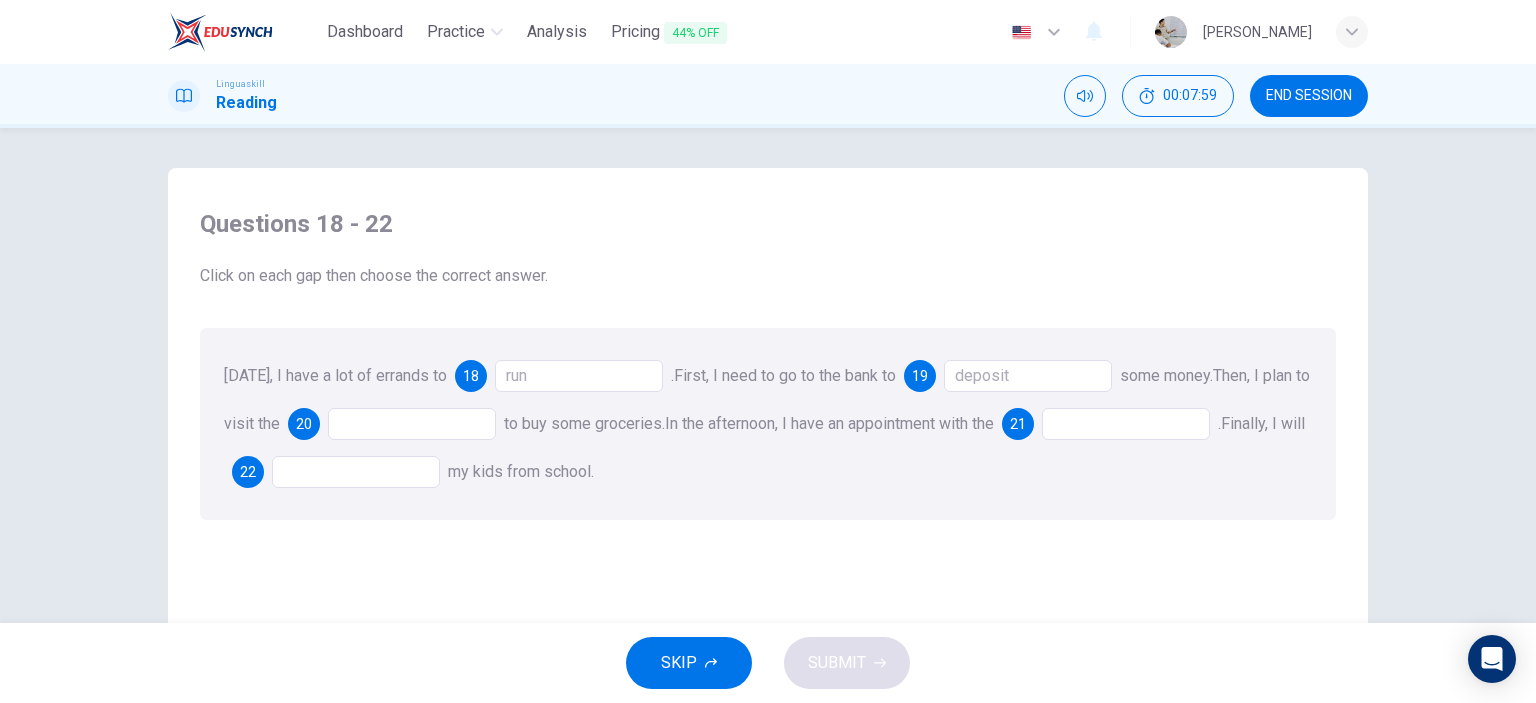 click at bounding box center (412, 424) 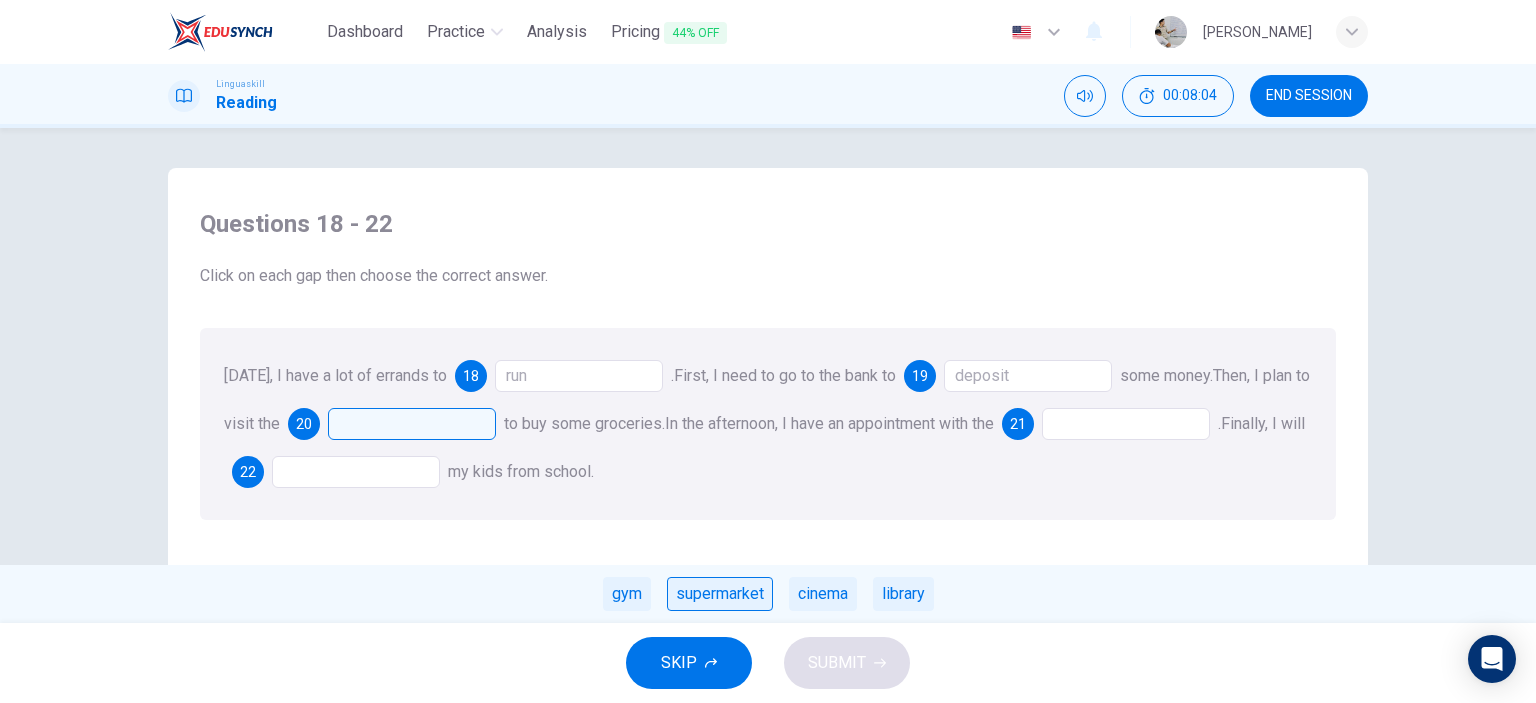click on "supermarket" at bounding box center [720, 594] 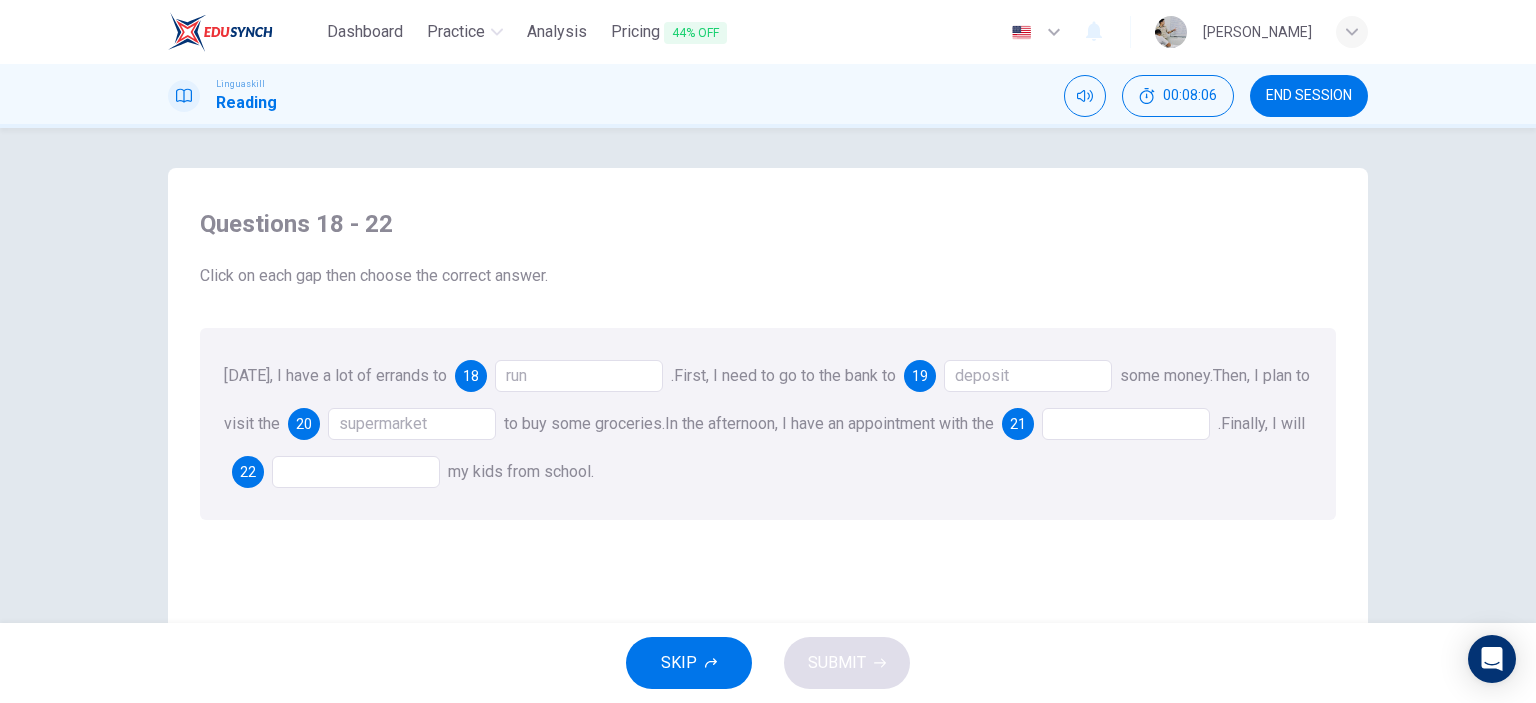 click at bounding box center (1126, 424) 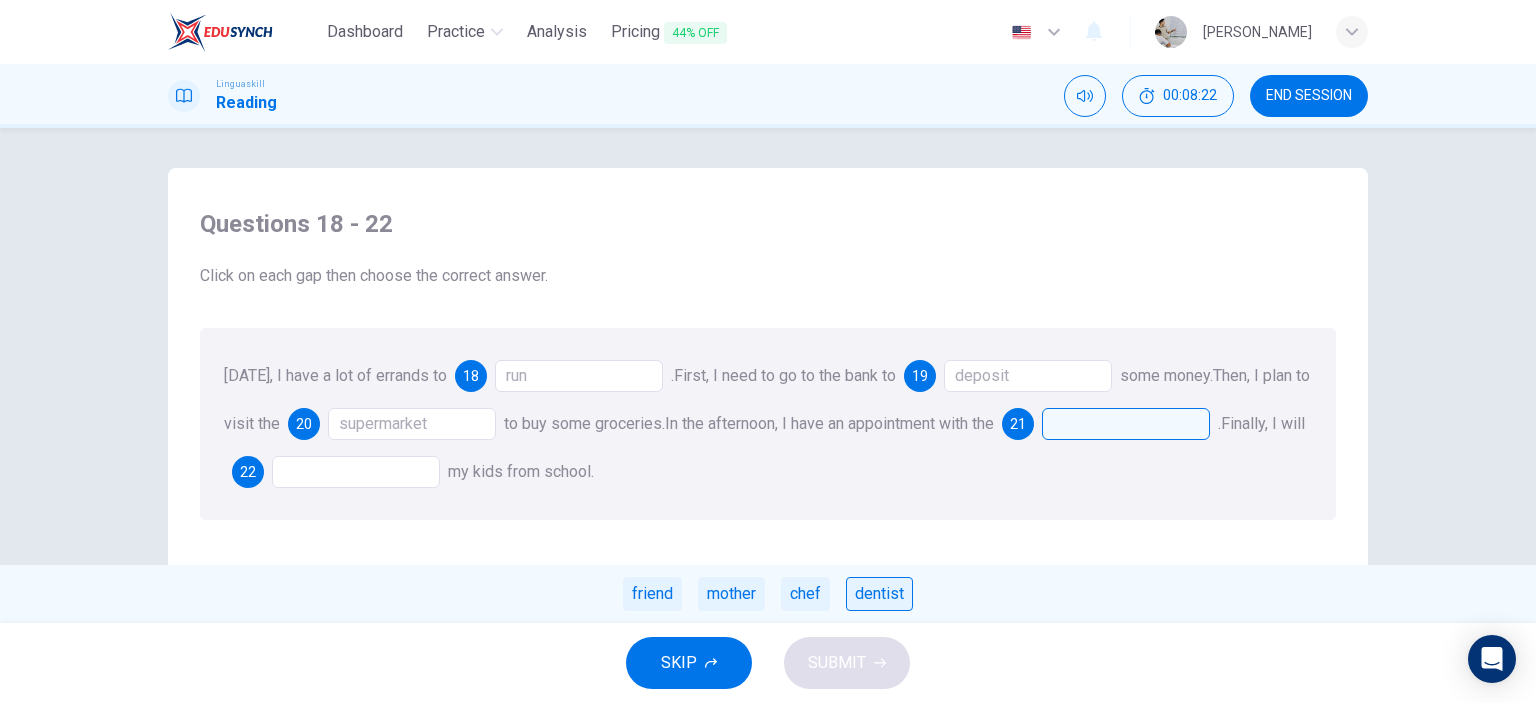 click on "dentist" at bounding box center (879, 594) 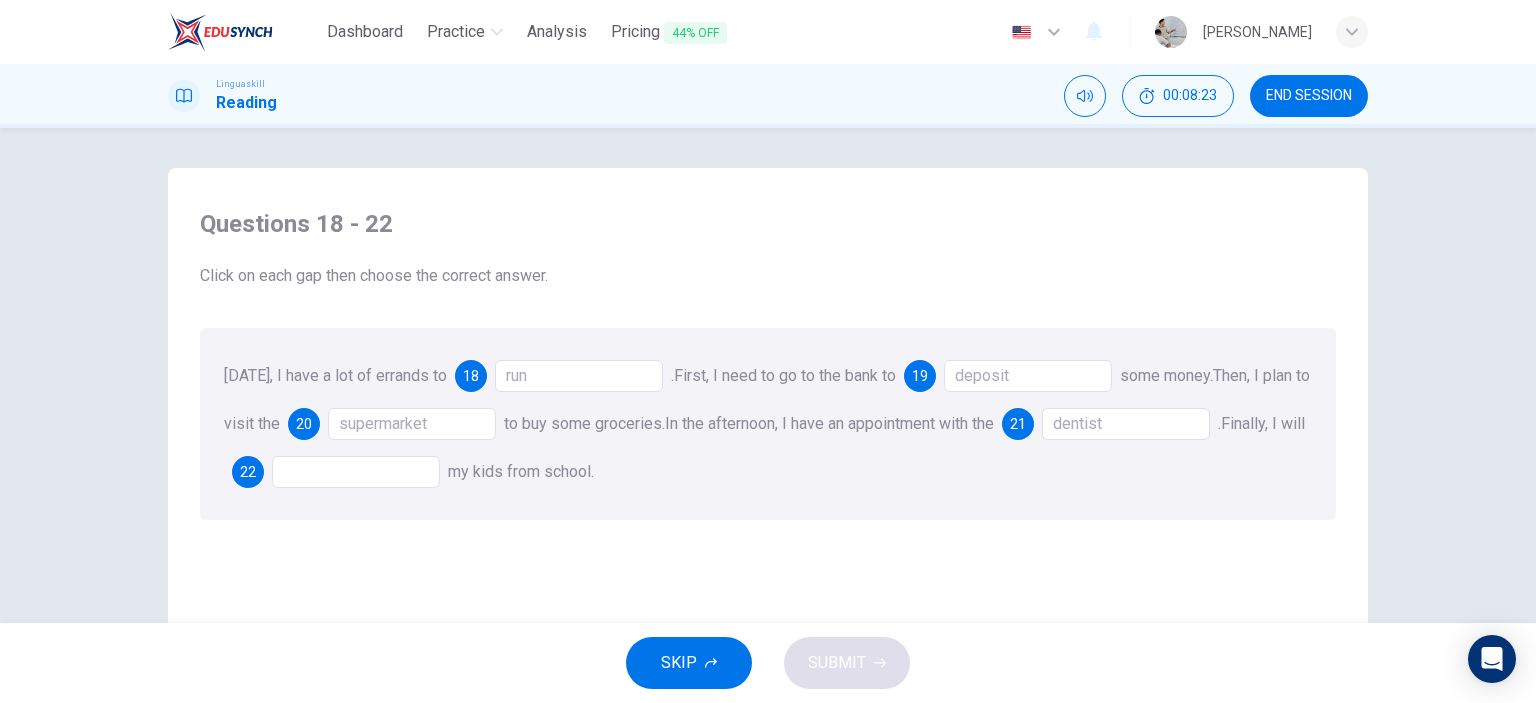 click at bounding box center [356, 472] 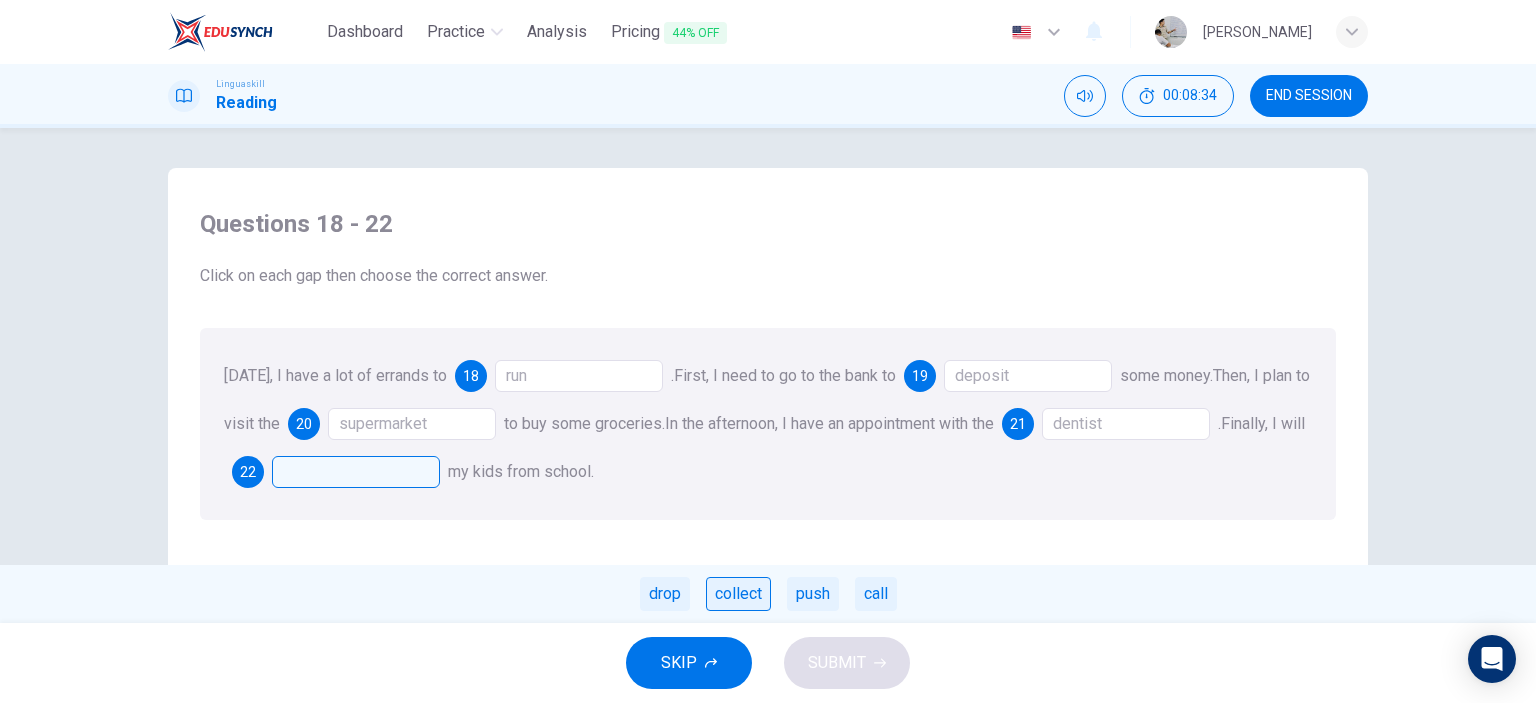 click on "collect" at bounding box center (738, 594) 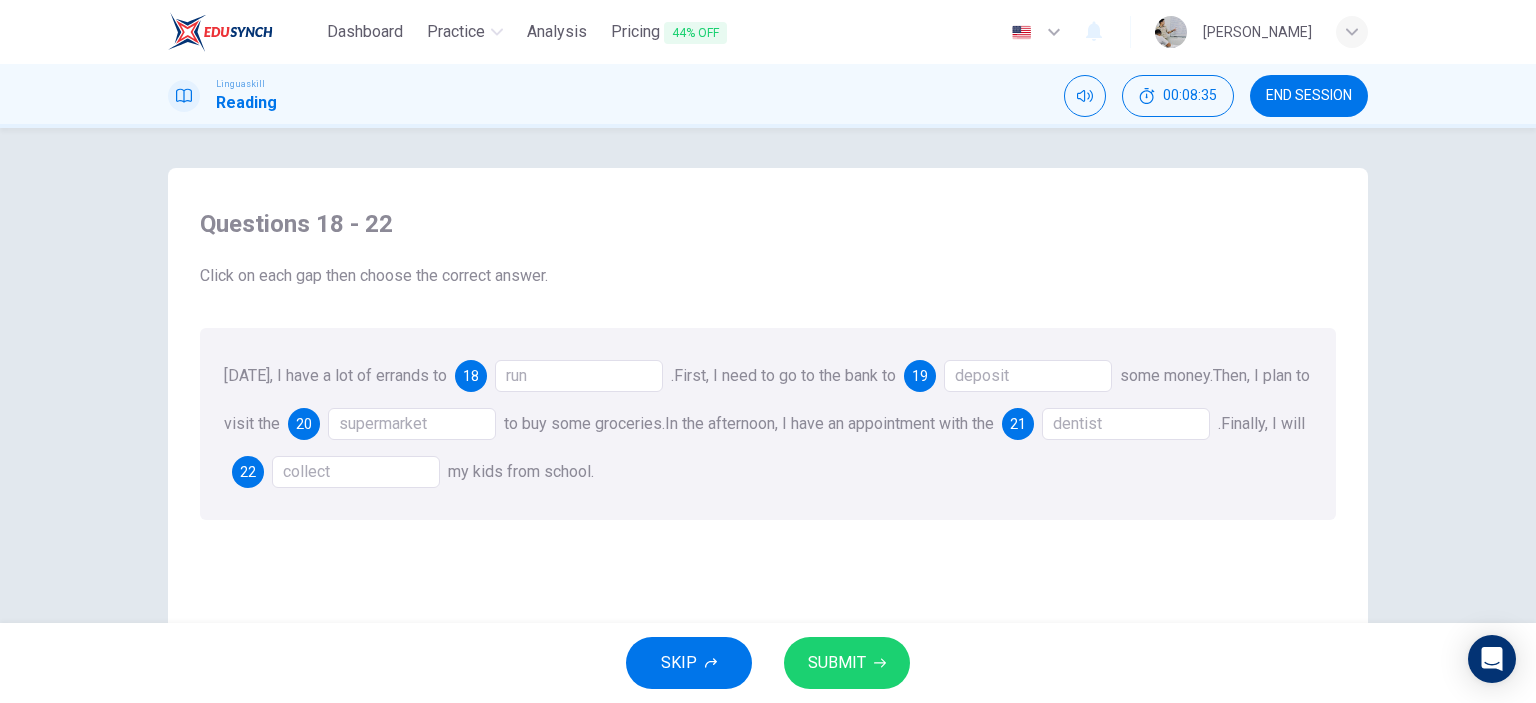 click on "collect" at bounding box center [356, 472] 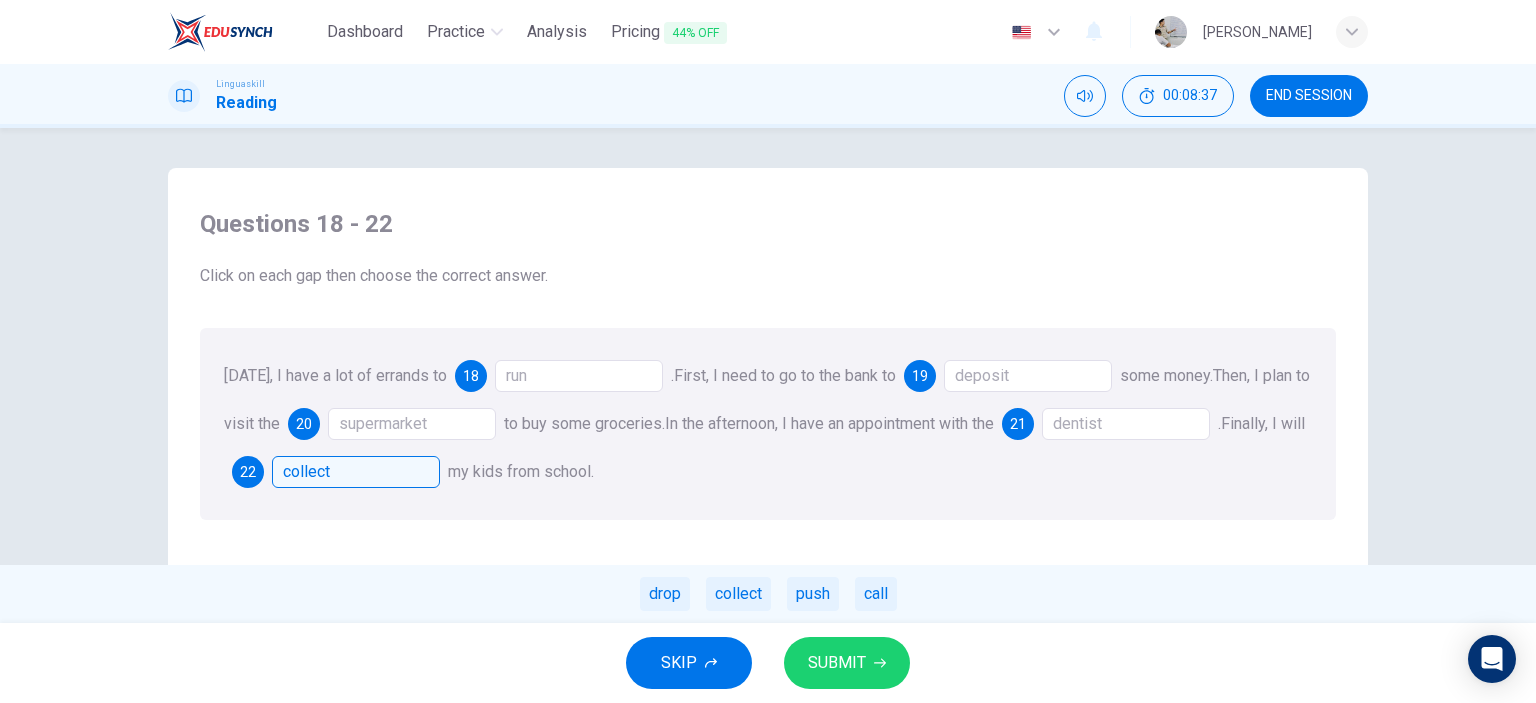 click on "Today, I have a lot of errands to  18 run . First, I need to go to the bank to  19 deposit  some money. Then, I plan to visit the  20 supermarket  to buy some groceries. In the afternoon, I have an appointment with the  21 dentist . Finally, I will  22 collect  my kids from school. drop collect push call" at bounding box center [768, 424] 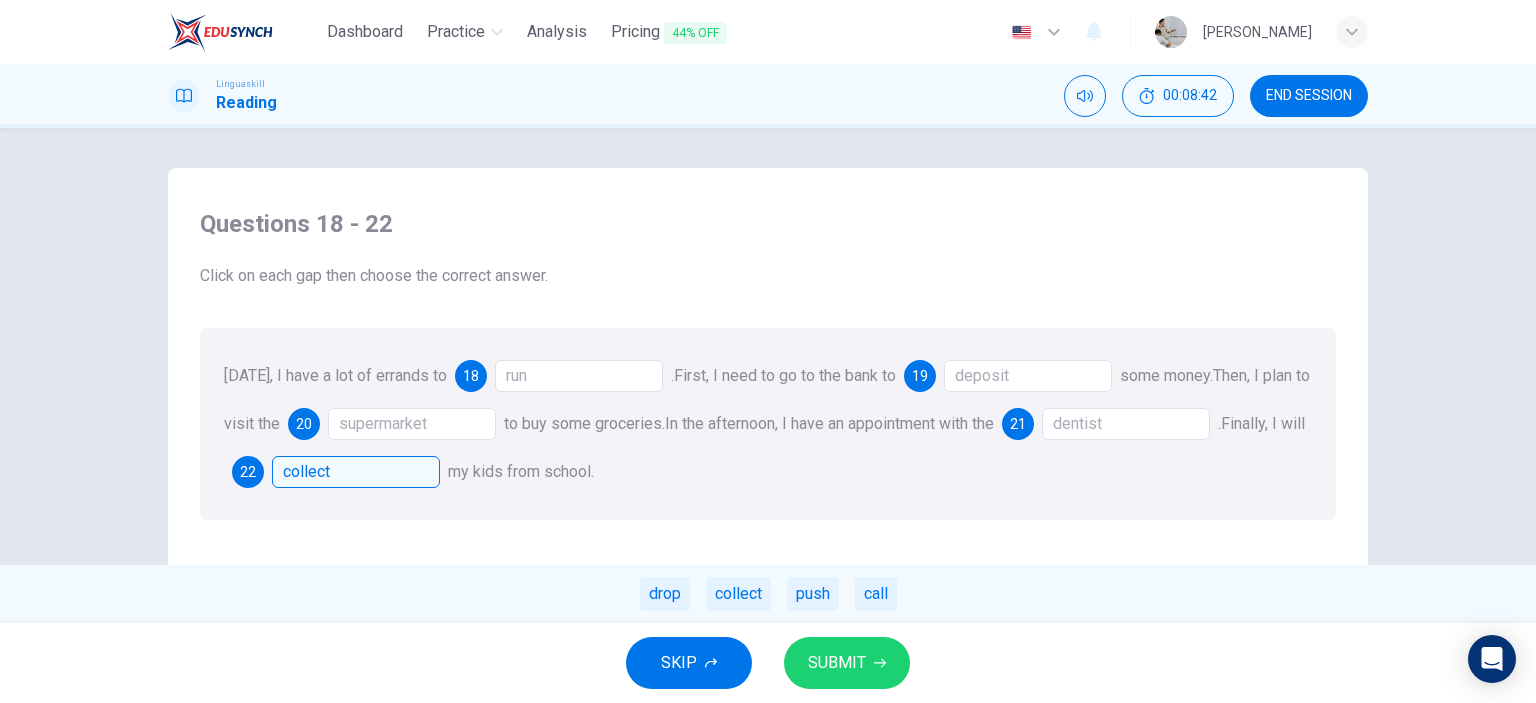 click on "dentist" at bounding box center [1126, 424] 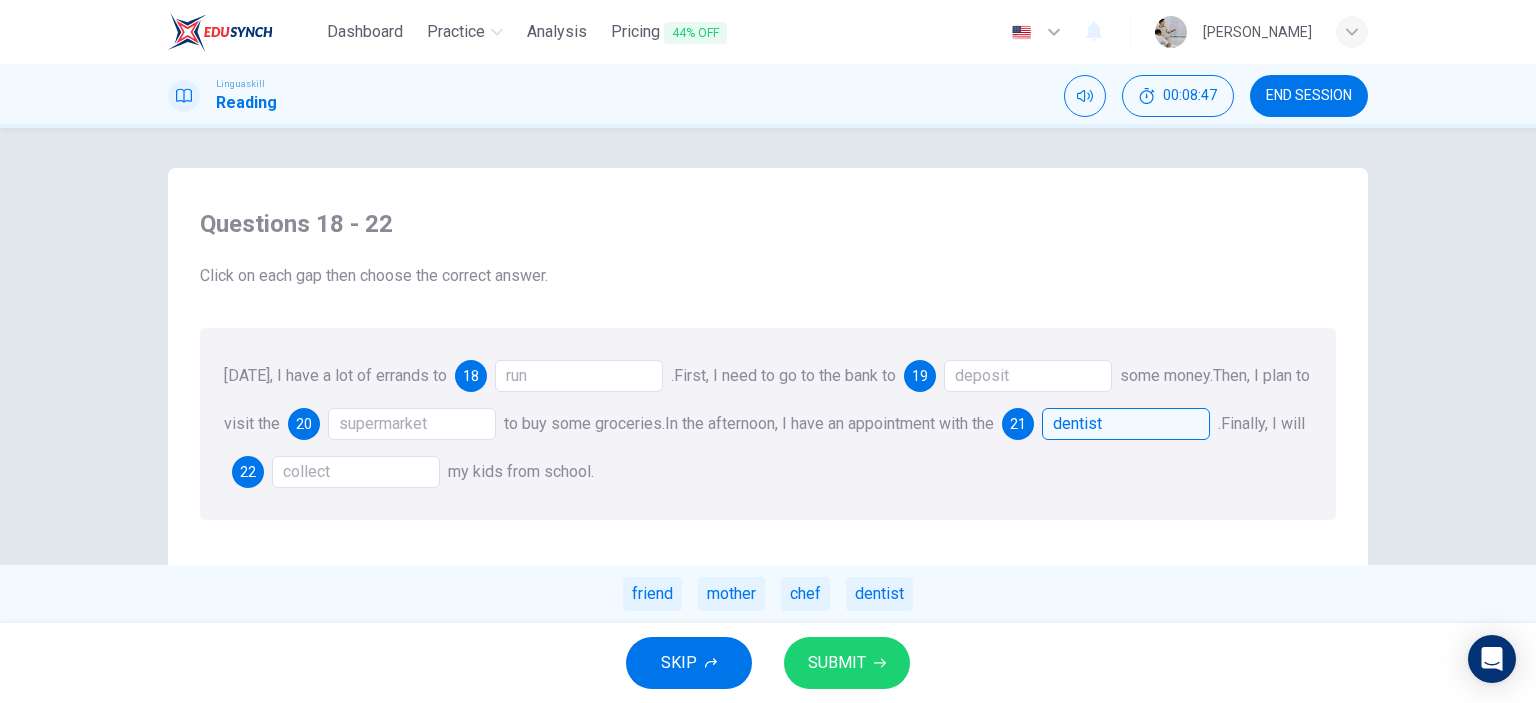 drag, startPoint x: 804, startPoint y: 416, endPoint x: 970, endPoint y: 415, distance: 166.003 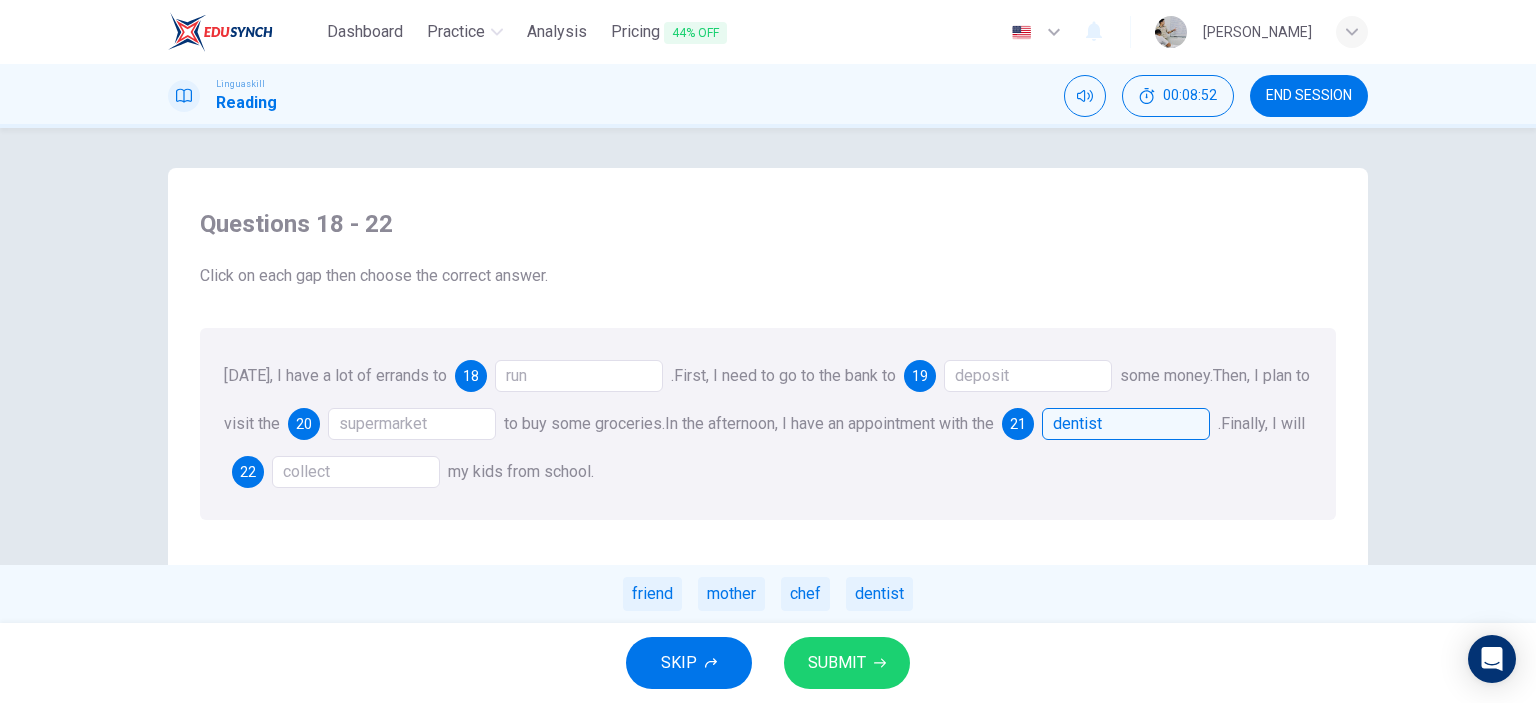 click 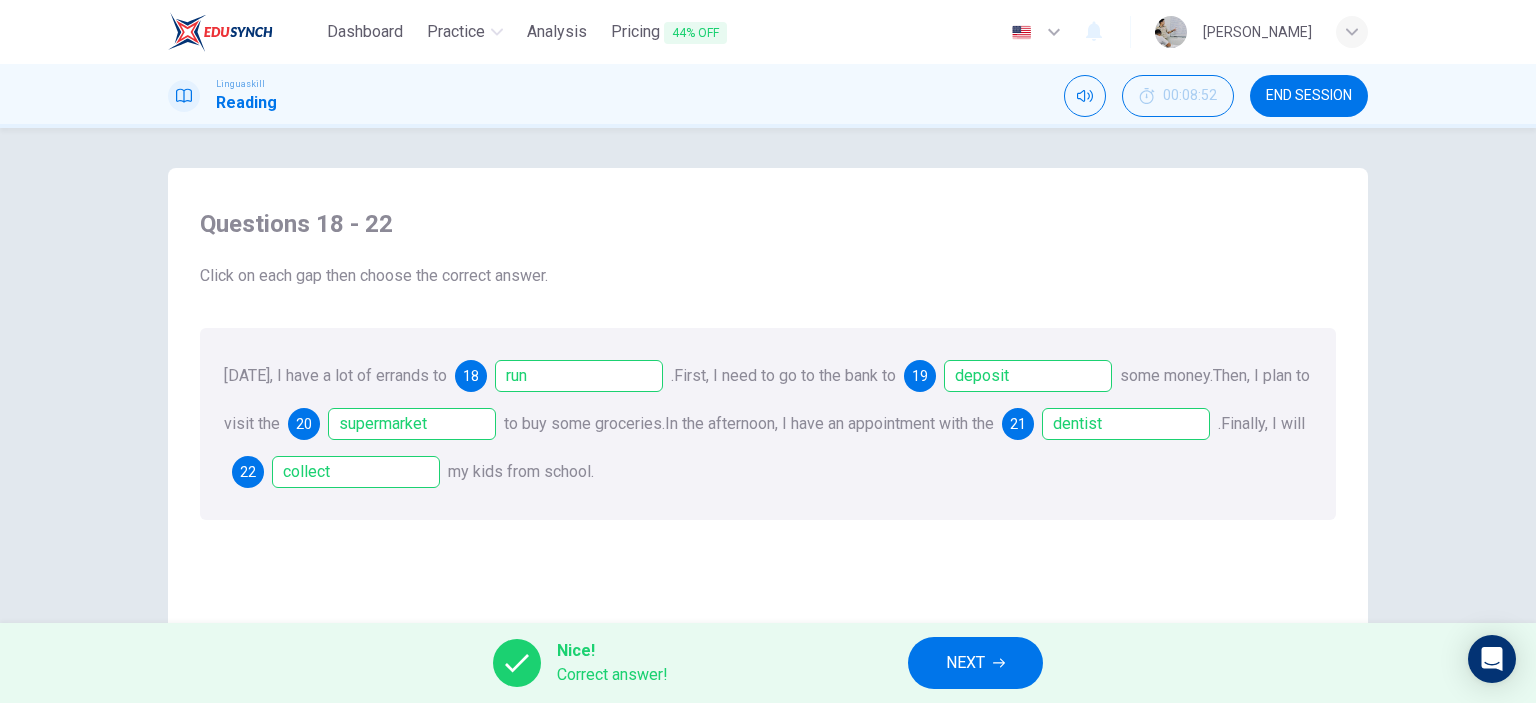 click on "NEXT" at bounding box center [975, 663] 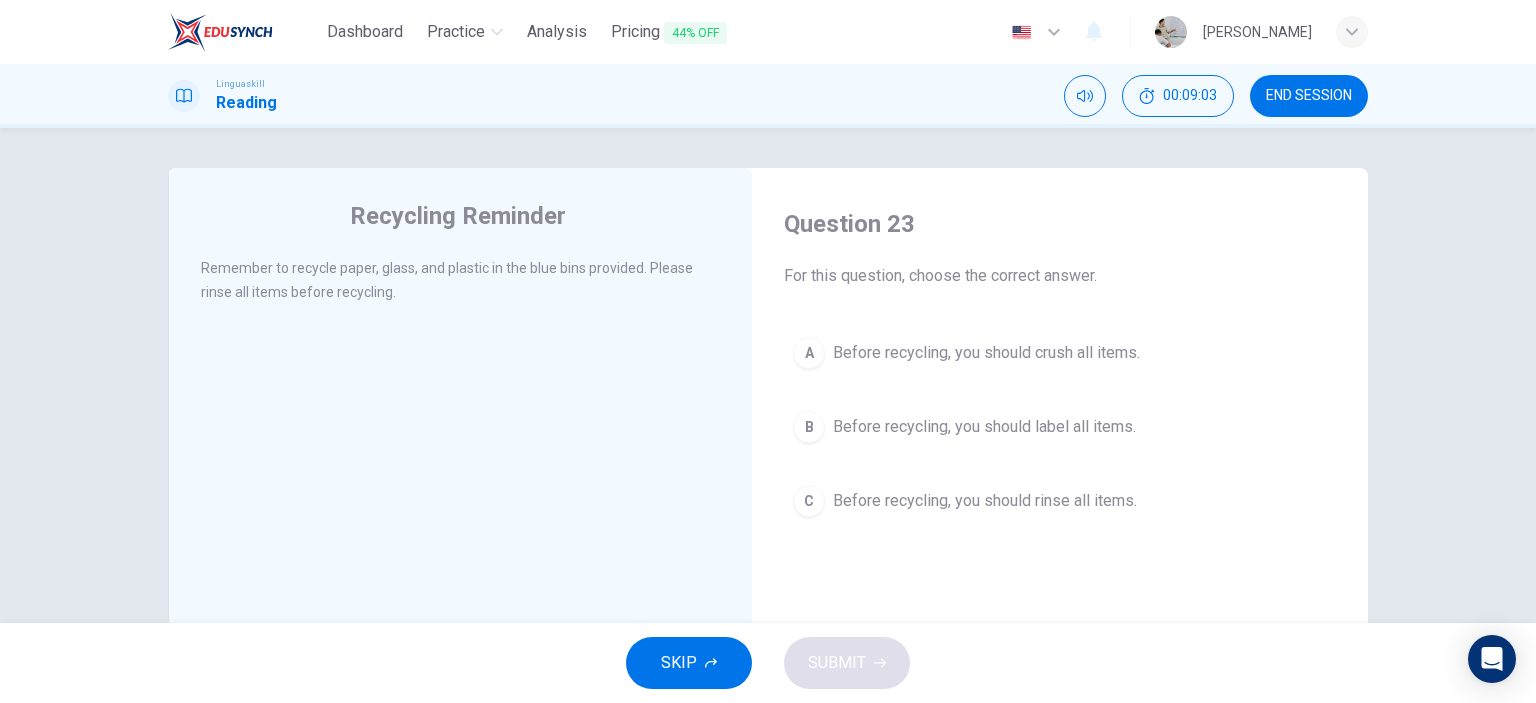 click on "Before recycling, you should rinse all items." at bounding box center (985, 501) 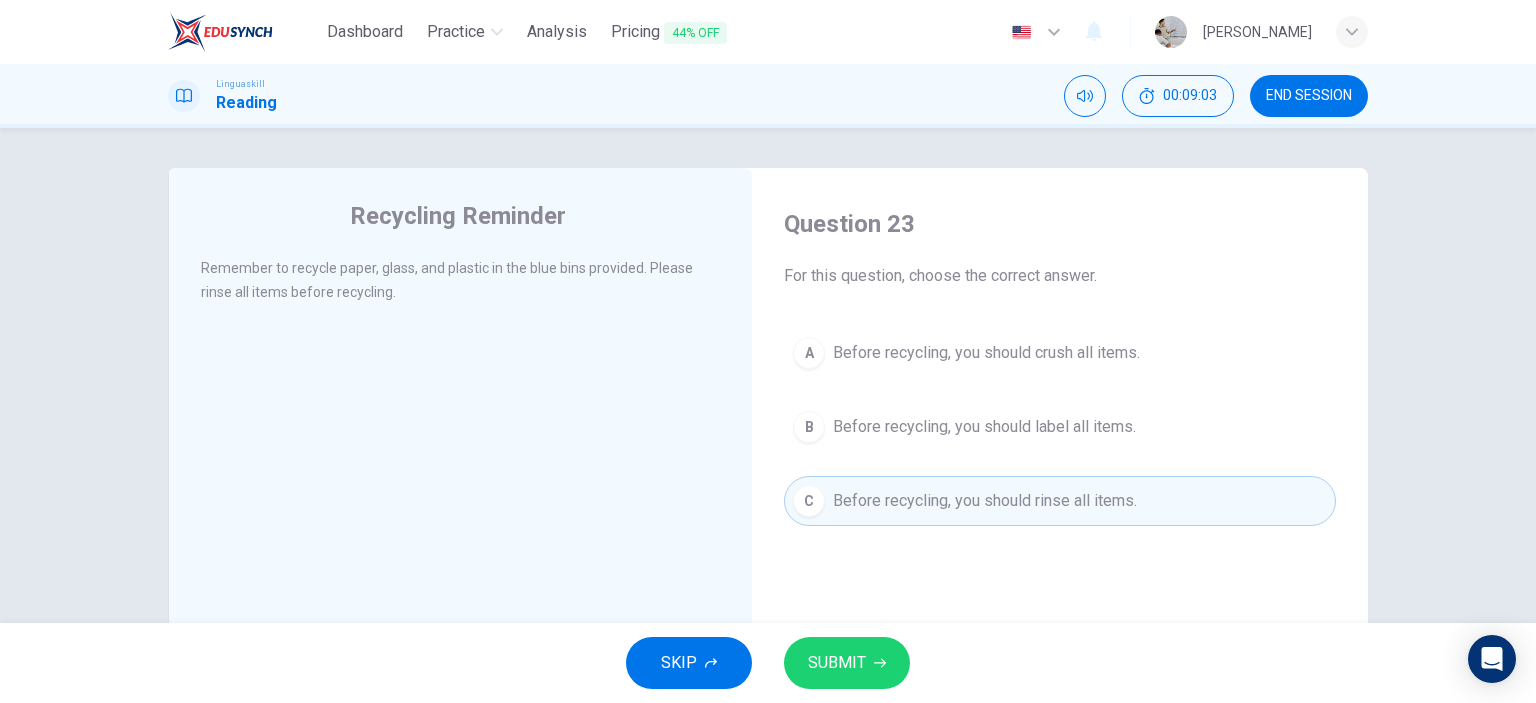 click on "SUBMIT" at bounding box center (847, 663) 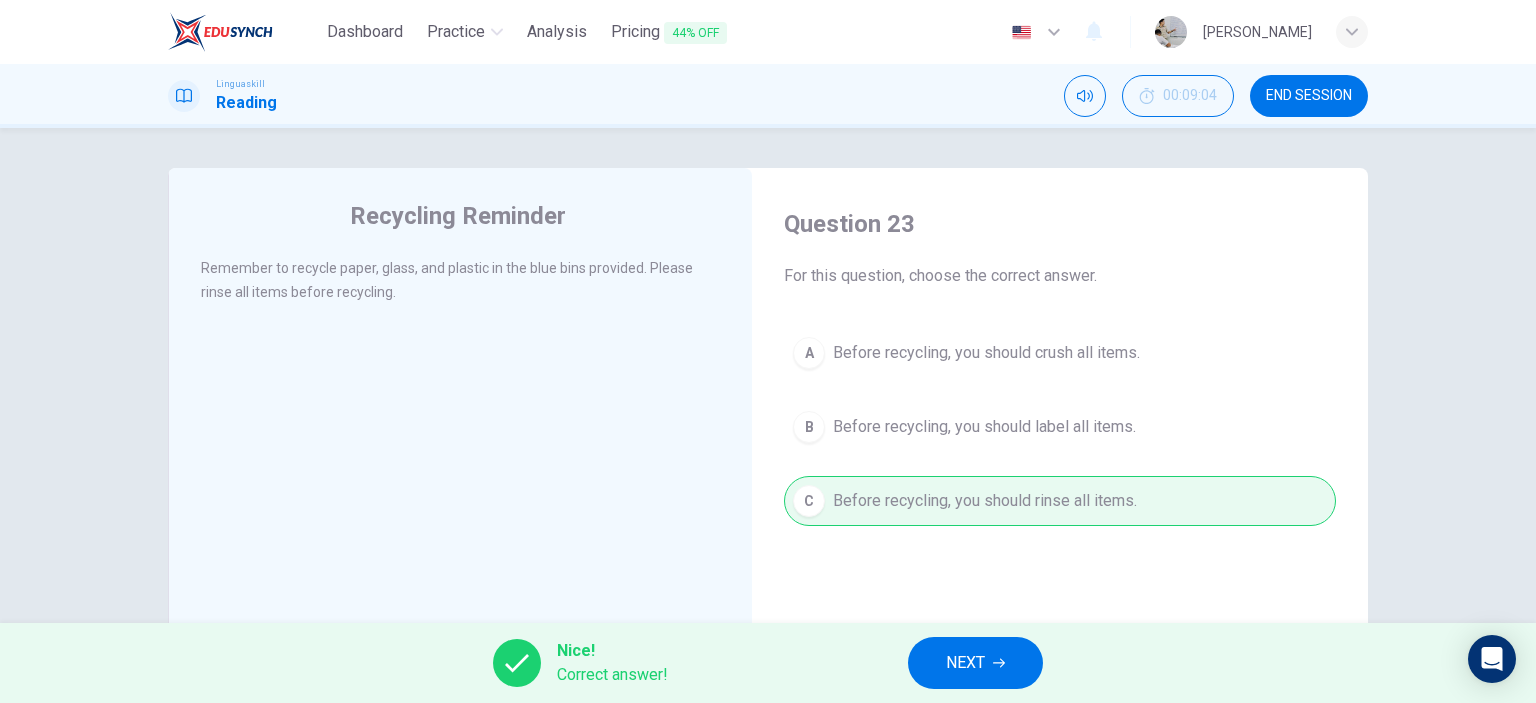 click on "NEXT" at bounding box center (975, 663) 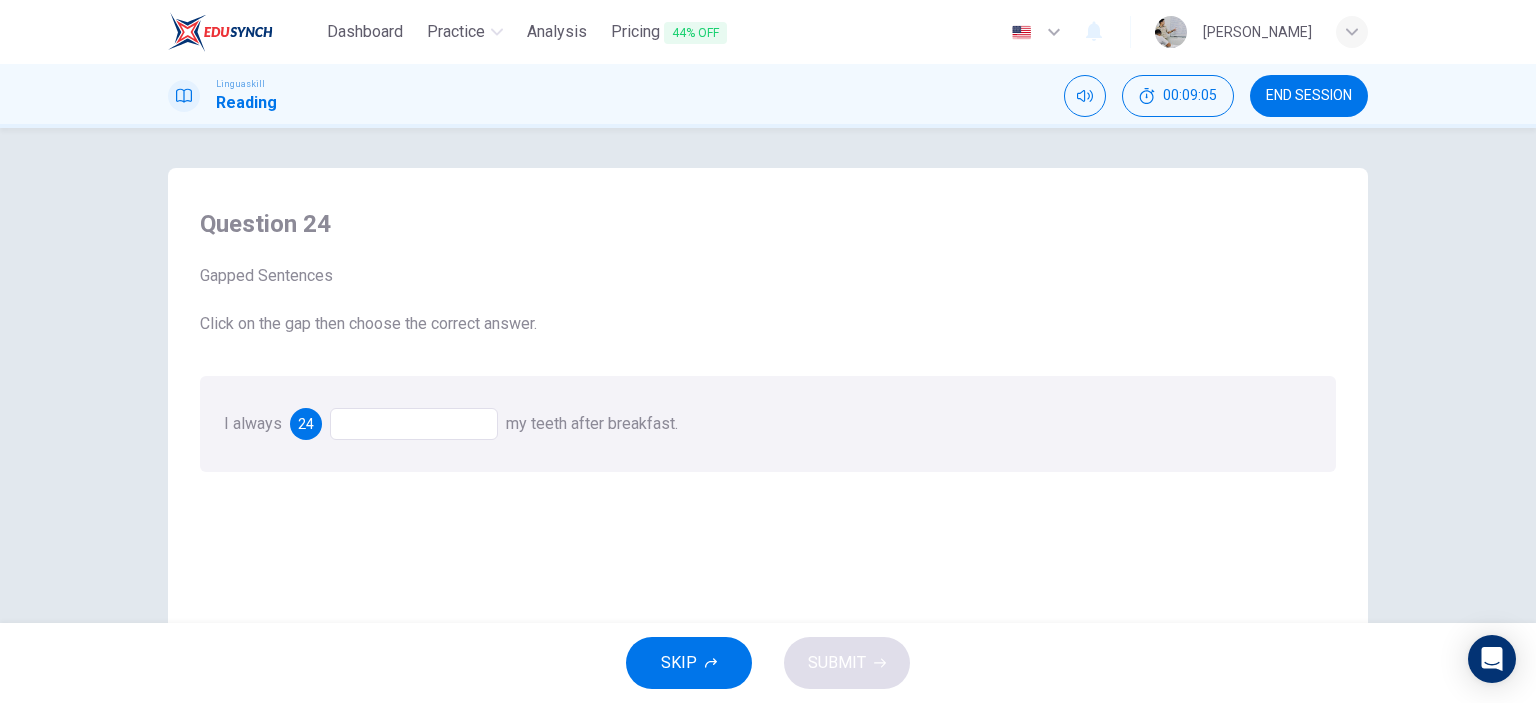 click at bounding box center (414, 424) 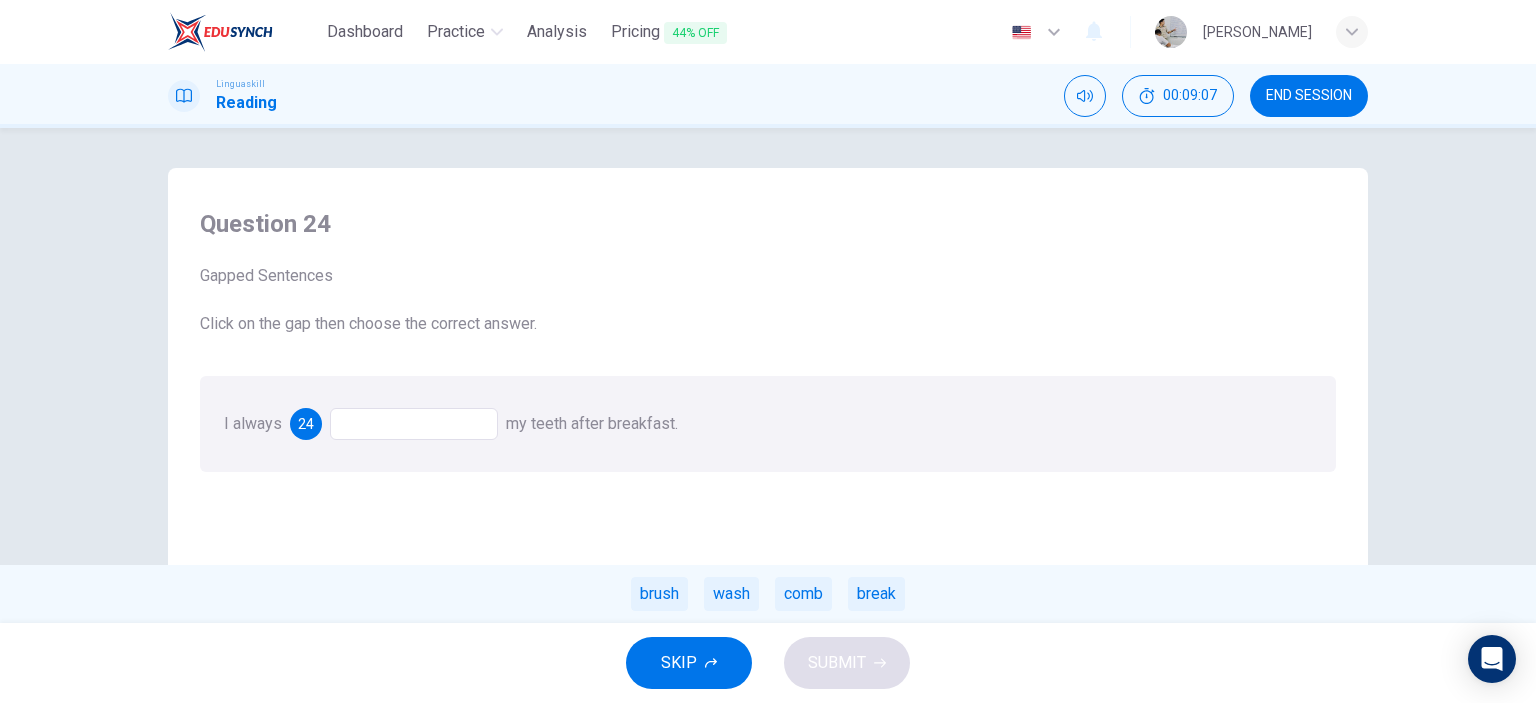 click on "brush" at bounding box center [659, 594] 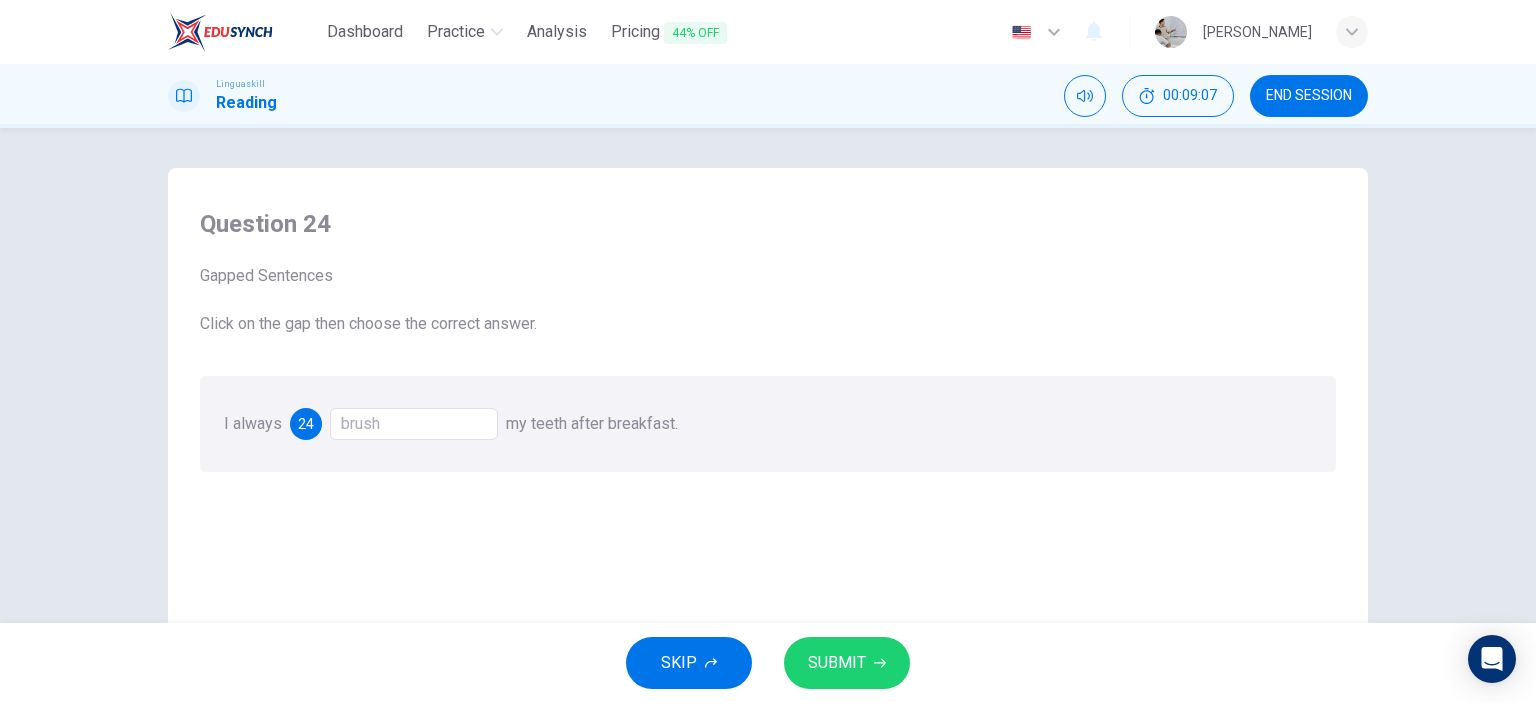 click on "SUBMIT" at bounding box center [847, 663] 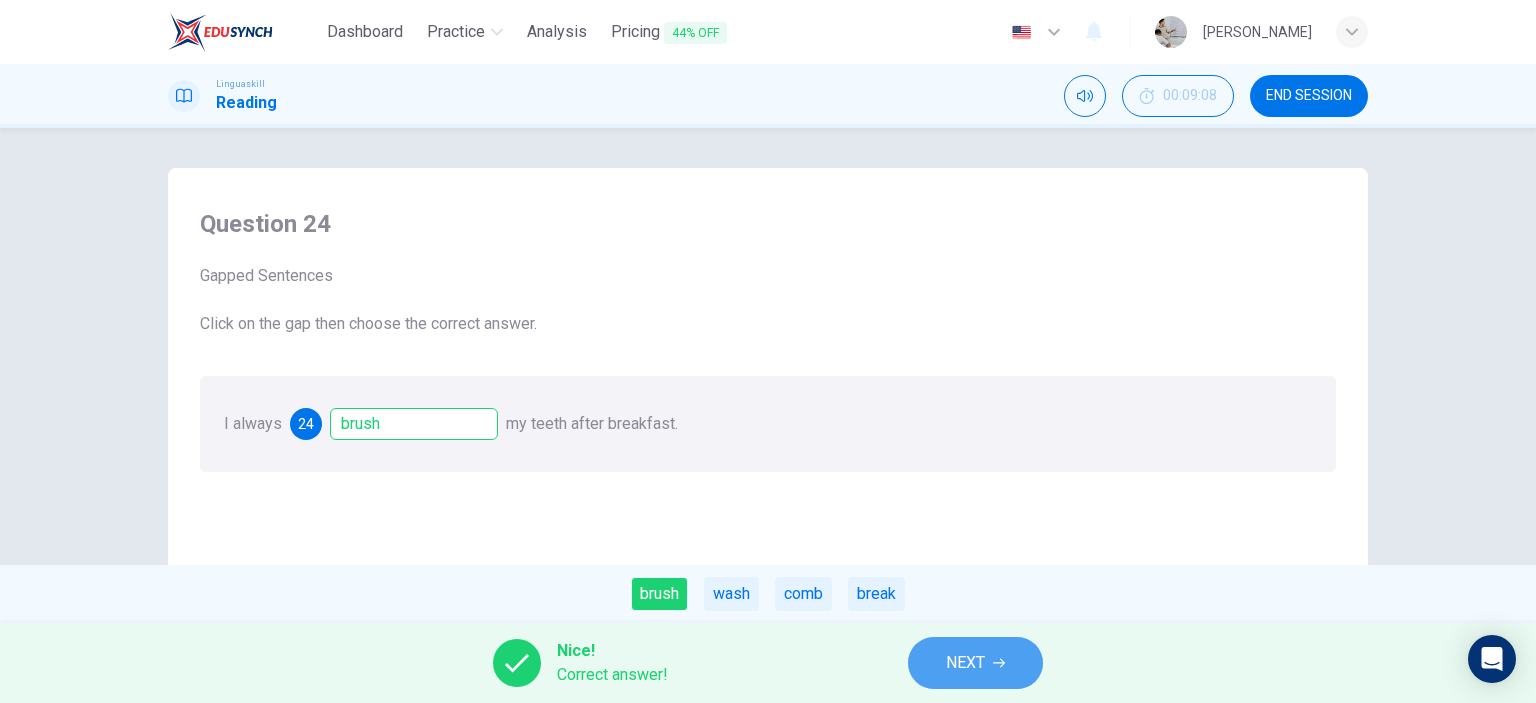 click on "NEXT" at bounding box center [965, 663] 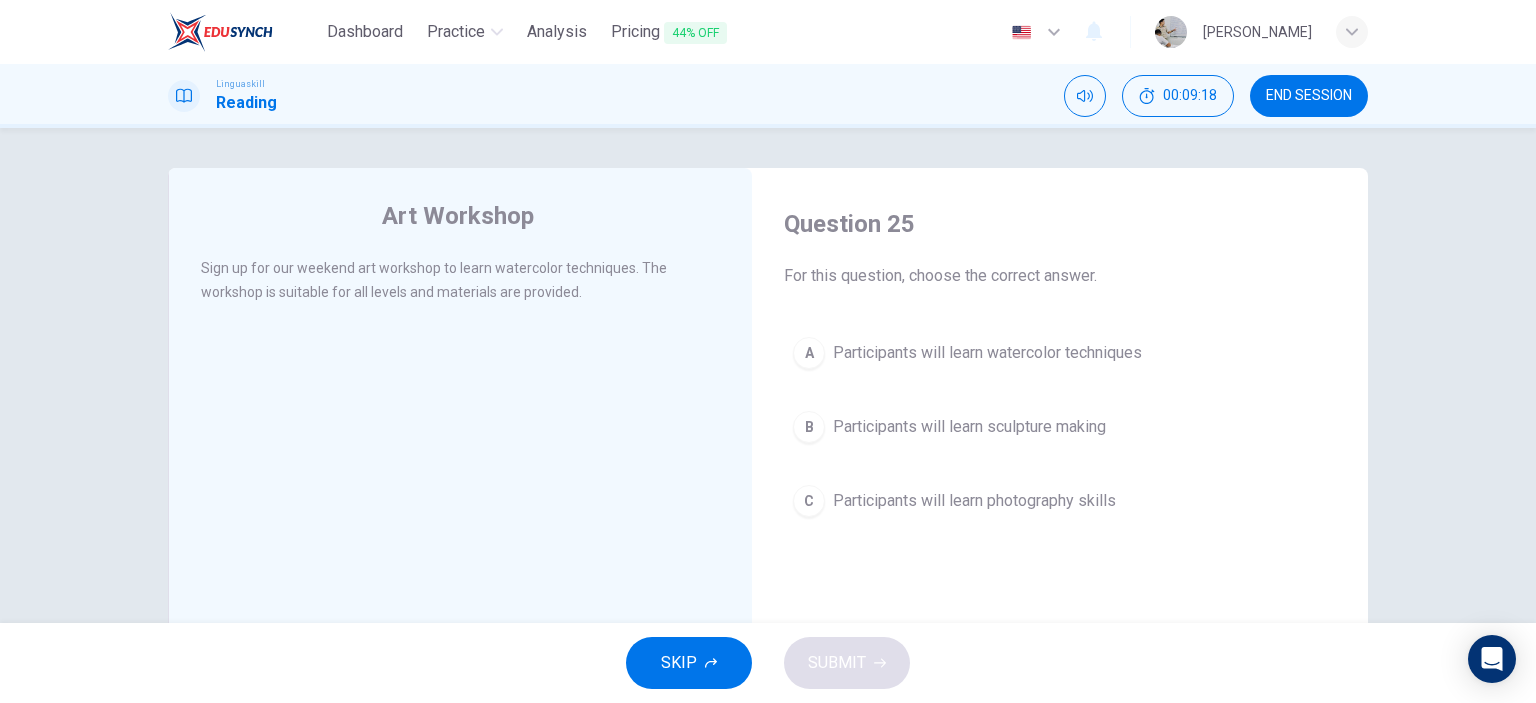 click on "Participants will learn watercolor techniques" at bounding box center (987, 353) 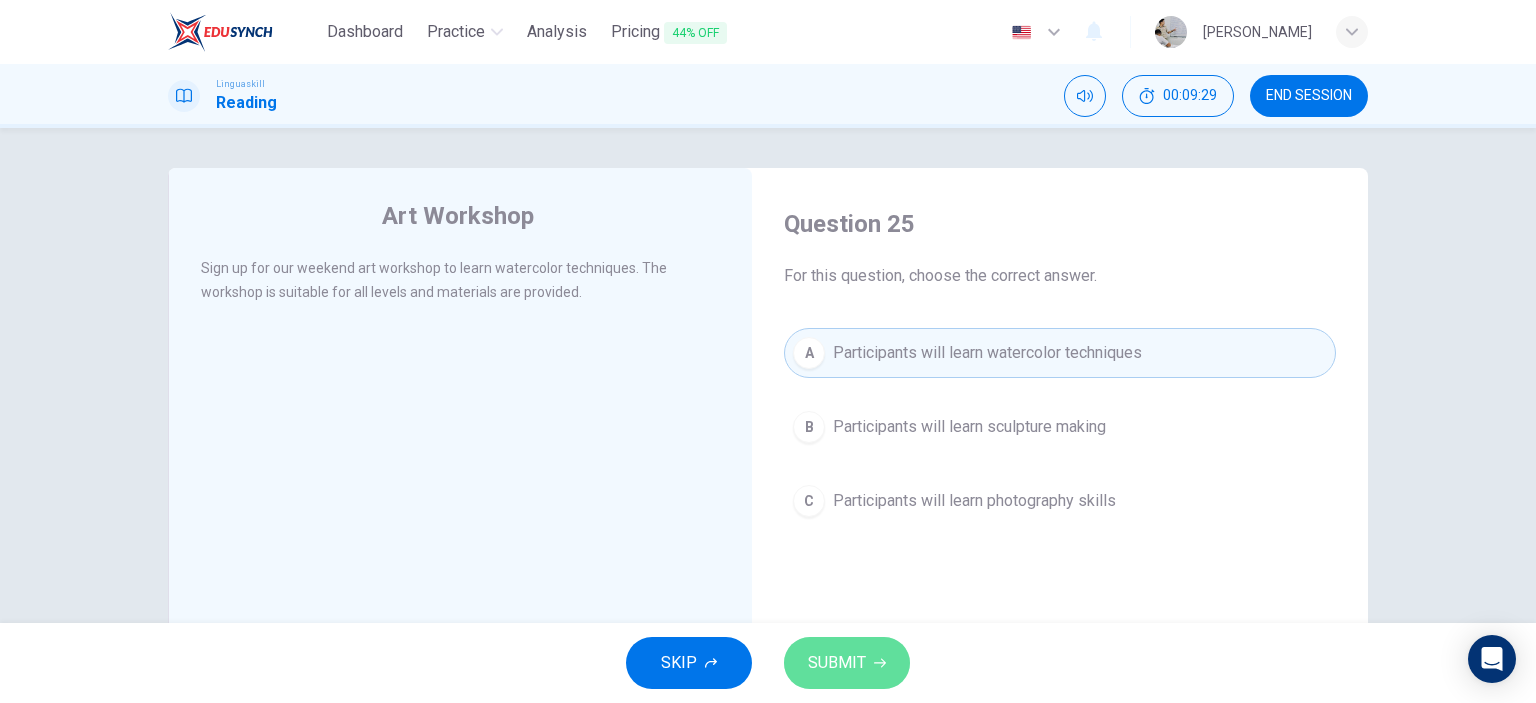 click on "SUBMIT" at bounding box center [847, 663] 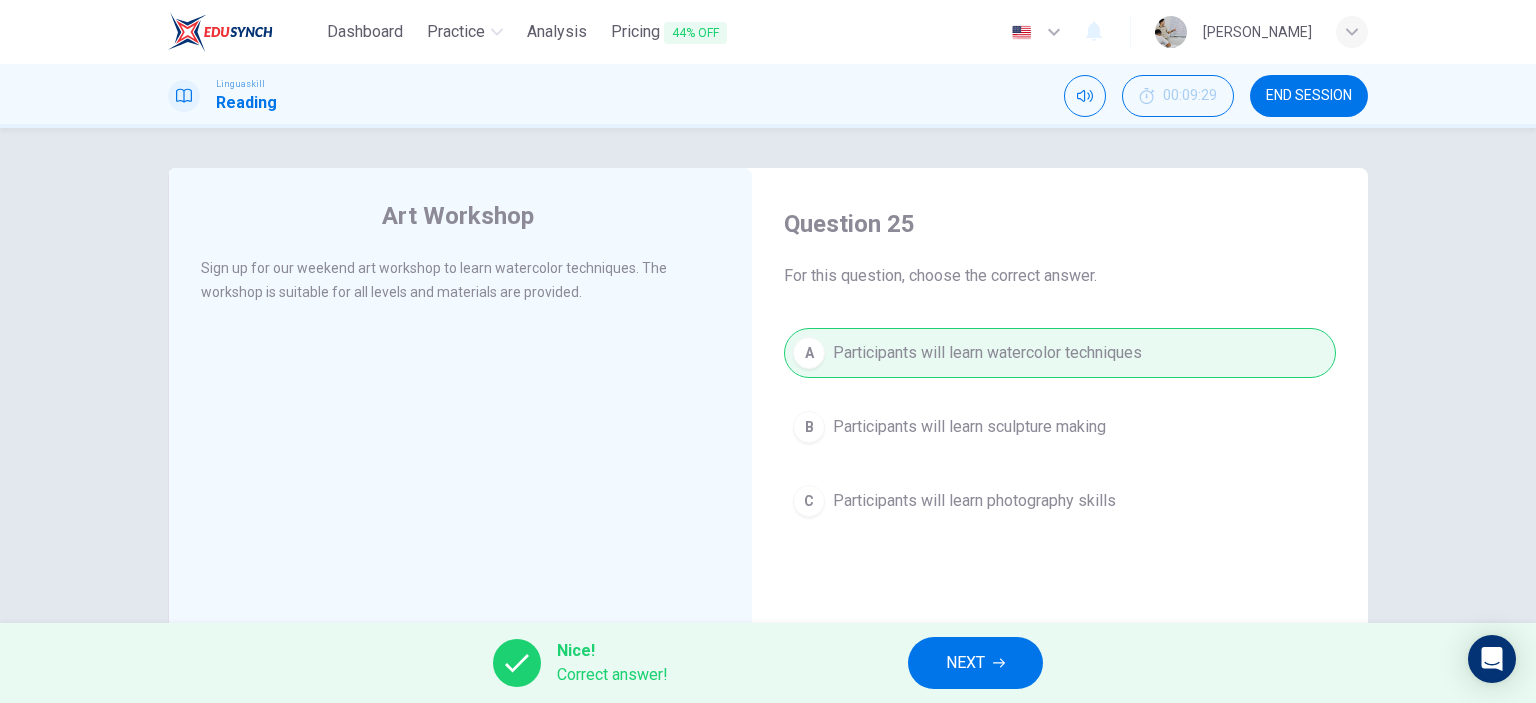 click on "NEXT" at bounding box center [975, 663] 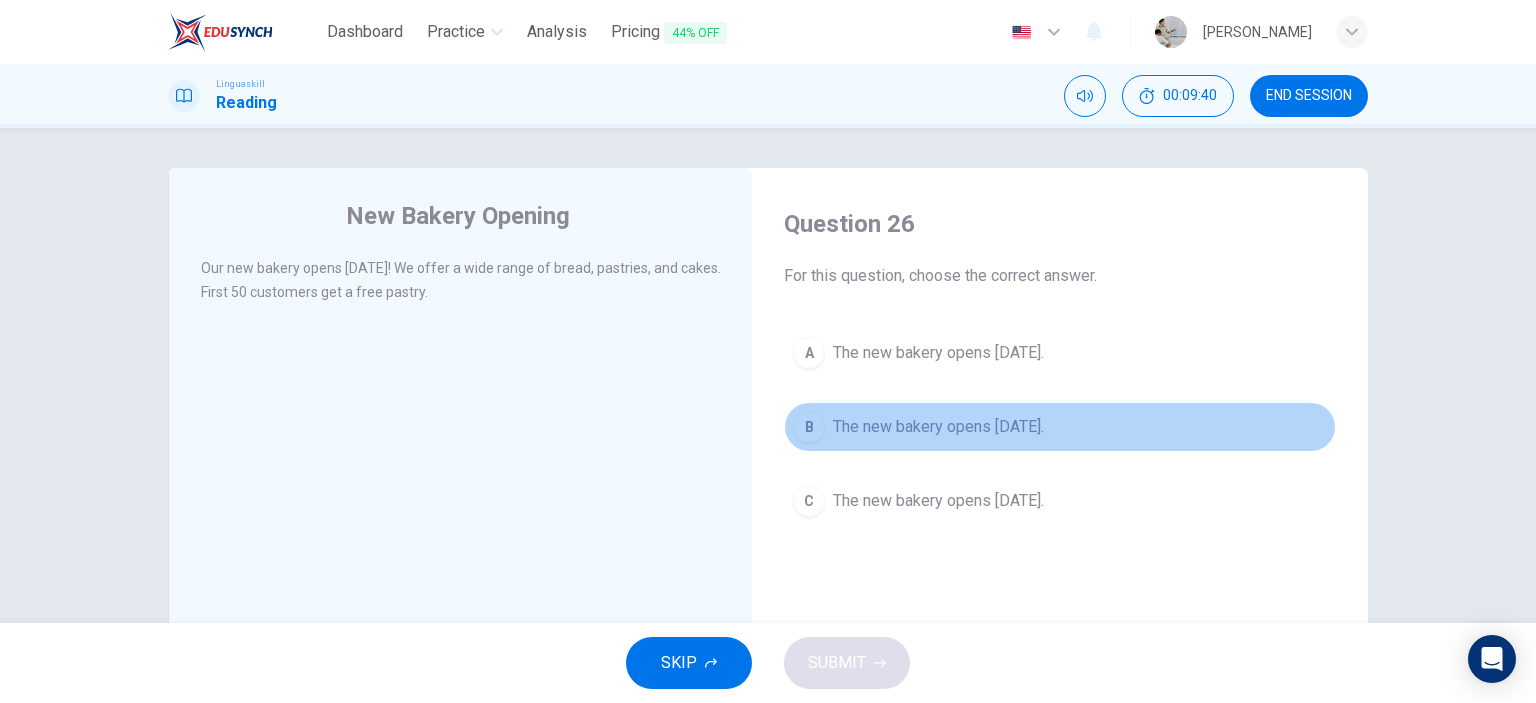 click on "The new bakery opens next Monday." at bounding box center (938, 427) 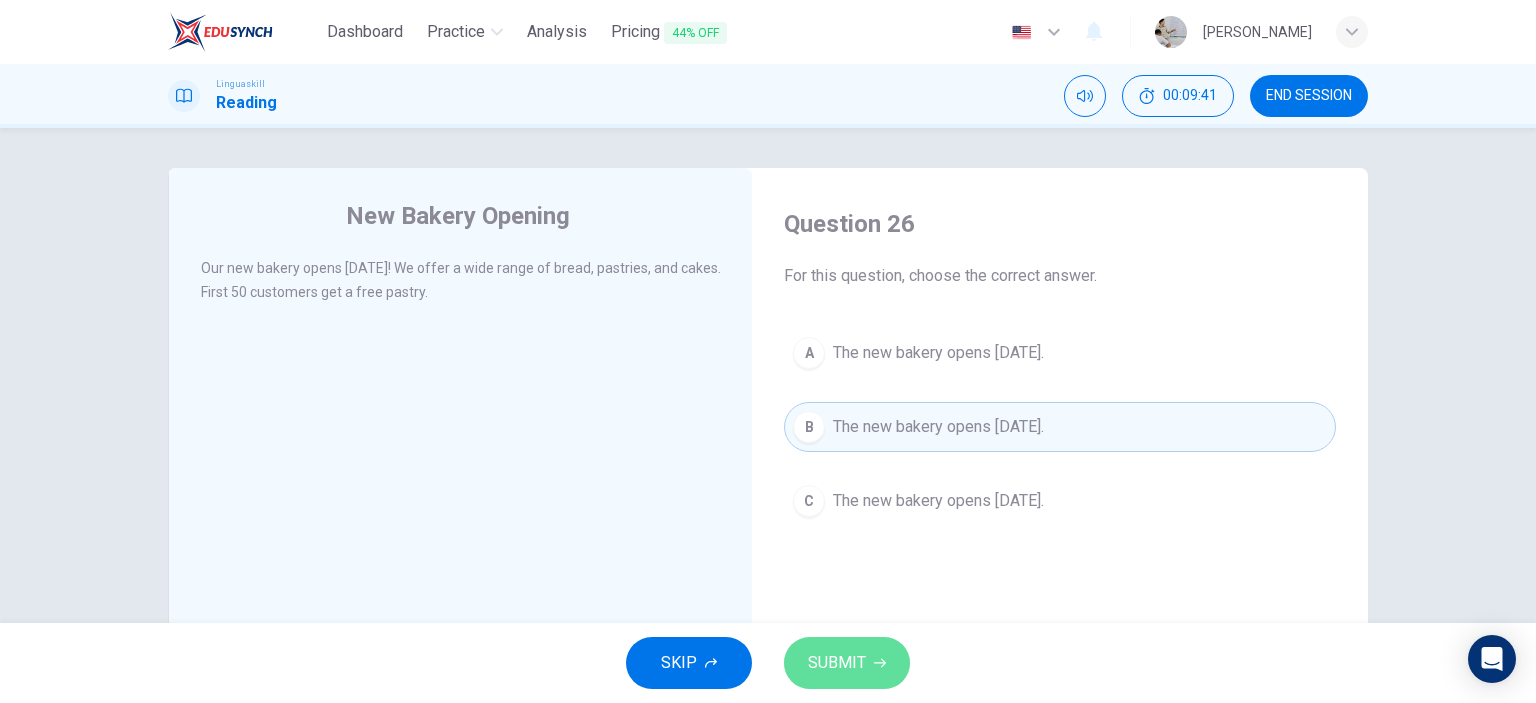 click on "SUBMIT" at bounding box center [847, 663] 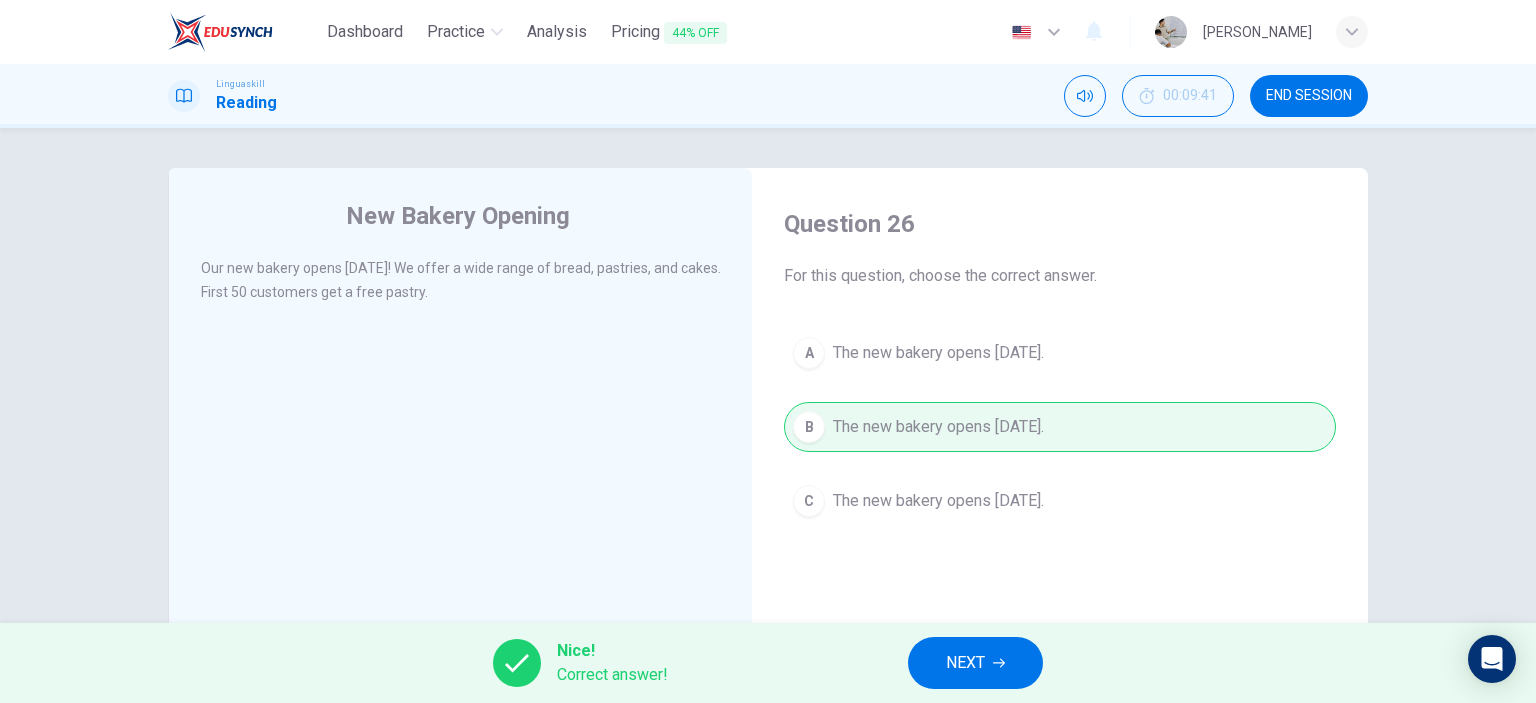 click on "NEXT" at bounding box center [975, 663] 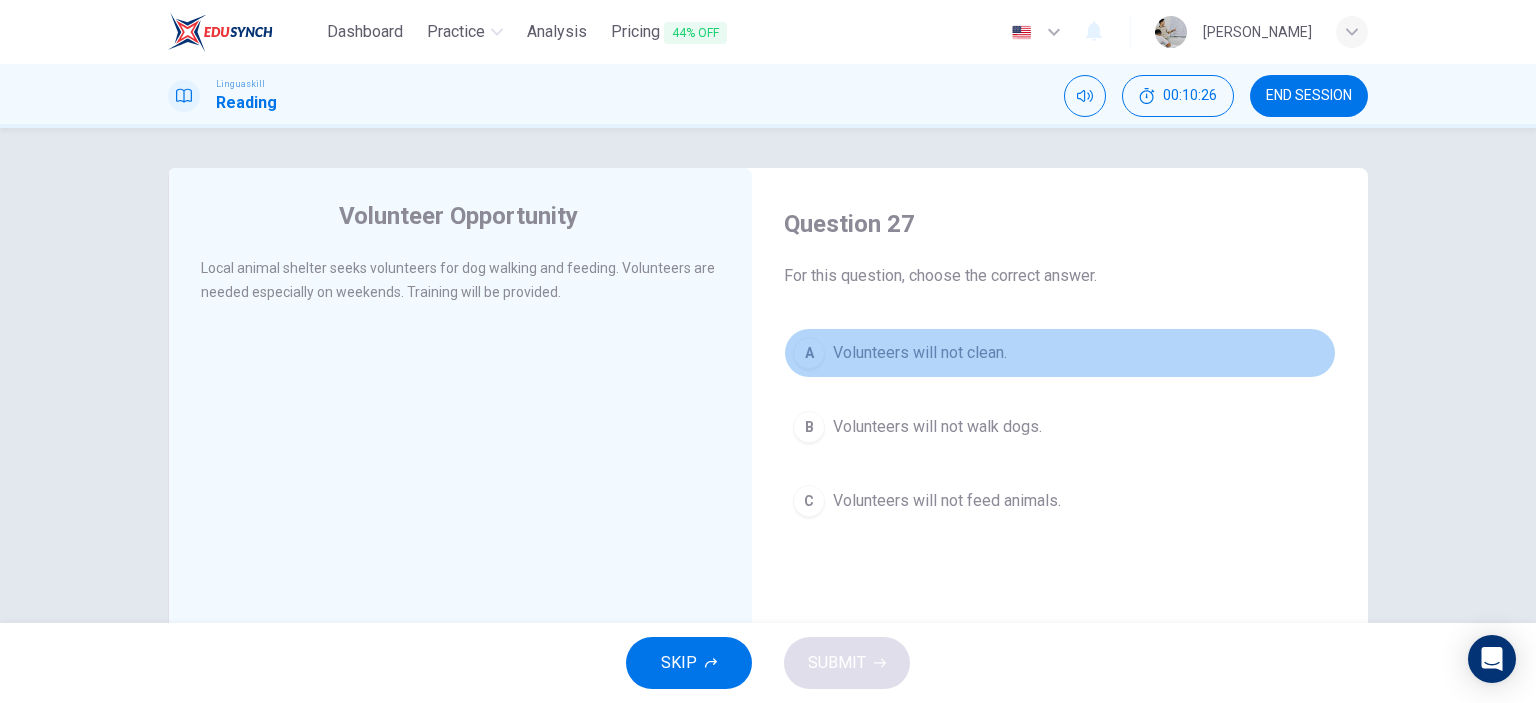 click on "A Volunteers will not clean." at bounding box center (1060, 353) 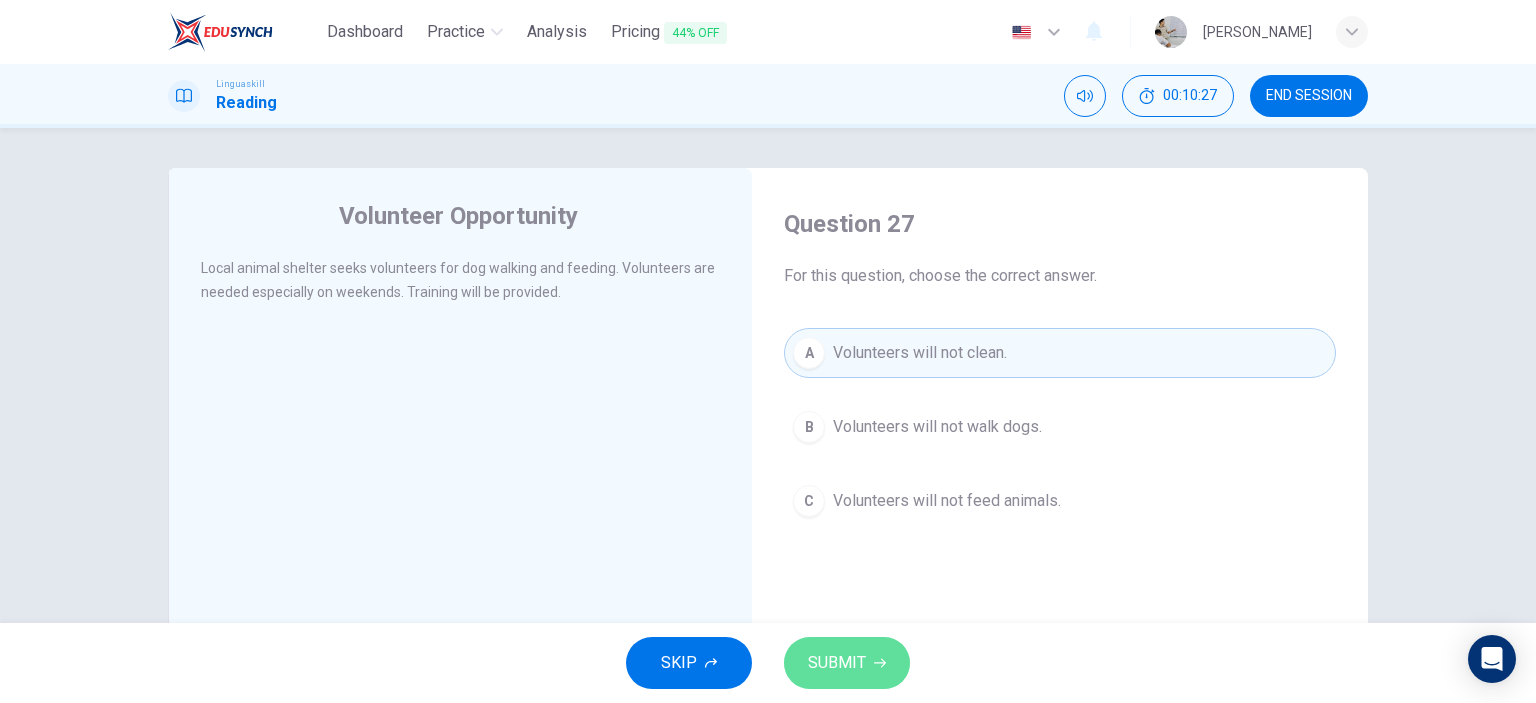 click 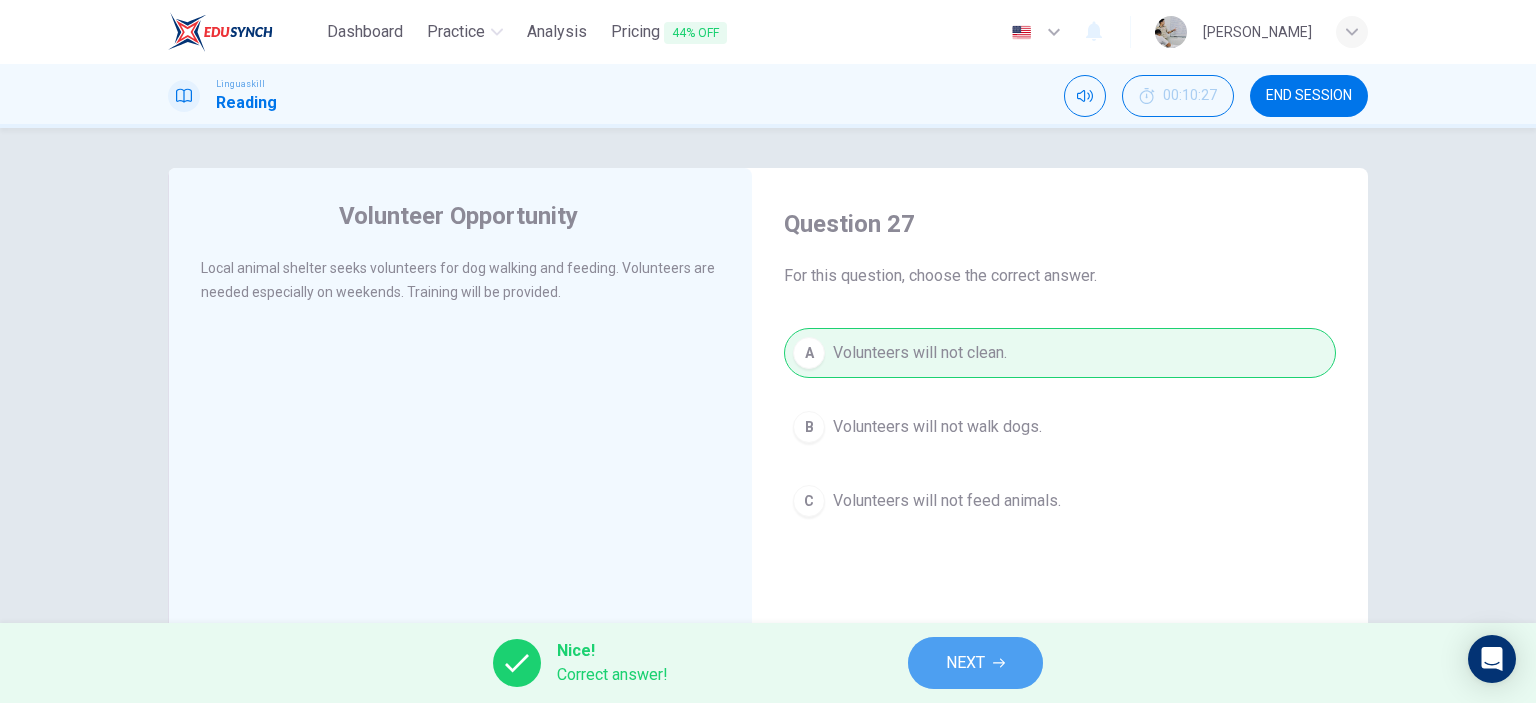 click on "NEXT" at bounding box center (975, 663) 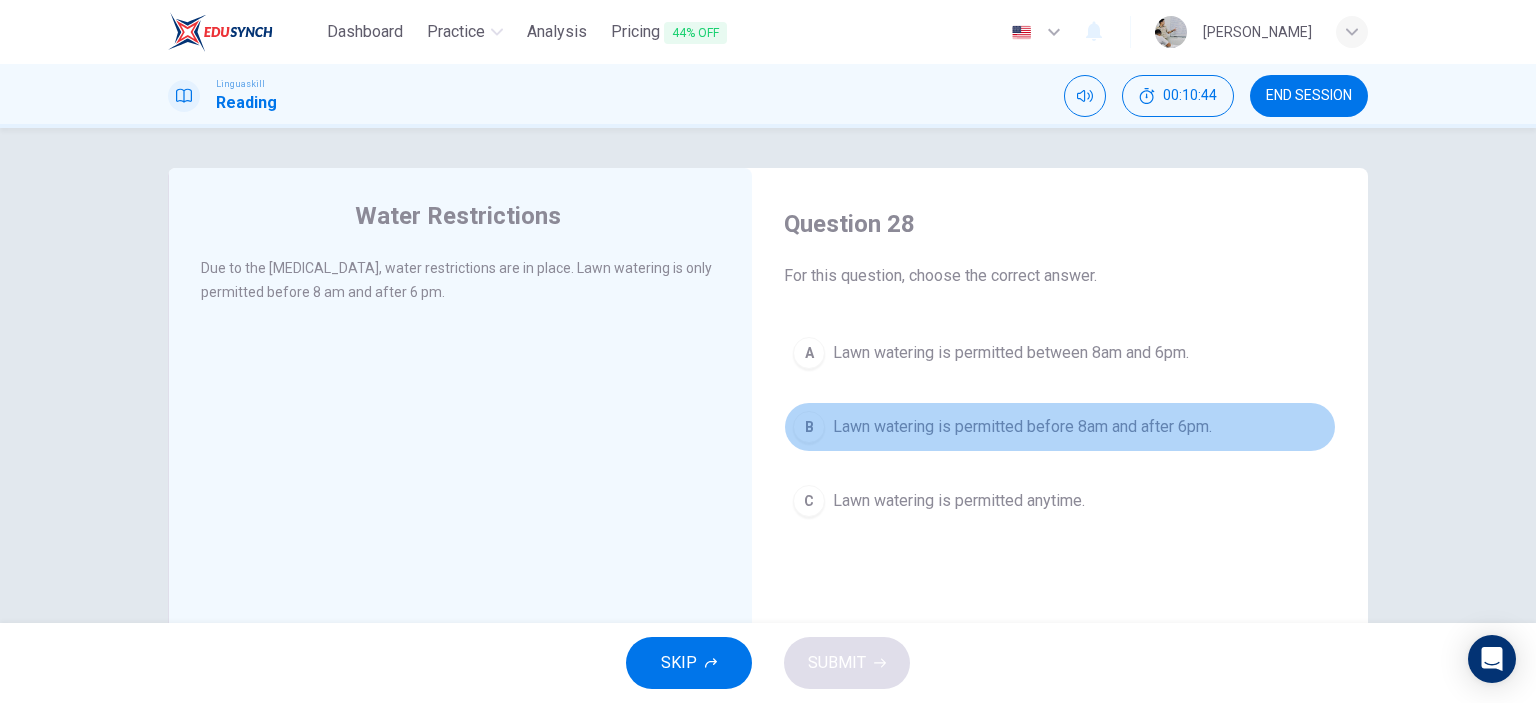 click on "Lawn watering is permitted before 8am and after 6pm." at bounding box center [1022, 427] 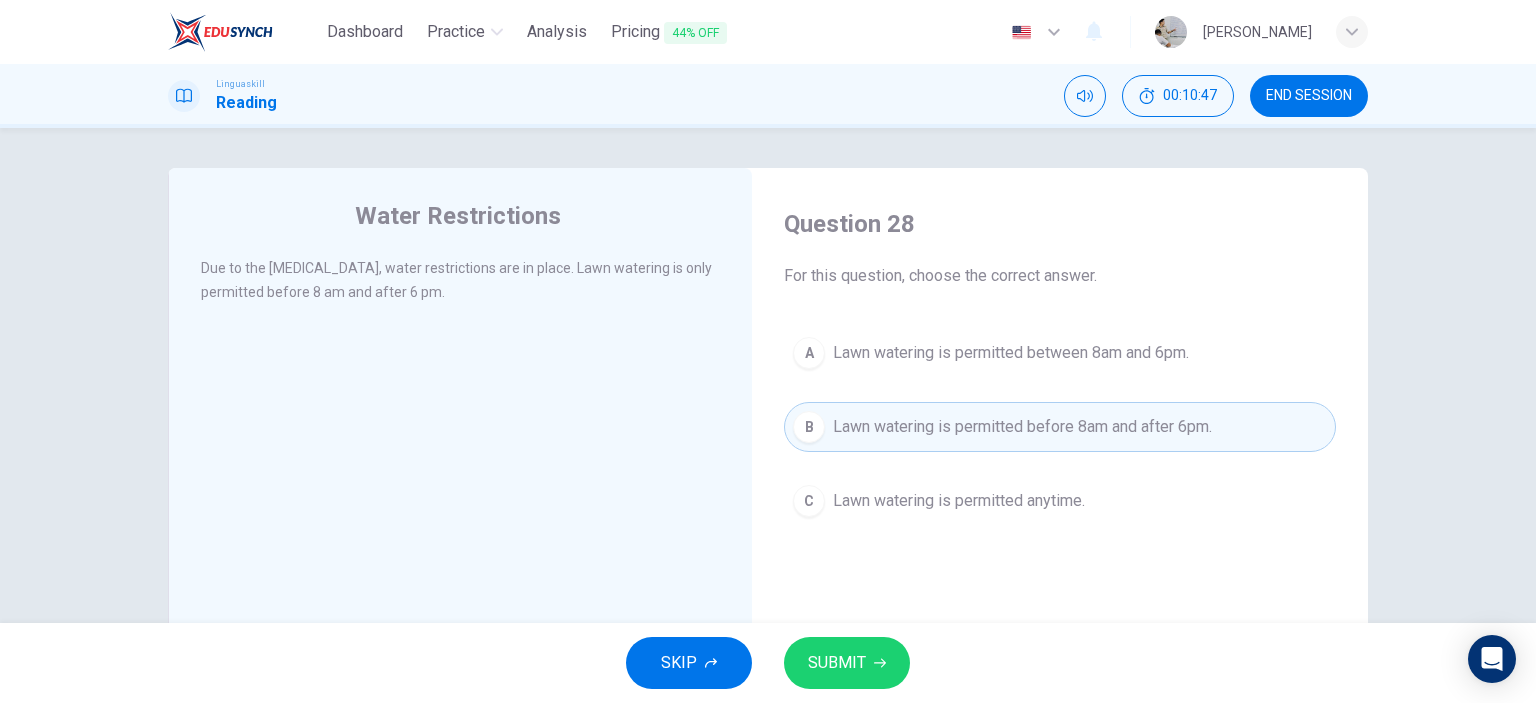 click on "SUBMIT" at bounding box center [837, 663] 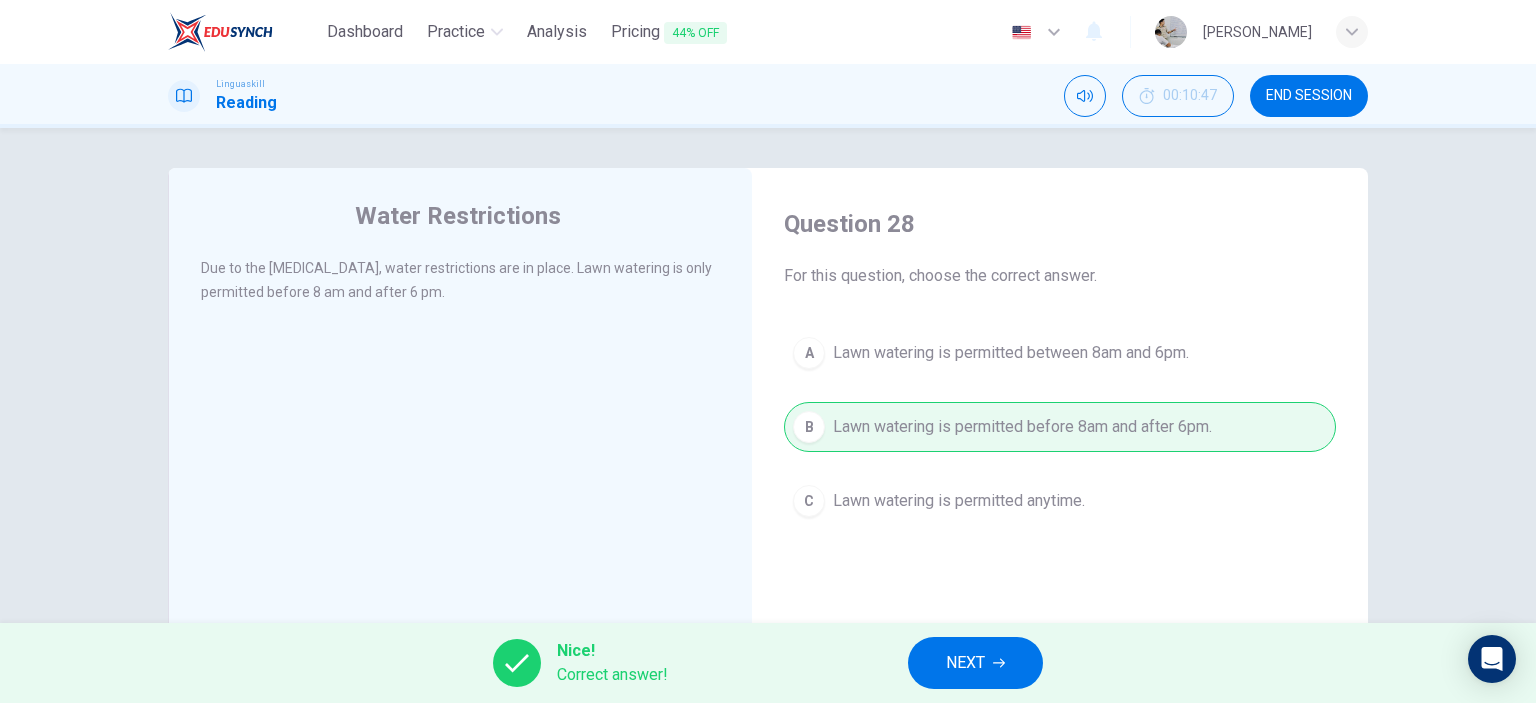 click on "NEXT" at bounding box center [975, 663] 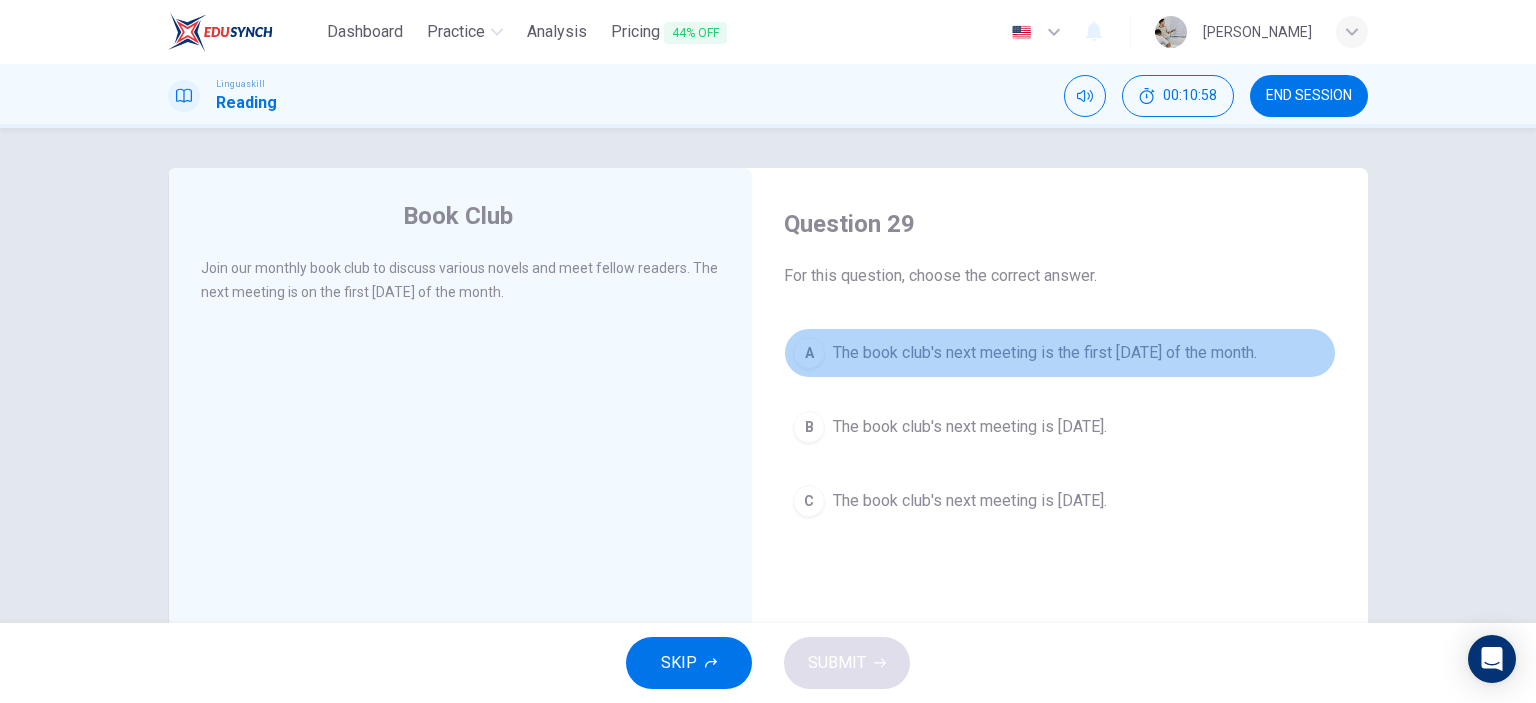 click on "The book club's next meeting is the first Monday of the month." at bounding box center [1045, 353] 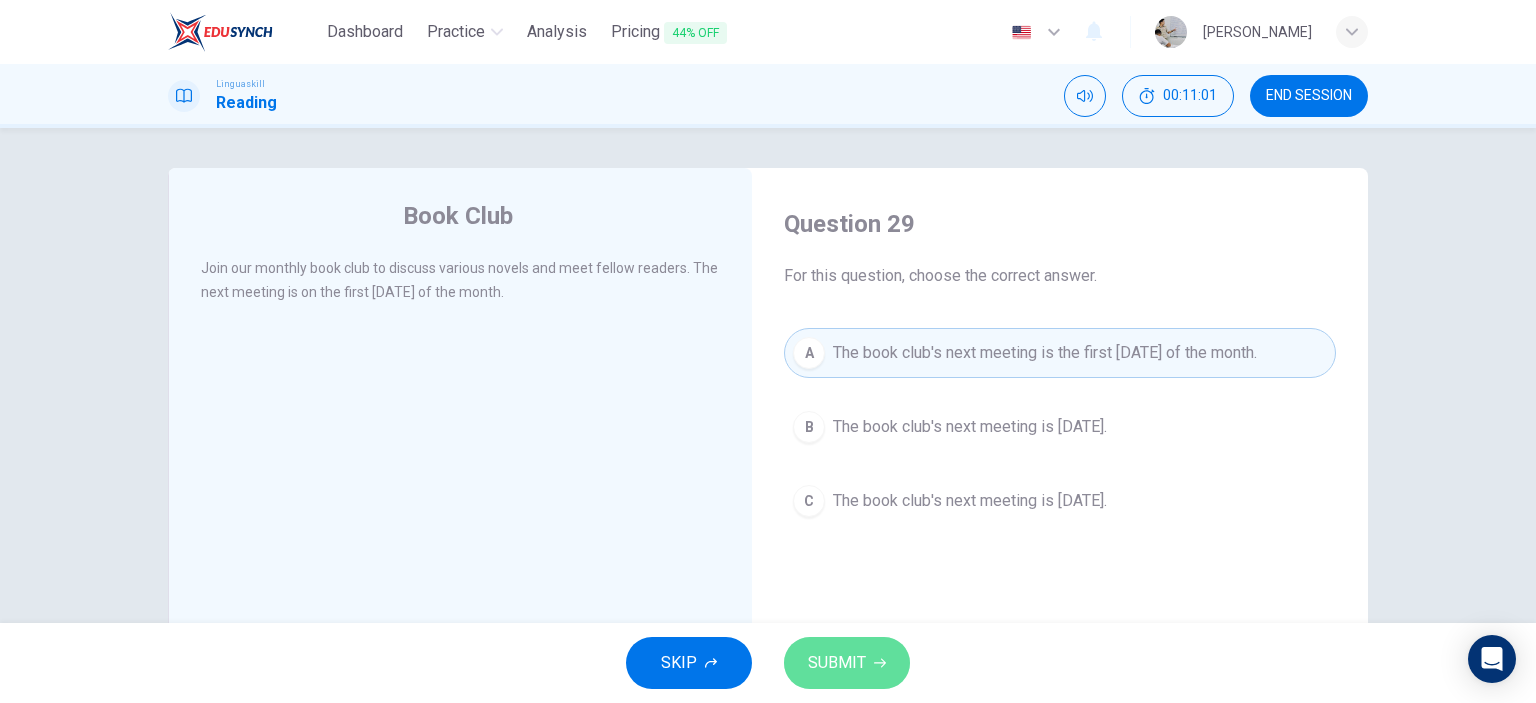click 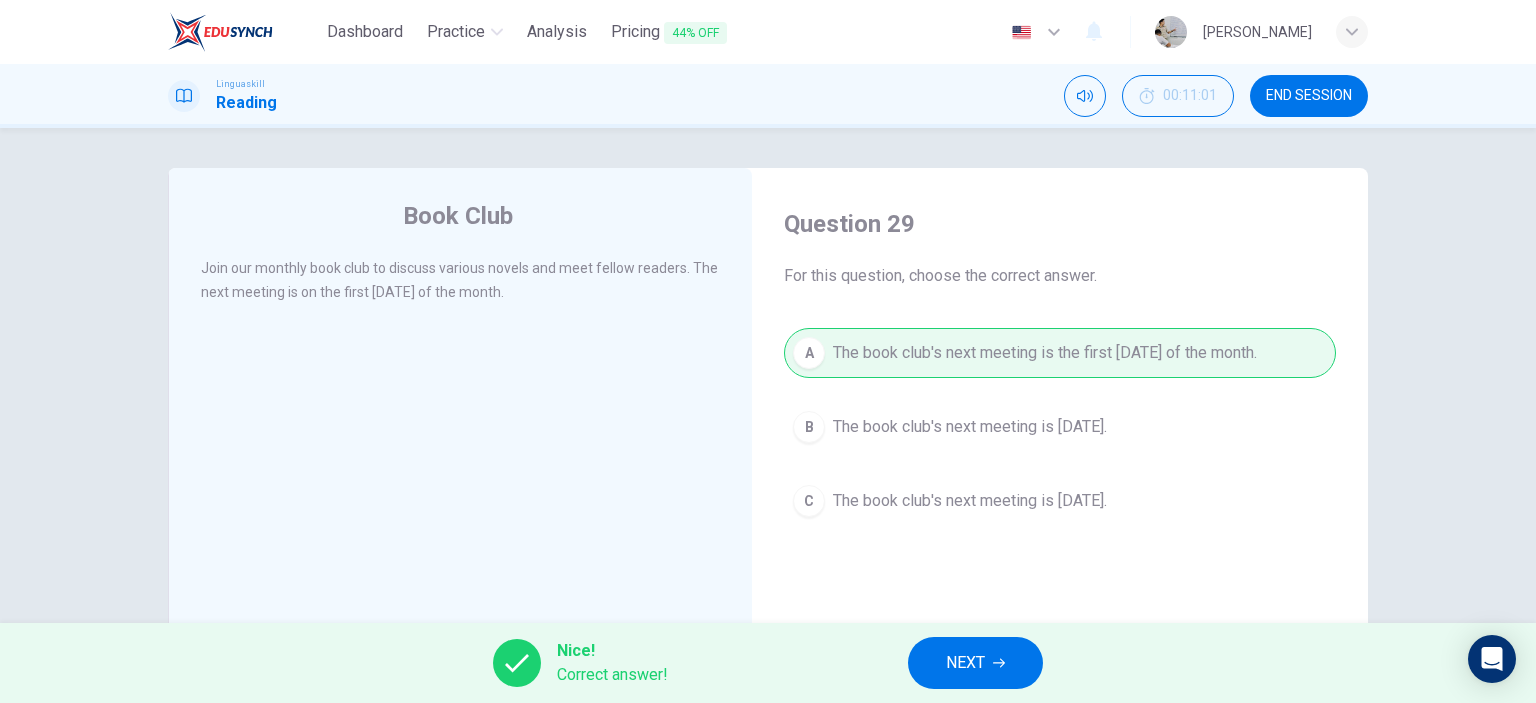 click on "NEXT" at bounding box center [965, 663] 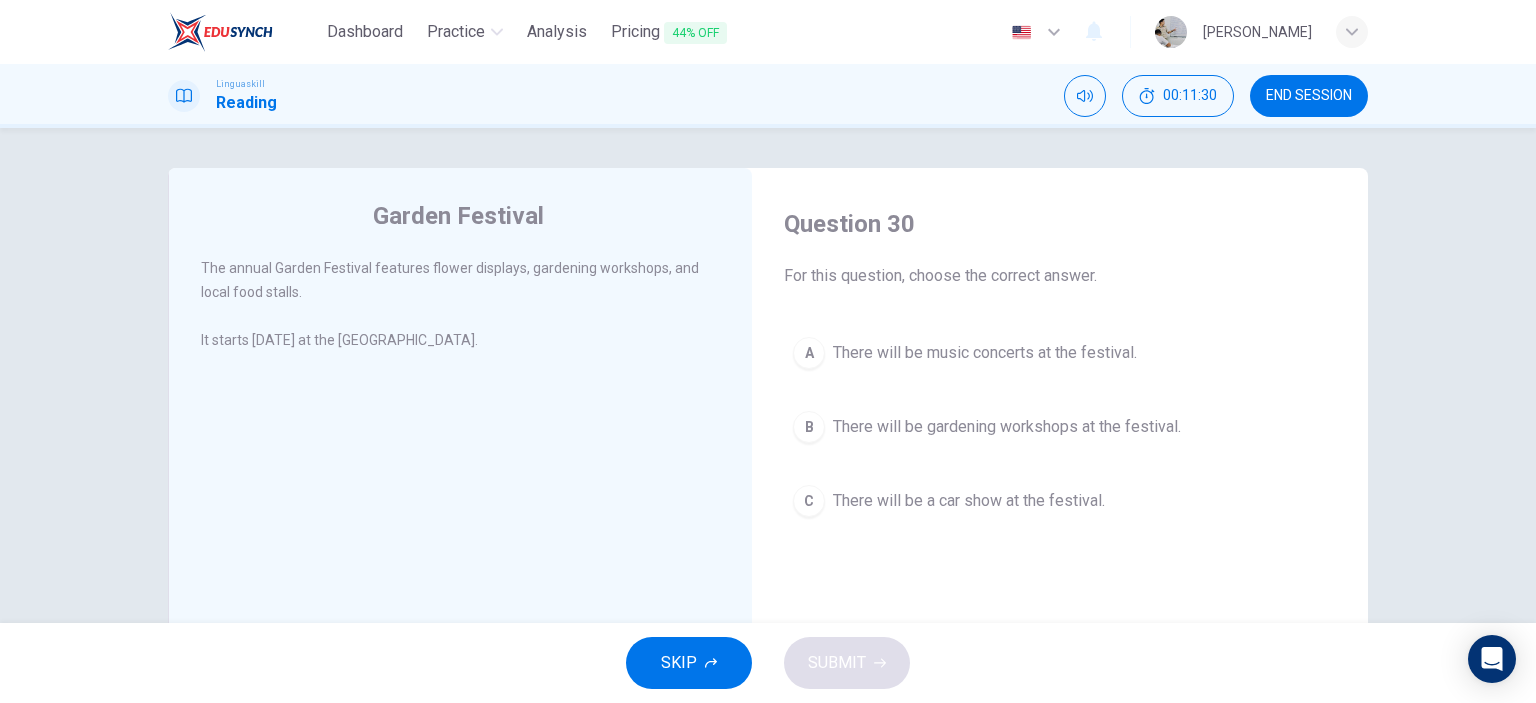 click on "There will be gardening workshops at the festival." at bounding box center [1007, 427] 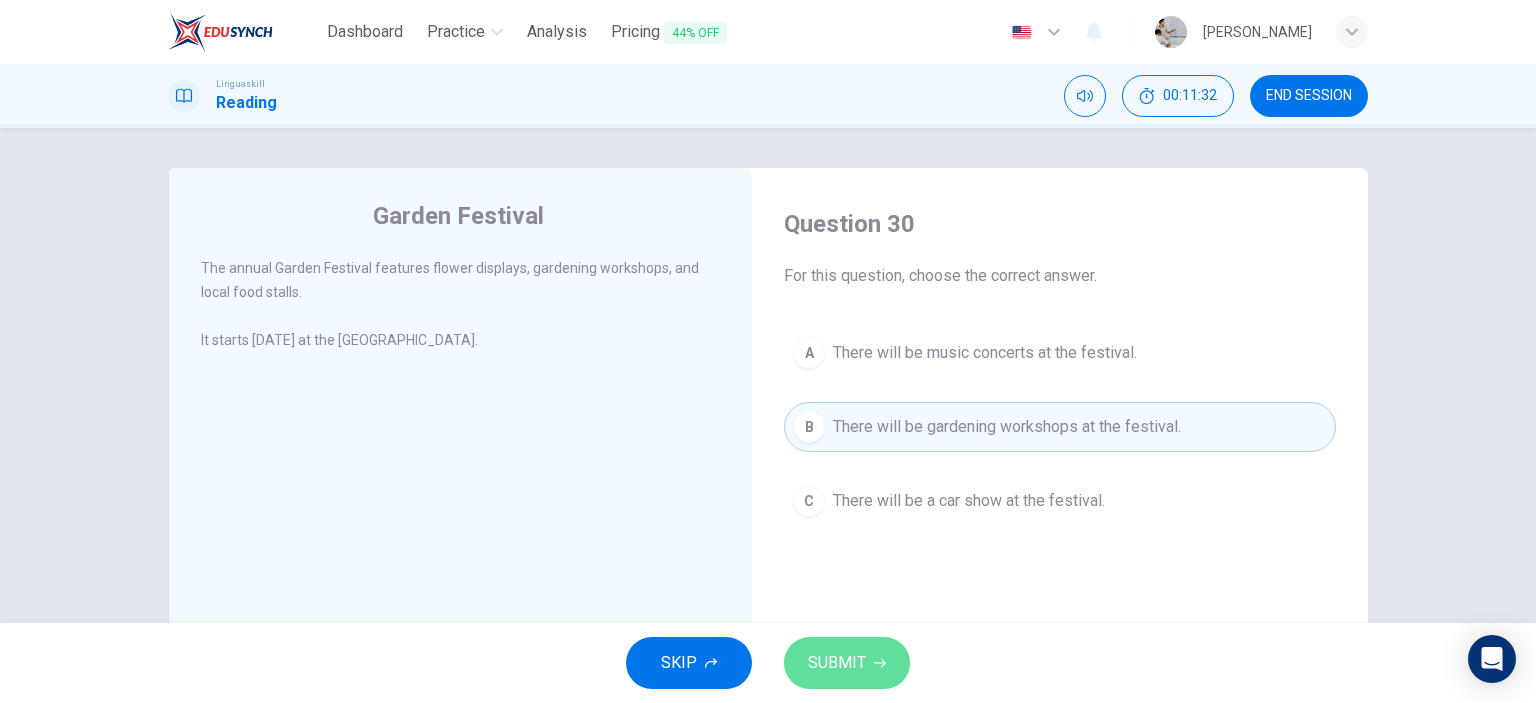 click on "SUBMIT" at bounding box center [847, 663] 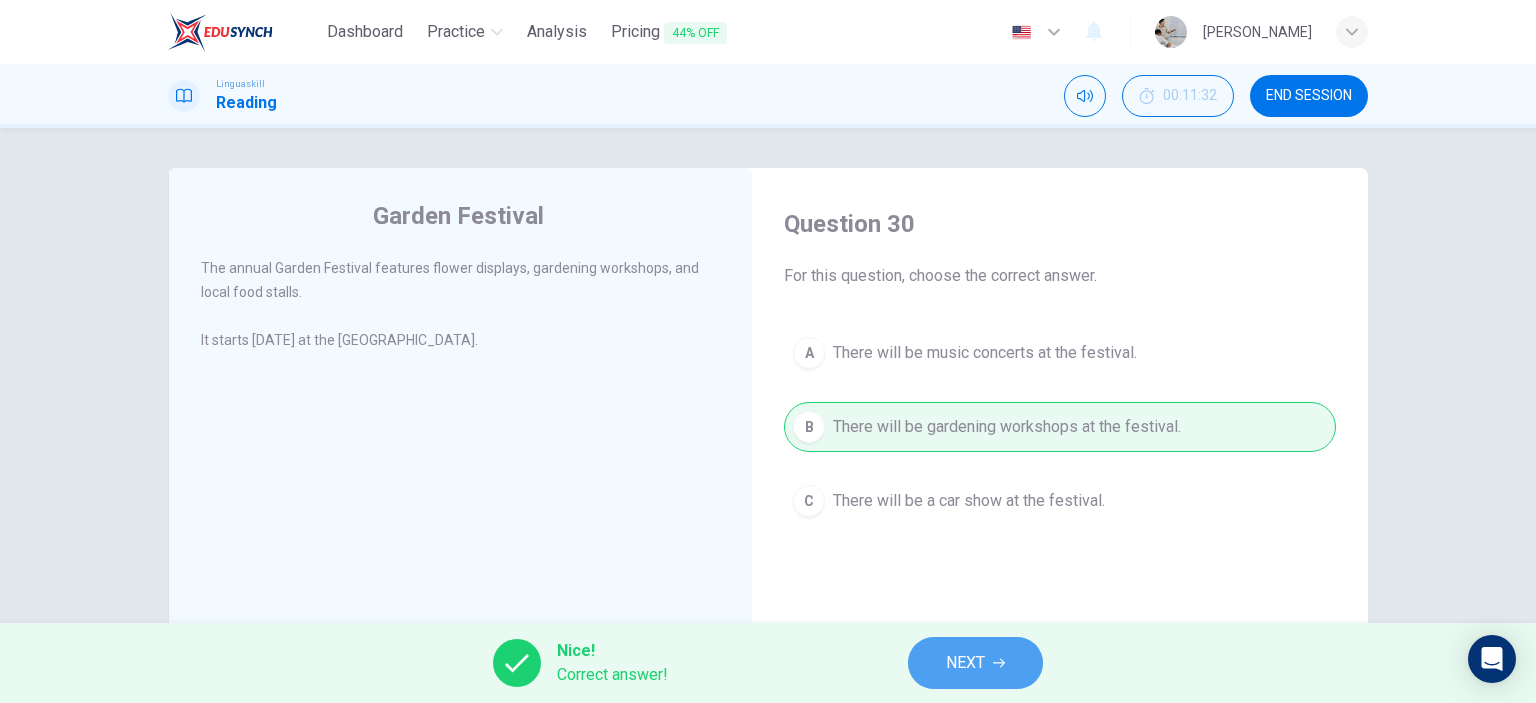 click on "NEXT" at bounding box center (965, 663) 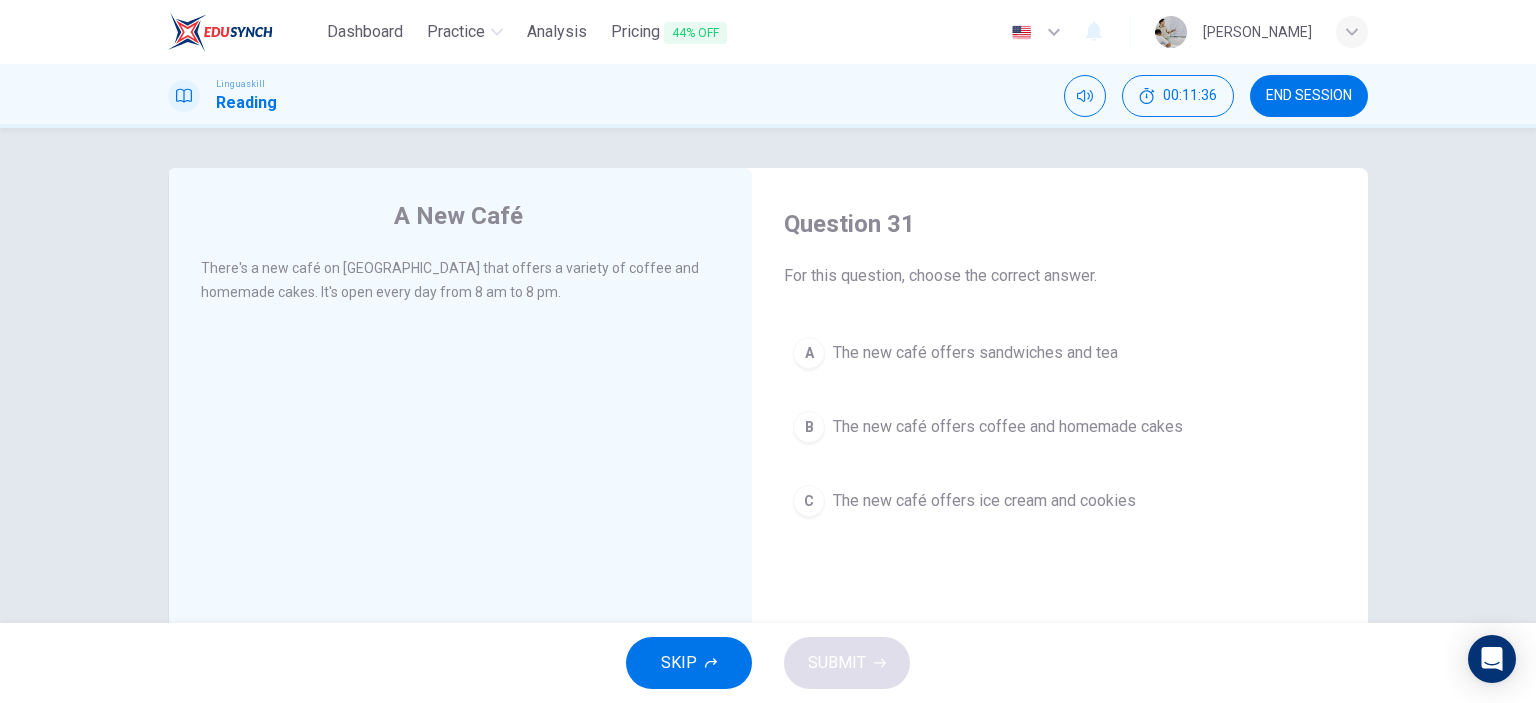 click on "END SESSION" at bounding box center [1309, 96] 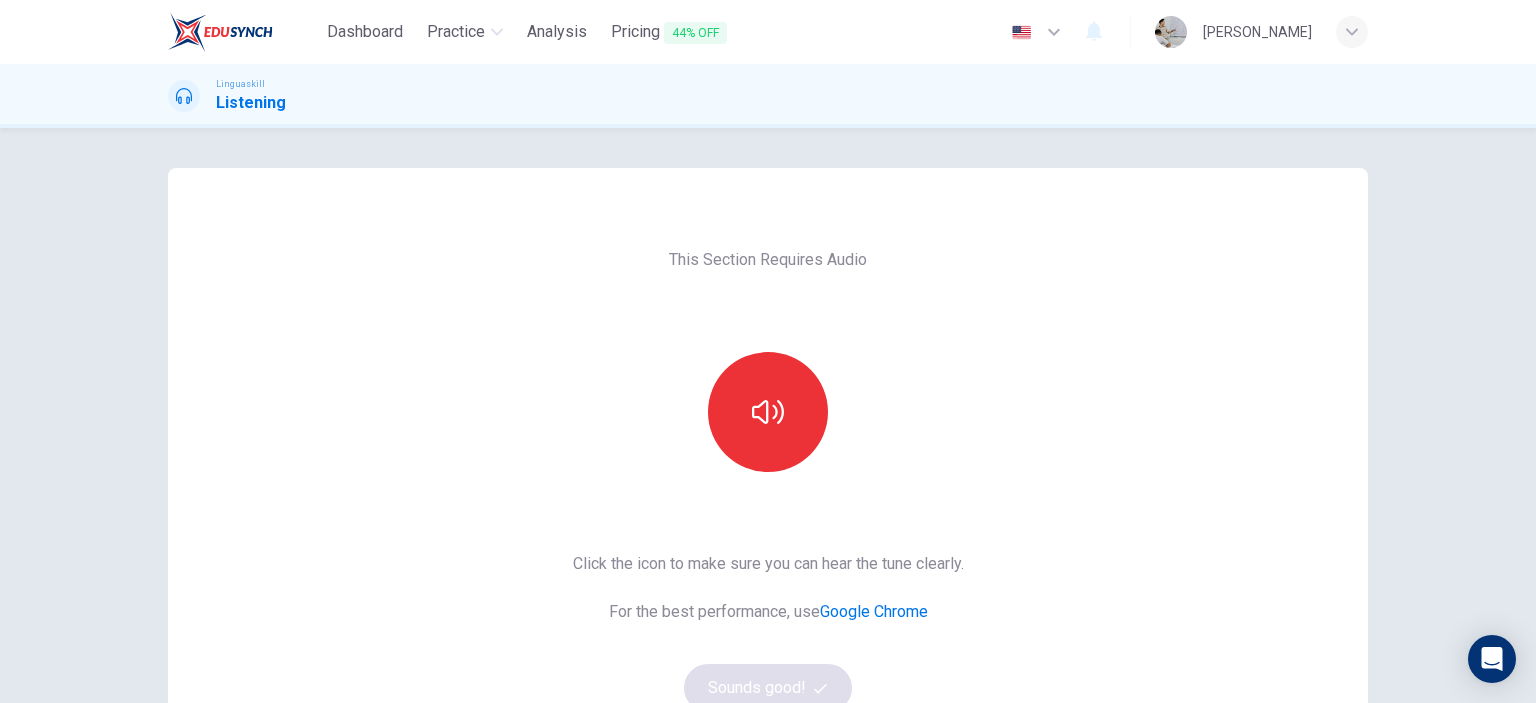 scroll, scrollTop: 0, scrollLeft: 0, axis: both 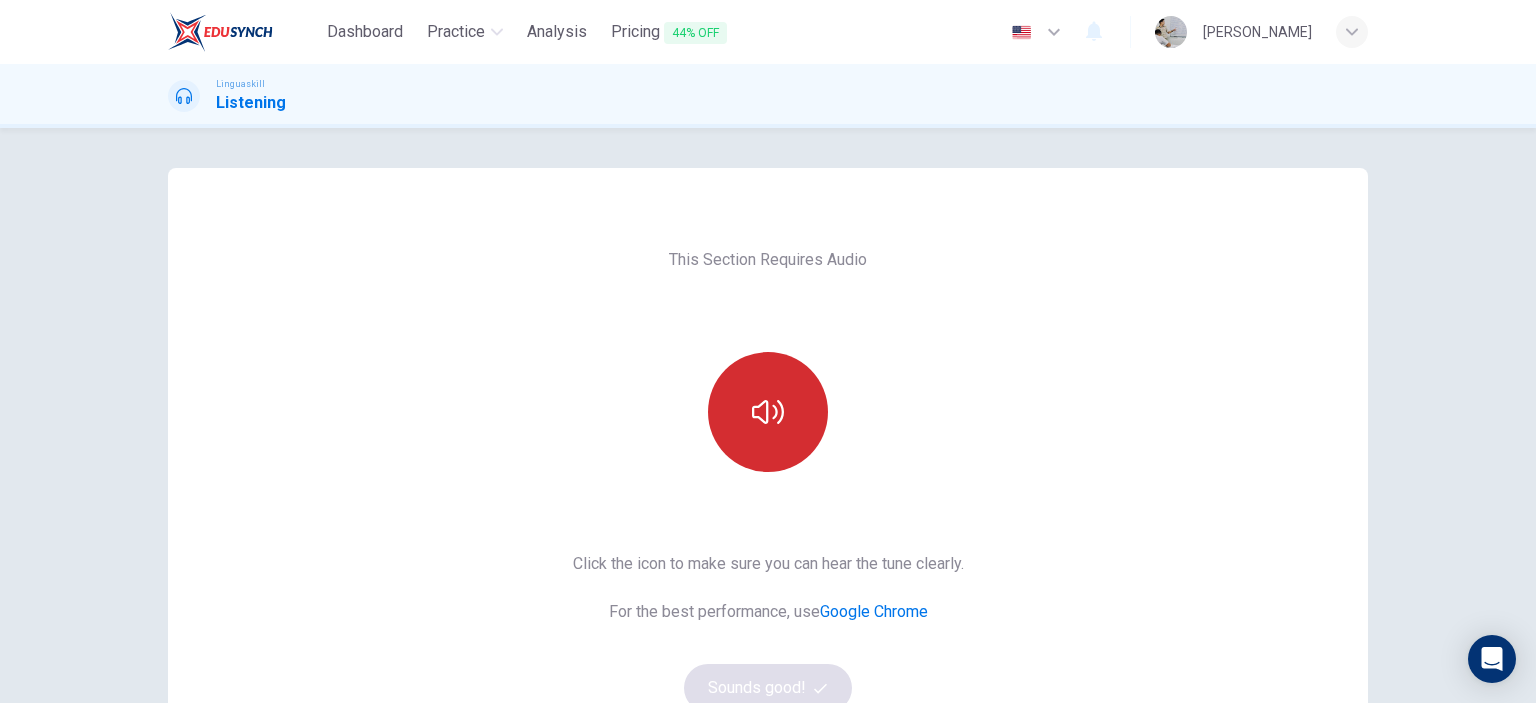 click at bounding box center [768, 412] 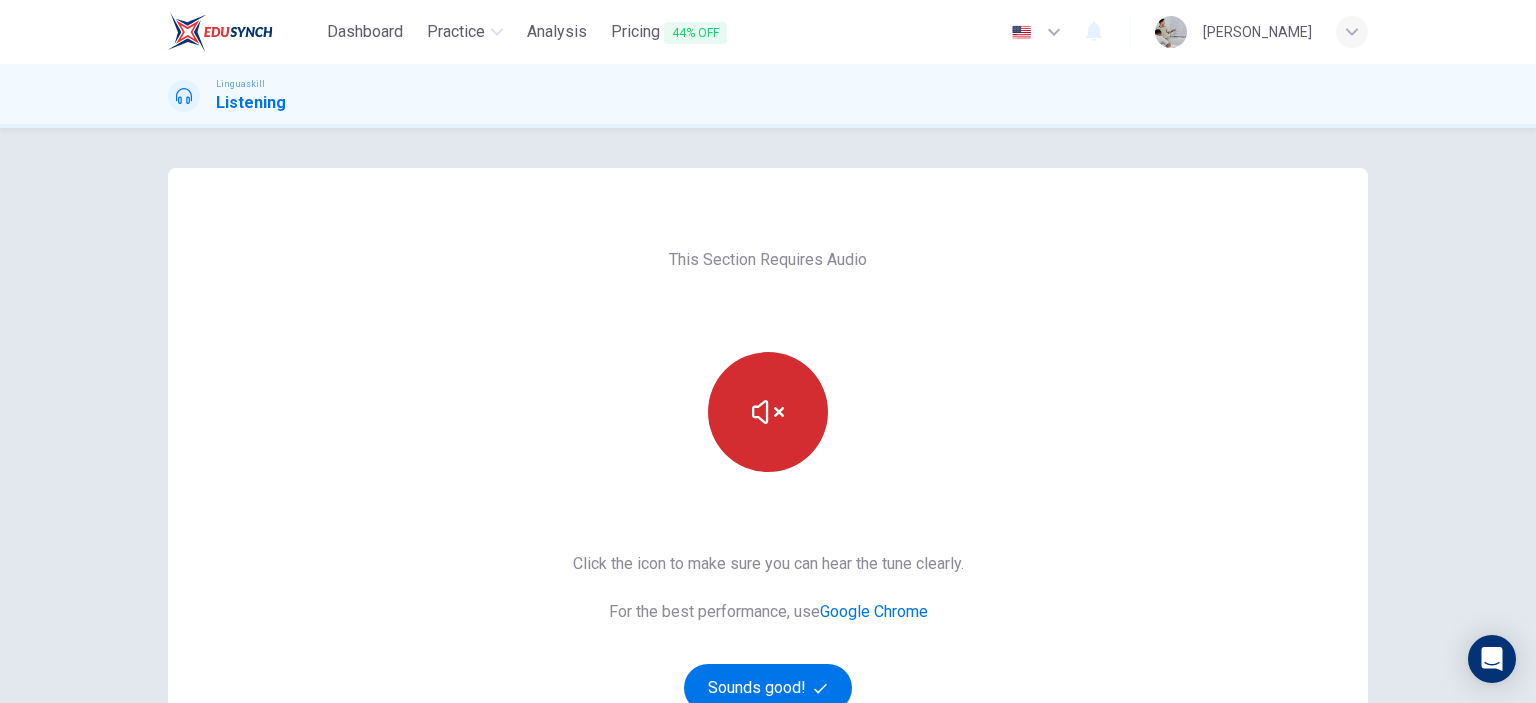 click at bounding box center (768, 412) 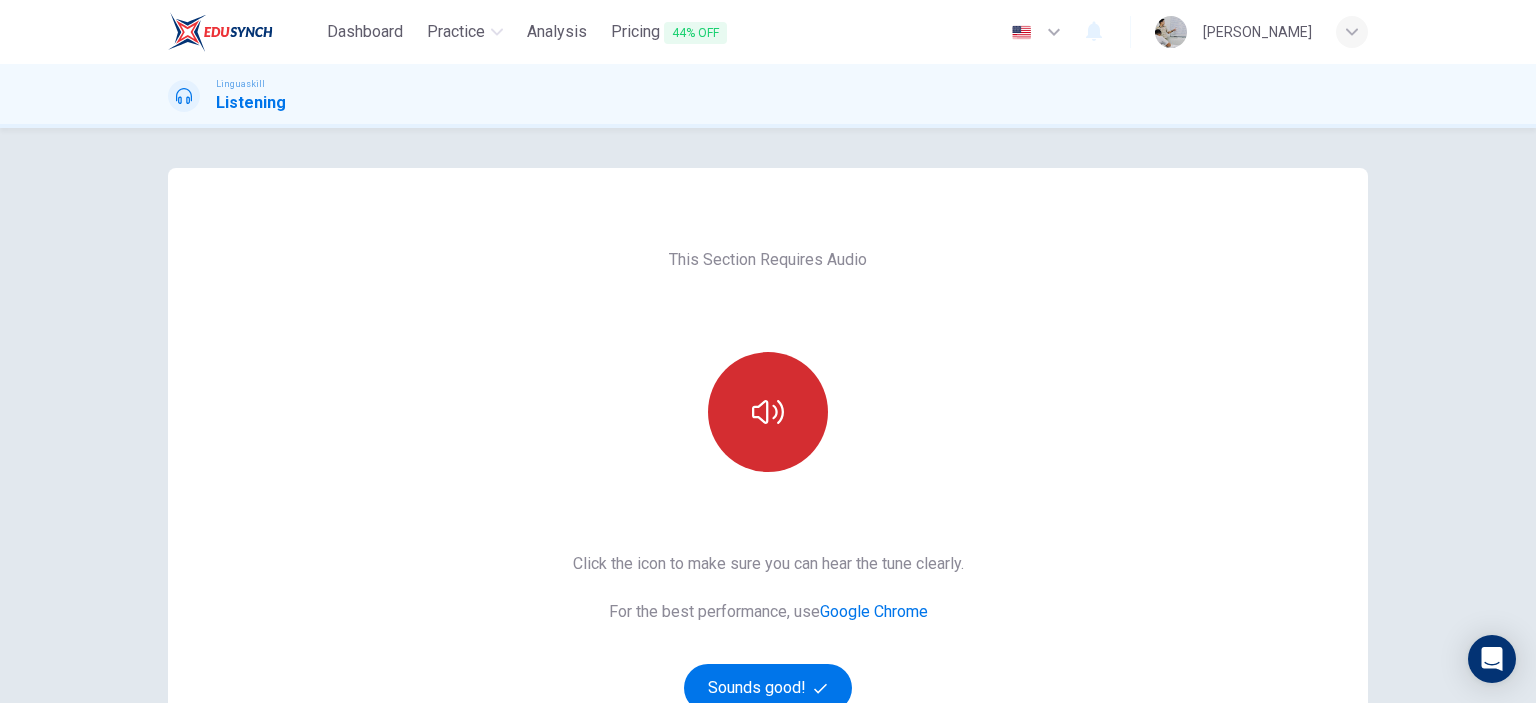 click at bounding box center (768, 412) 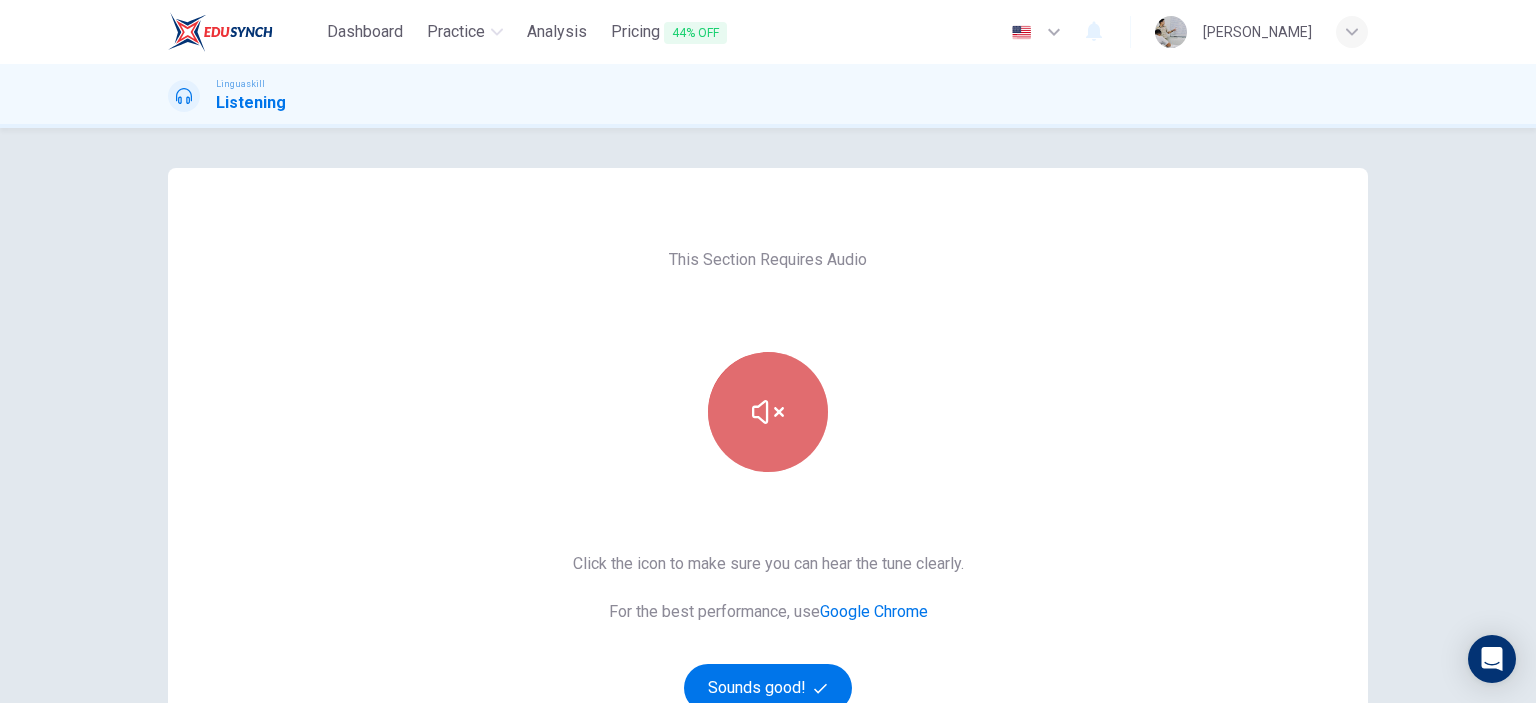 click 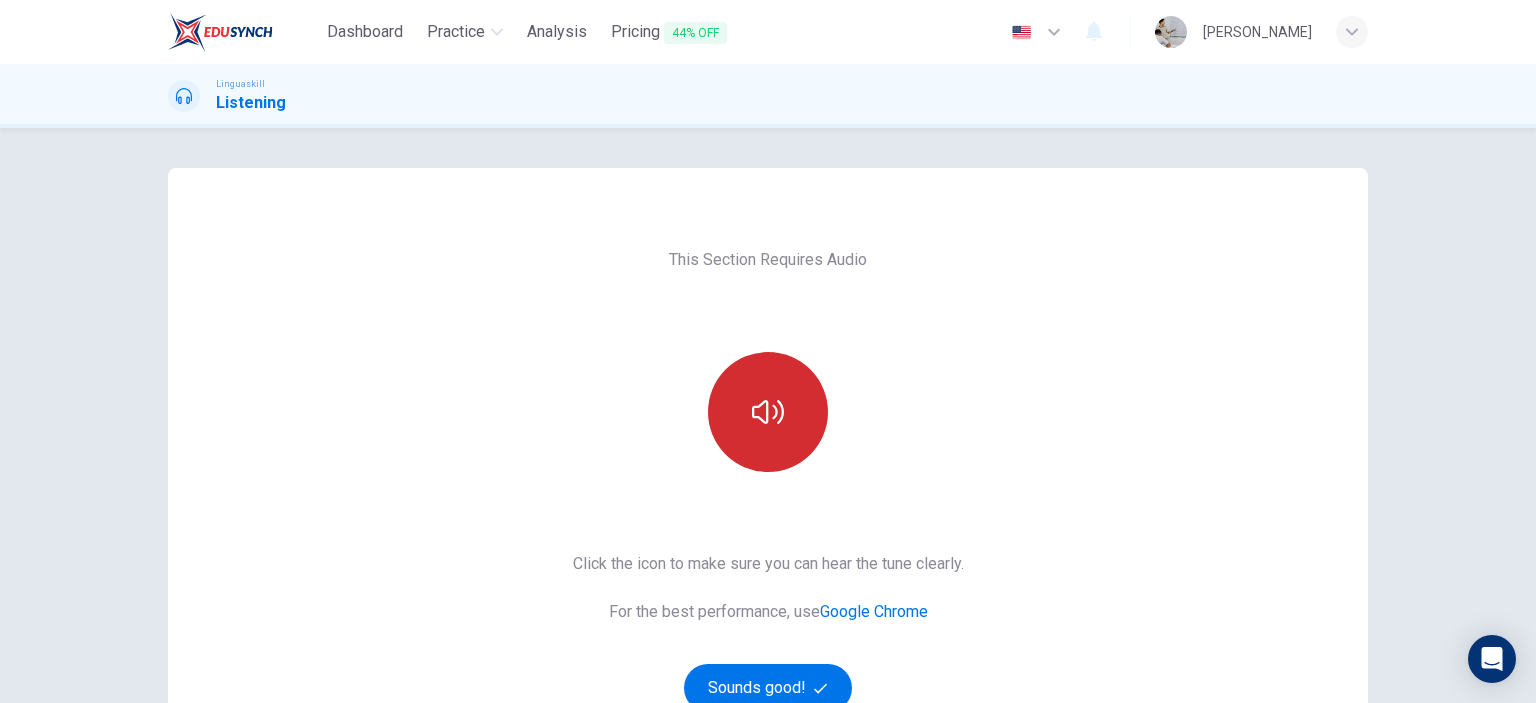 click on "This Section Requires Audio Click the icon to make sure you can hear the tune clearly. For the best performance, use  Google Chrome Sounds good!" at bounding box center [768, 515] 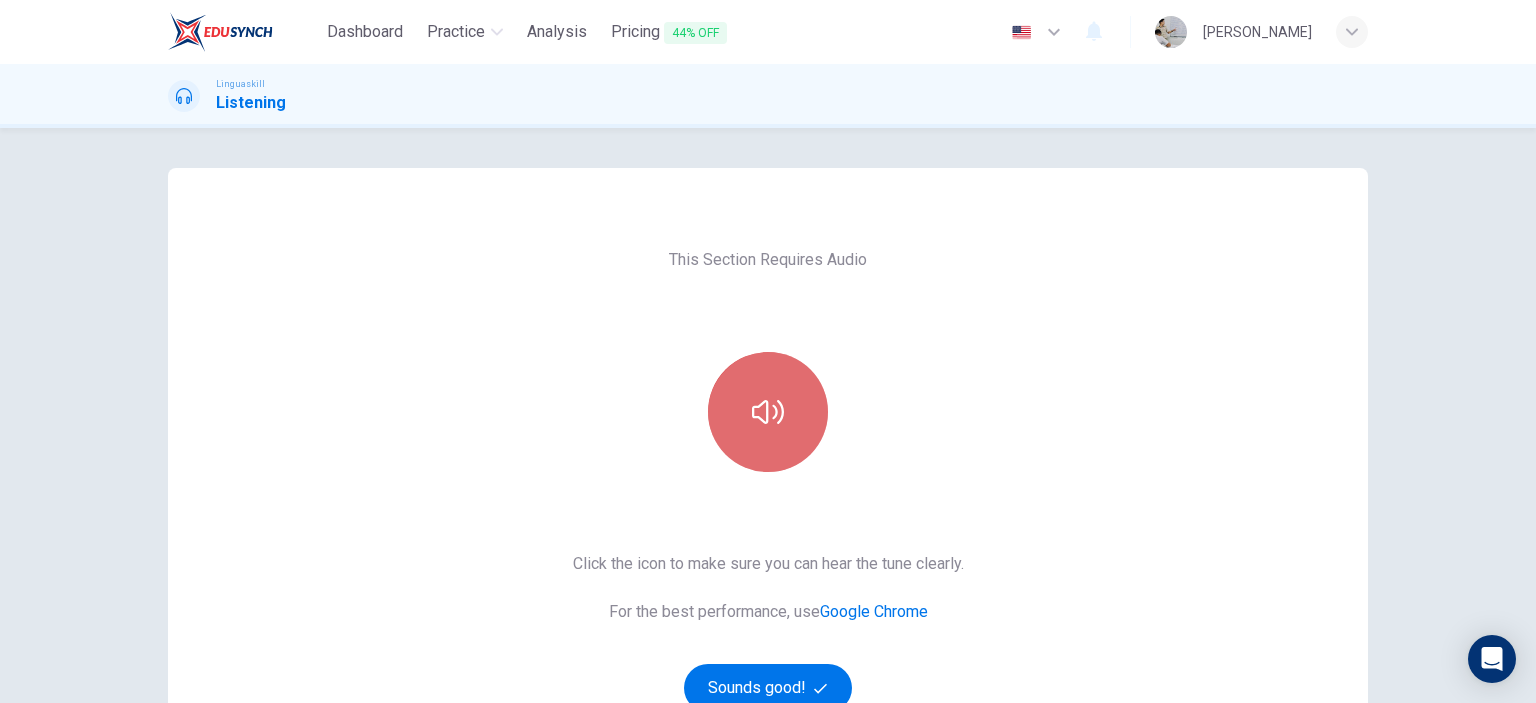 click 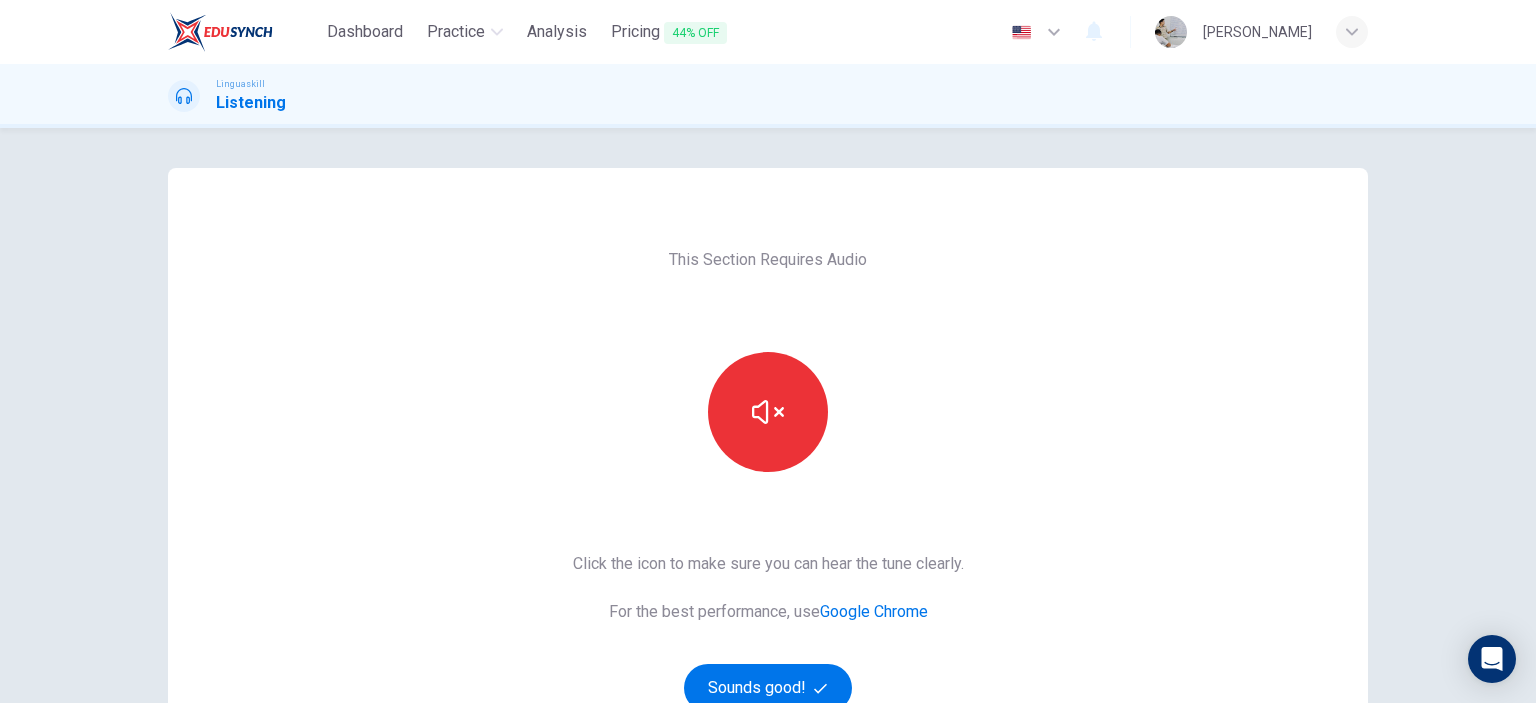 type 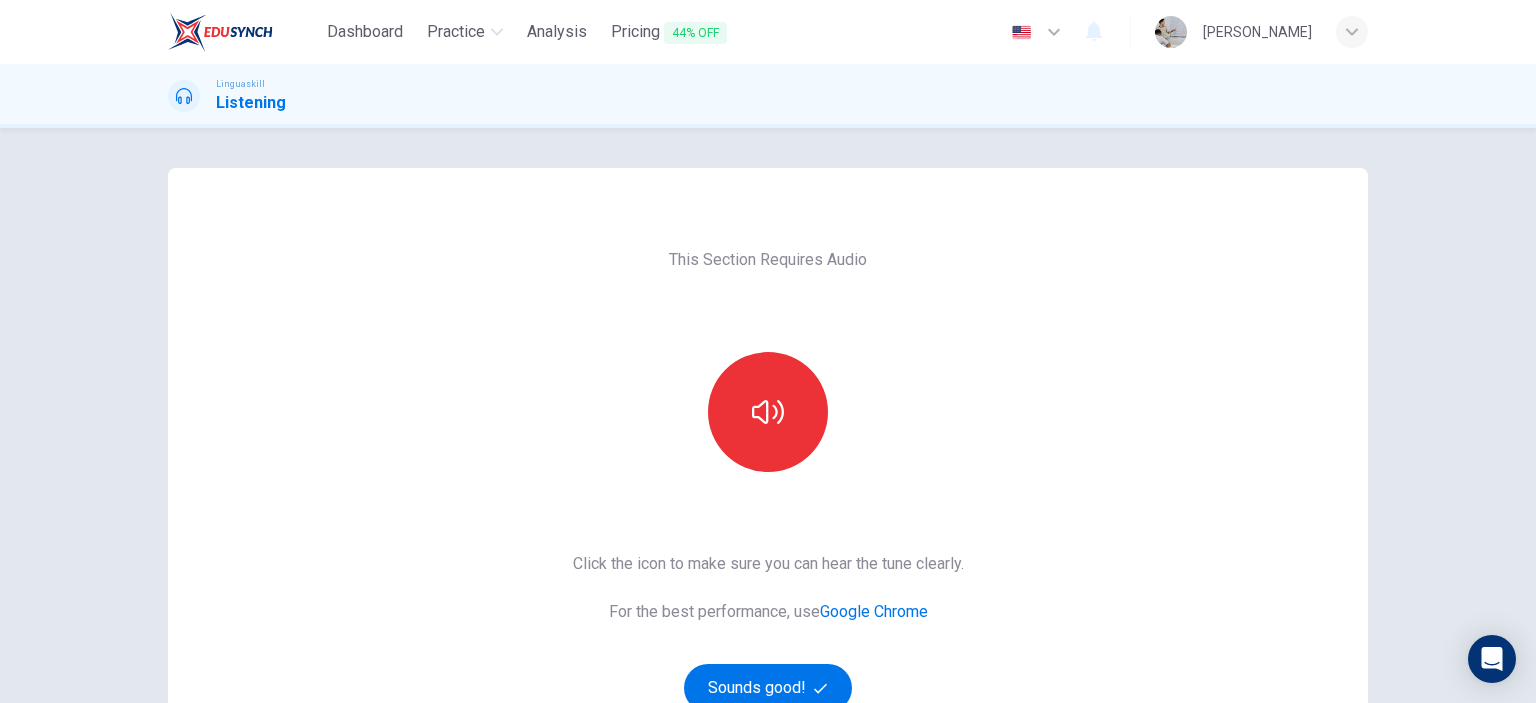 click at bounding box center (768, 412) 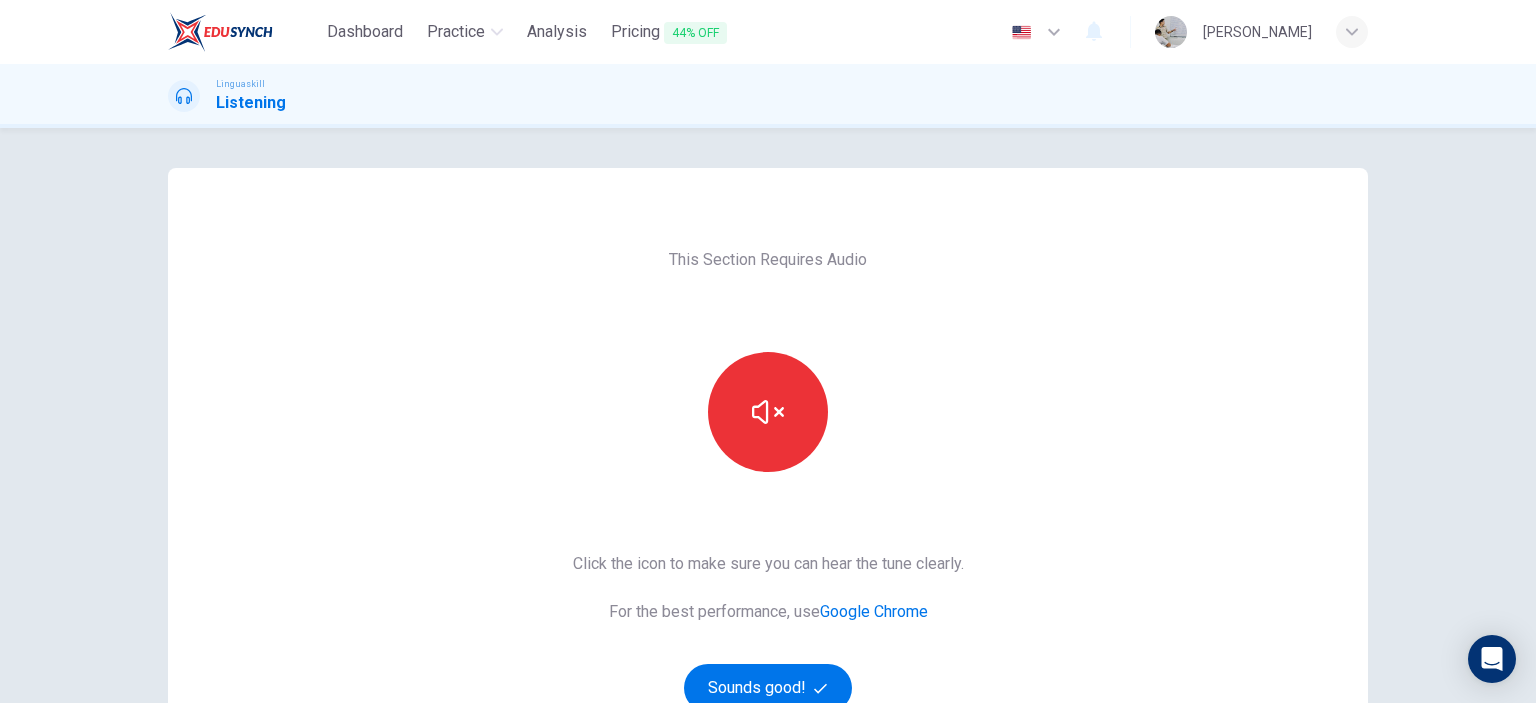 click at bounding box center [768, 412] 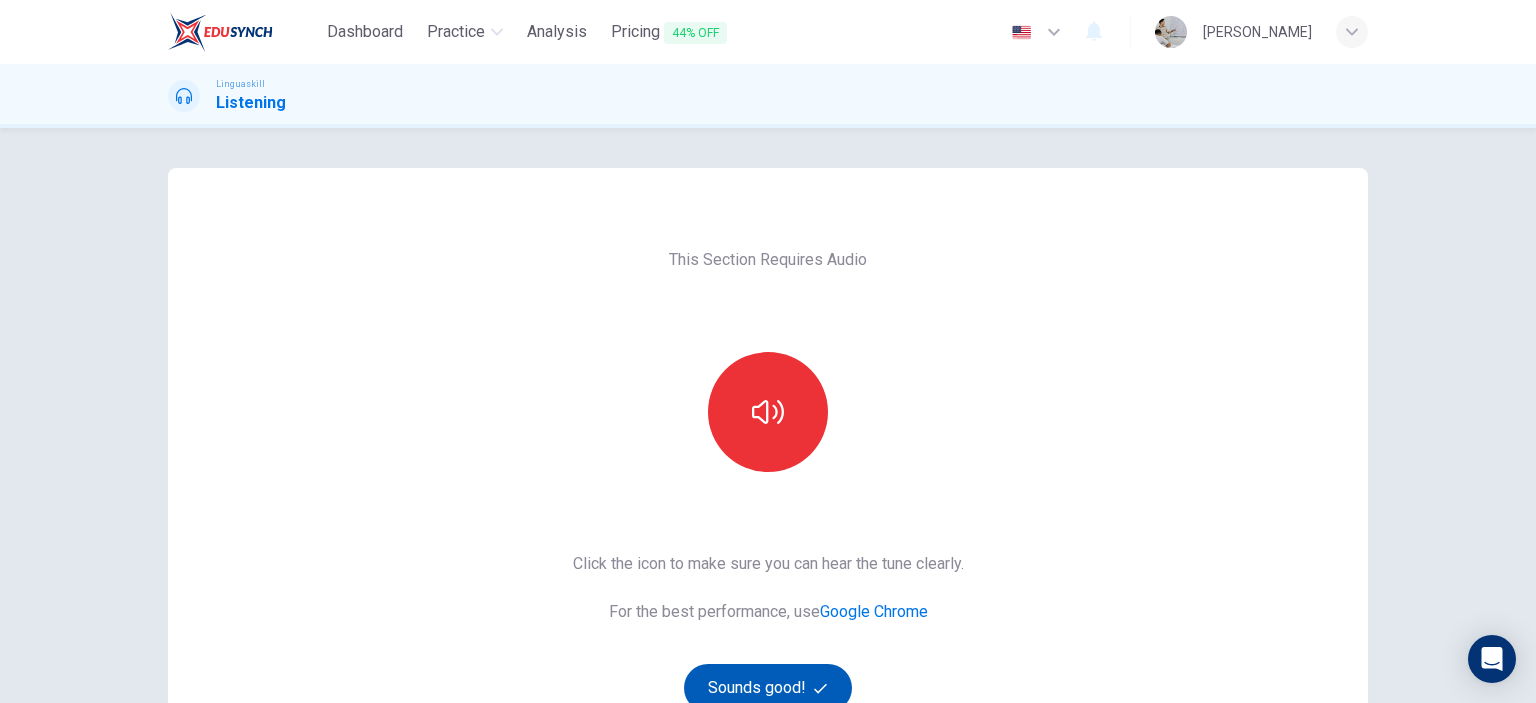 click 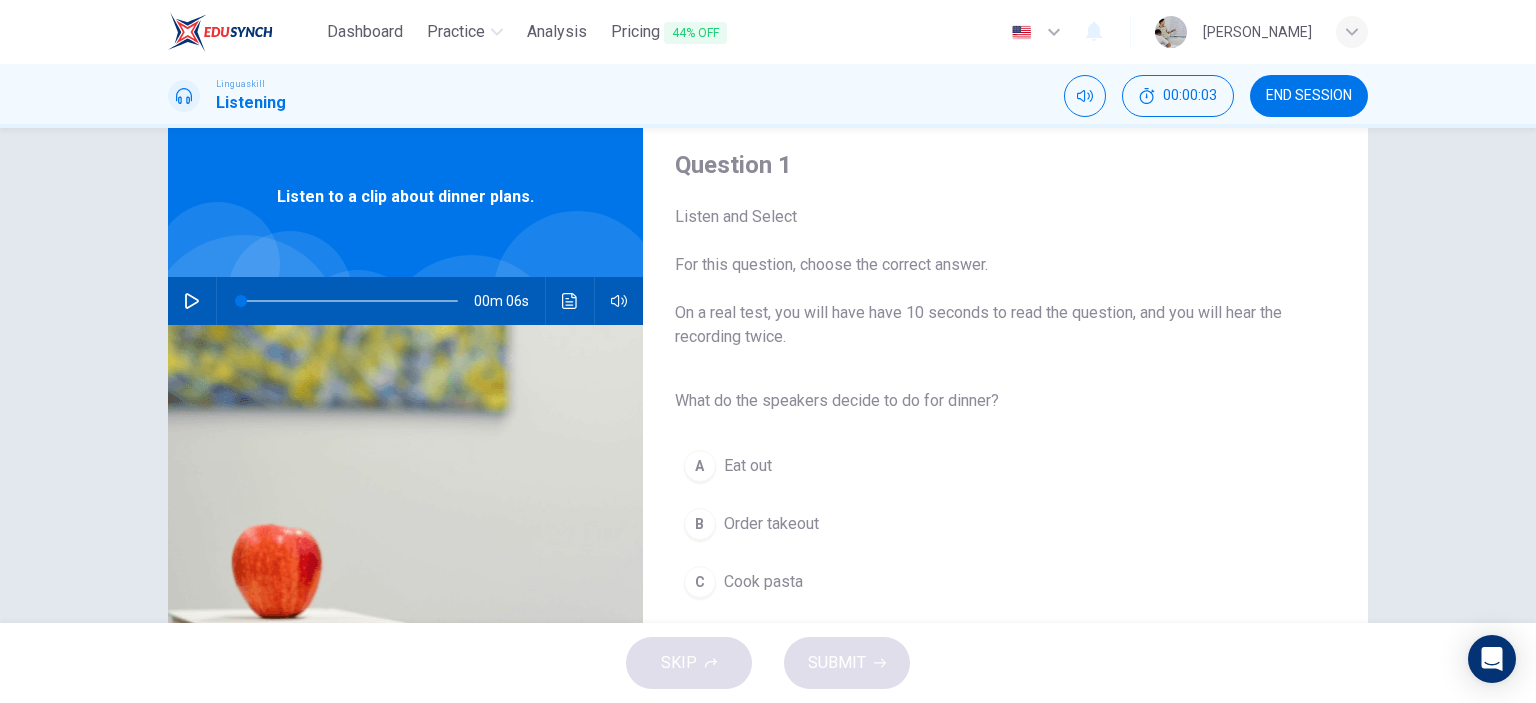scroll, scrollTop: 200, scrollLeft: 0, axis: vertical 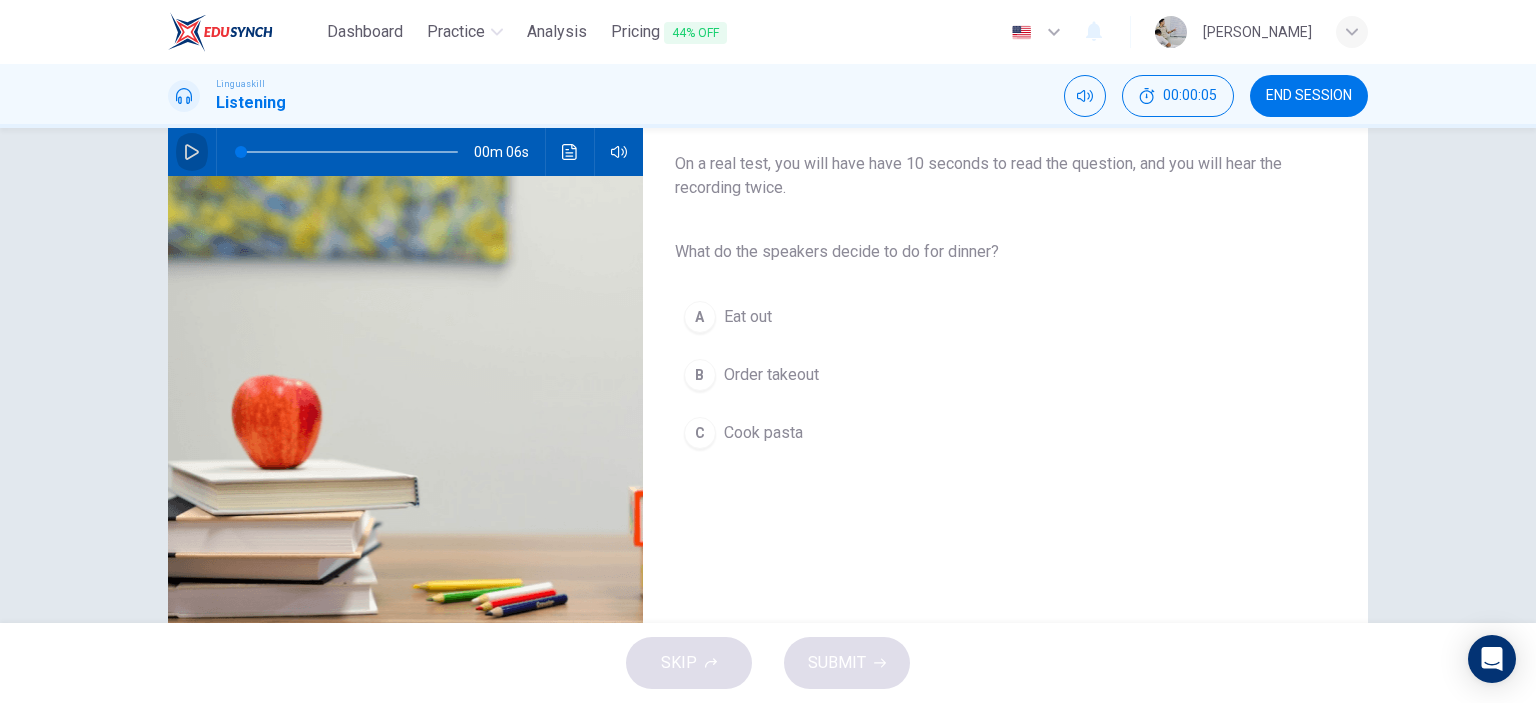 click at bounding box center (192, 152) 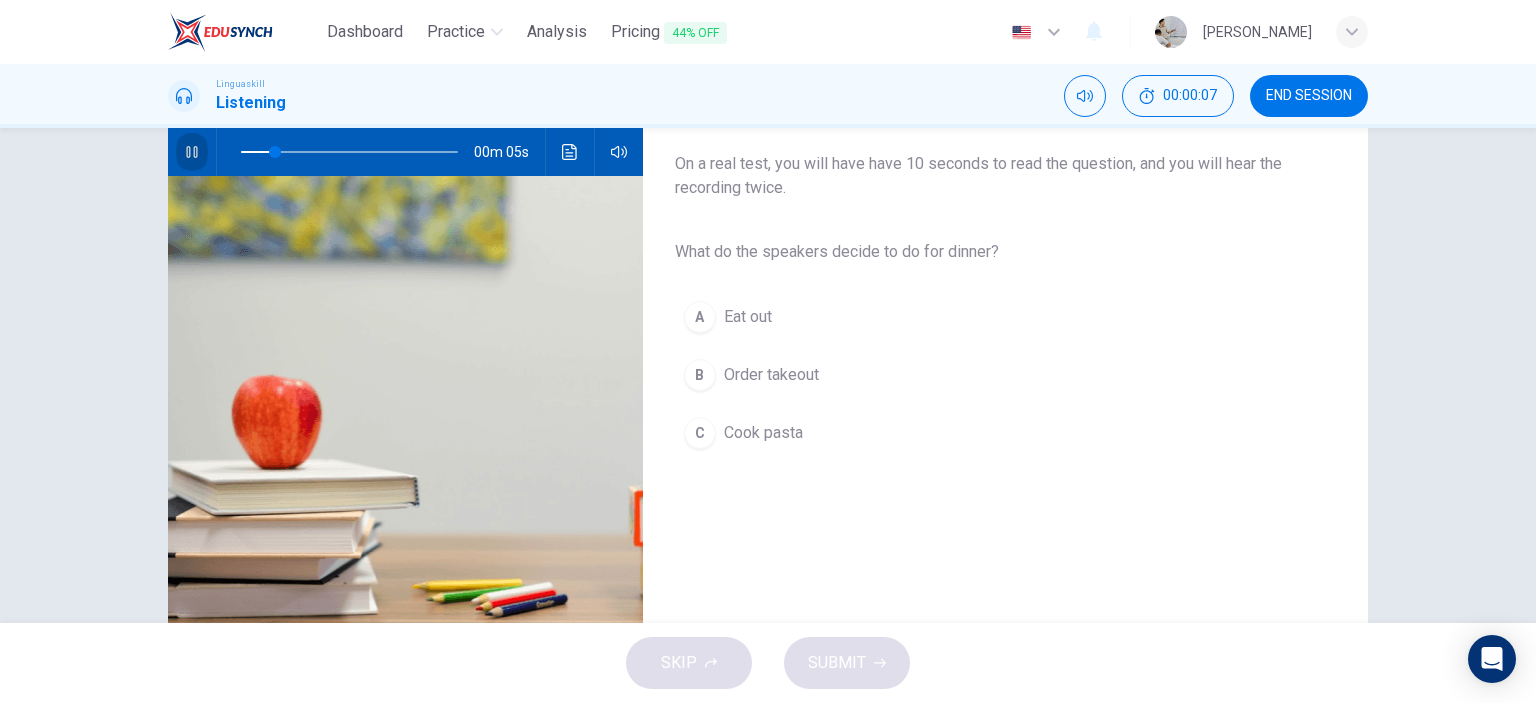 drag, startPoint x: 178, startPoint y: 151, endPoint x: 228, endPoint y: 169, distance: 53.14132 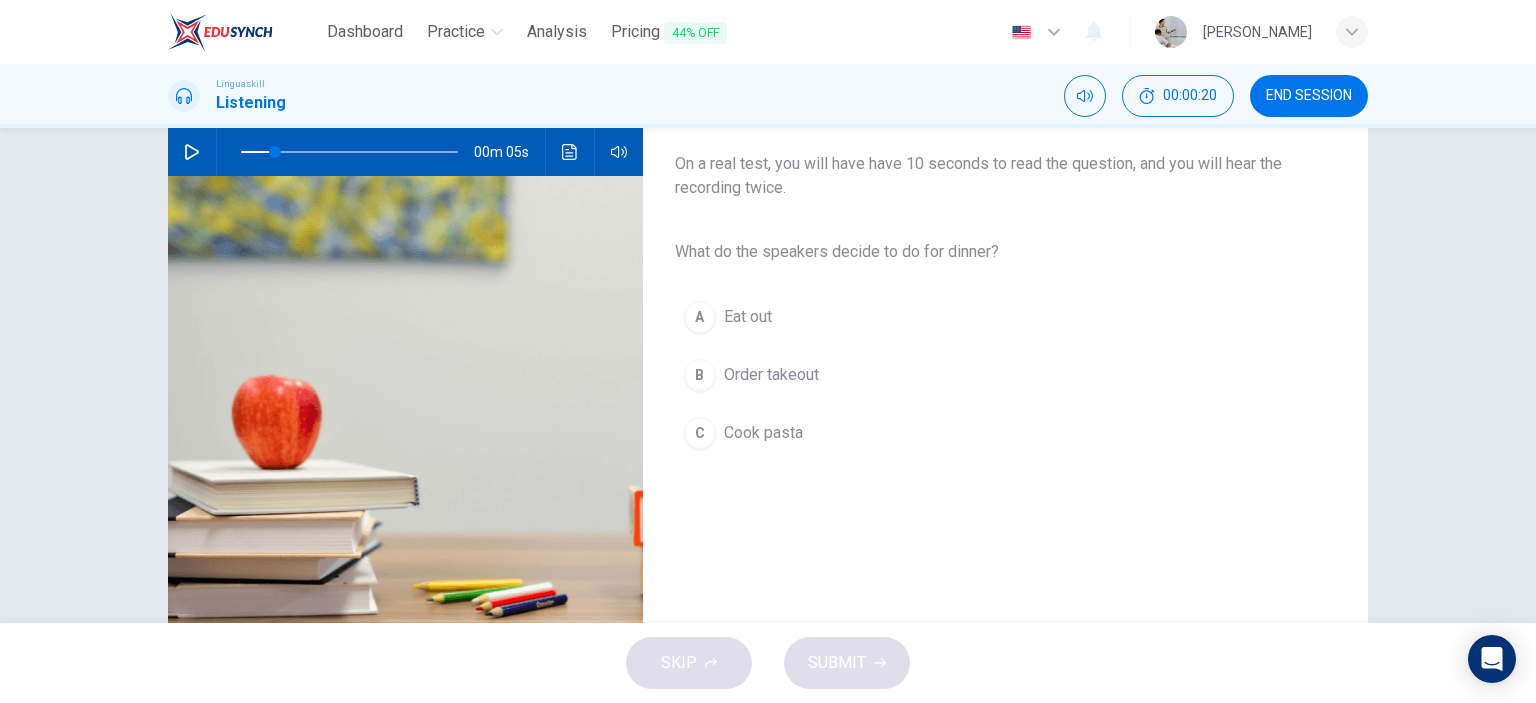click on "Question 1 Listen and Select For this question, choose the correct answer.  On a real test, you will have have 10 seconds to read the question, and you will hear the recording twice. What do the speakers decide to do for dinner? A Eat out B Order takeout C Cook pasta Listen to a clip about dinner plans. 00m 05s" at bounding box center [768, 315] 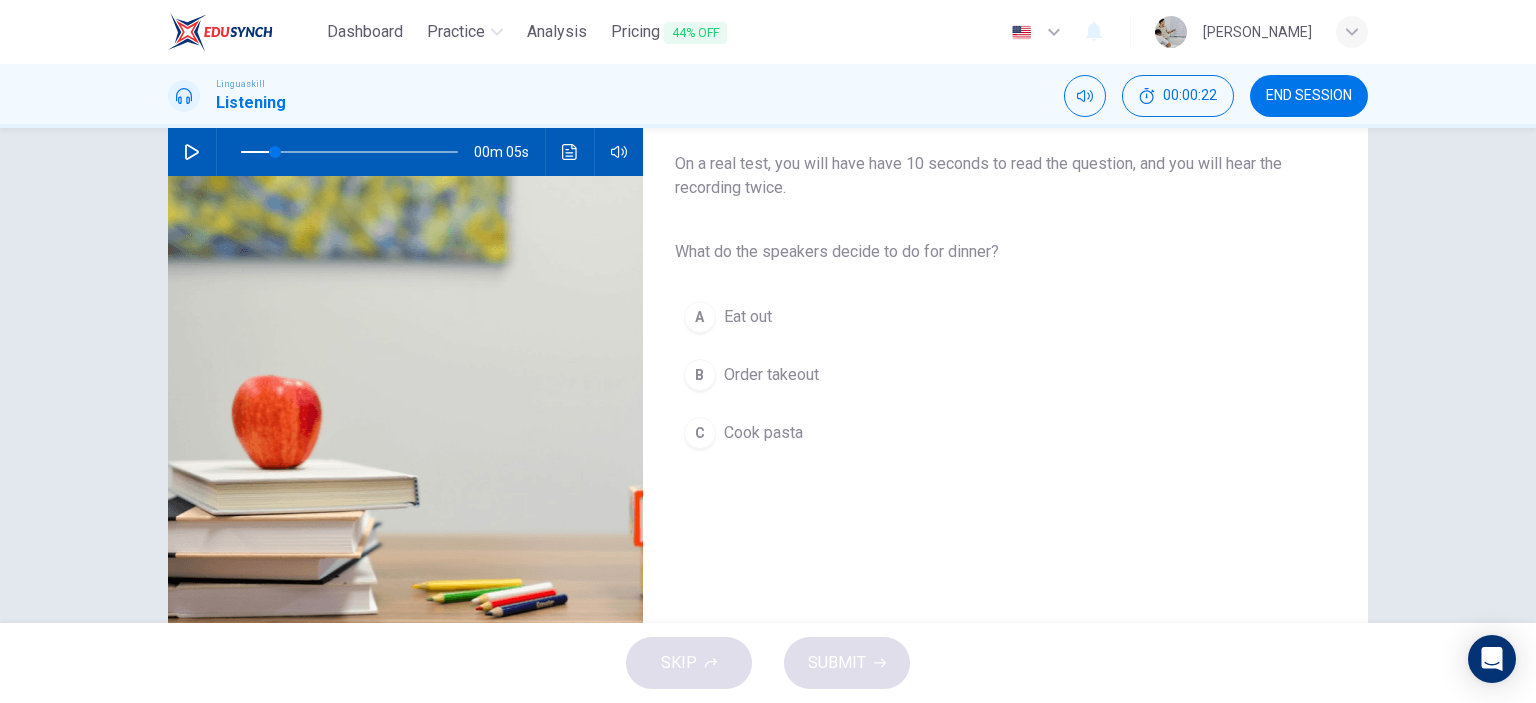 click 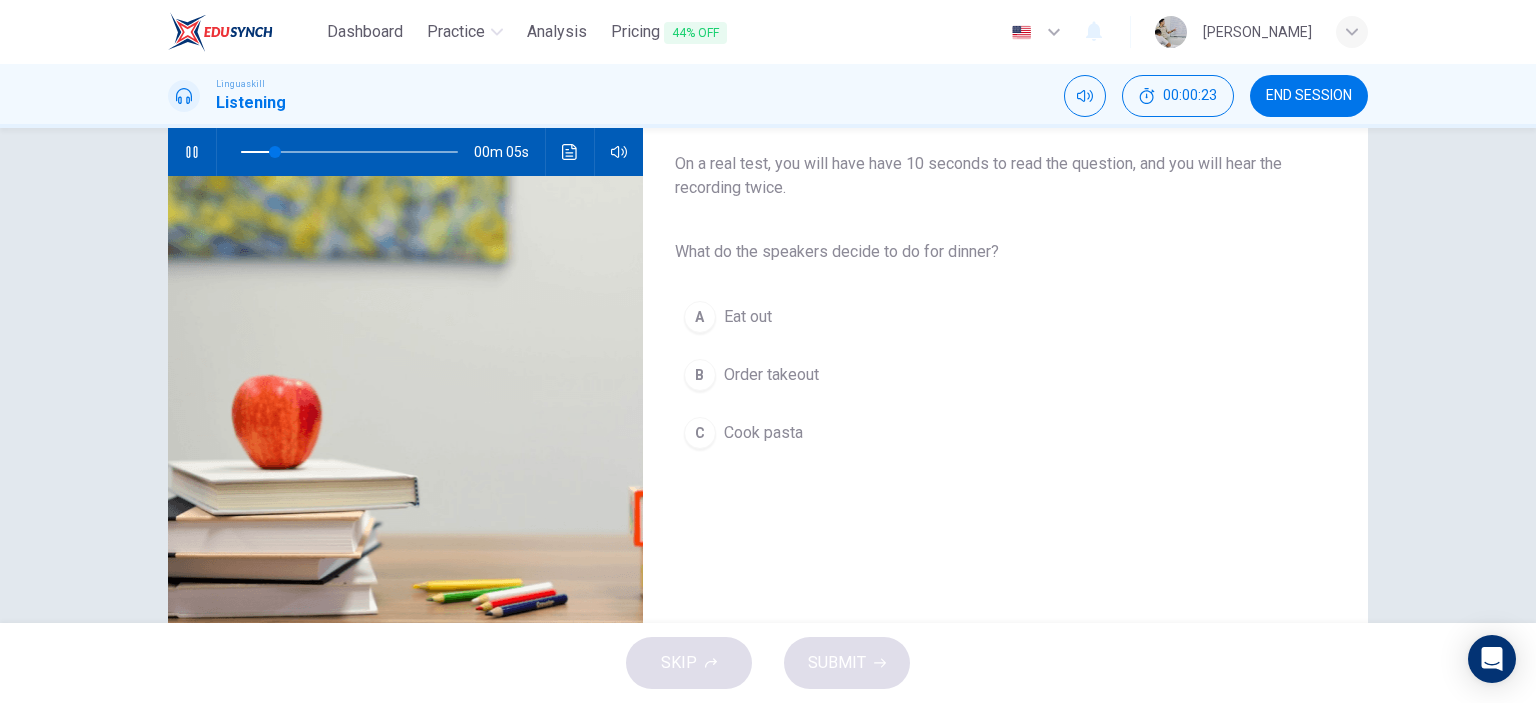 click 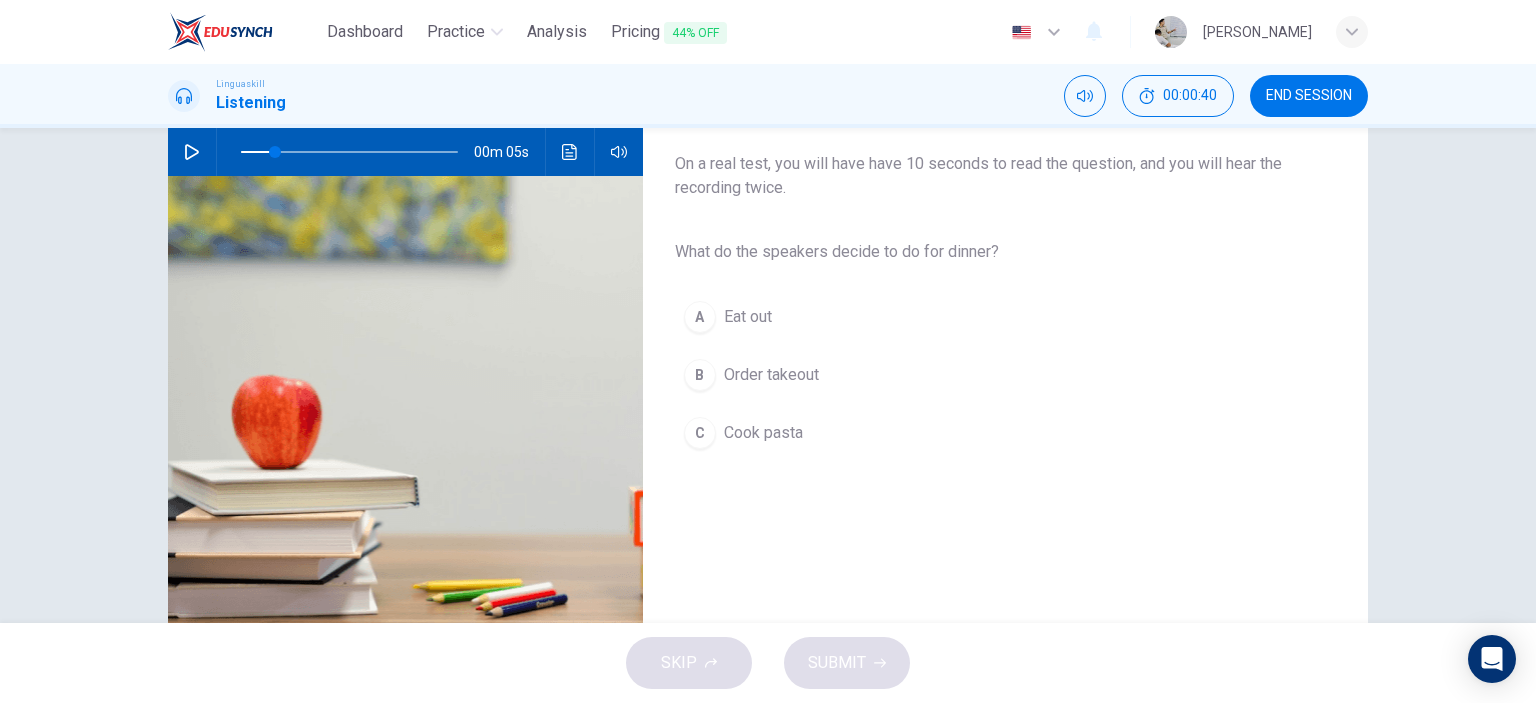 click on "C Cook pasta" at bounding box center (989, 433) 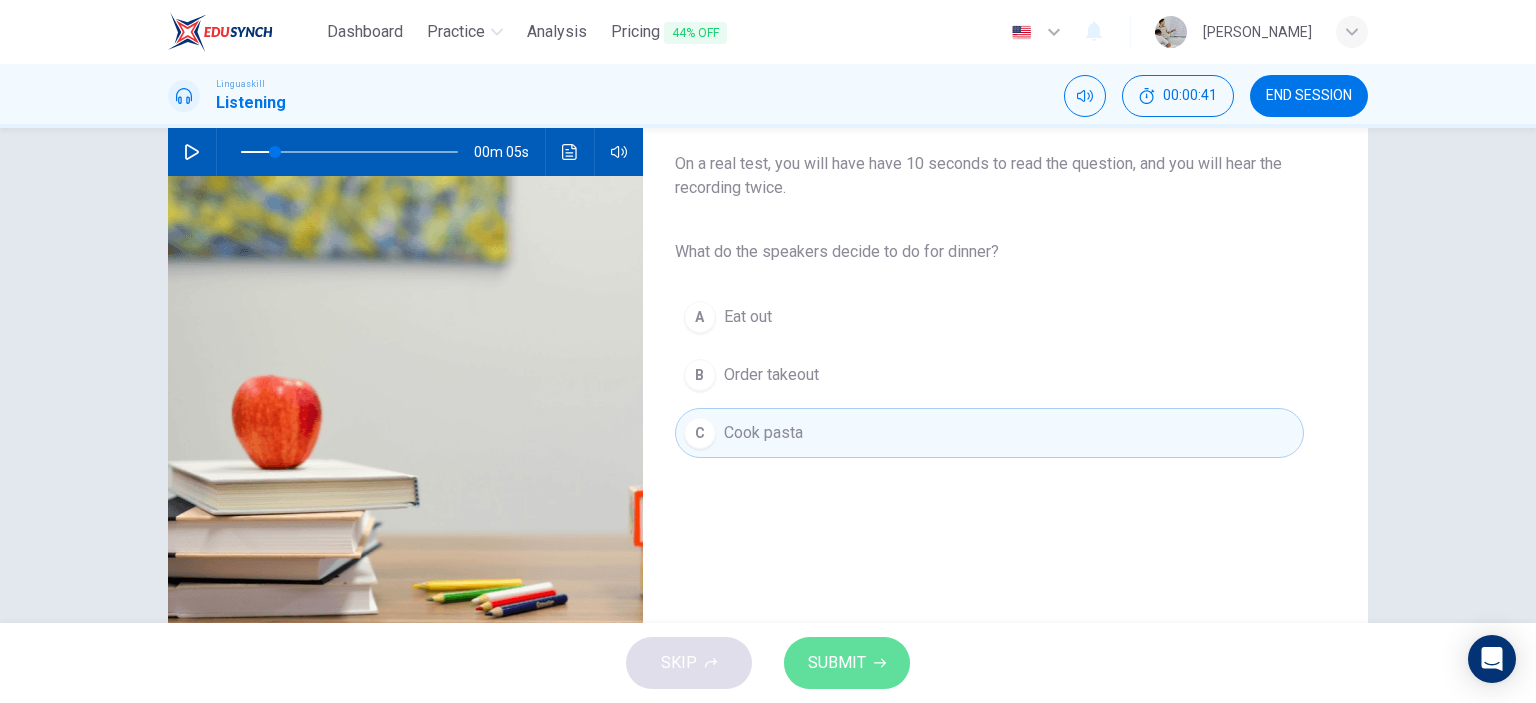 click on "SUBMIT" at bounding box center (837, 663) 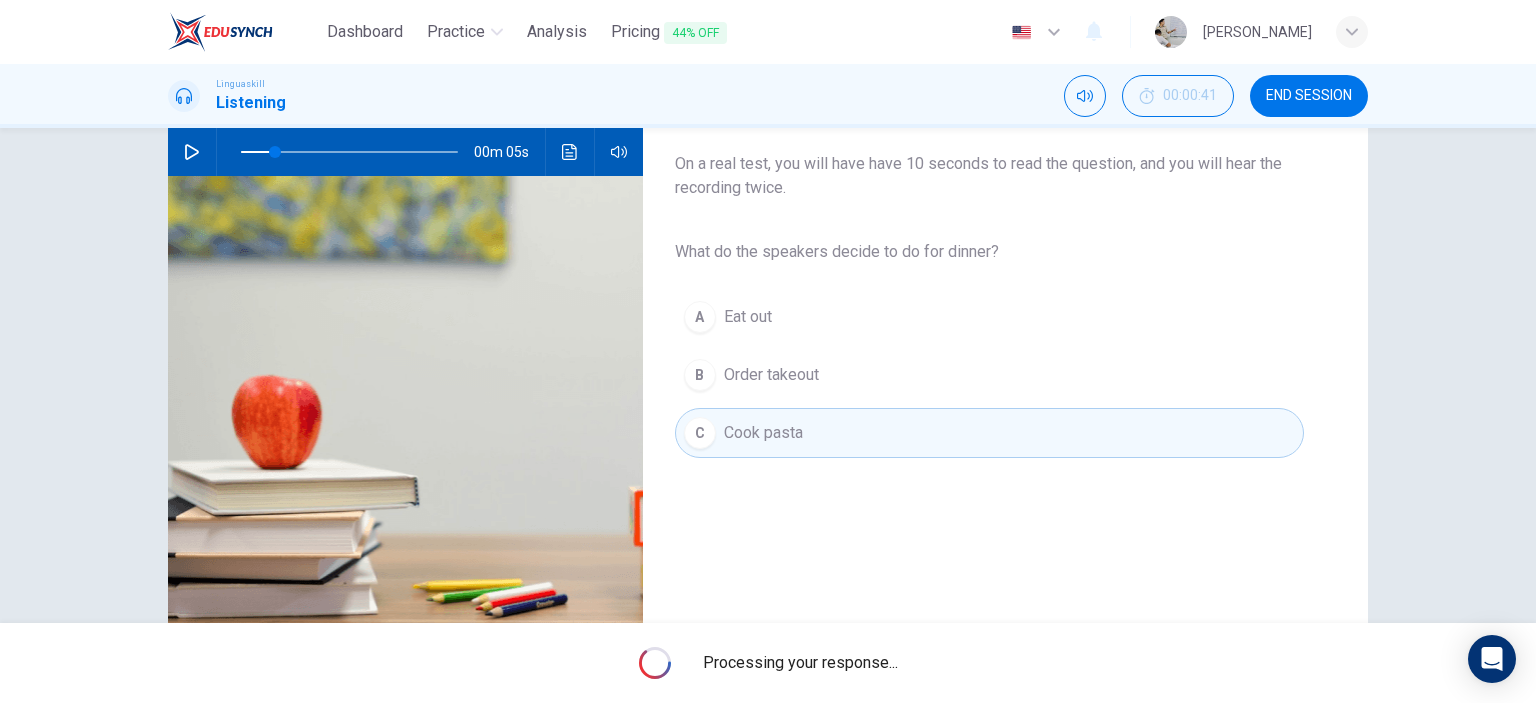 type on "16" 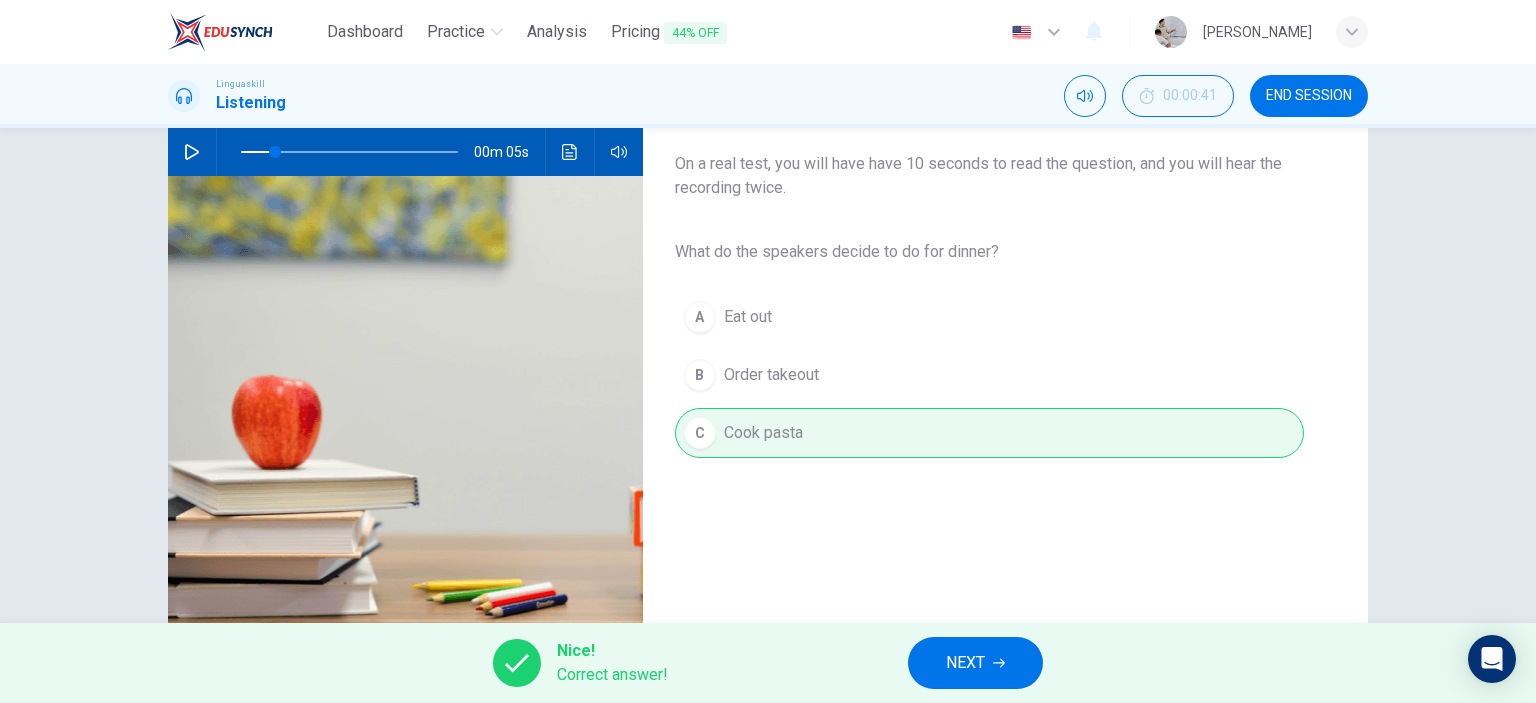 click 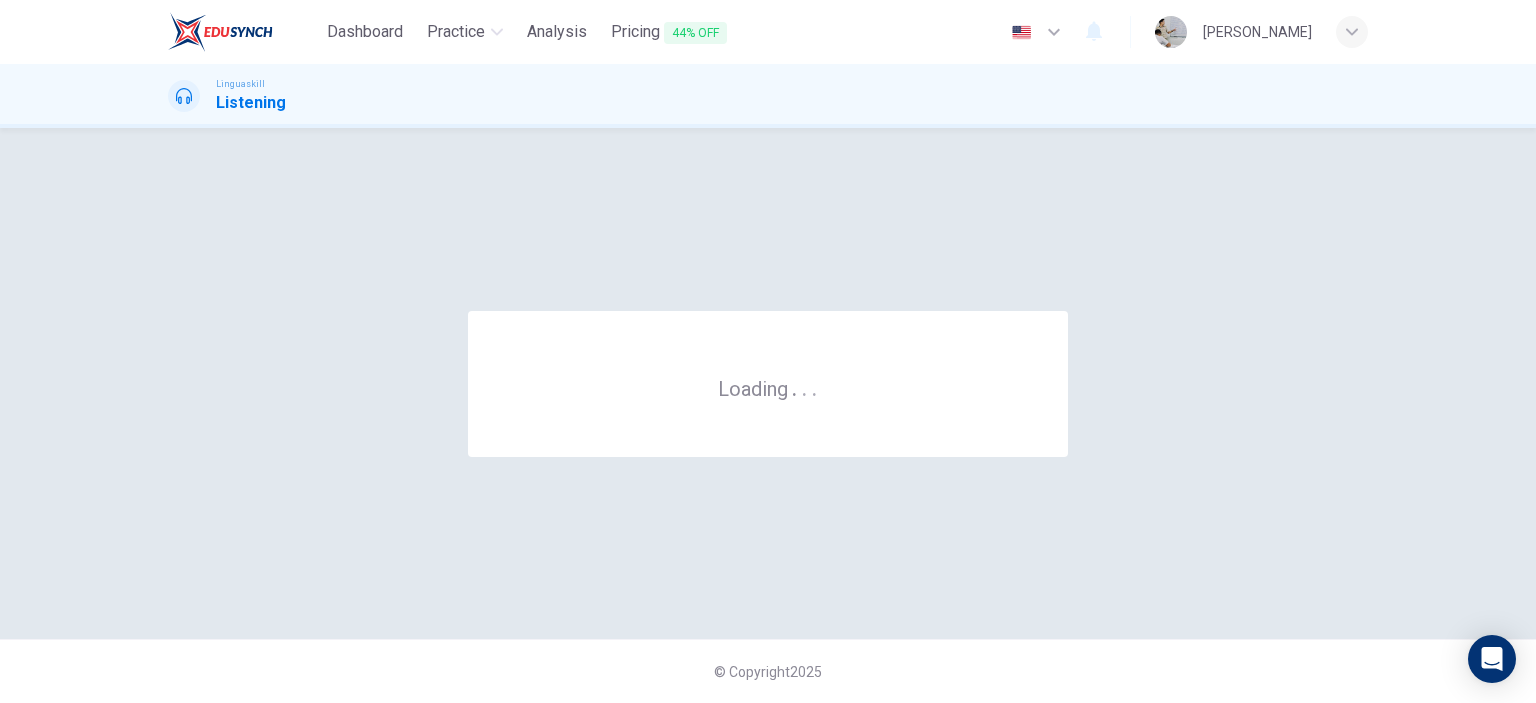 scroll, scrollTop: 0, scrollLeft: 0, axis: both 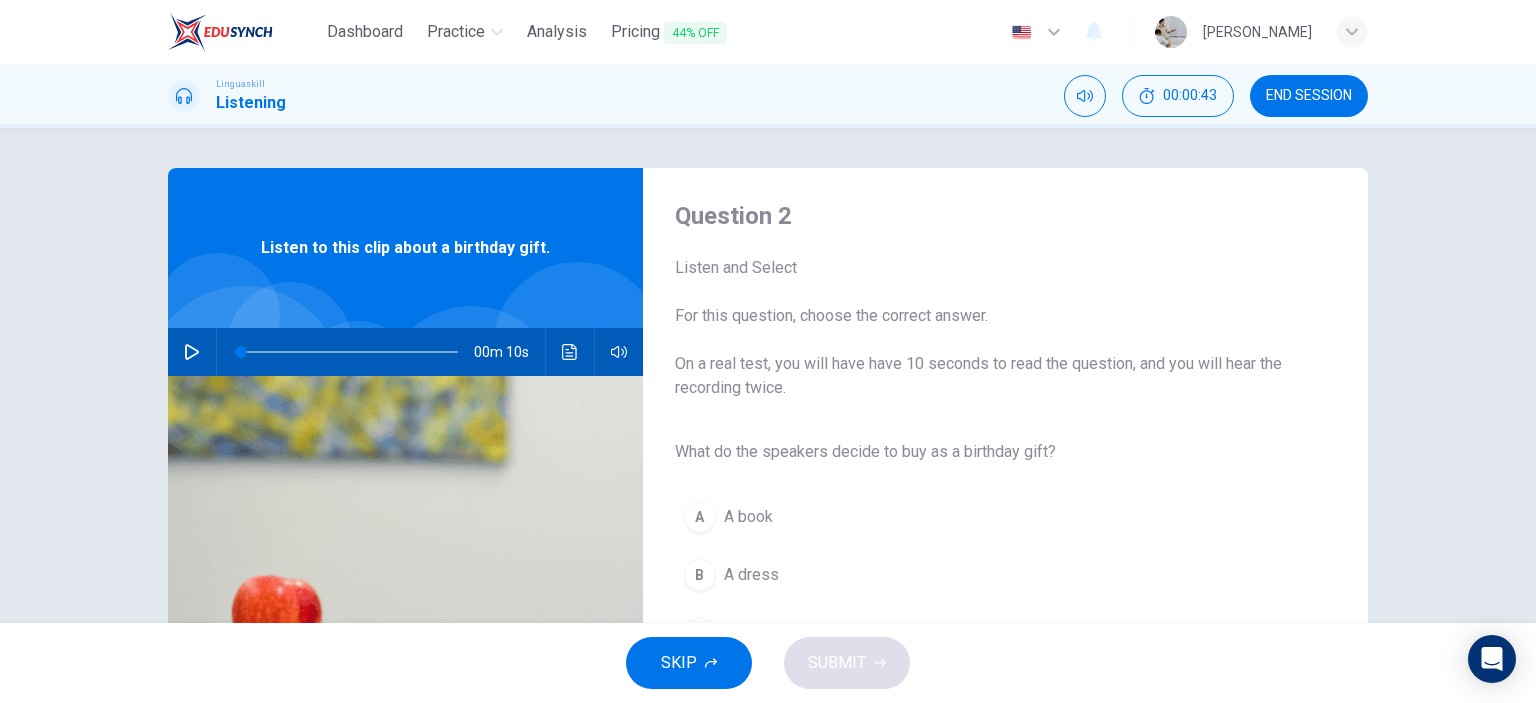 click 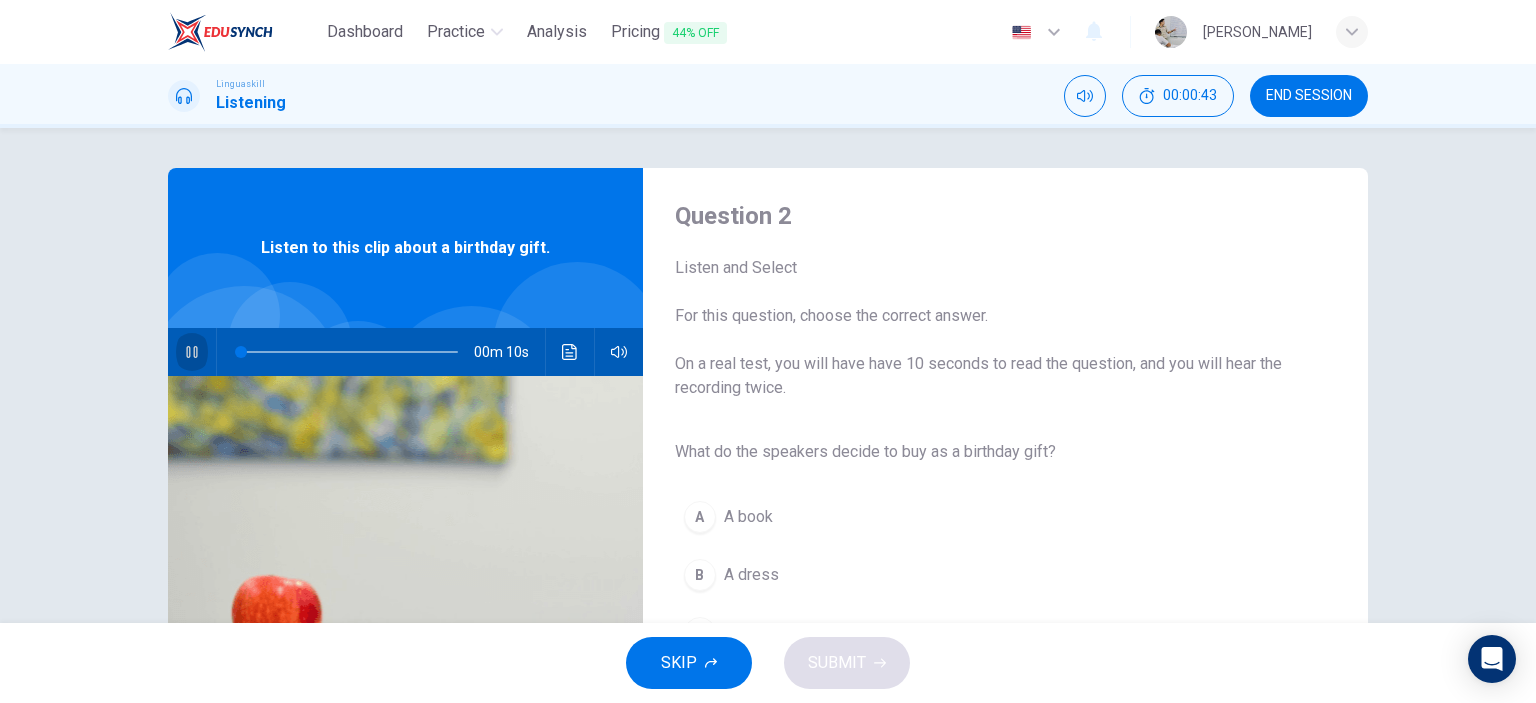 click 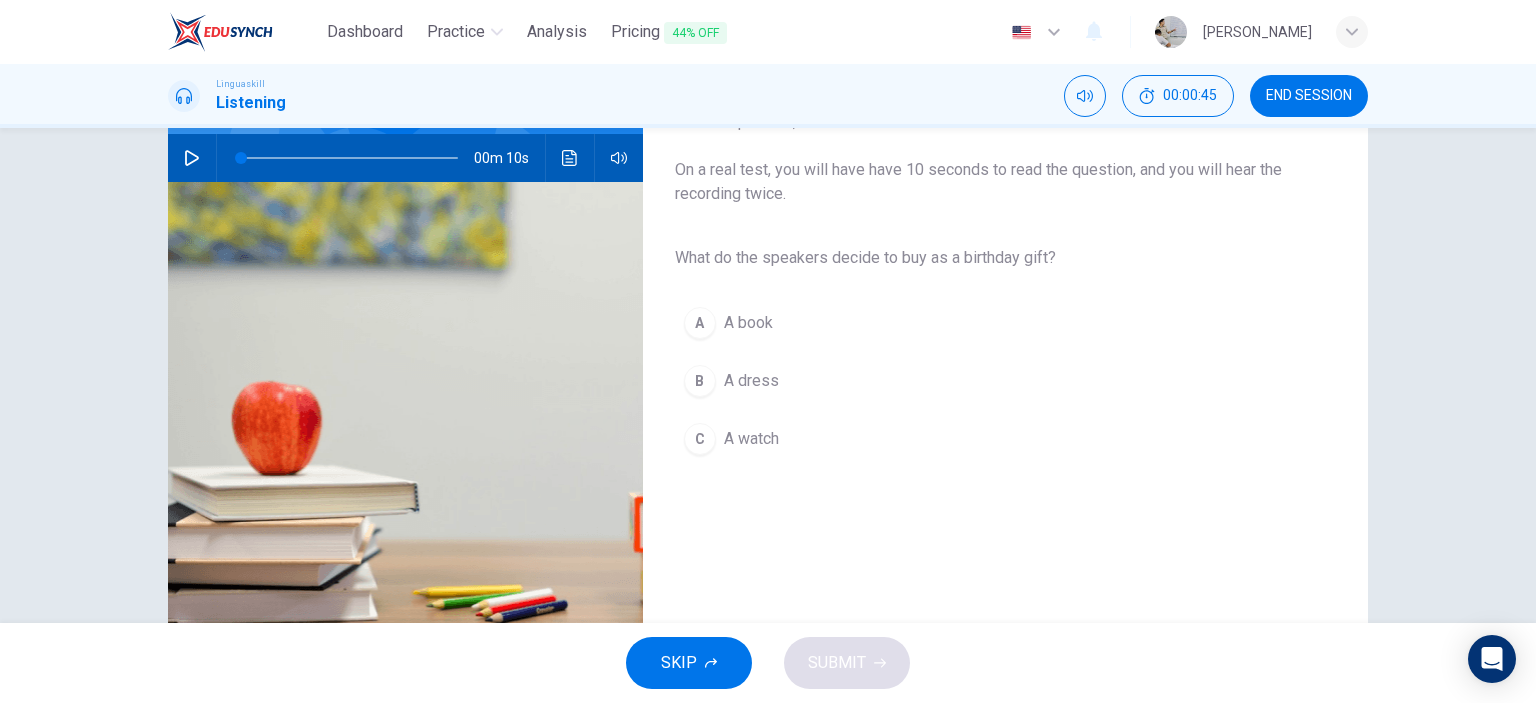 scroll, scrollTop: 200, scrollLeft: 0, axis: vertical 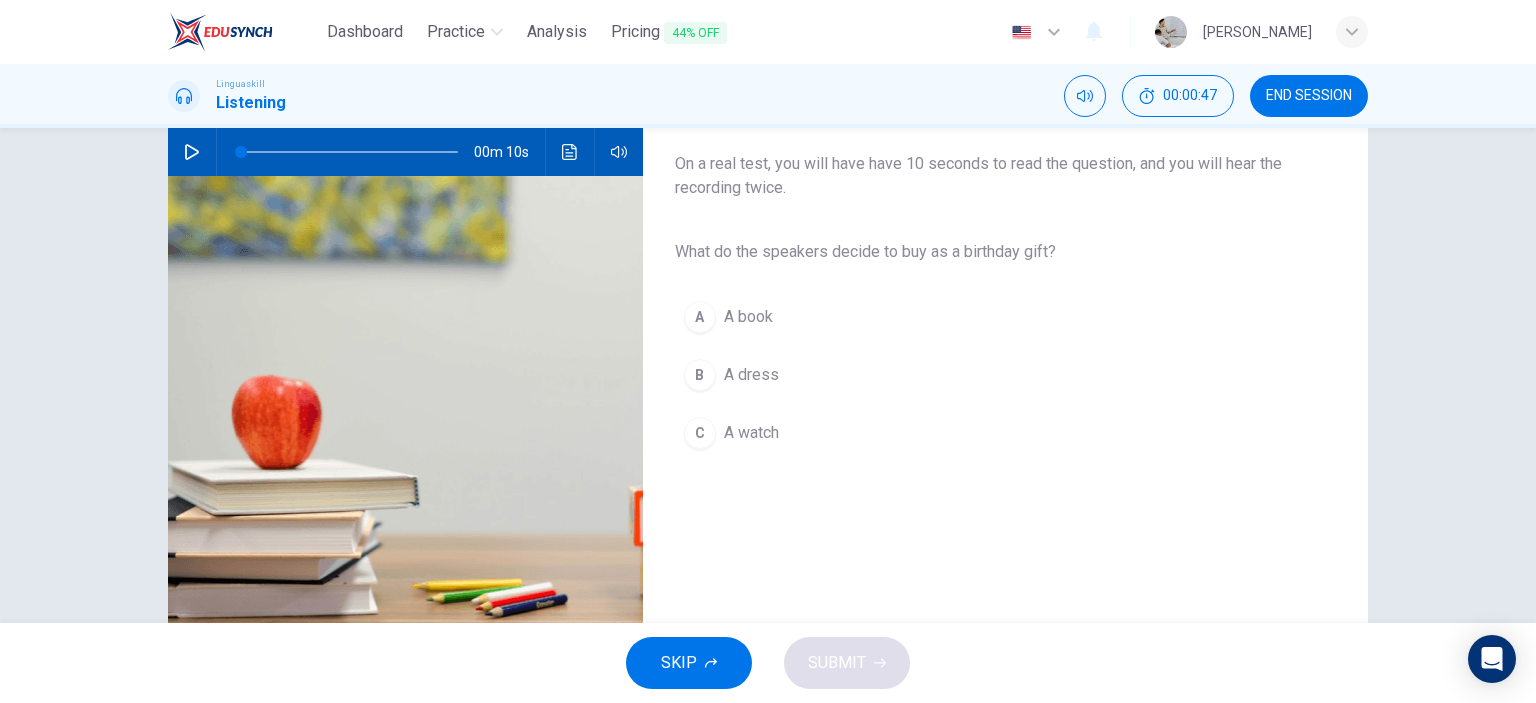 click on "A A book" at bounding box center [989, 317] 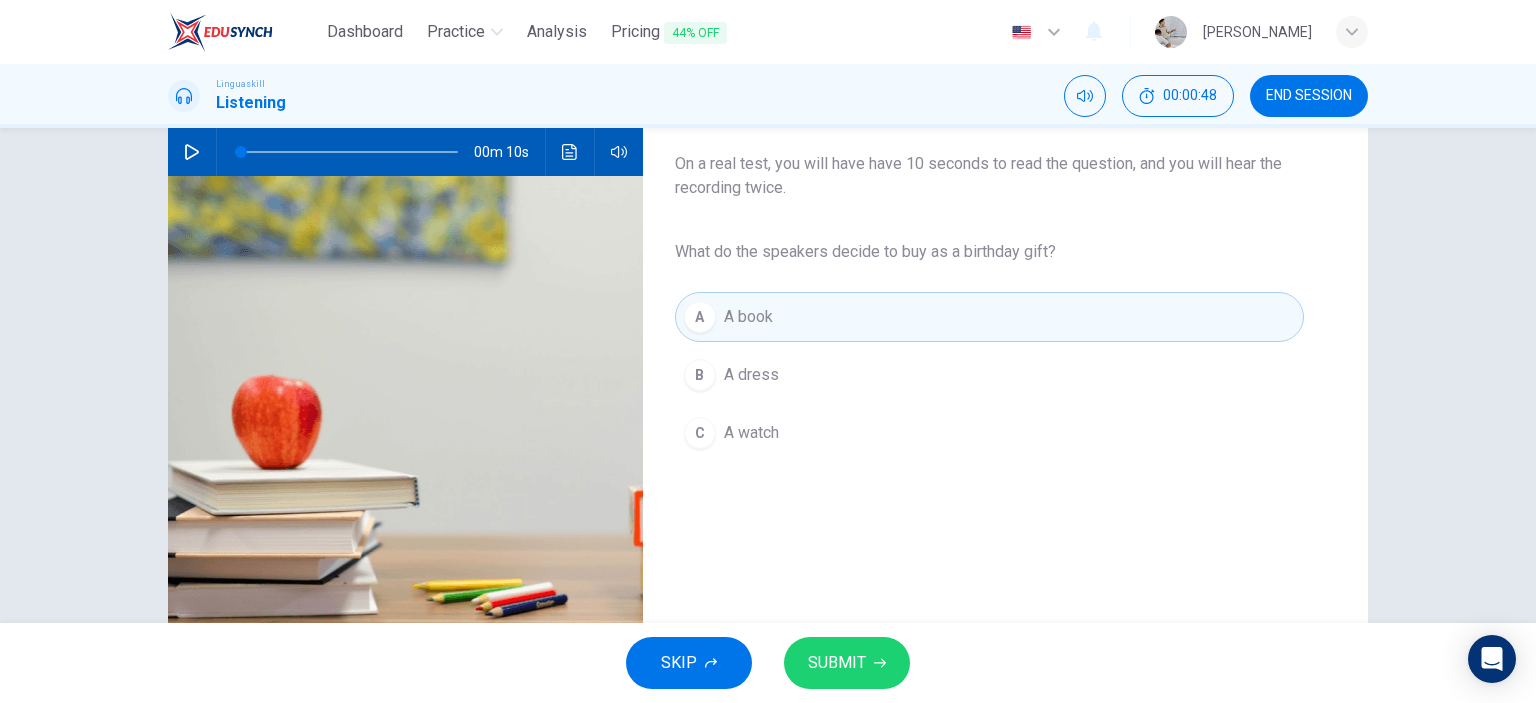 click on "SUBMIT" at bounding box center [837, 663] 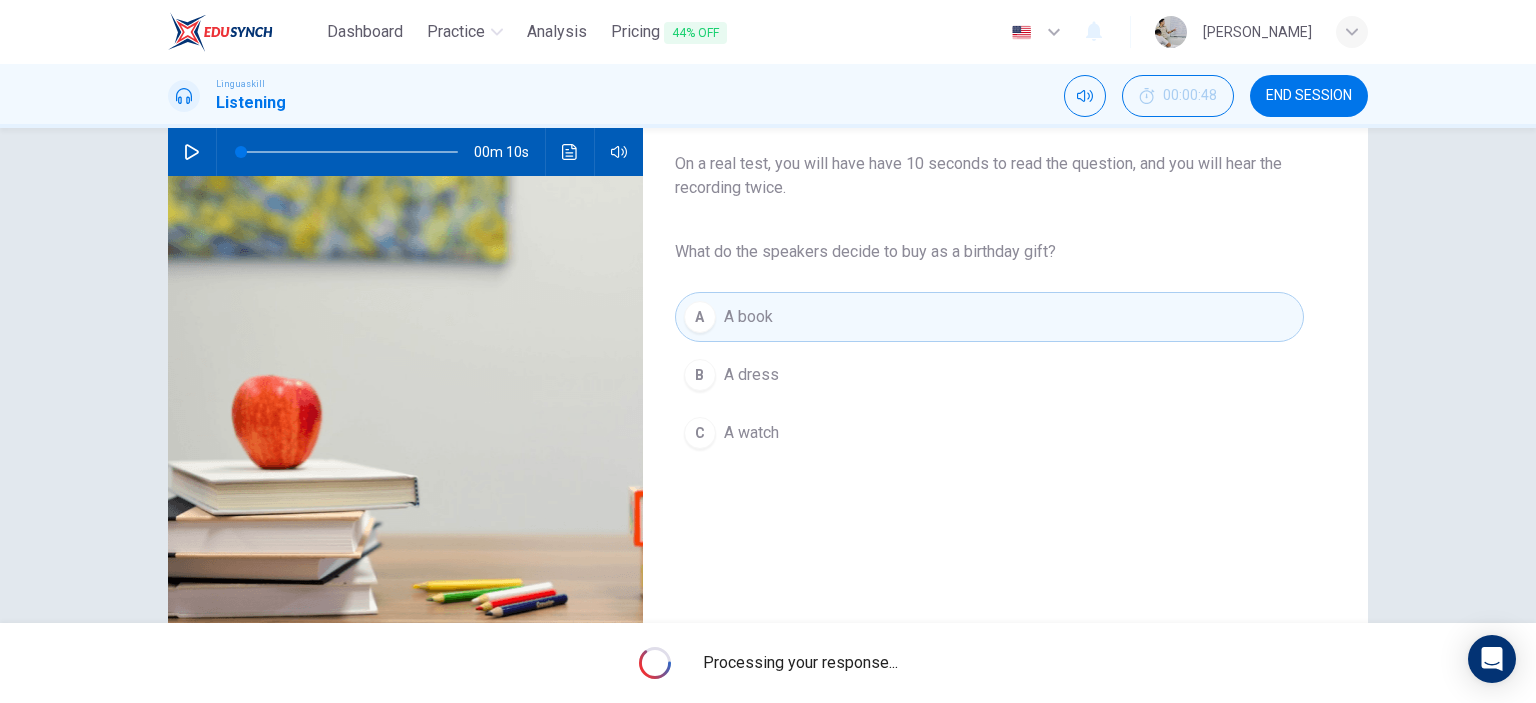 type on "0" 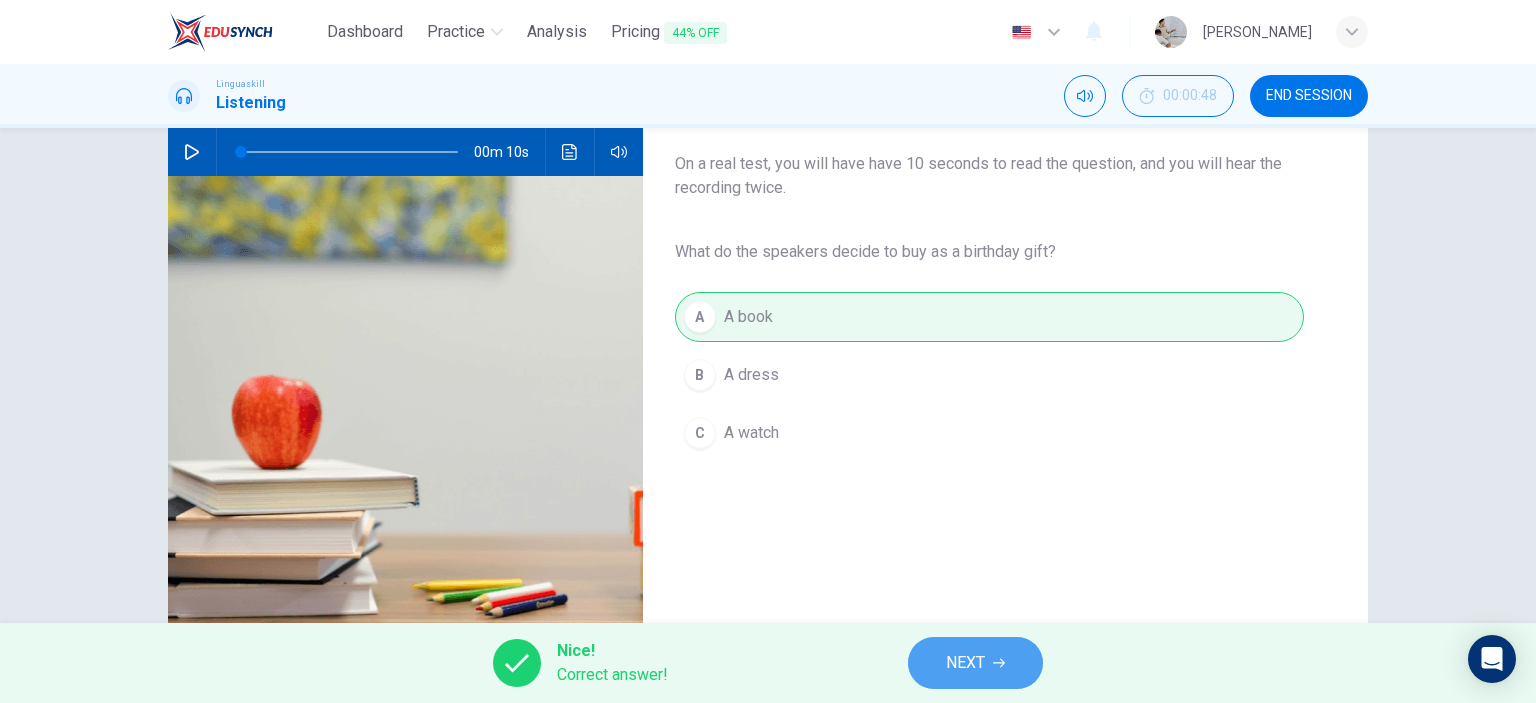 click 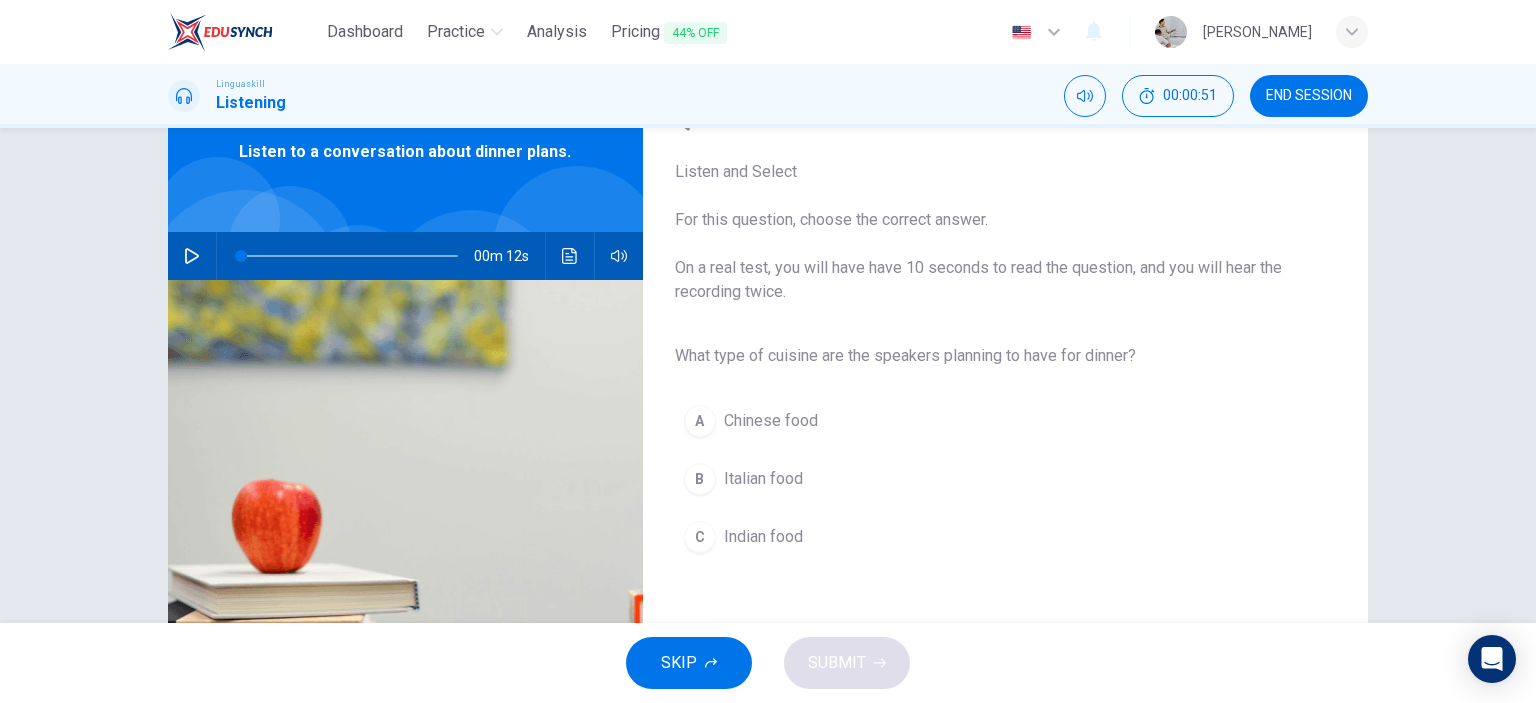 scroll, scrollTop: 100, scrollLeft: 0, axis: vertical 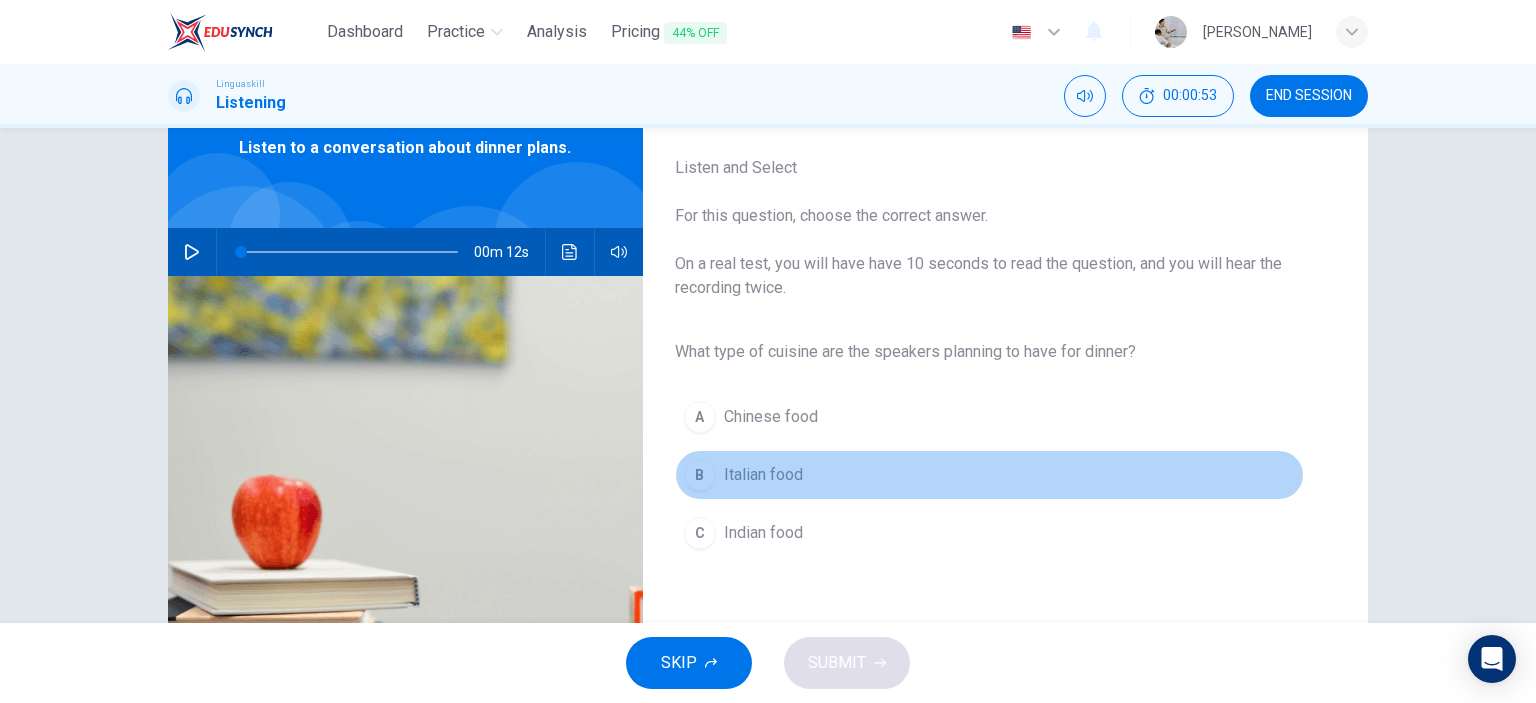 click on "B Italian food" at bounding box center [989, 475] 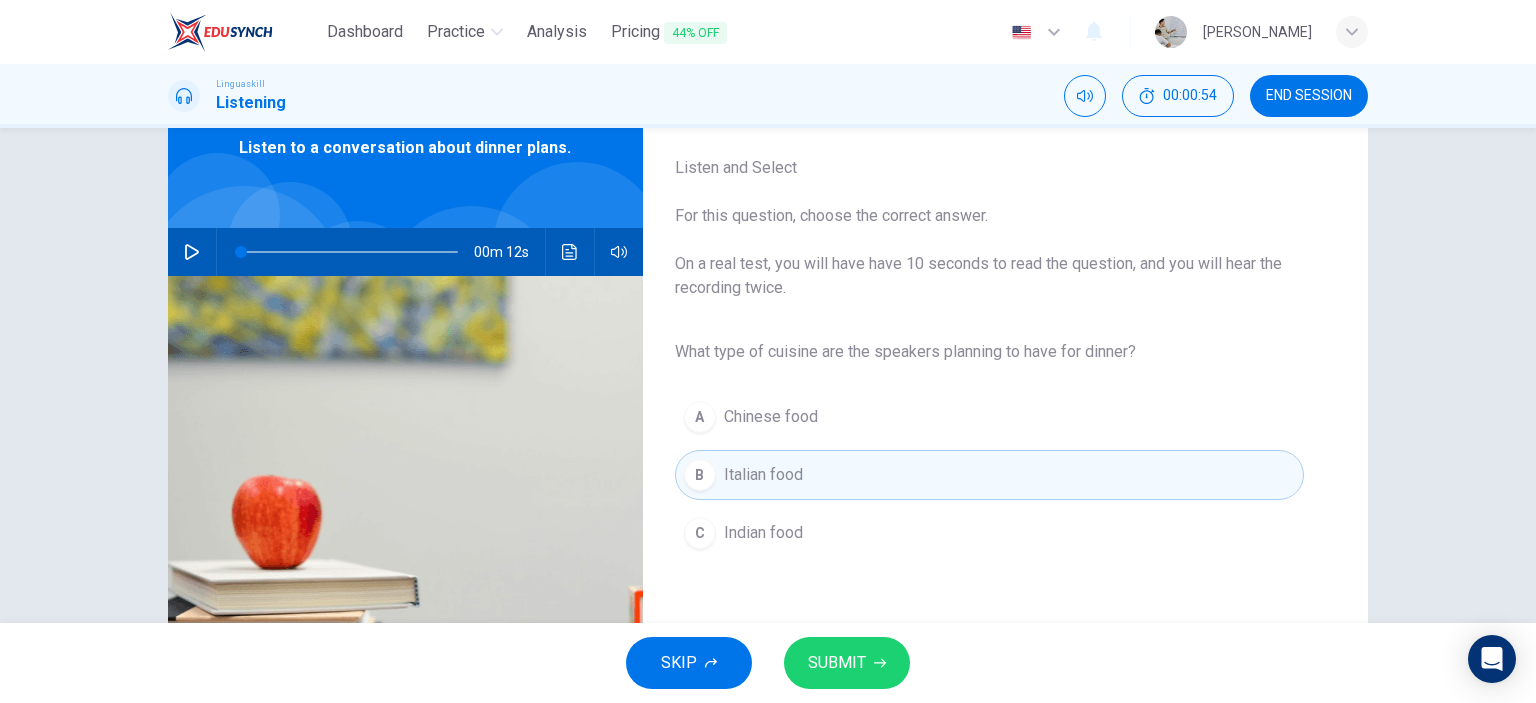 click on "SUBMIT" at bounding box center (847, 663) 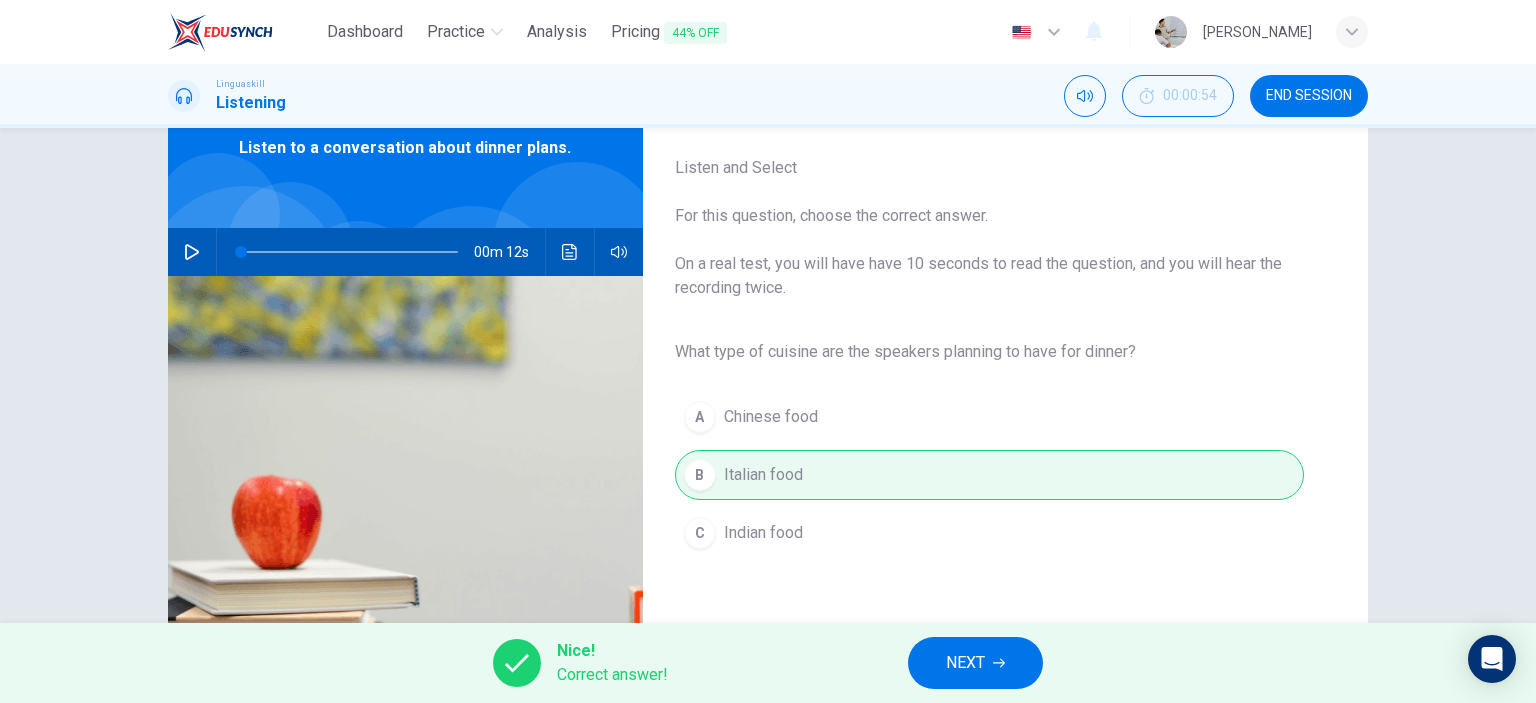 scroll, scrollTop: 200, scrollLeft: 0, axis: vertical 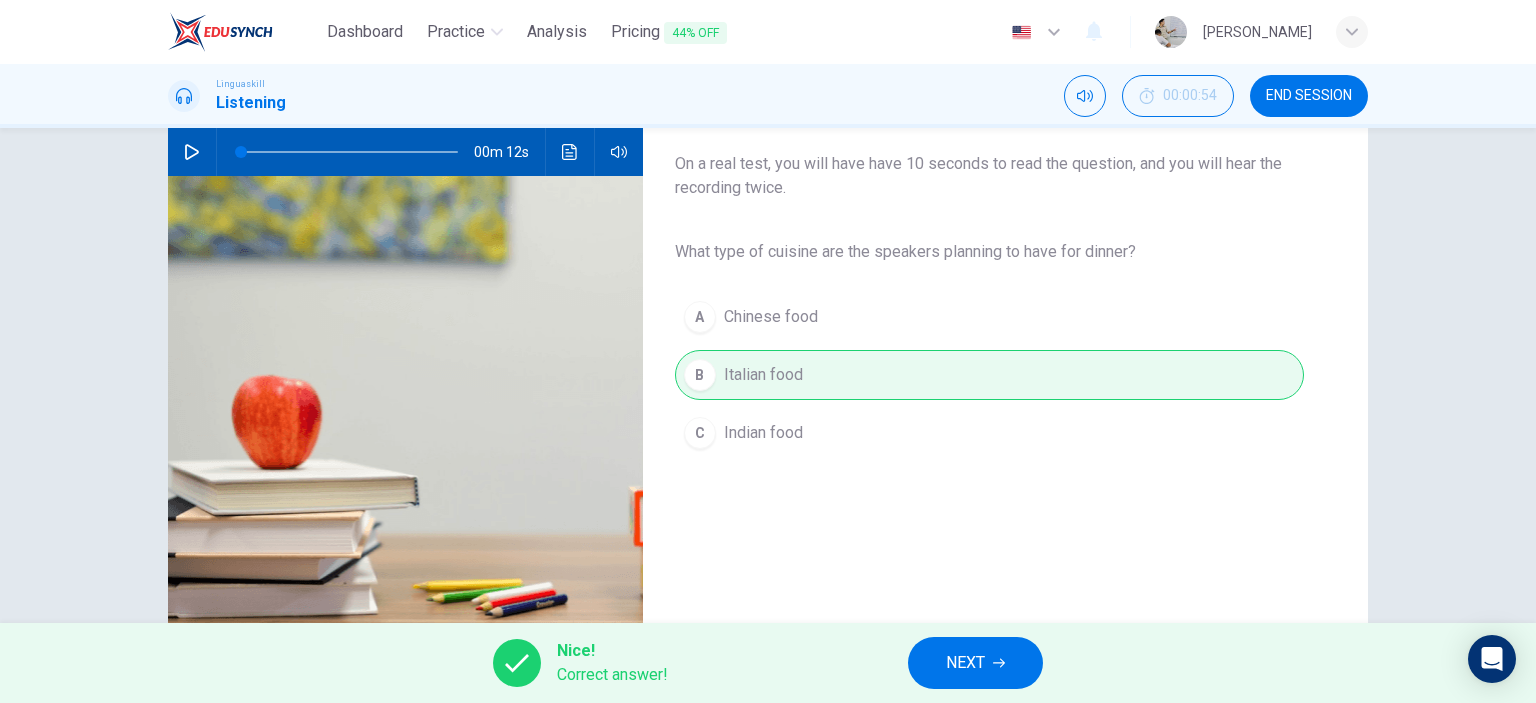 click on "NEXT" at bounding box center [975, 663] 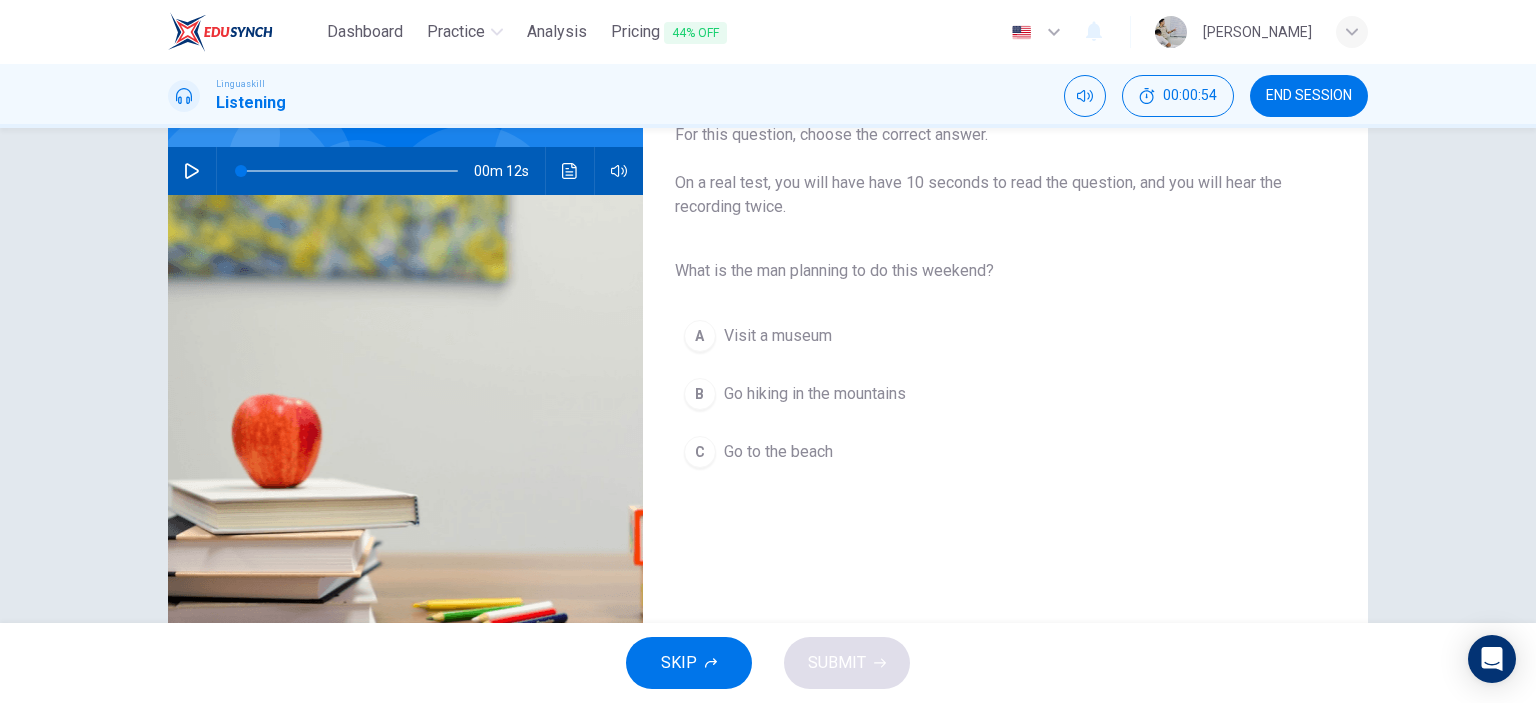 scroll, scrollTop: 200, scrollLeft: 0, axis: vertical 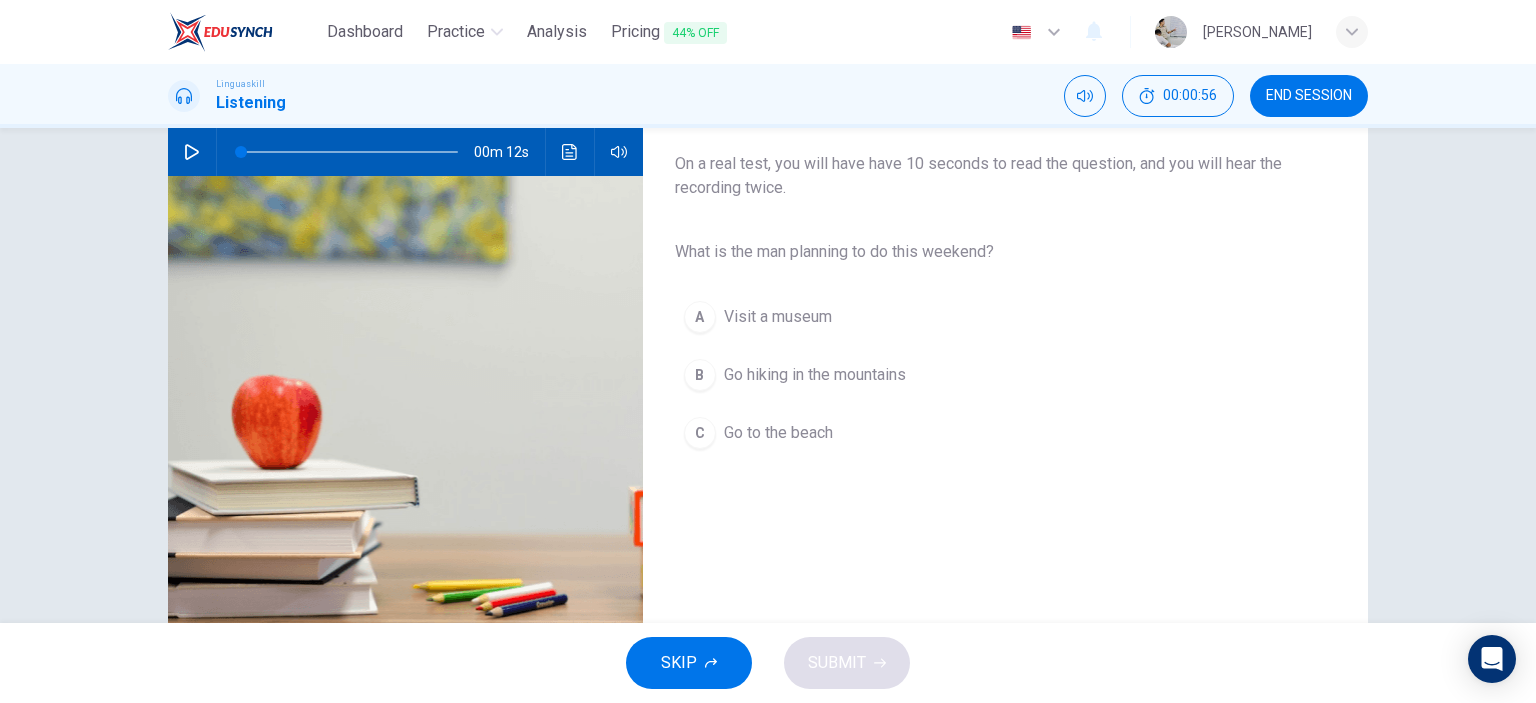 click on "Go hiking in the mountains" at bounding box center [815, 375] 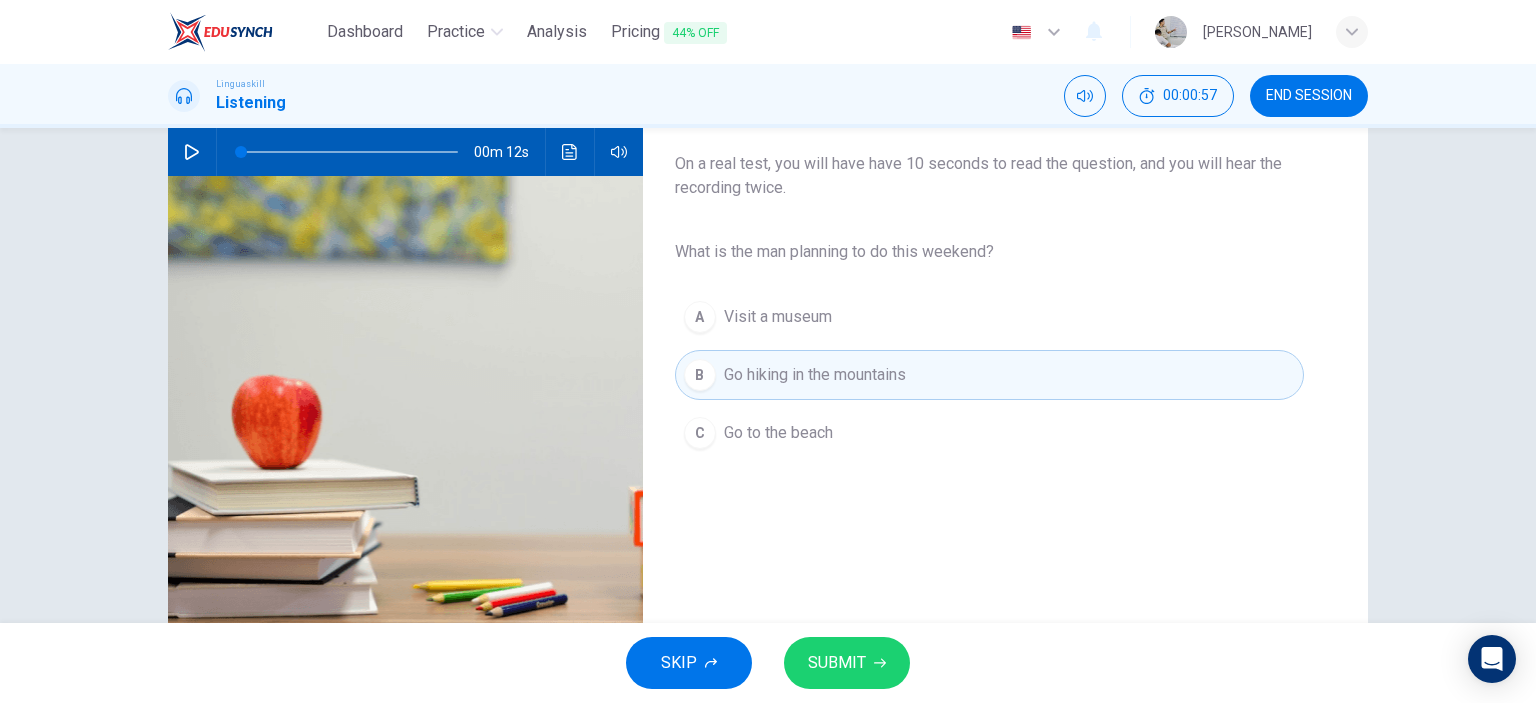 click on "SUBMIT" at bounding box center [837, 663] 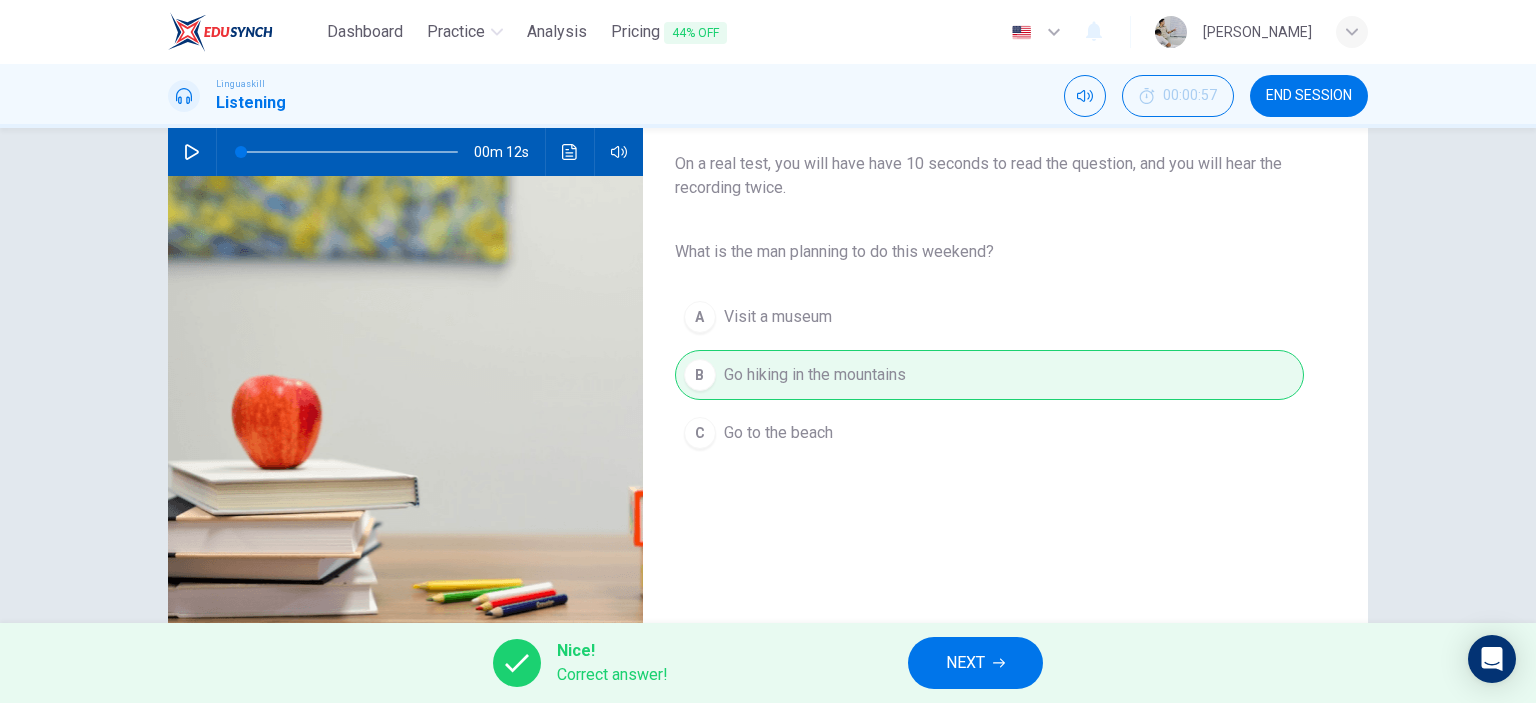 click on "NEXT" at bounding box center (975, 663) 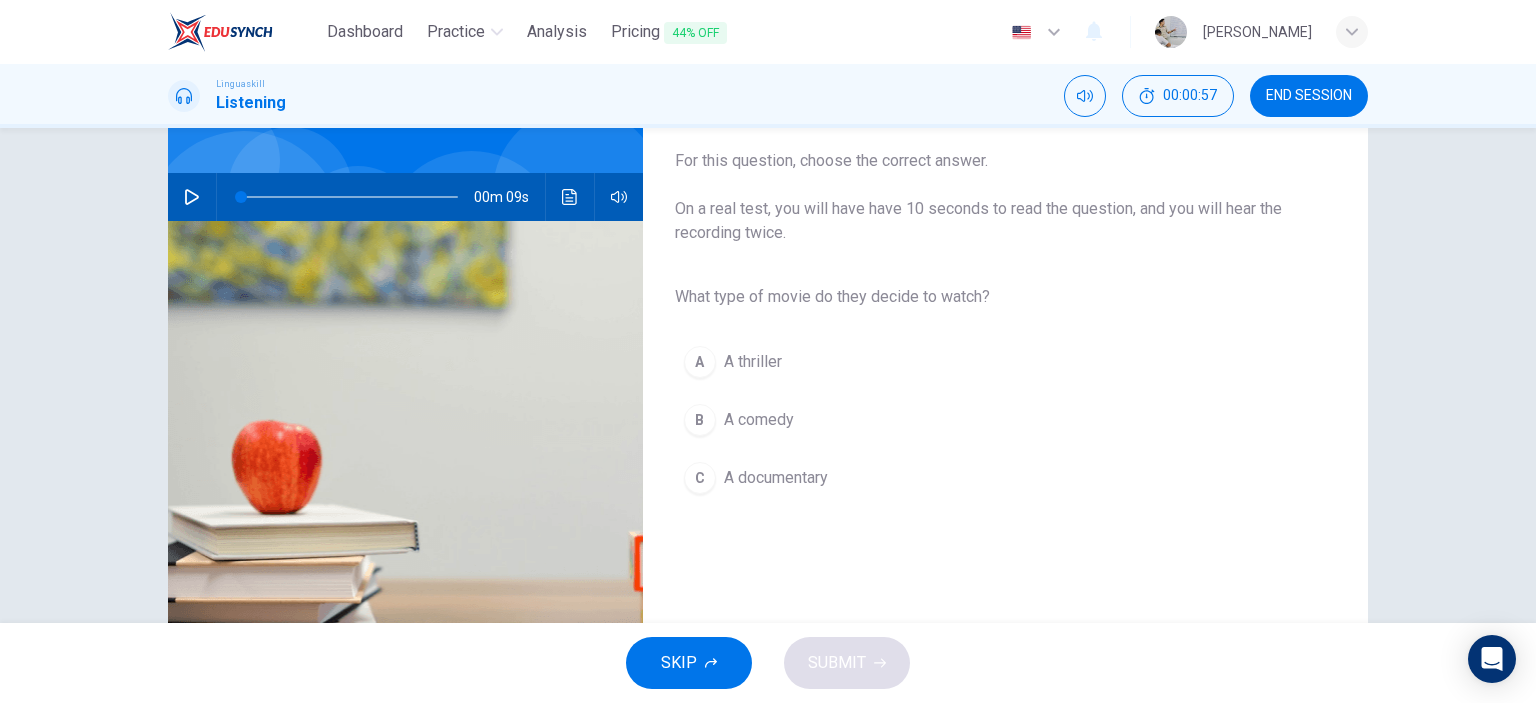 scroll, scrollTop: 200, scrollLeft: 0, axis: vertical 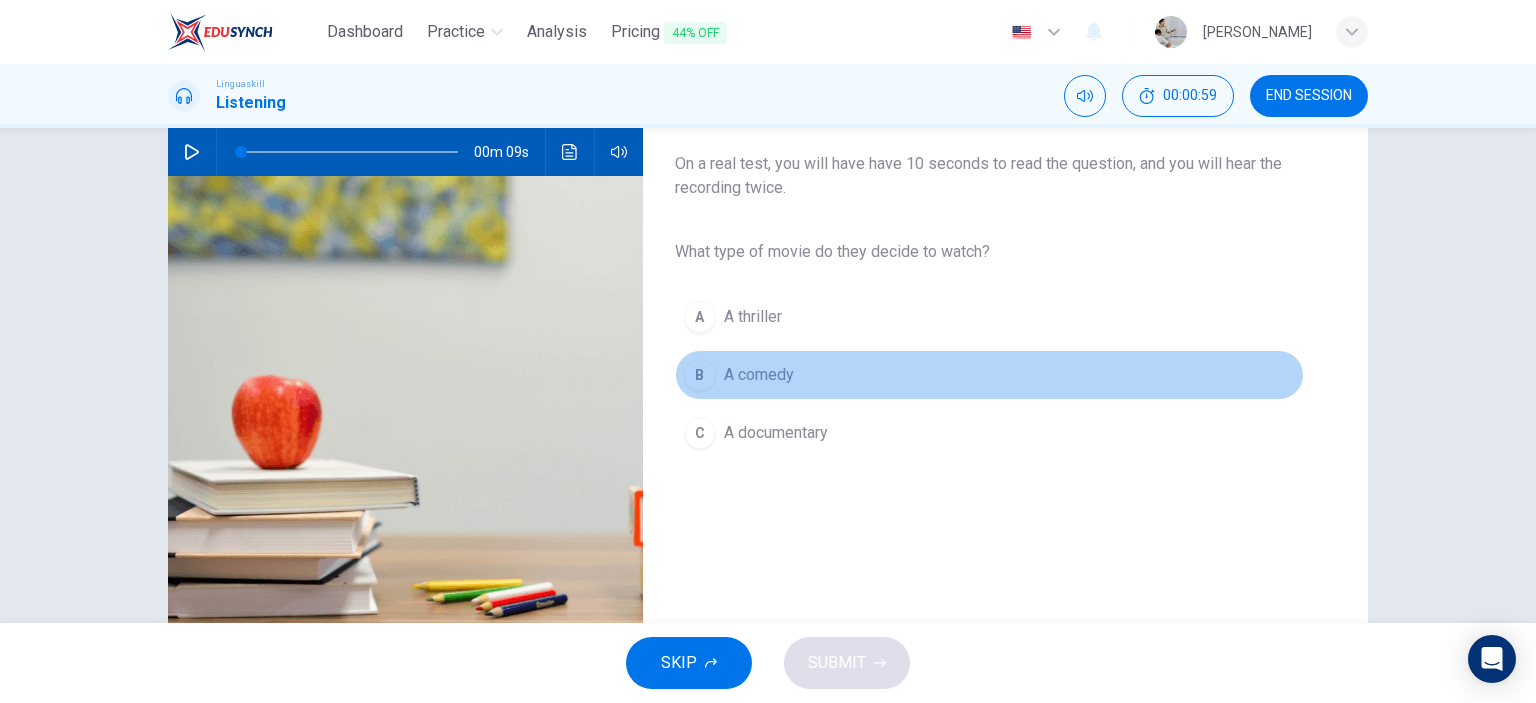 click on "B A comedy" at bounding box center [989, 375] 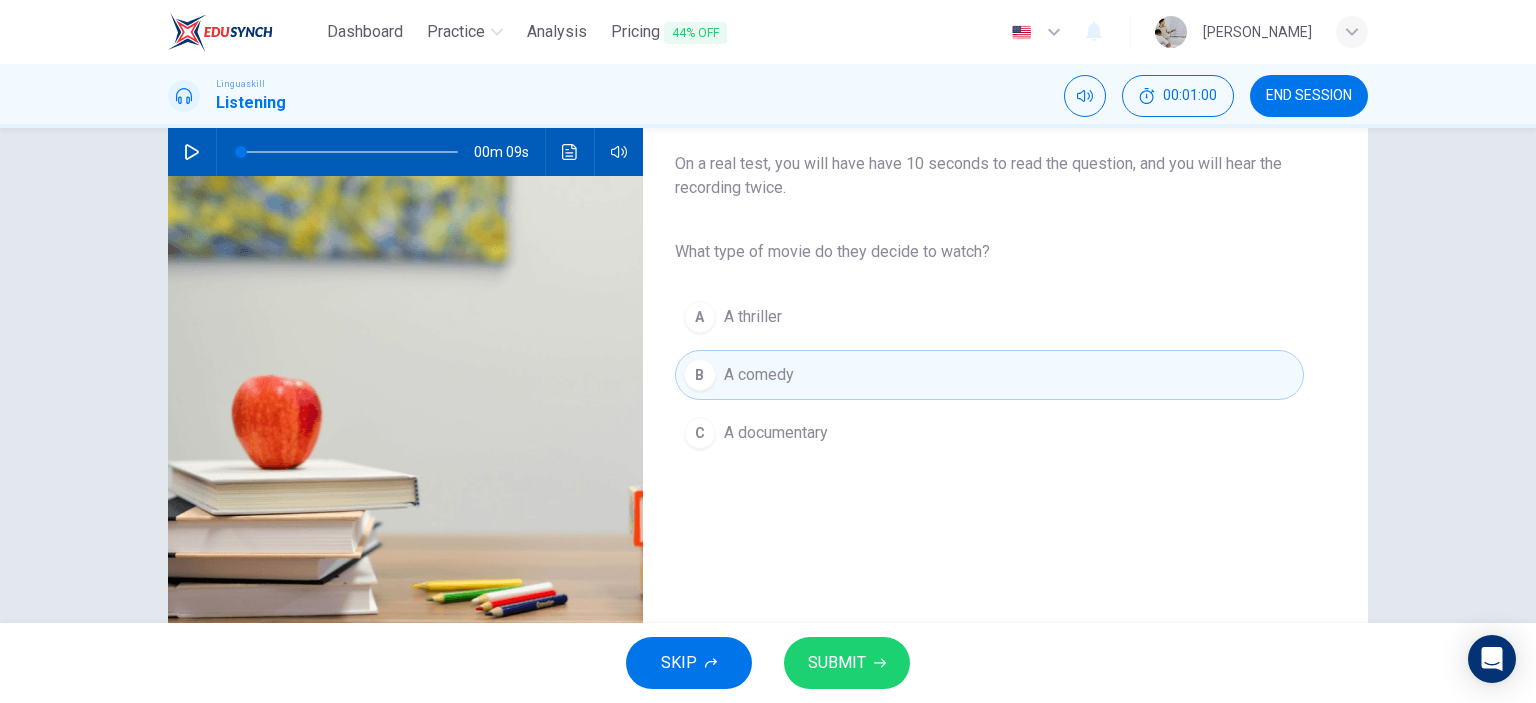 click on "SUBMIT" at bounding box center [847, 663] 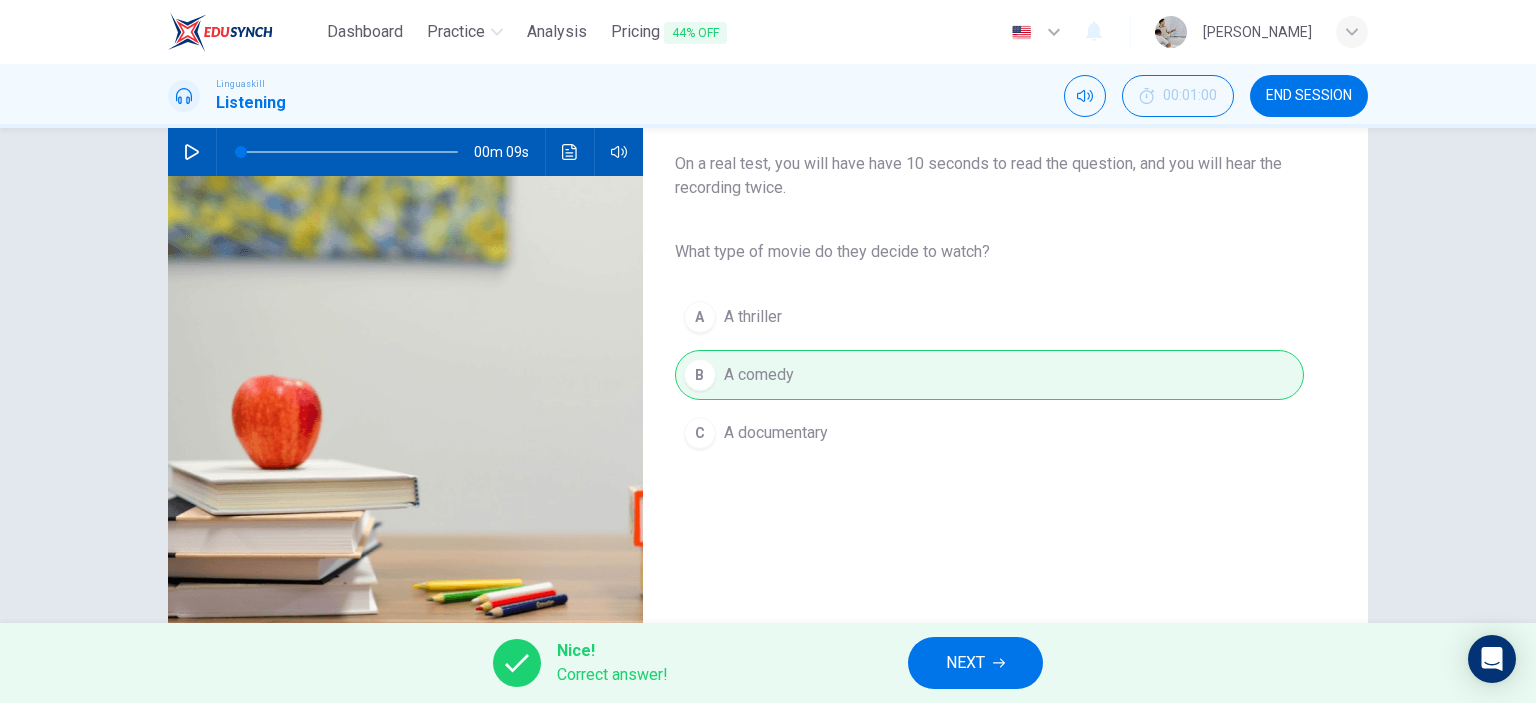 click on "NEXT" at bounding box center (975, 663) 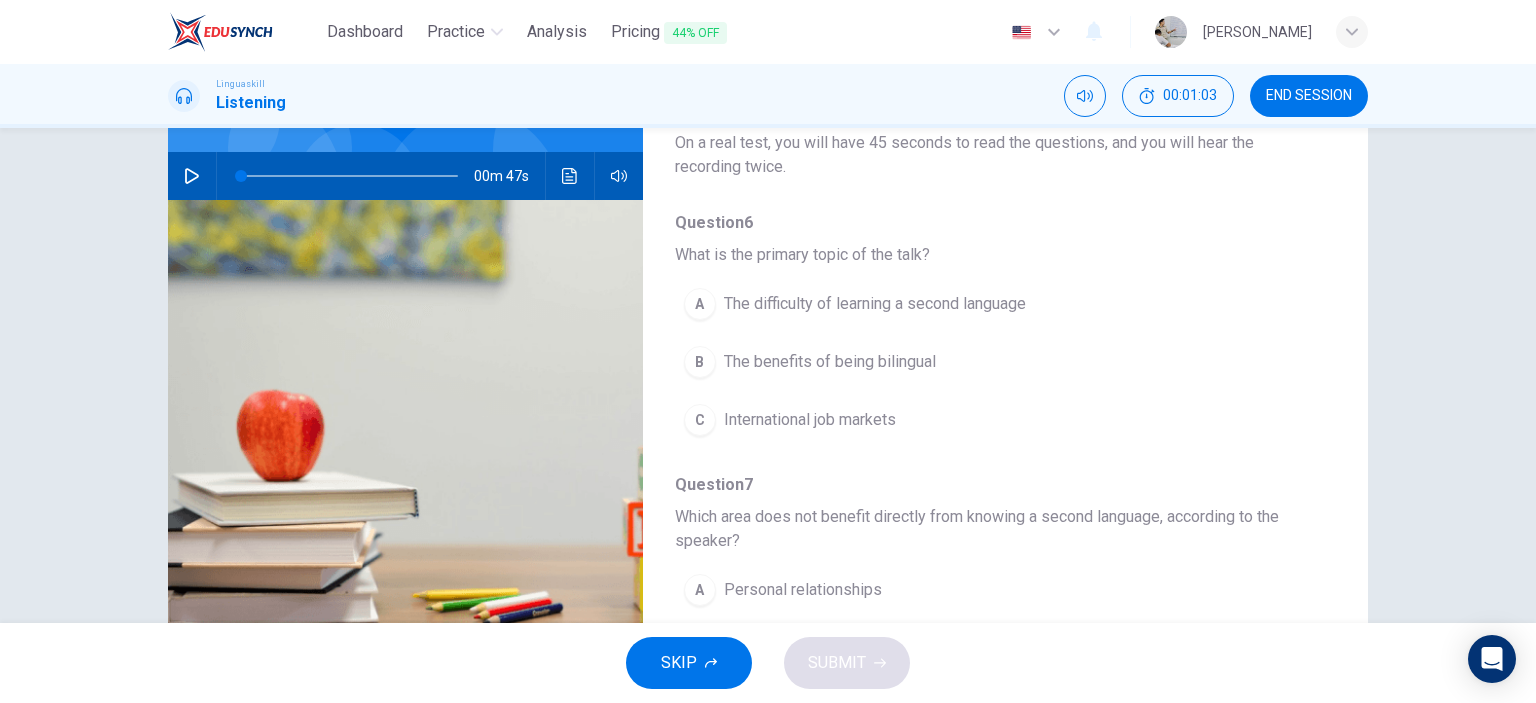 scroll, scrollTop: 200, scrollLeft: 0, axis: vertical 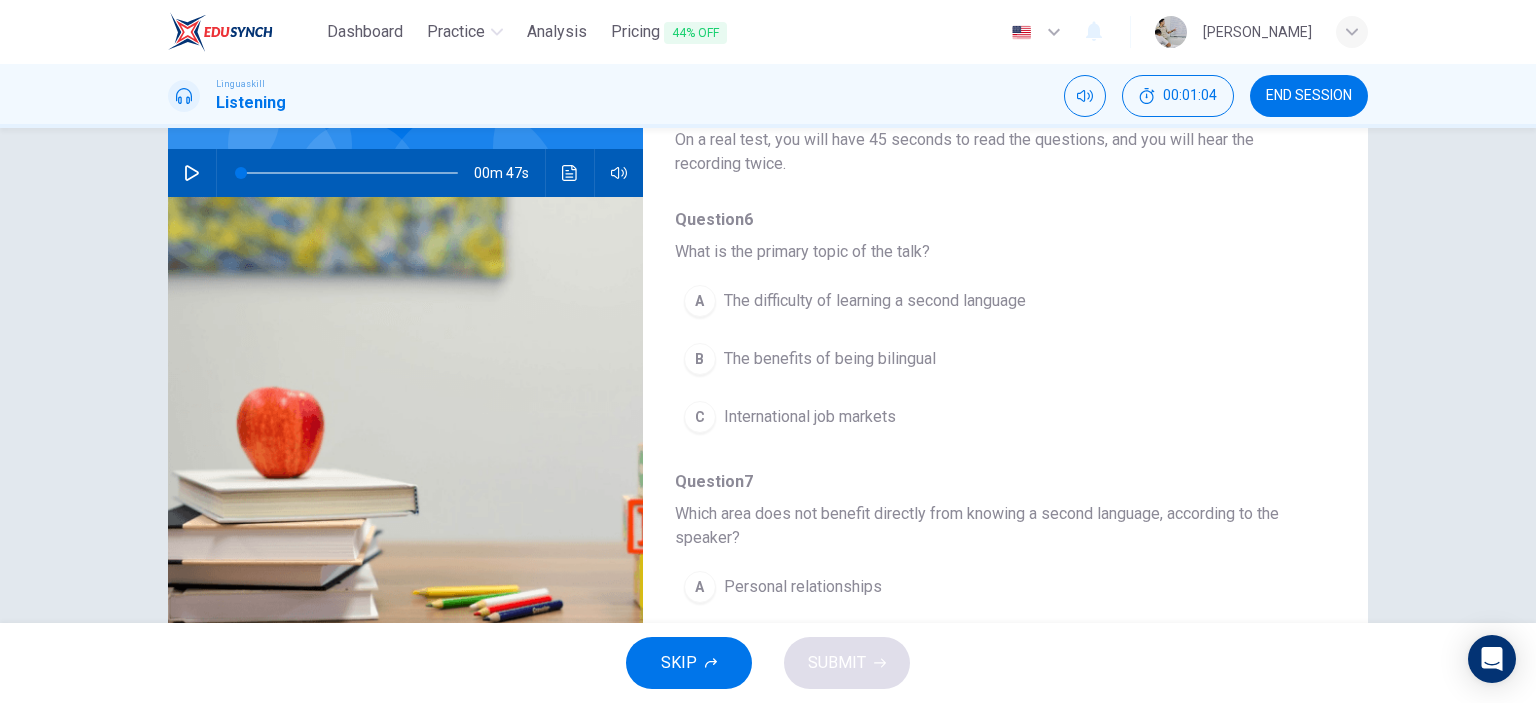 click on "The benefits of being bilingual" at bounding box center (830, 359) 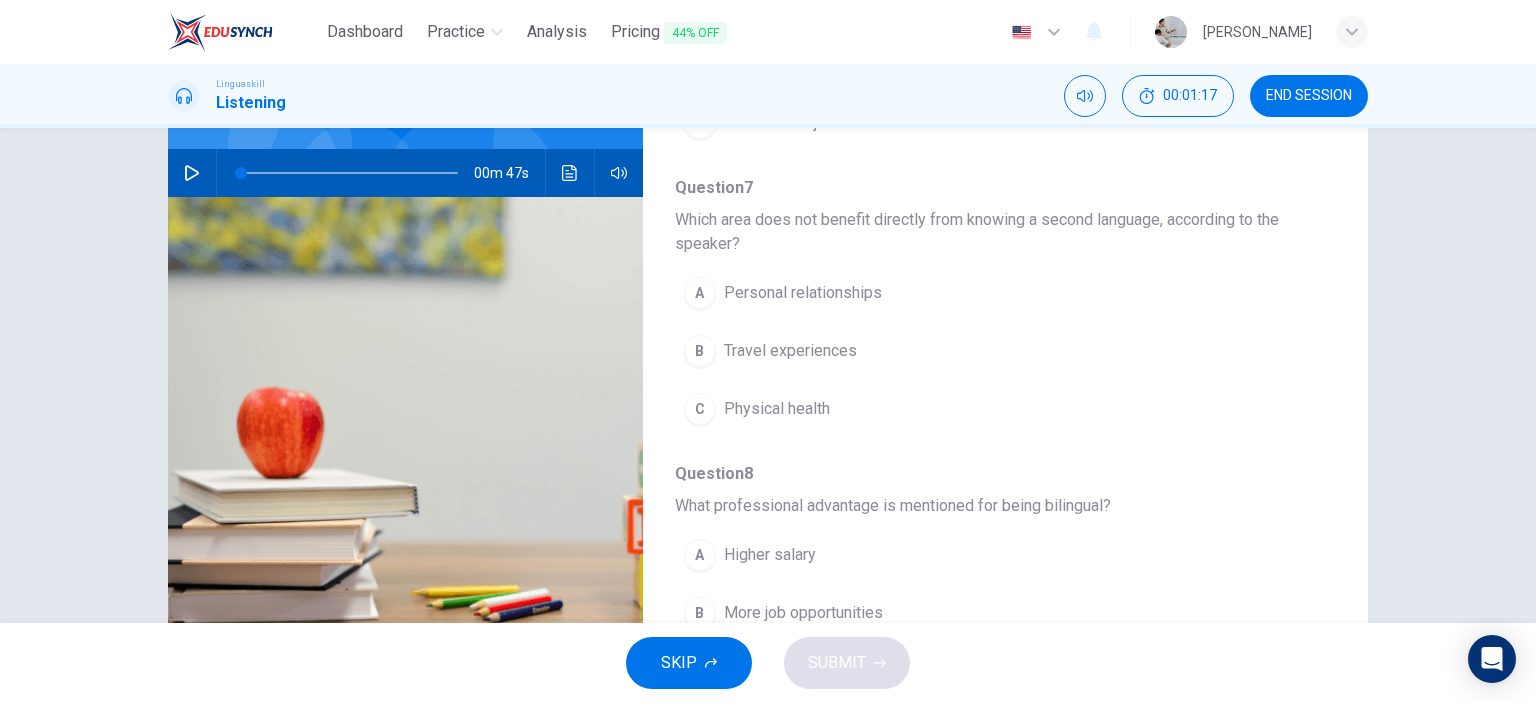 scroll, scrollTop: 300, scrollLeft: 0, axis: vertical 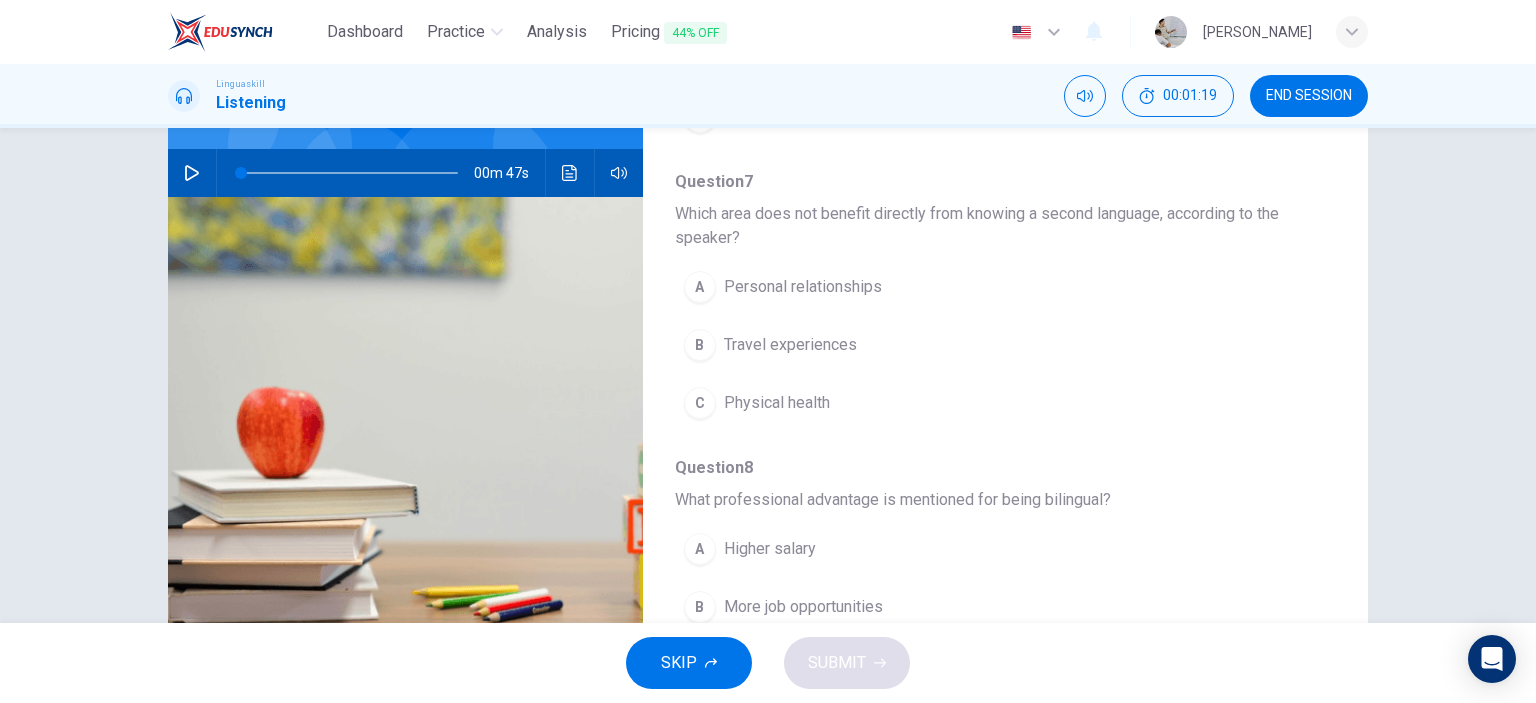 click on "C Physical health" at bounding box center (953, 403) 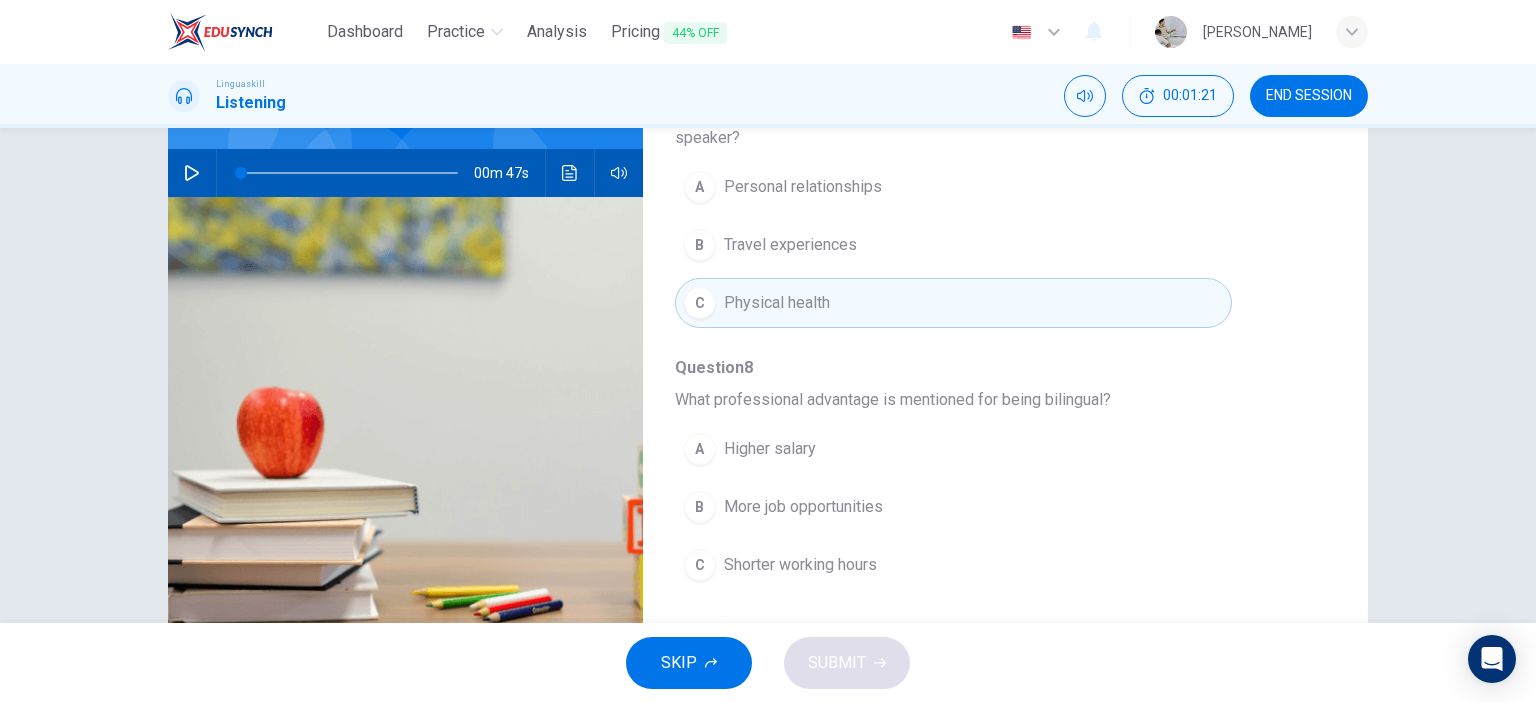 scroll, scrollTop: 500, scrollLeft: 0, axis: vertical 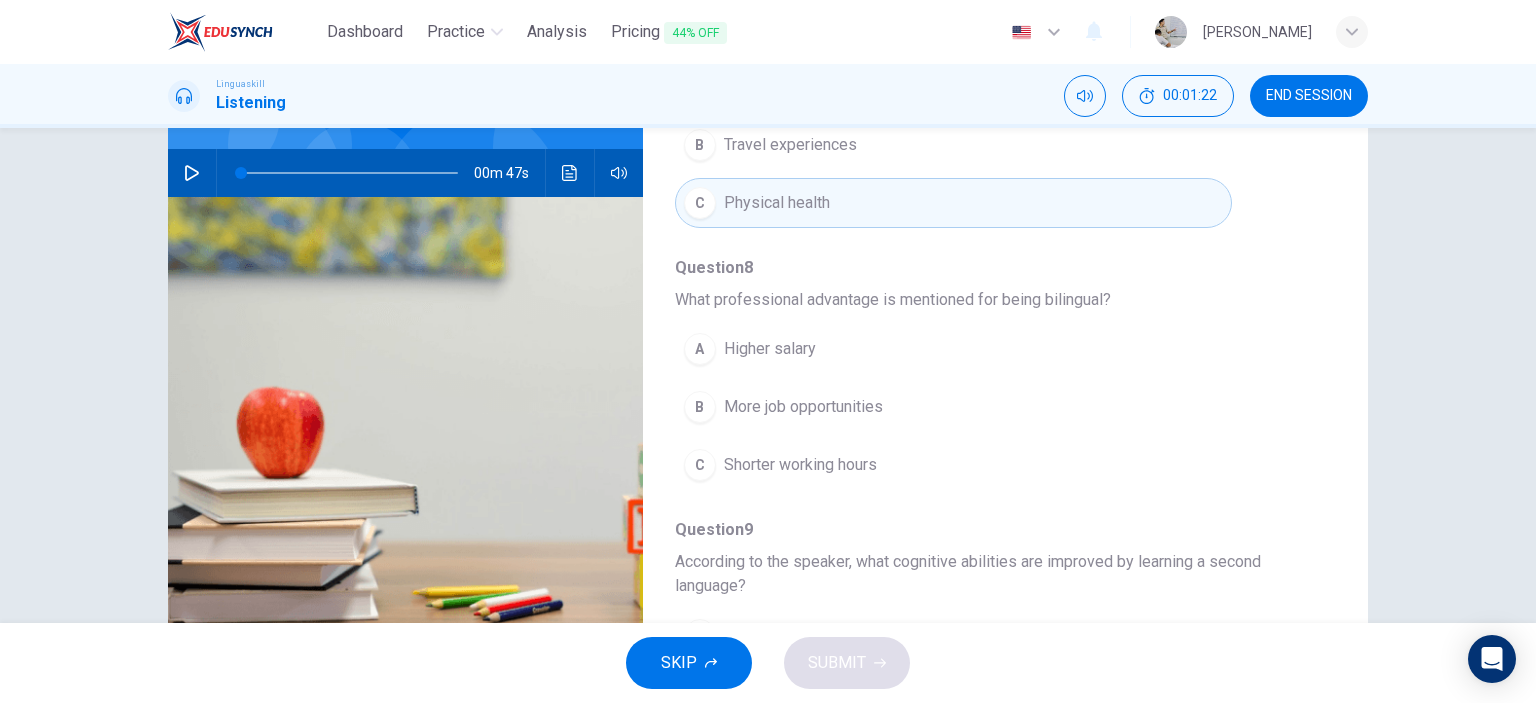 click on "More job opportunities" at bounding box center [803, 407] 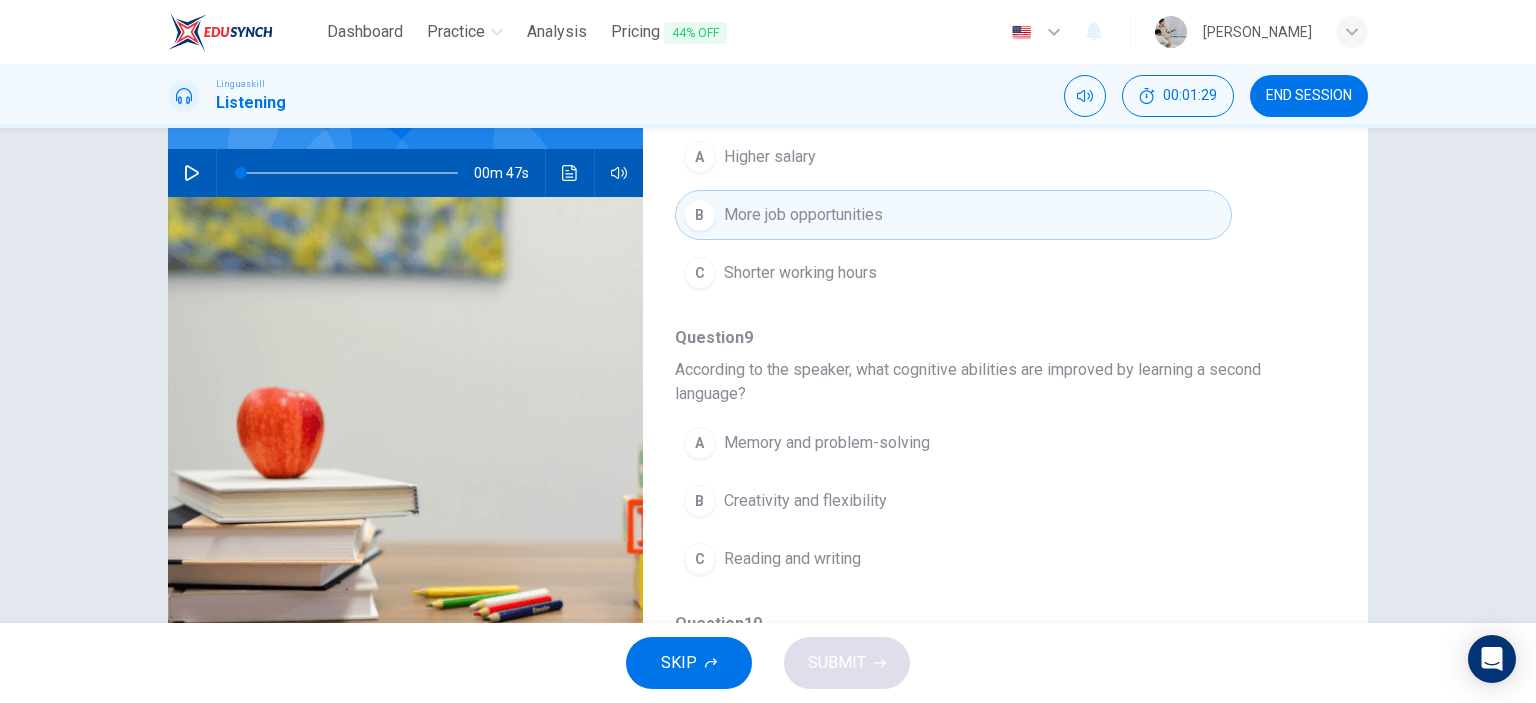 scroll, scrollTop: 700, scrollLeft: 0, axis: vertical 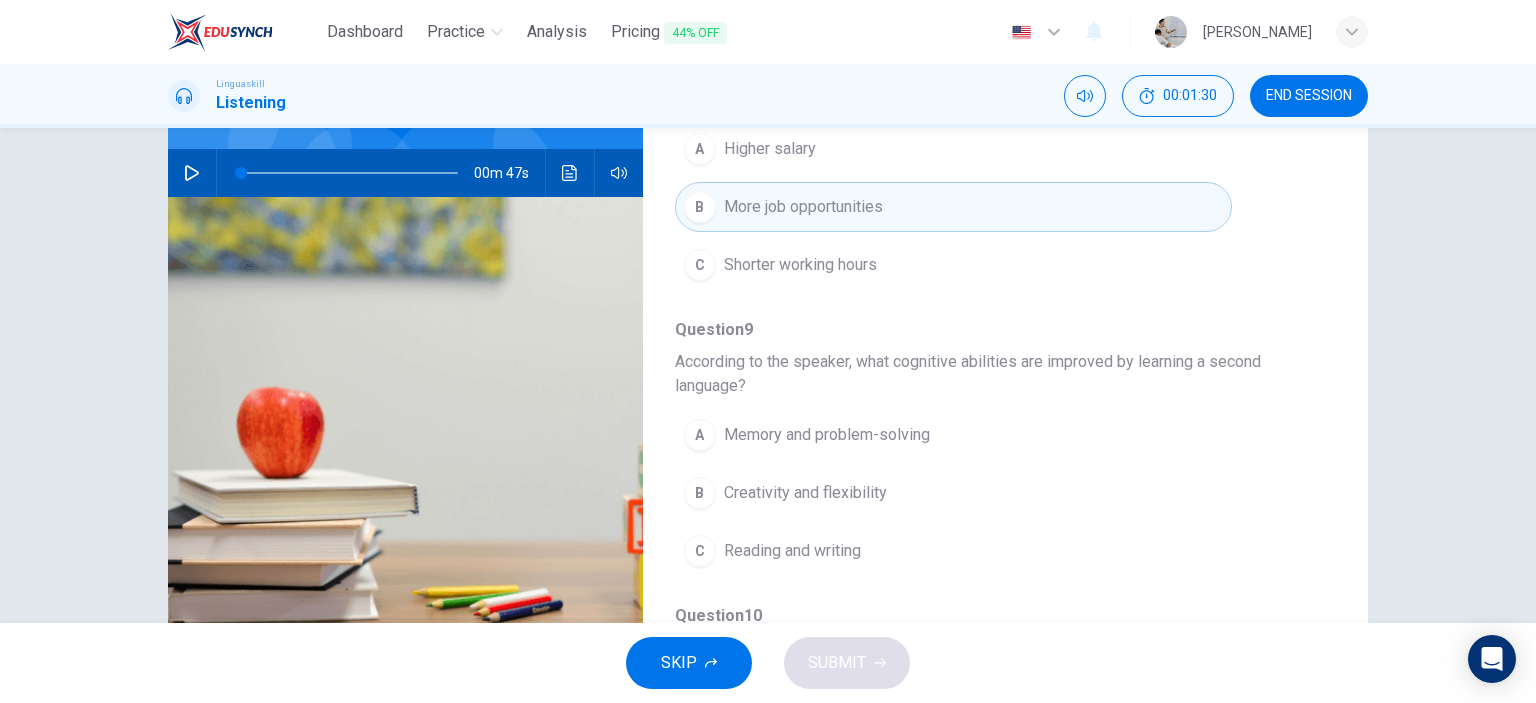 click on "Memory and problem-solving" at bounding box center (827, 435) 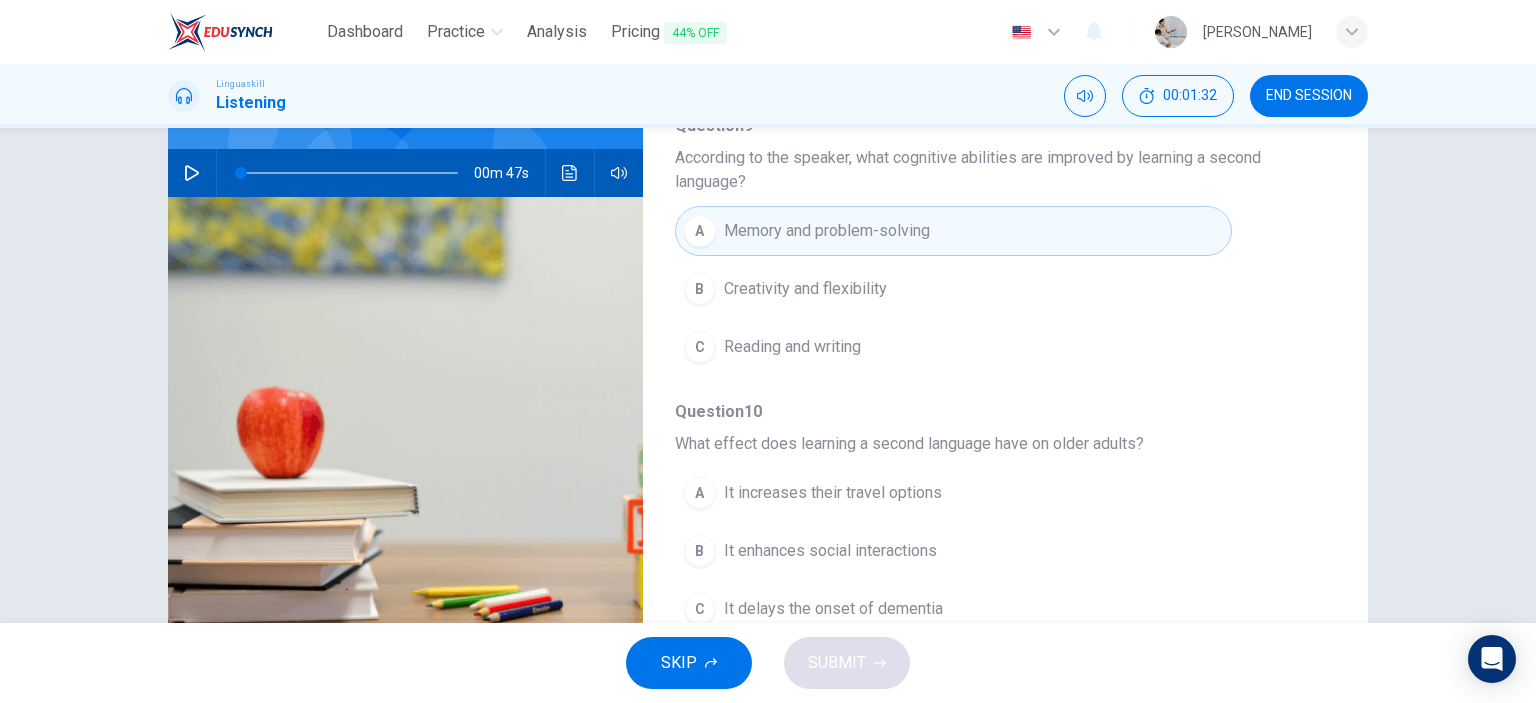 scroll, scrollTop: 904, scrollLeft: 0, axis: vertical 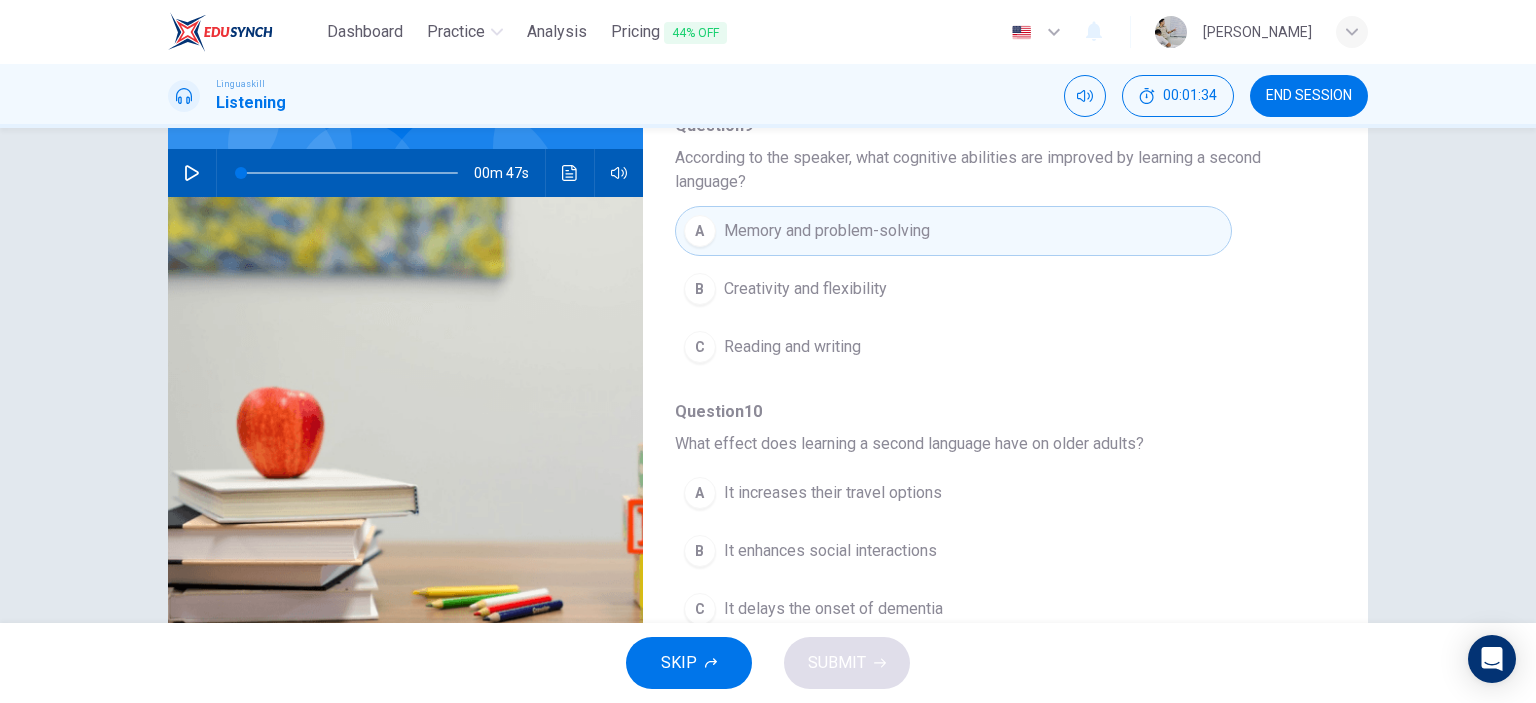 click on "It delays the onset of dementia" at bounding box center (833, 609) 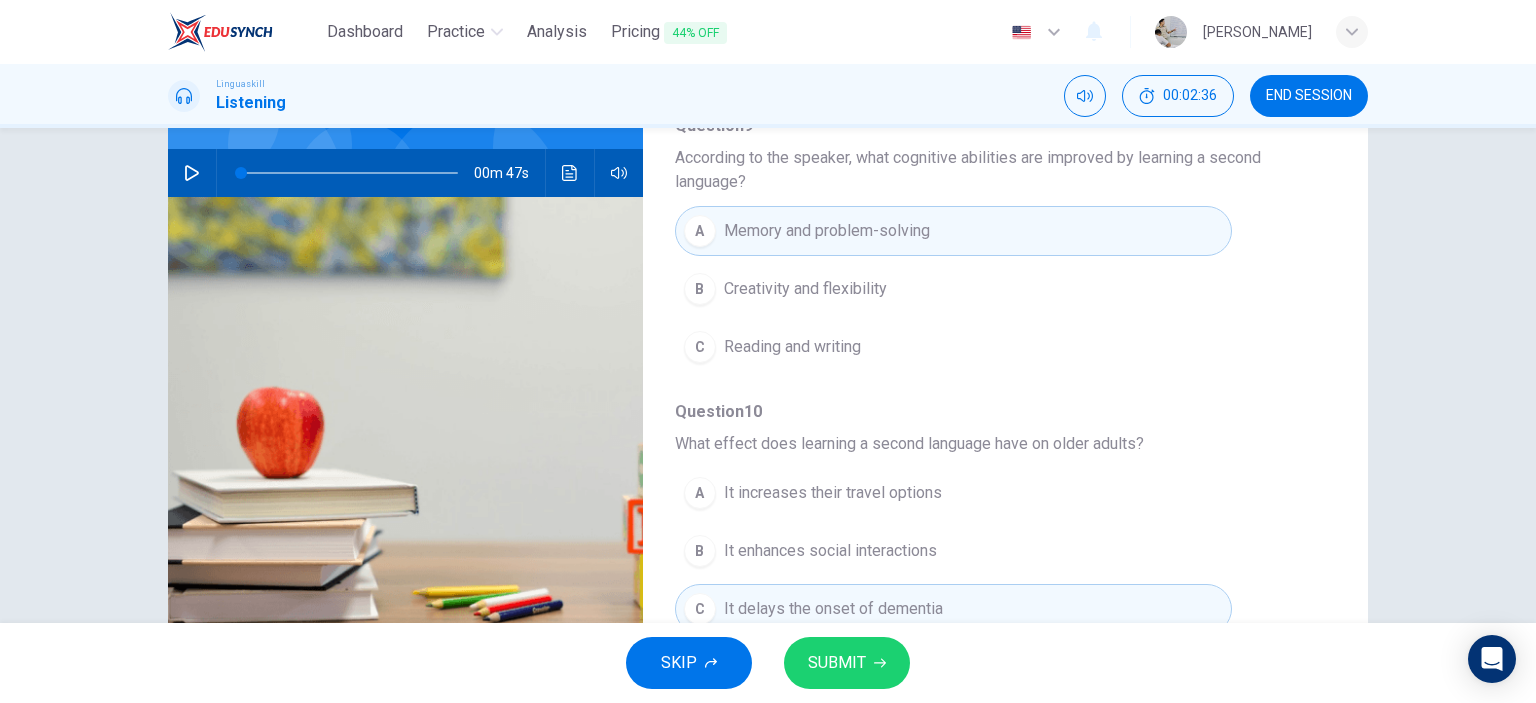 scroll, scrollTop: 280, scrollLeft: 0, axis: vertical 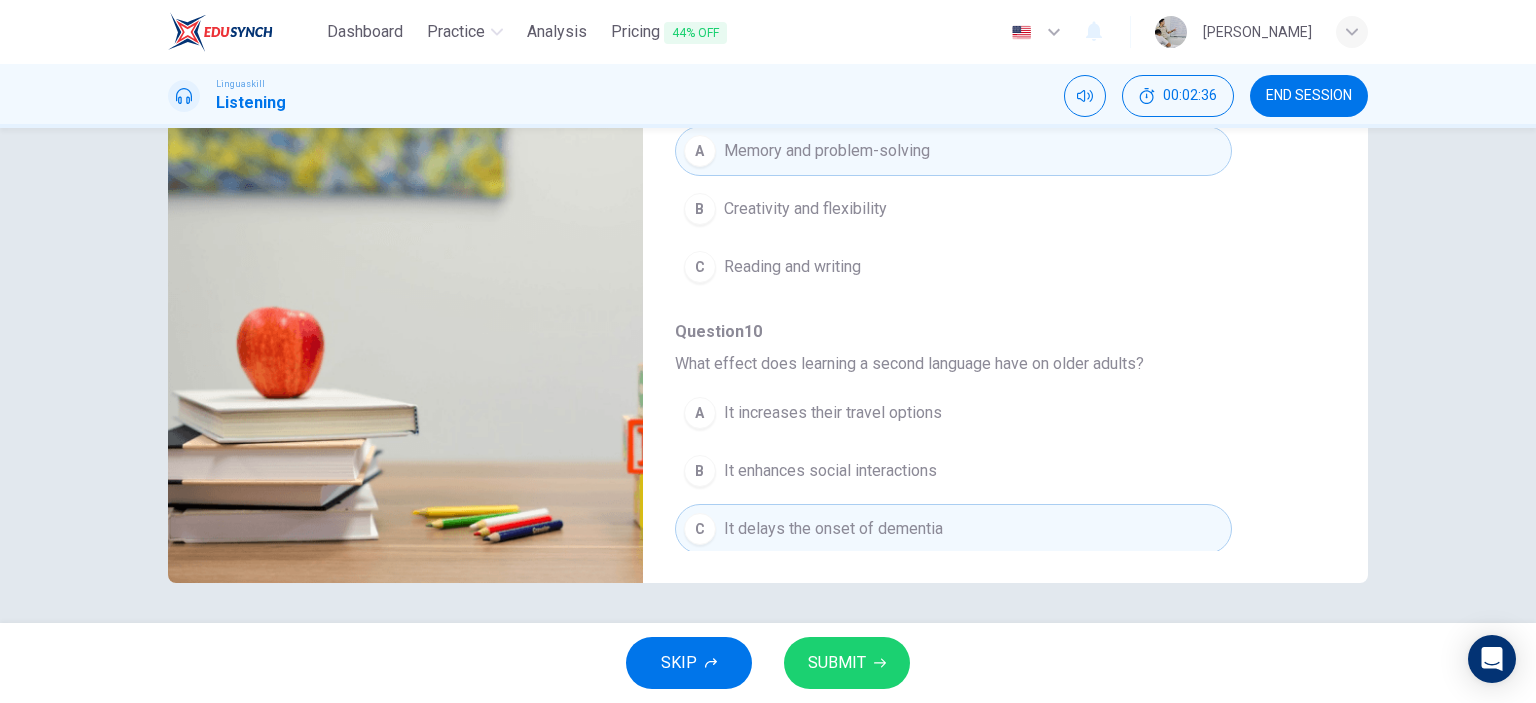 click on "SUBMIT" at bounding box center (847, 663) 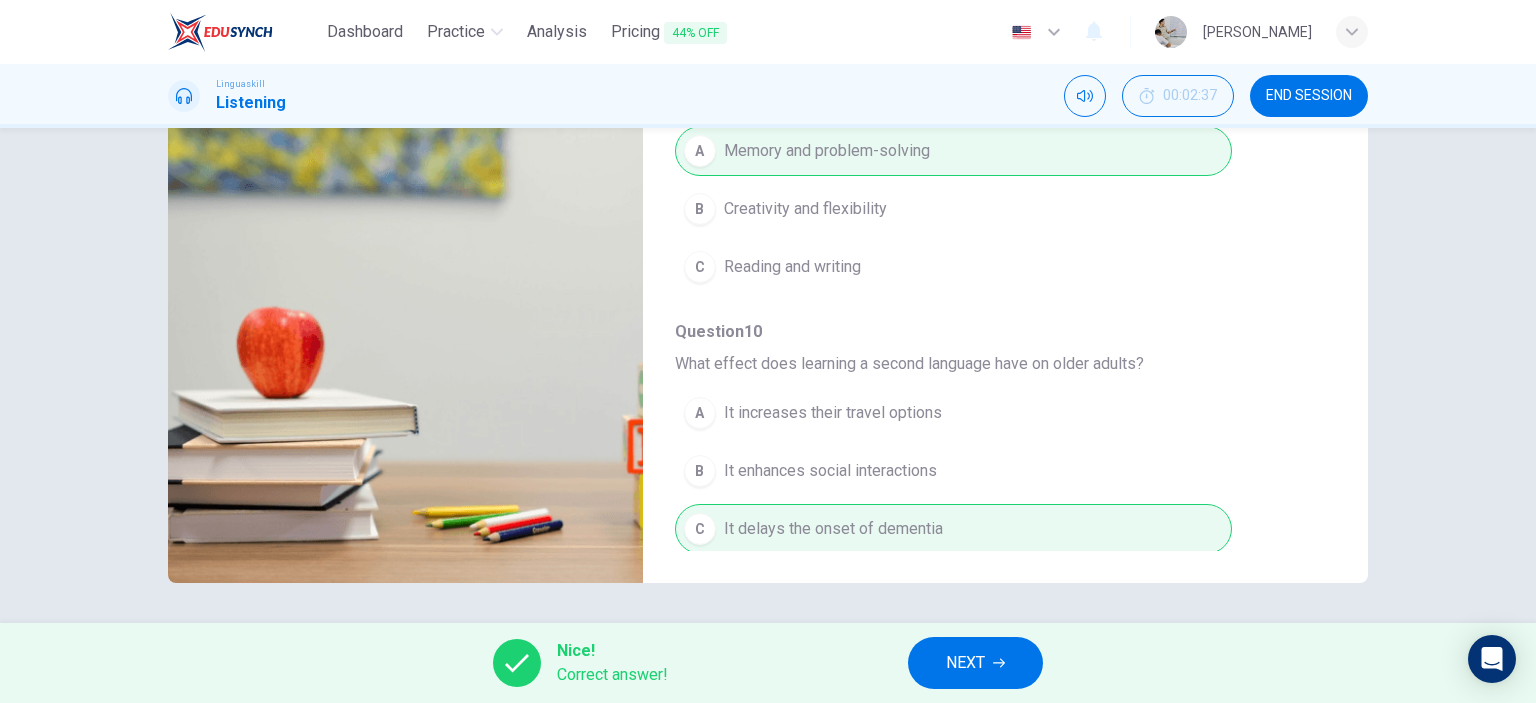 click 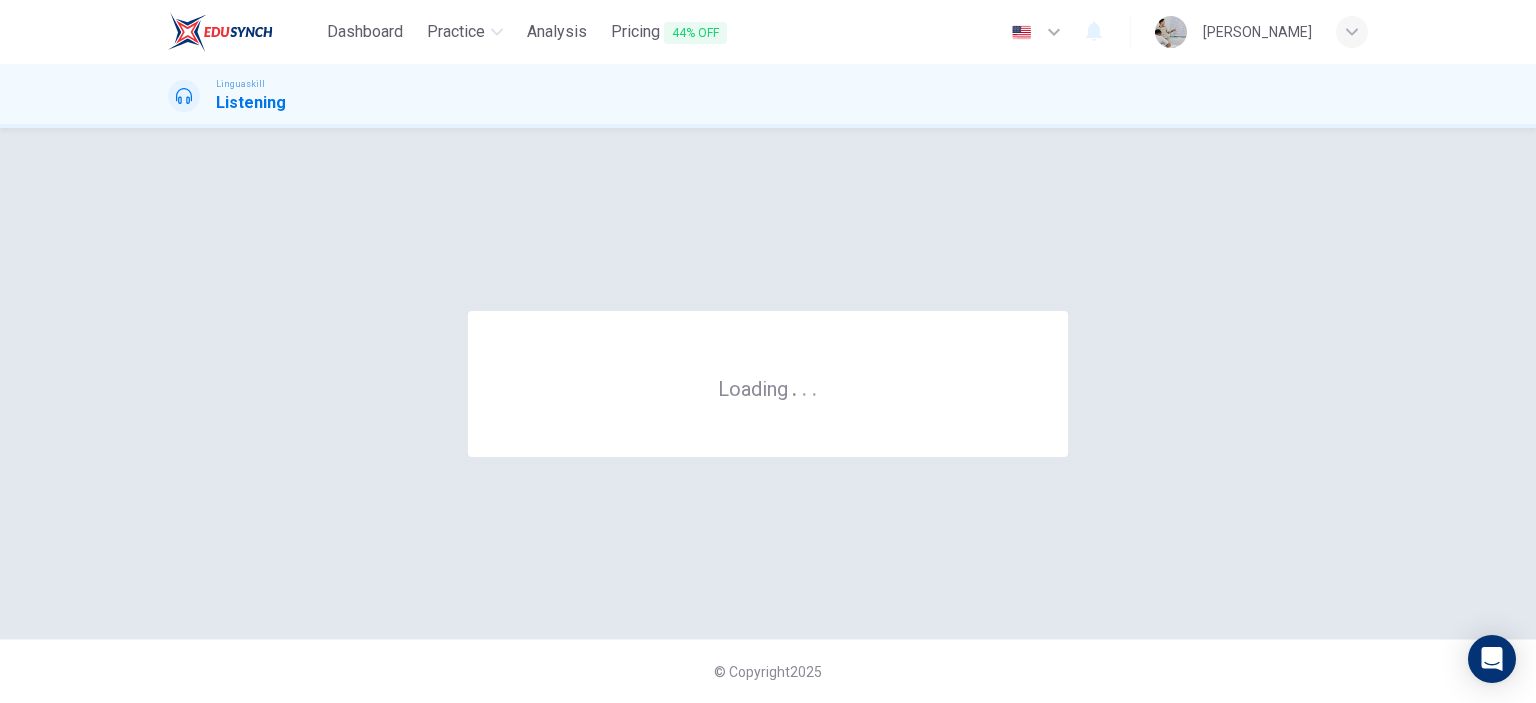 scroll, scrollTop: 0, scrollLeft: 0, axis: both 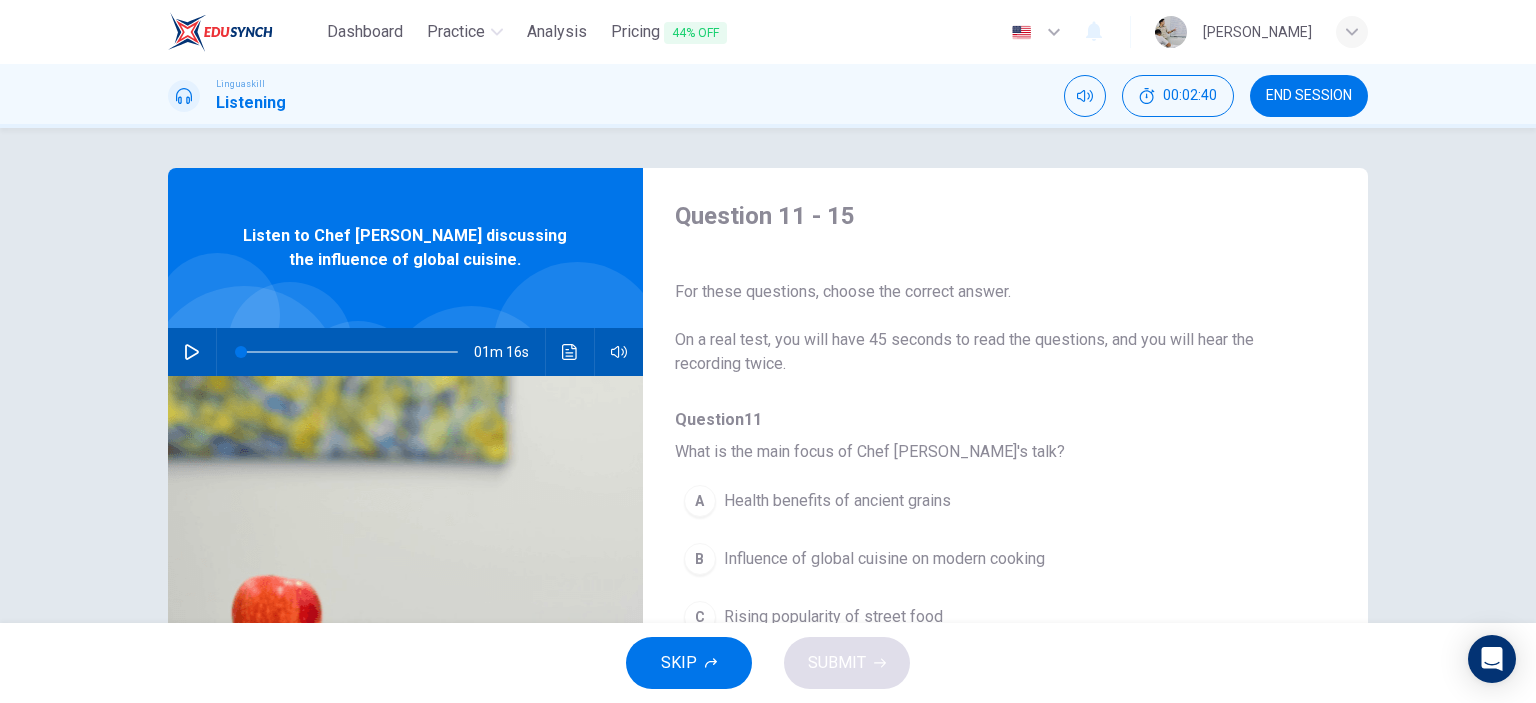 click on "Influence of global cuisine on modern cooking" at bounding box center [884, 559] 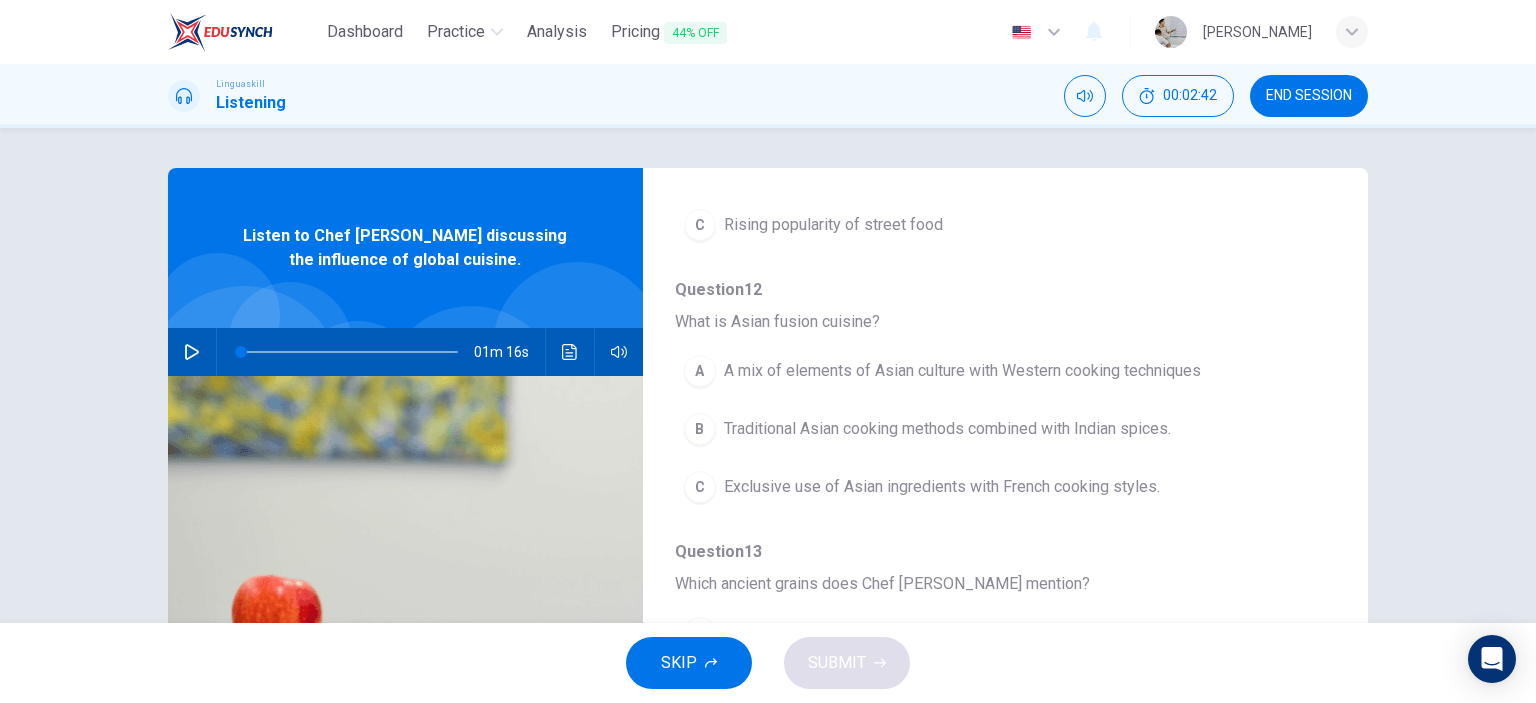 scroll, scrollTop: 400, scrollLeft: 0, axis: vertical 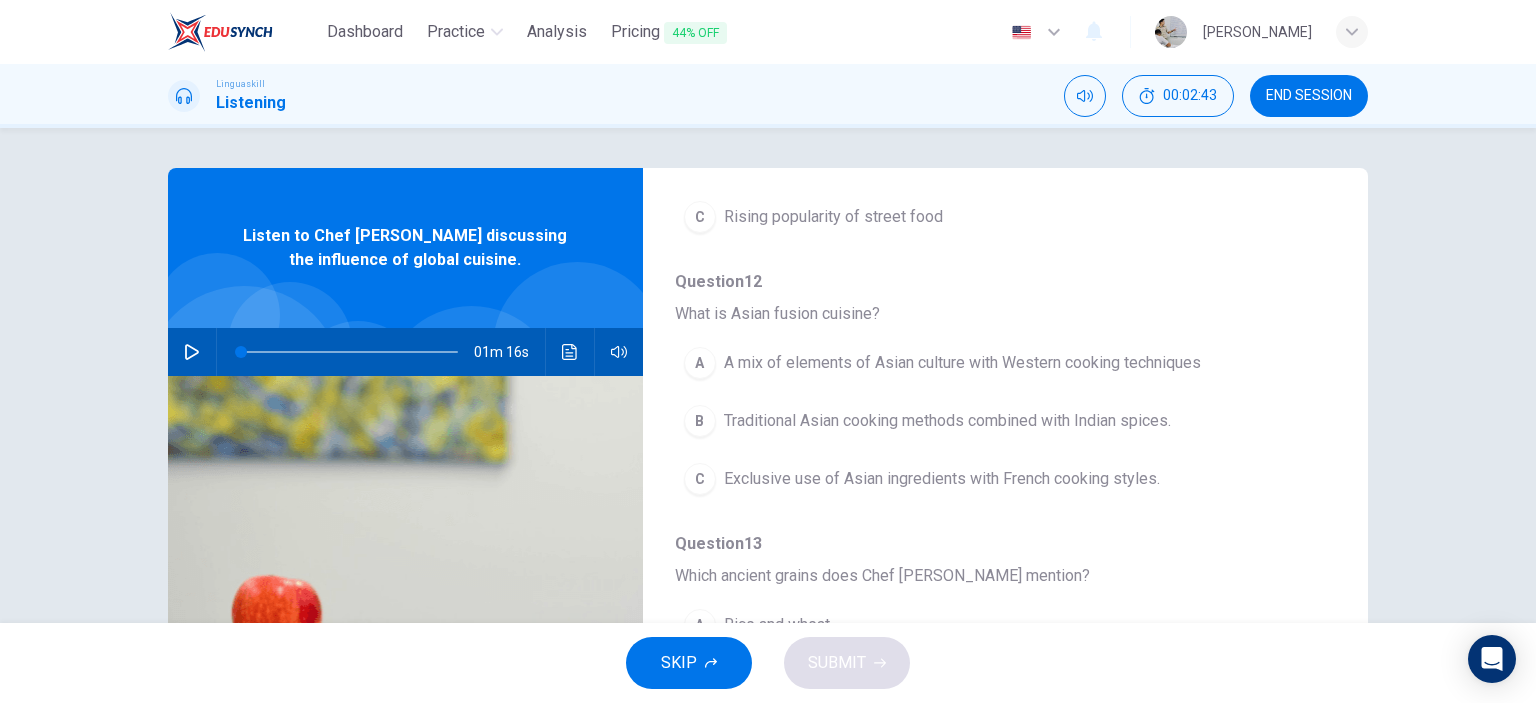 click on "A mix of elements of Asian culture with Western cooking techniques" at bounding box center [962, 363] 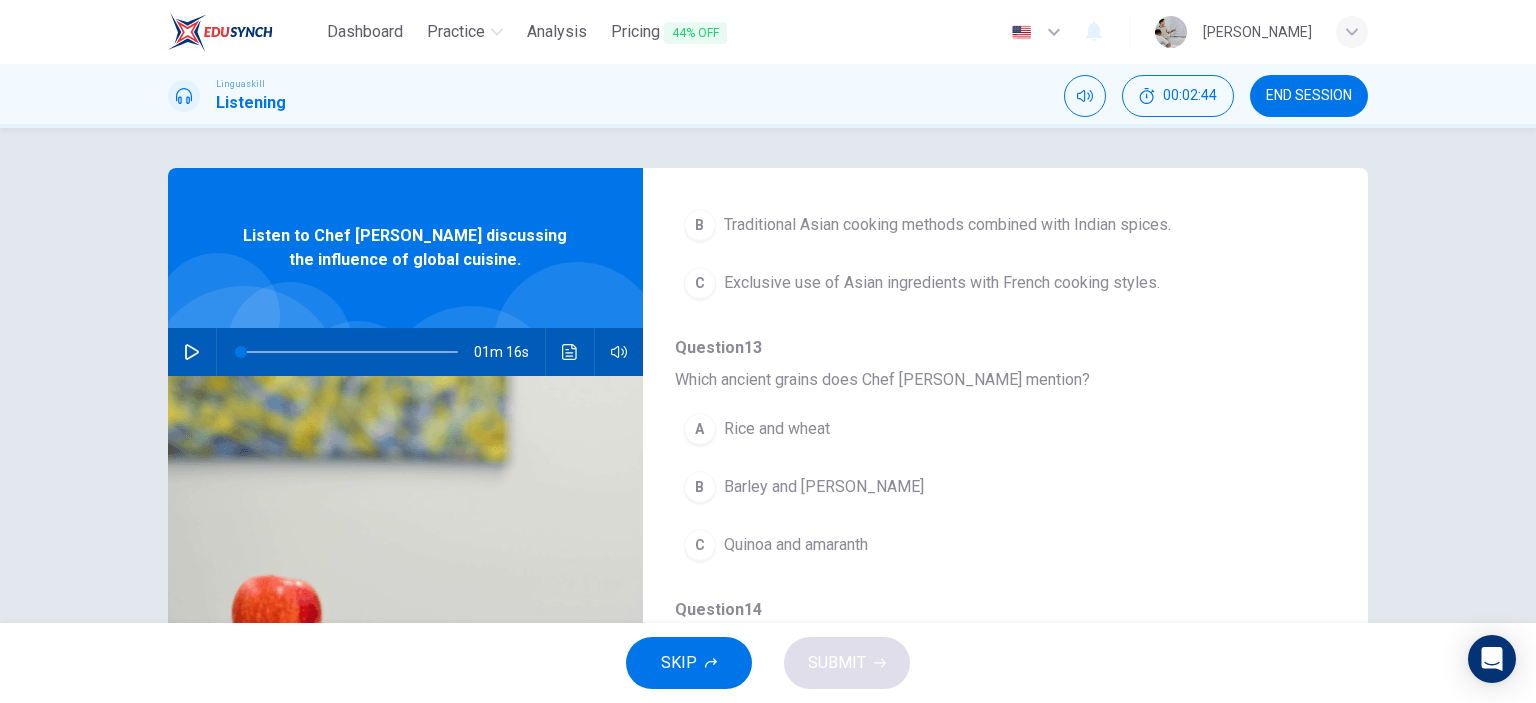 scroll, scrollTop: 600, scrollLeft: 0, axis: vertical 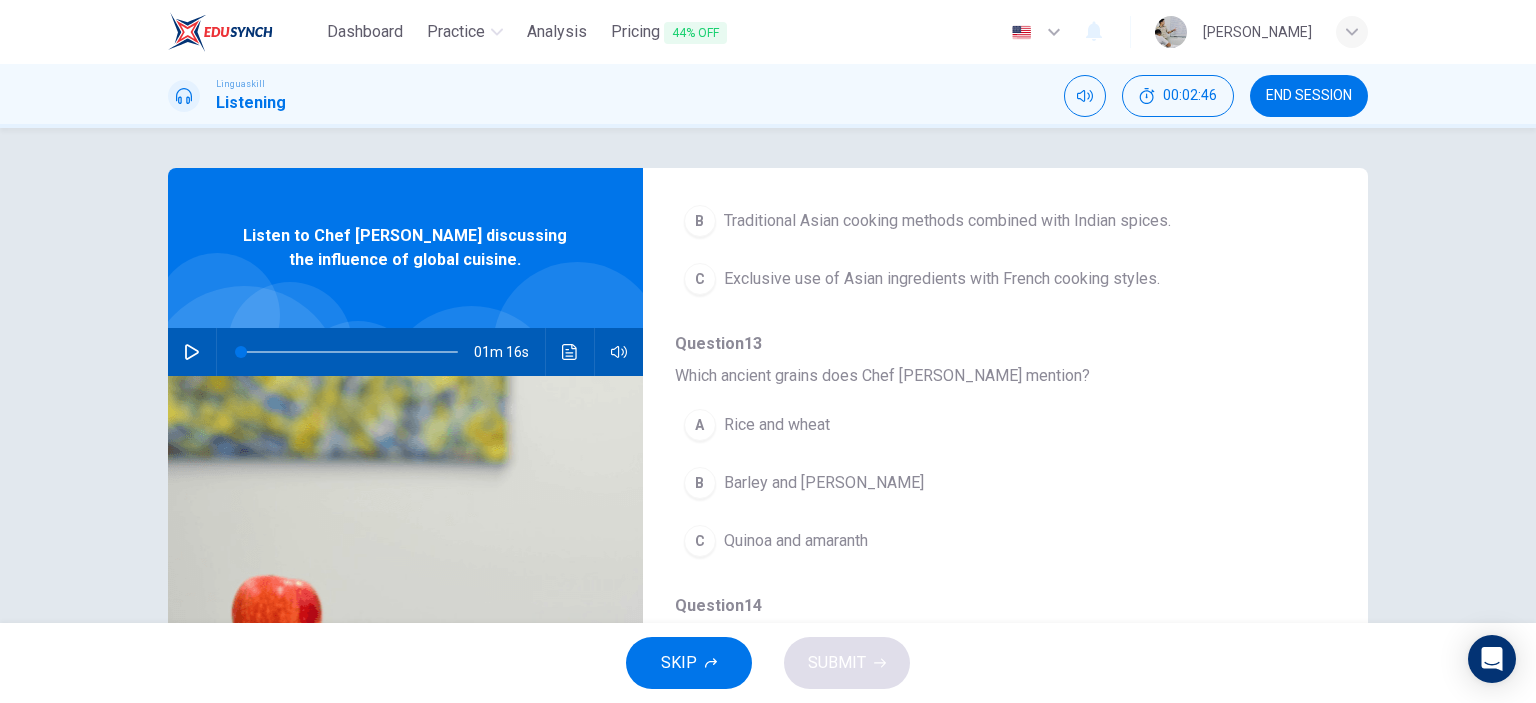 click on "Quinoa and amaranth" at bounding box center [796, 541] 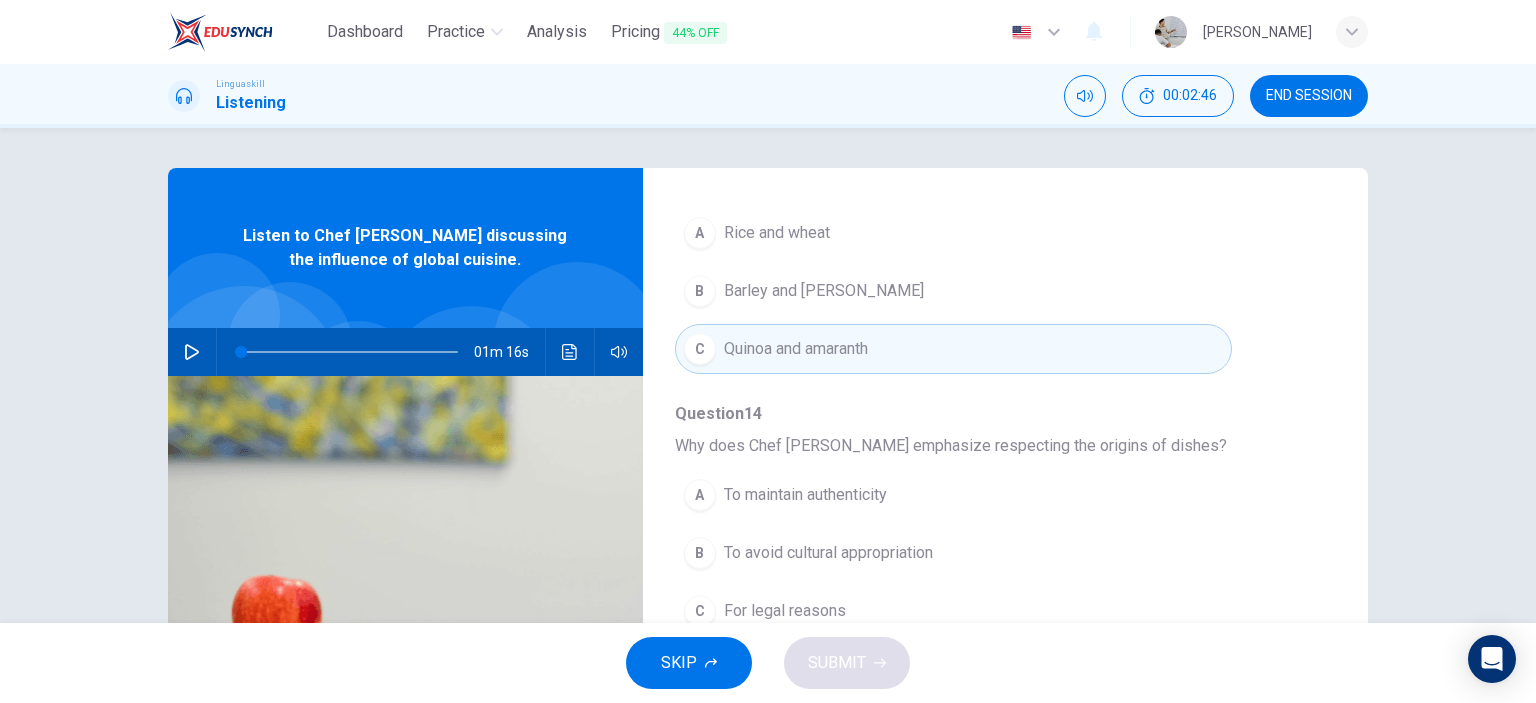 scroll, scrollTop: 856, scrollLeft: 0, axis: vertical 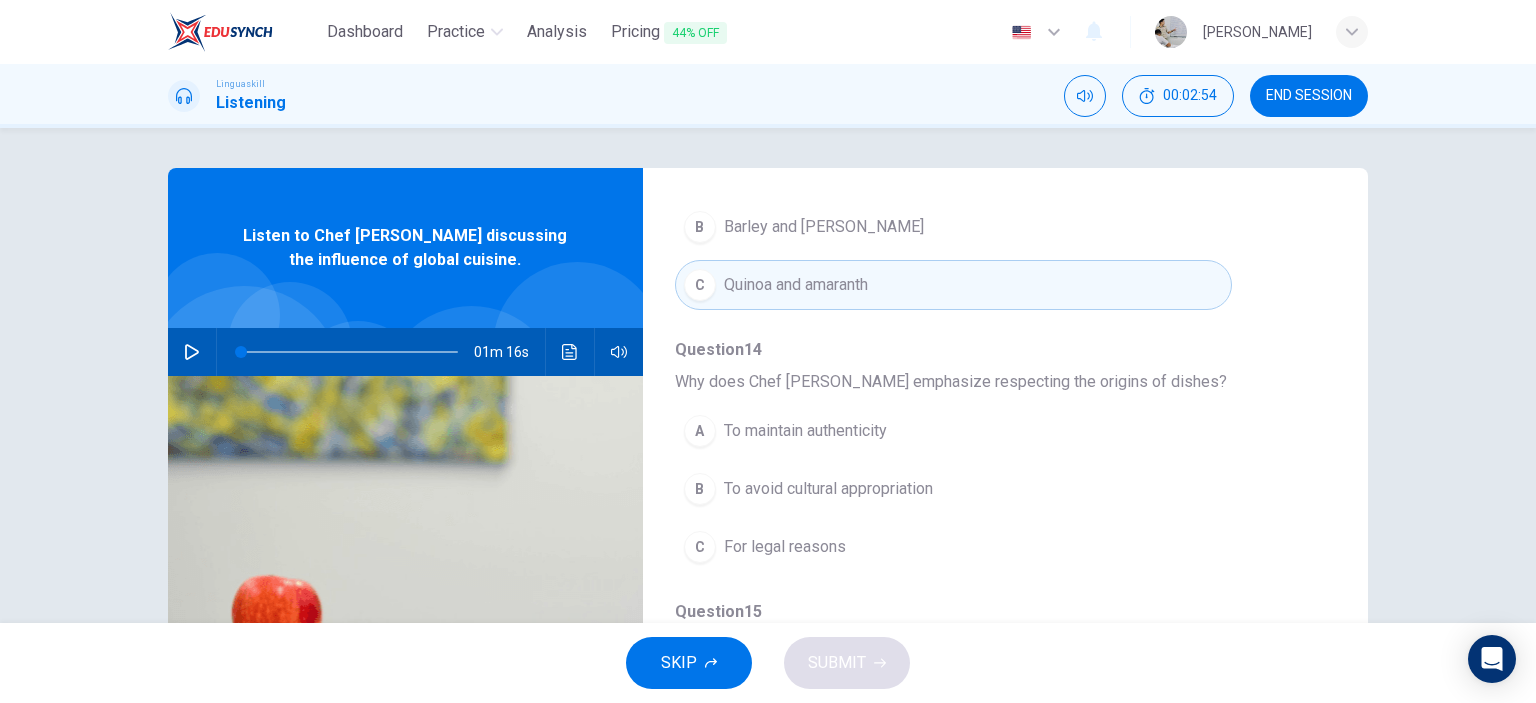 click on "To avoid cultural appropriation" at bounding box center (828, 489) 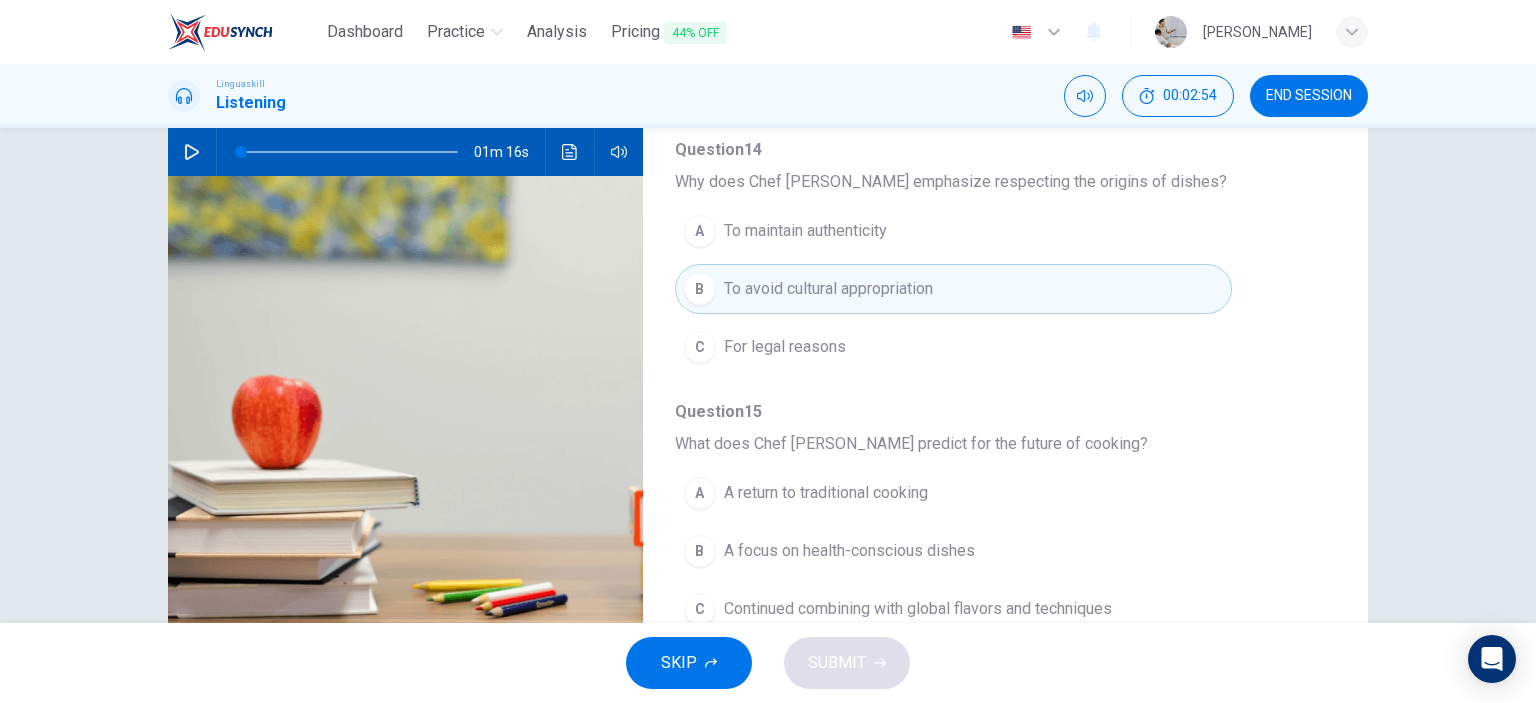 scroll, scrollTop: 280, scrollLeft: 0, axis: vertical 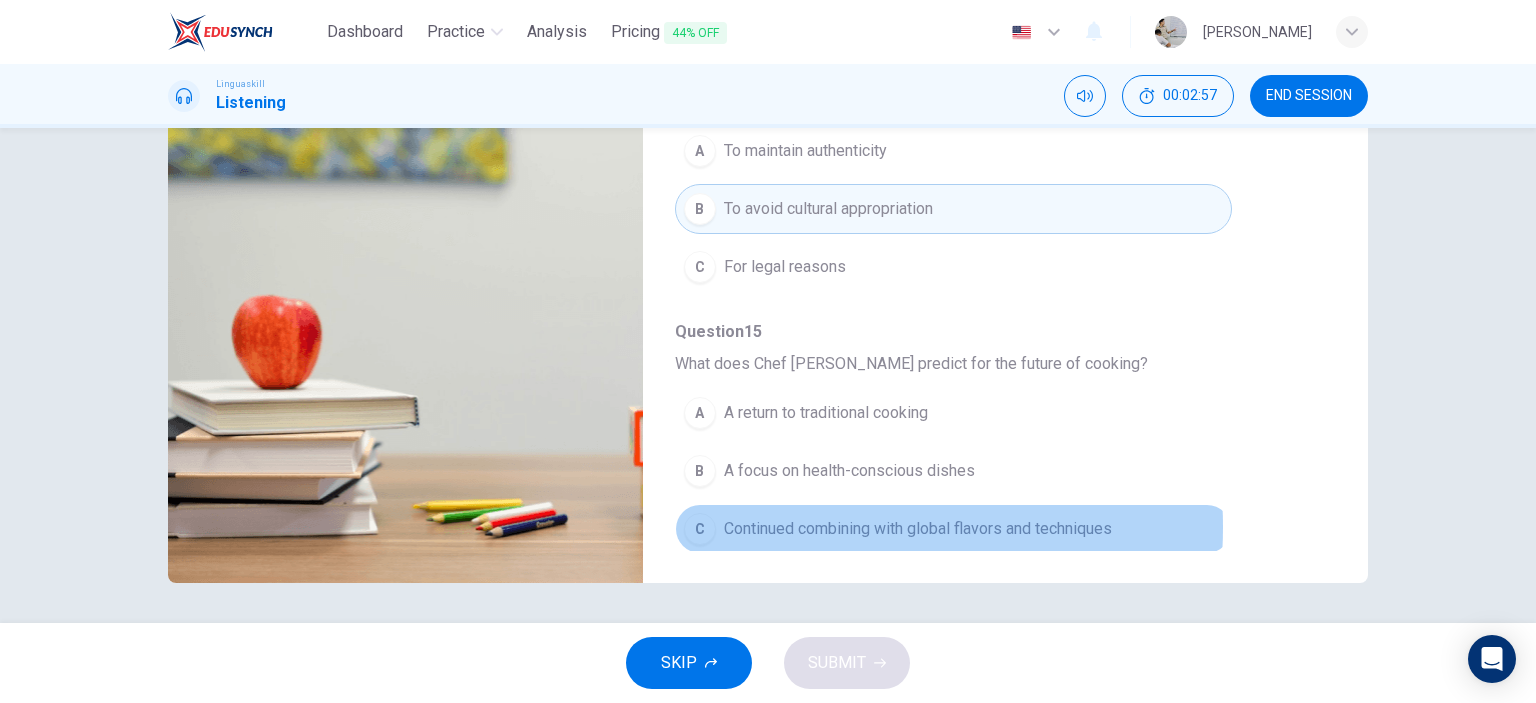 click on "Continued combining with global flavors and techniques" at bounding box center (918, 529) 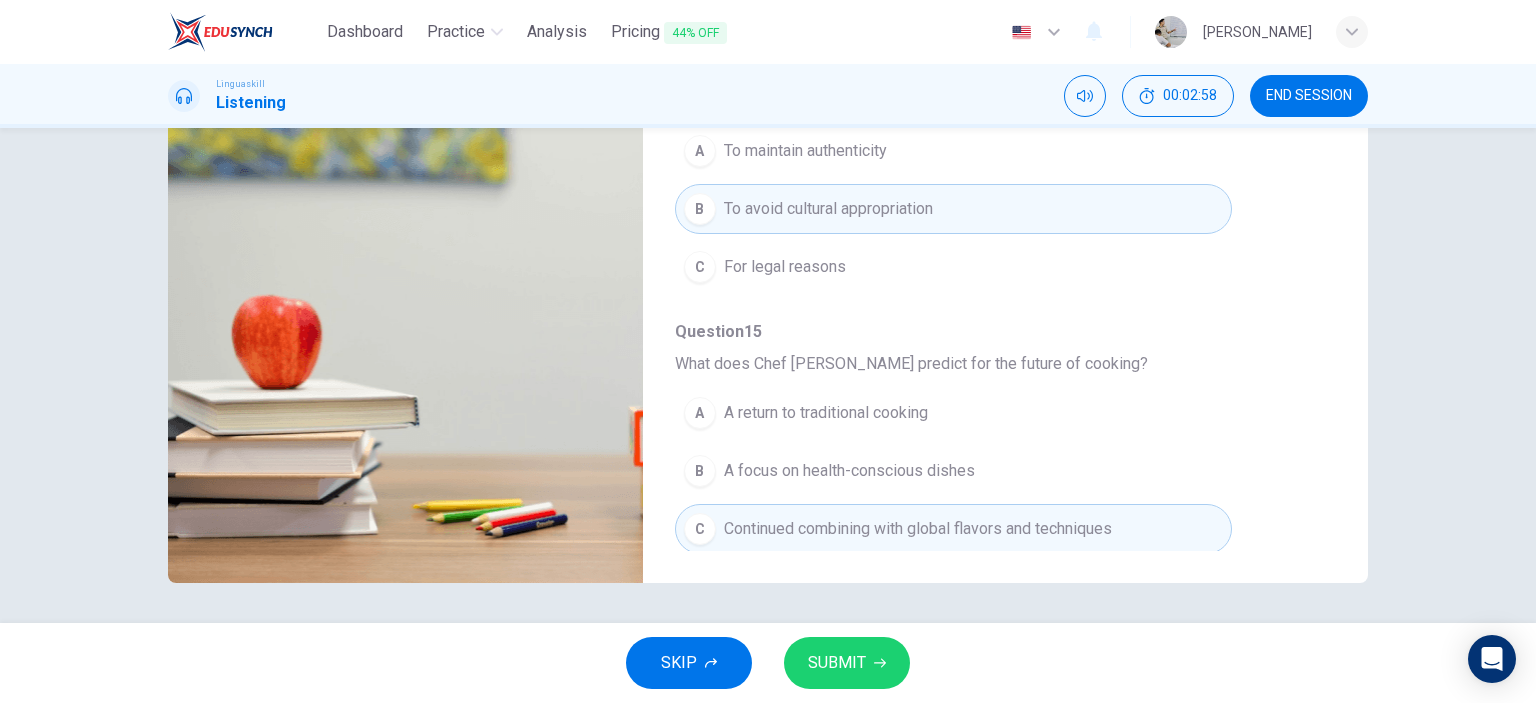 click on "SUBMIT" at bounding box center [847, 663] 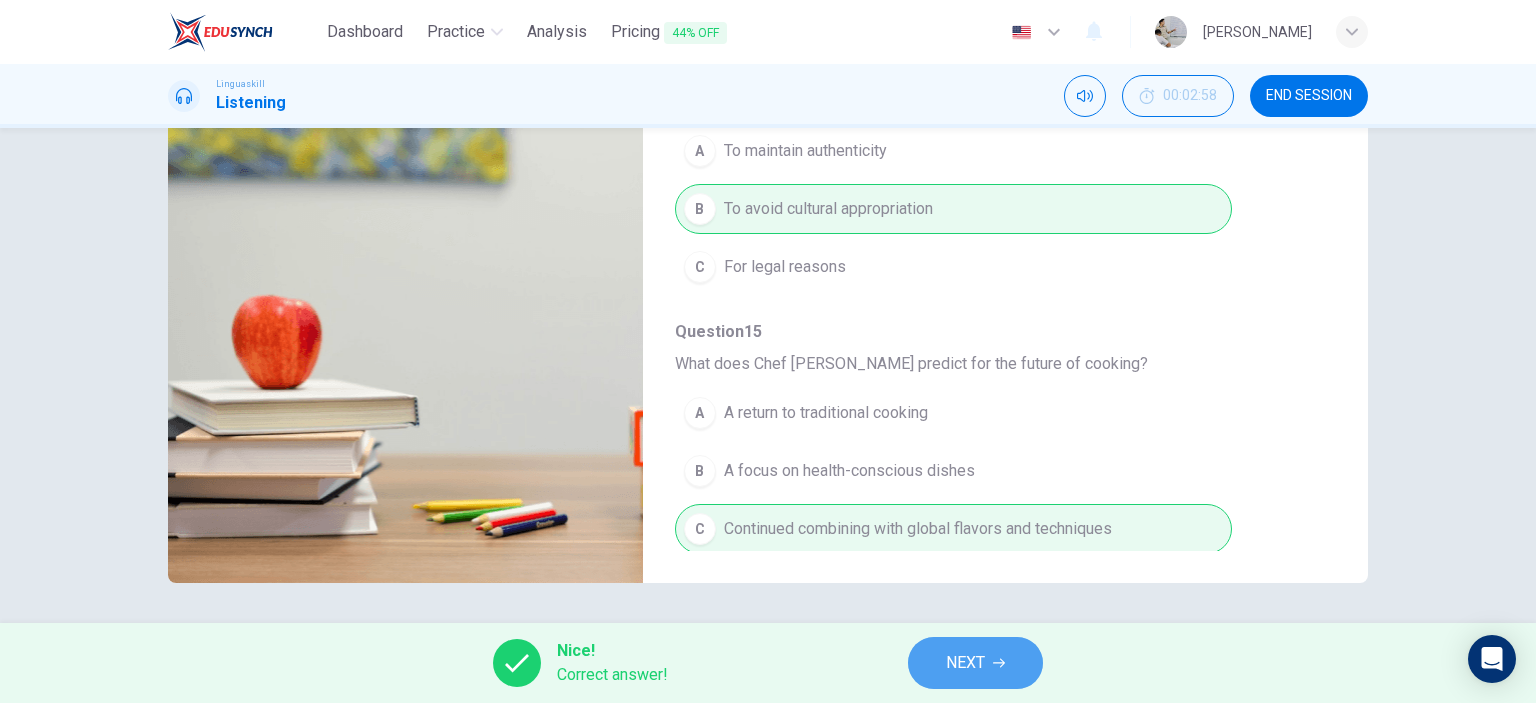 click on "NEXT" at bounding box center (965, 663) 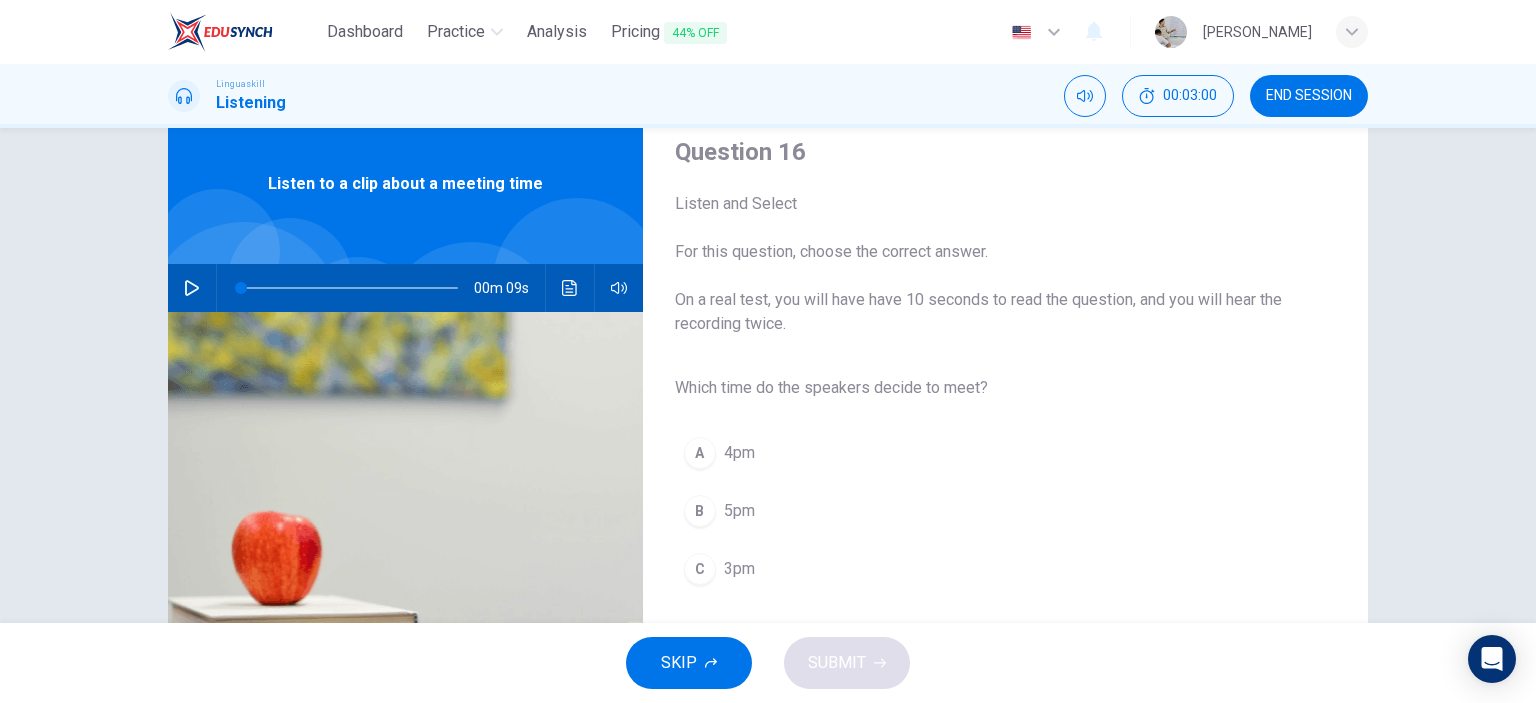 scroll, scrollTop: 100, scrollLeft: 0, axis: vertical 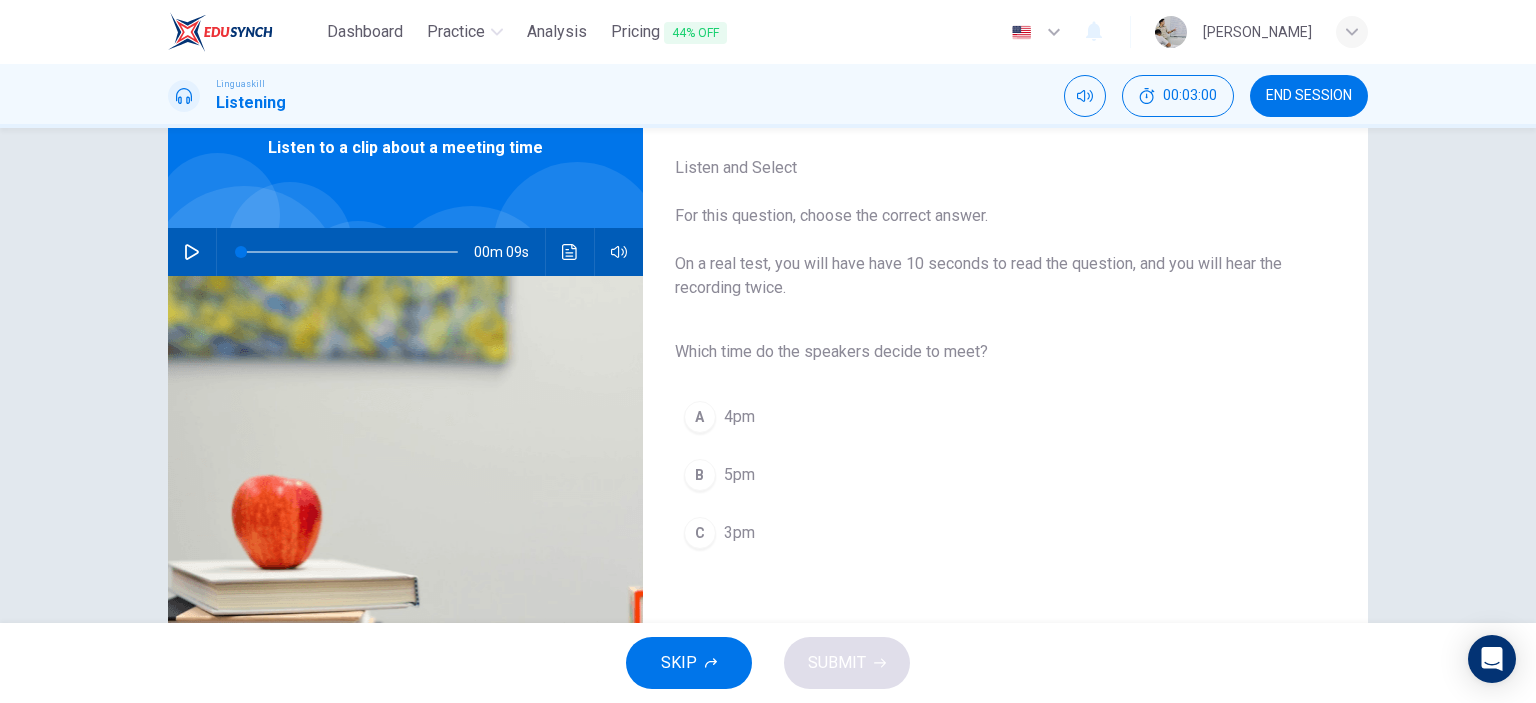 click on "3pm" at bounding box center [739, 533] 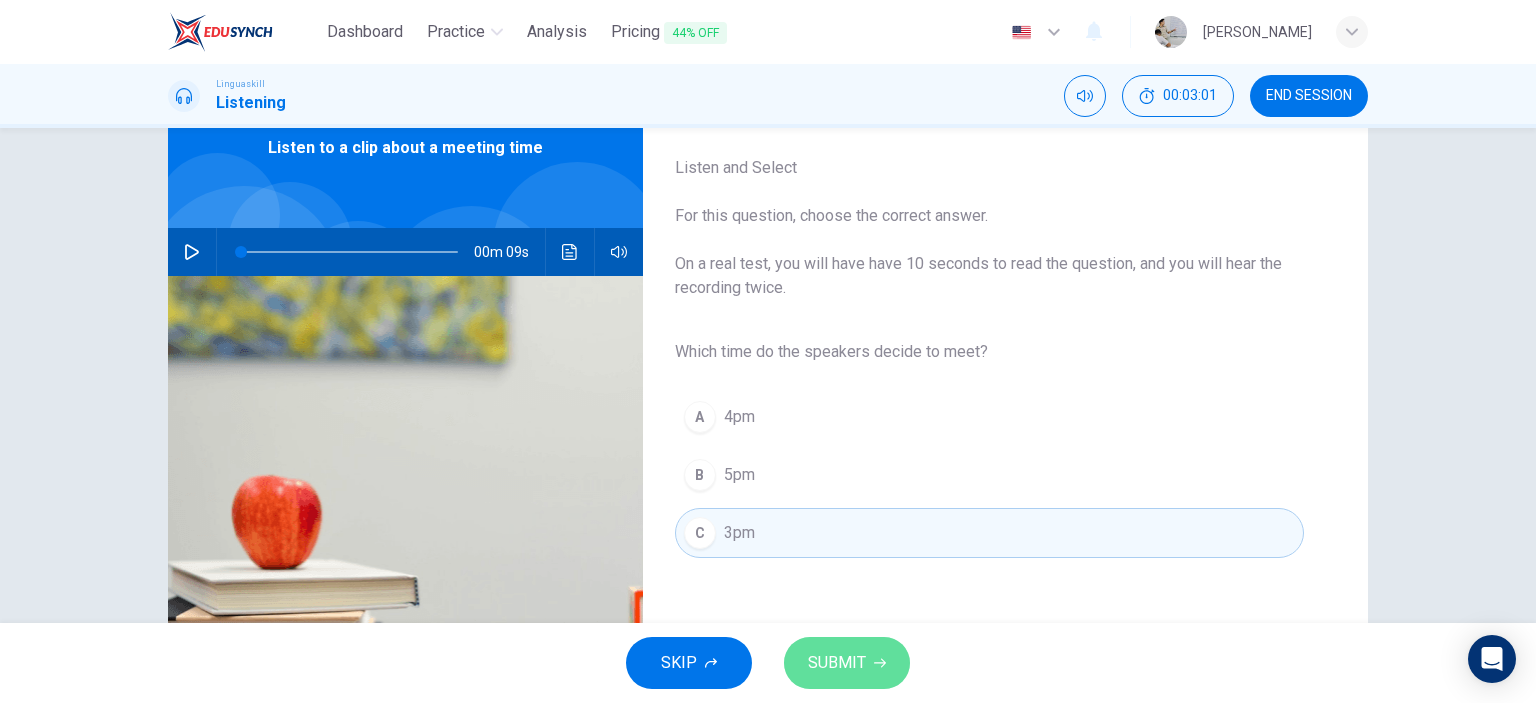 click on "SUBMIT" at bounding box center (847, 663) 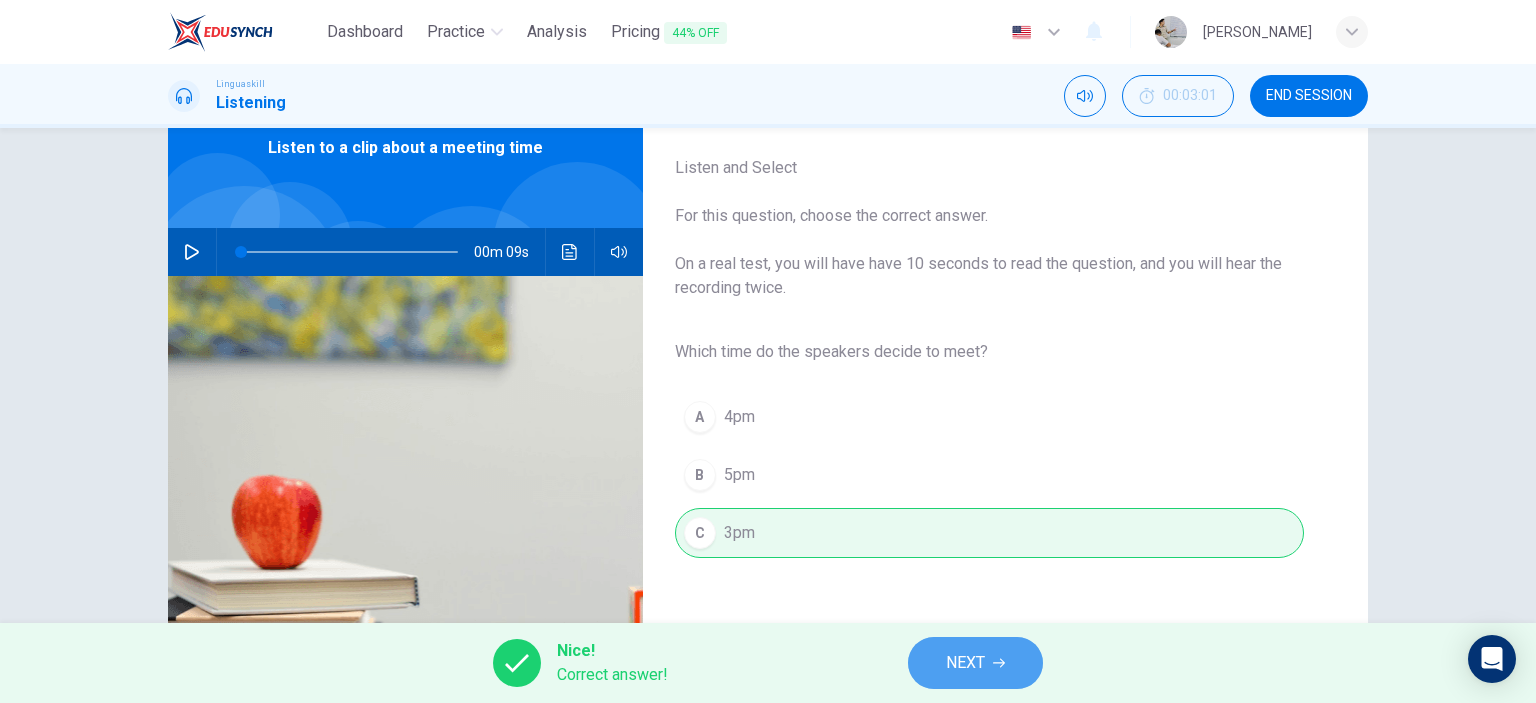 click on "NEXT" at bounding box center [975, 663] 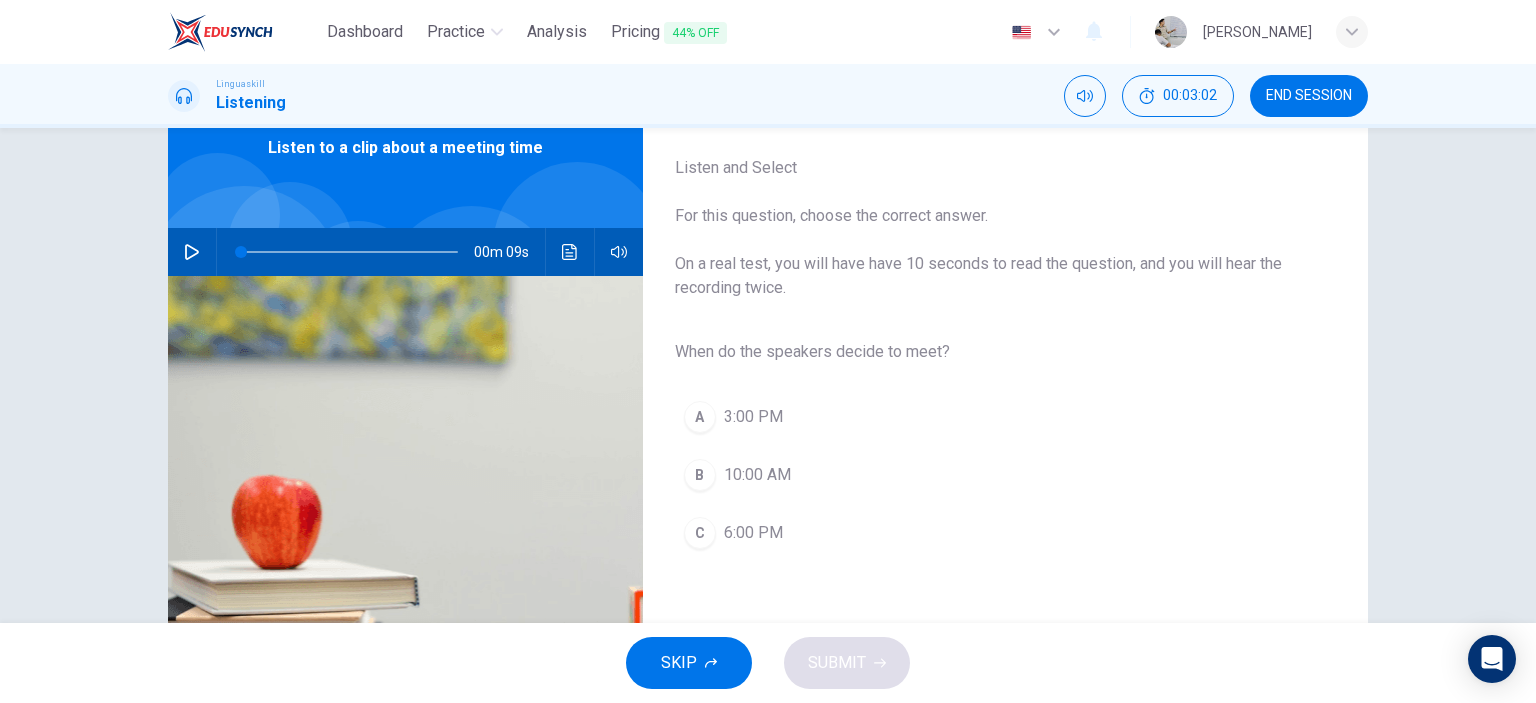 click on "3:00 PM" at bounding box center (753, 417) 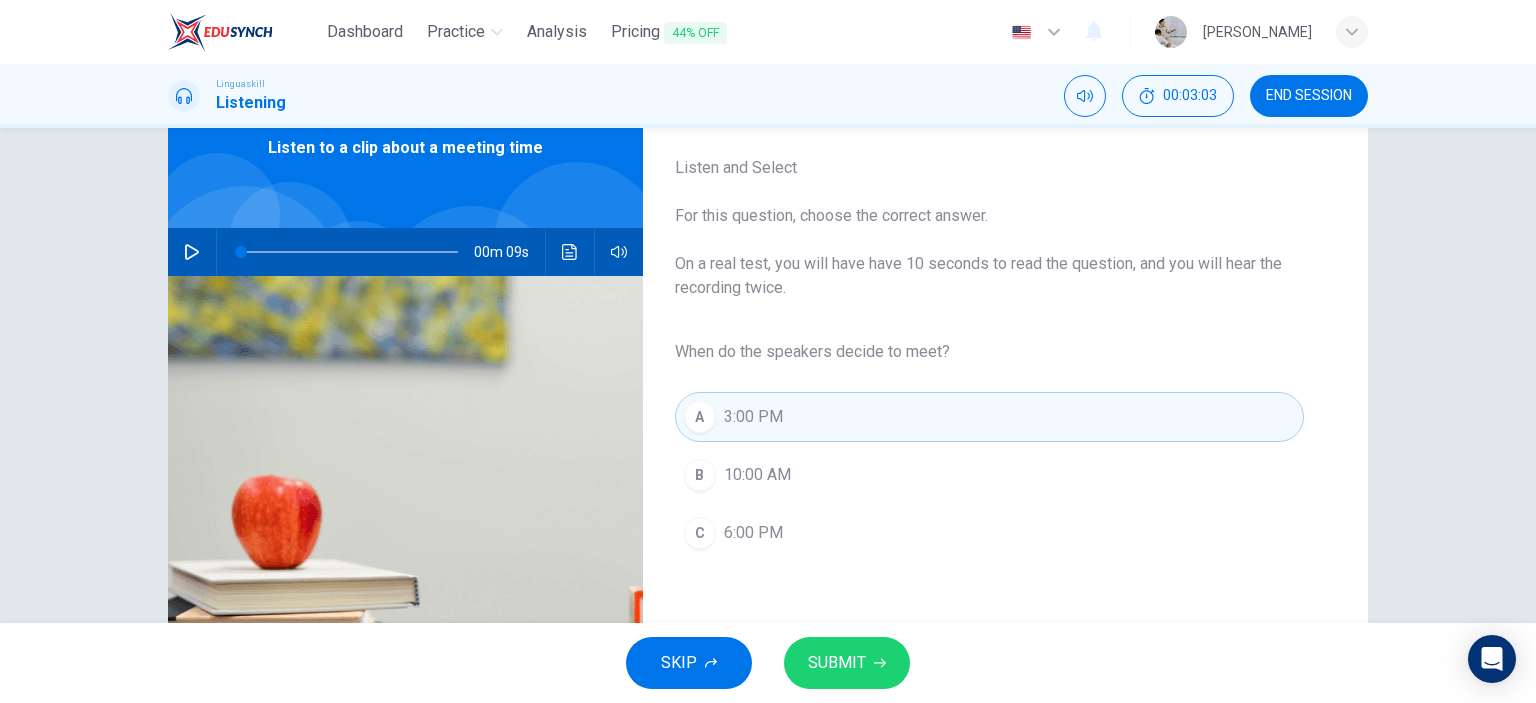 click on "SUBMIT" at bounding box center (837, 663) 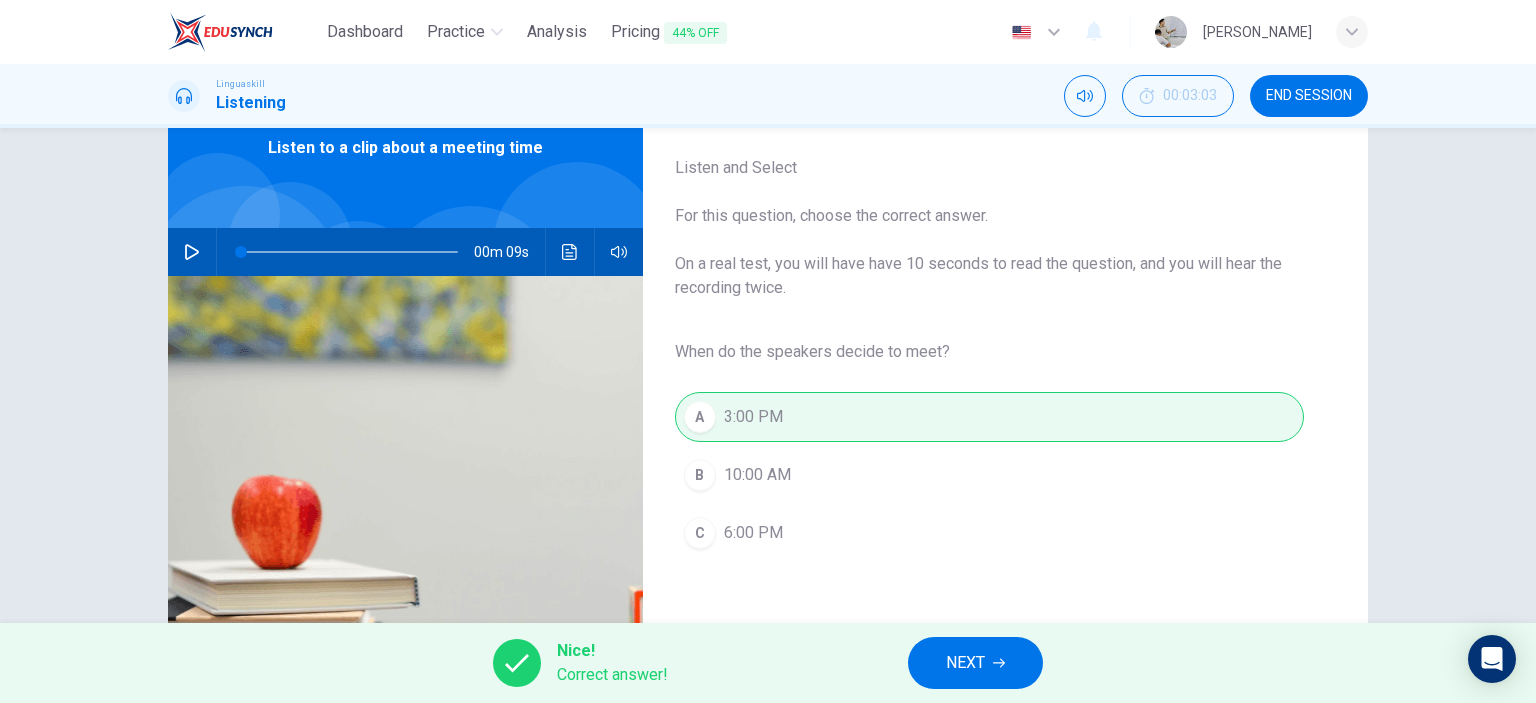 click on "NEXT" at bounding box center (975, 663) 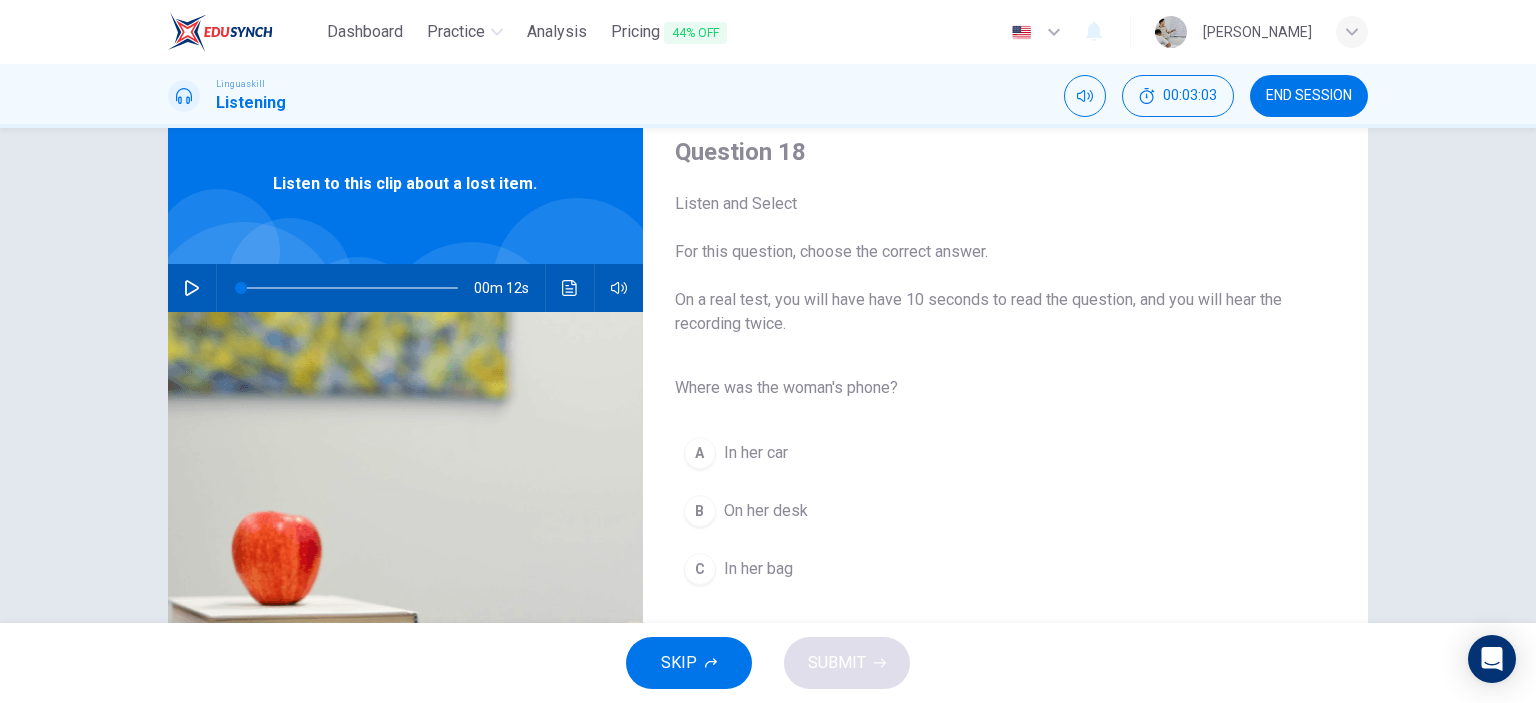 scroll, scrollTop: 100, scrollLeft: 0, axis: vertical 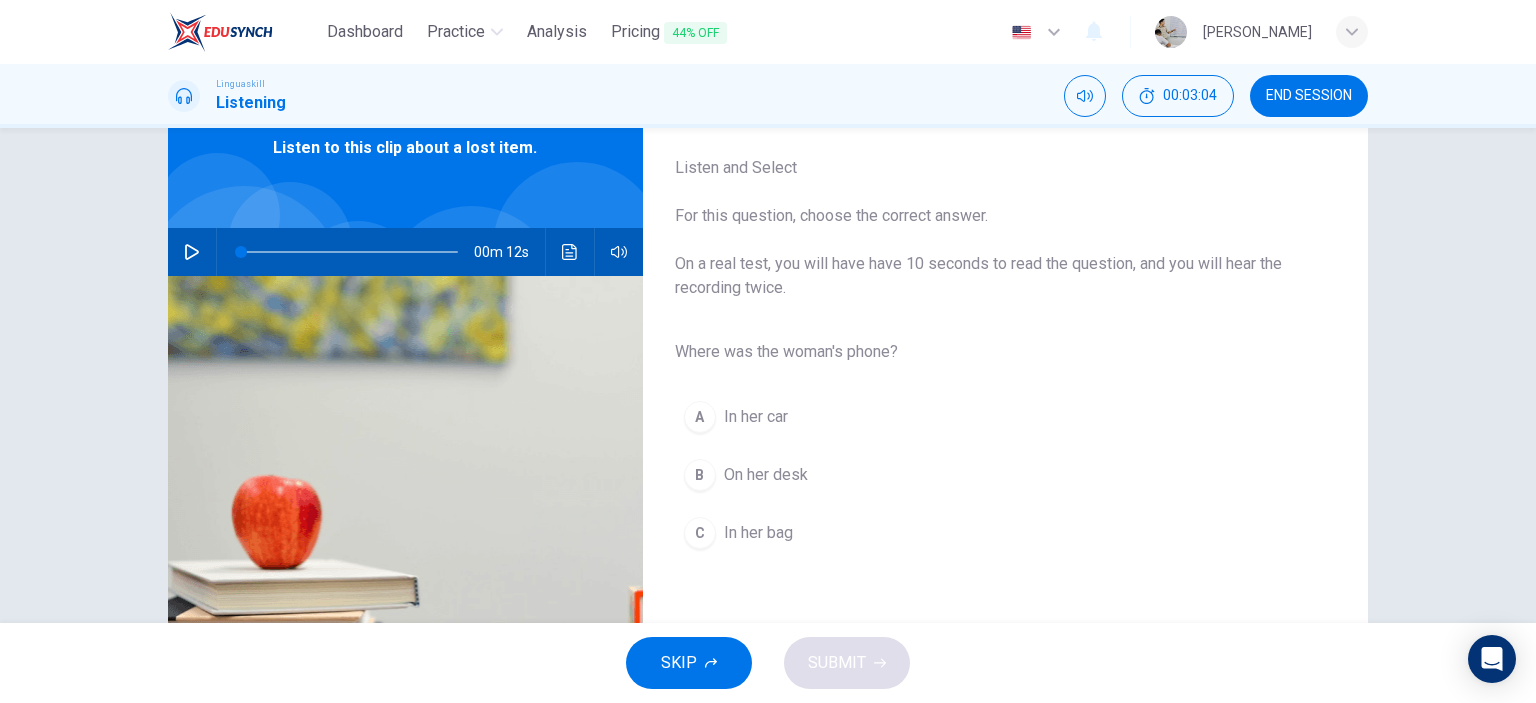click on "C In her bag" at bounding box center [989, 533] 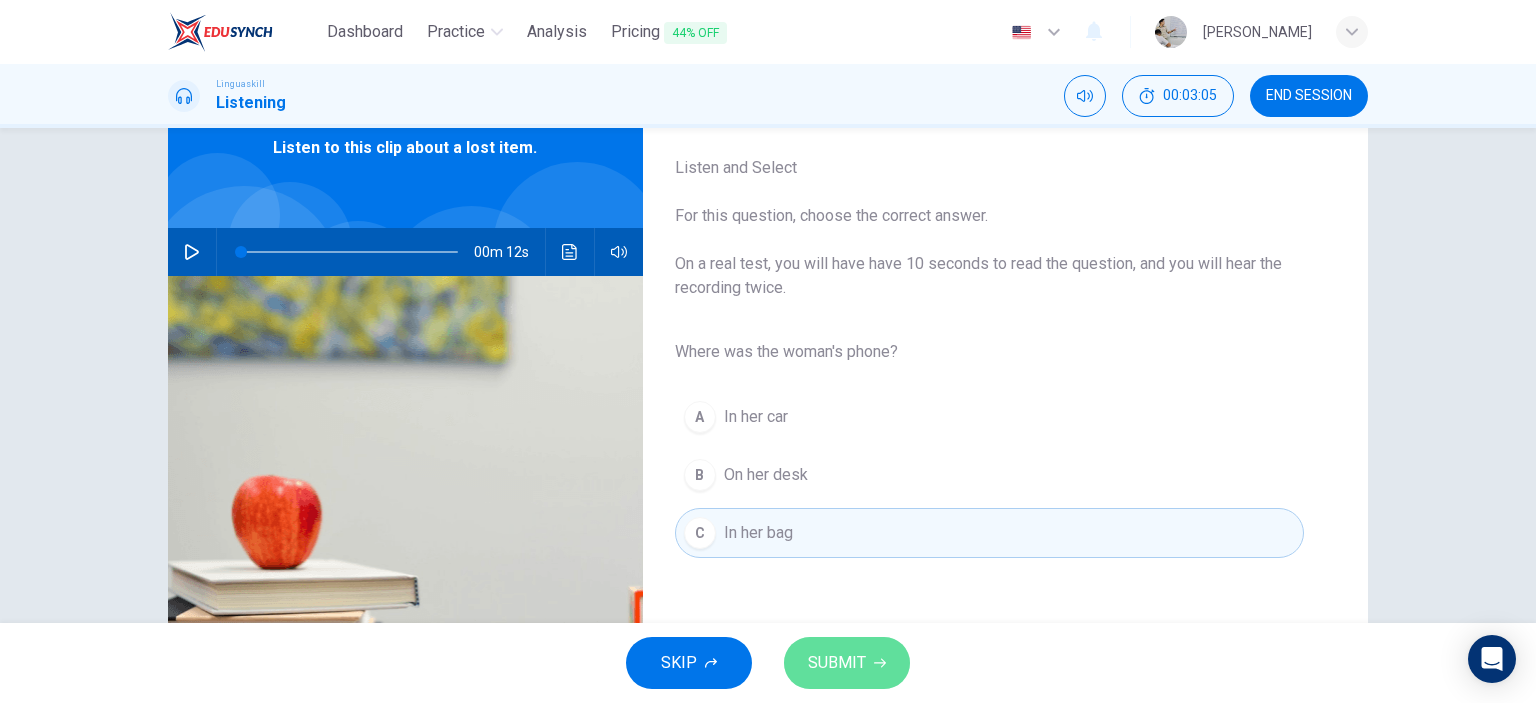 click on "SUBMIT" at bounding box center [847, 663] 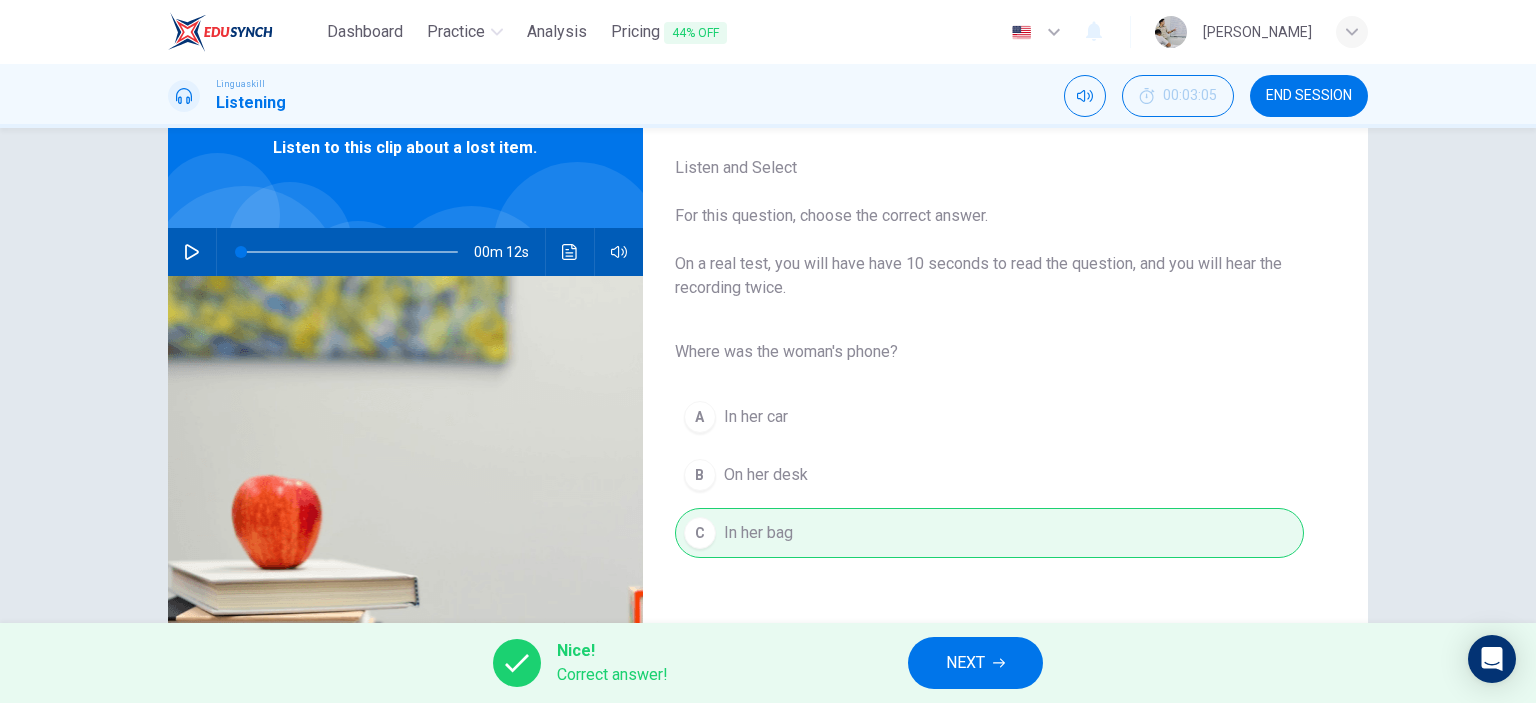 click on "NEXT" at bounding box center [975, 663] 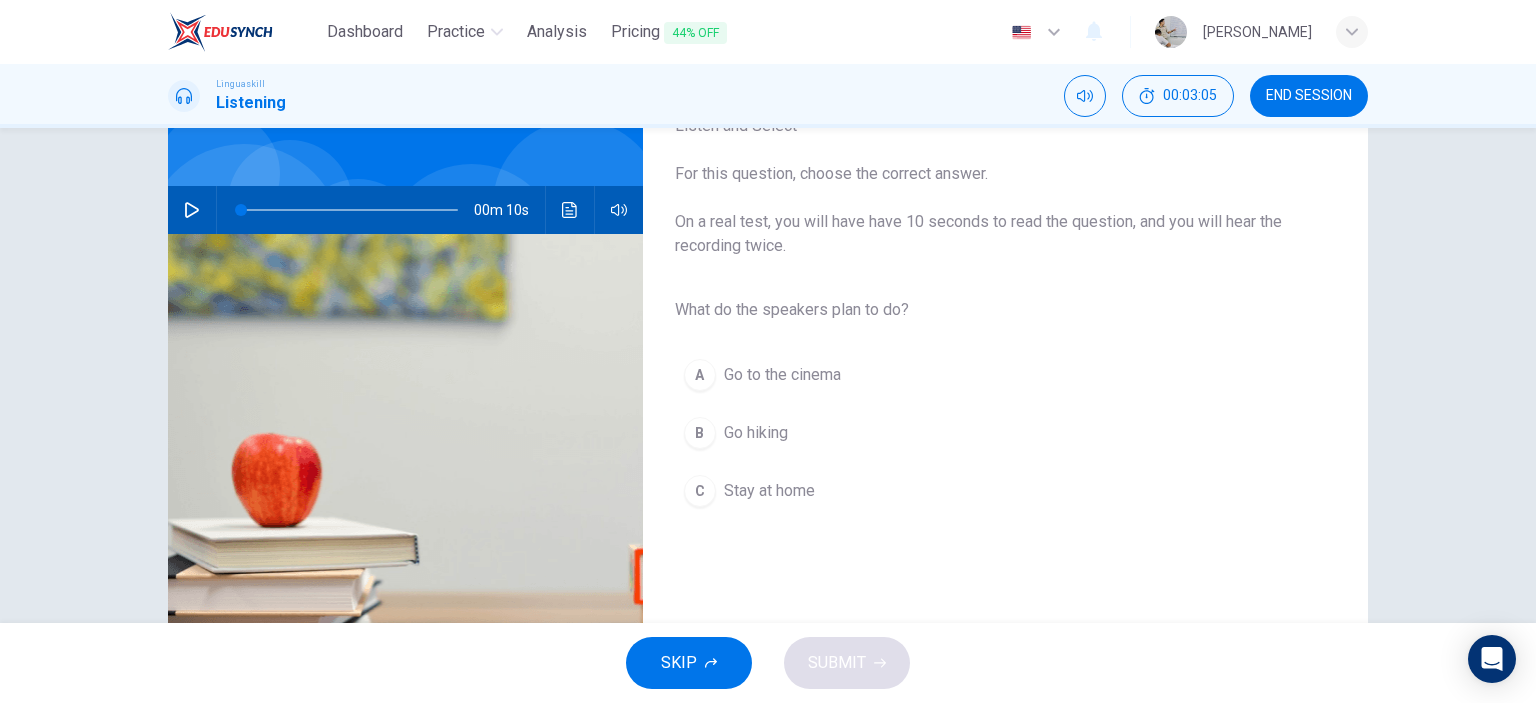 scroll, scrollTop: 200, scrollLeft: 0, axis: vertical 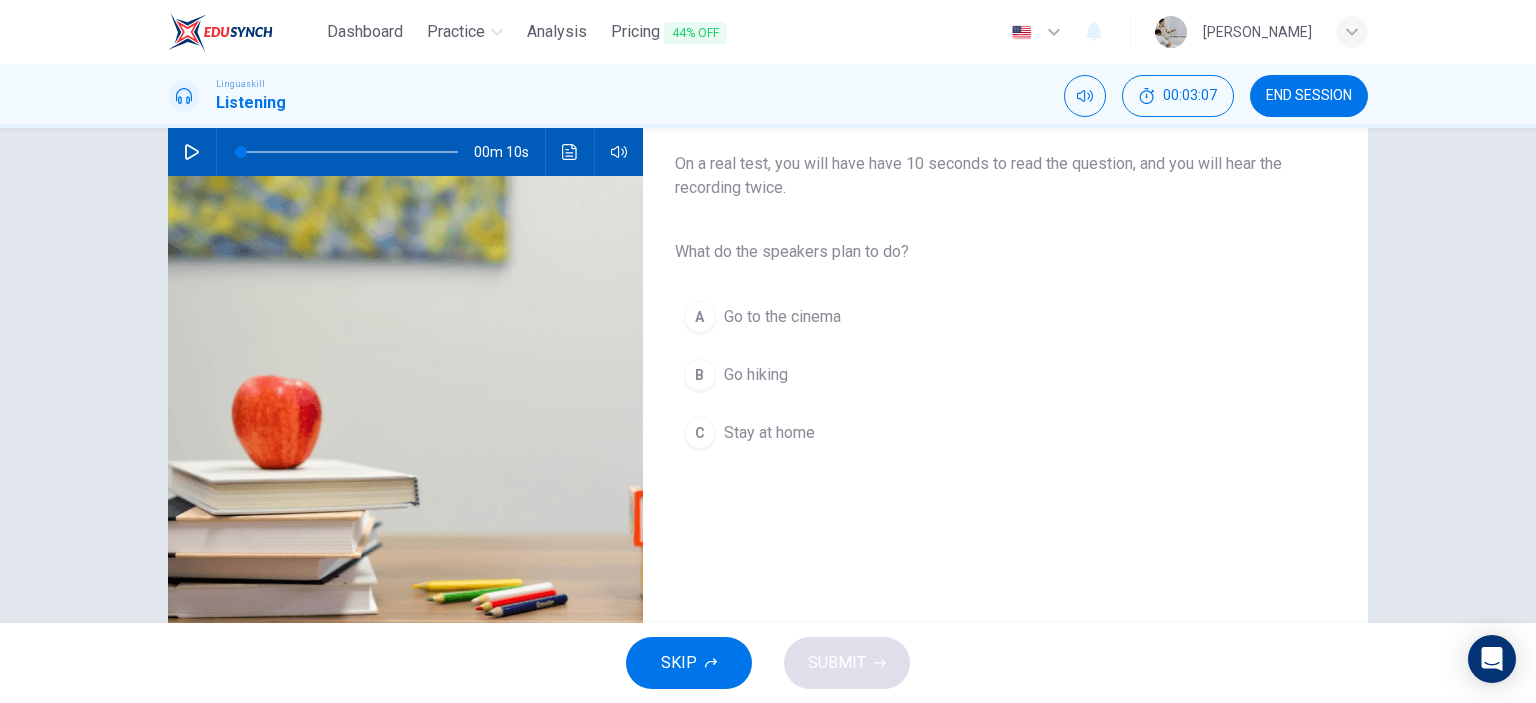 click on "B Go hiking" at bounding box center [989, 375] 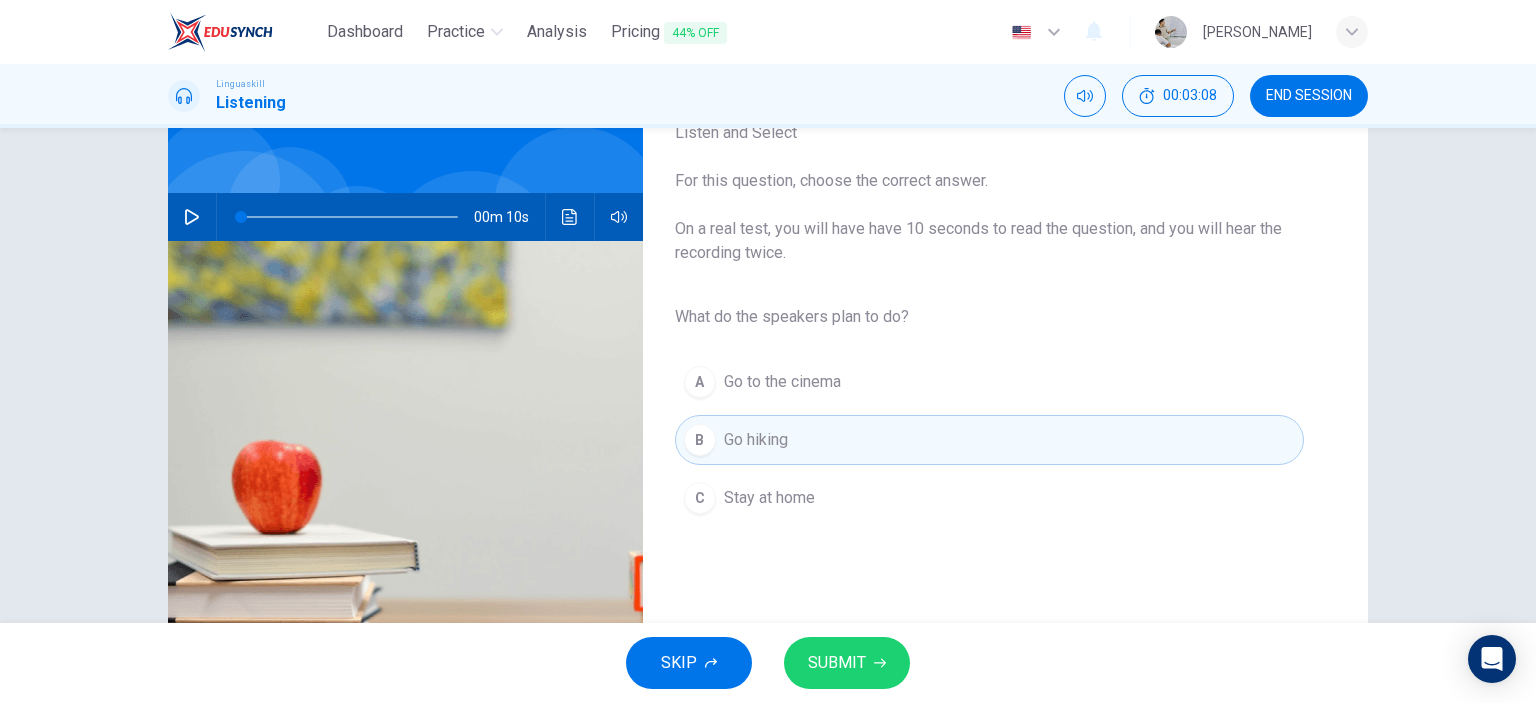 scroll, scrollTop: 100, scrollLeft: 0, axis: vertical 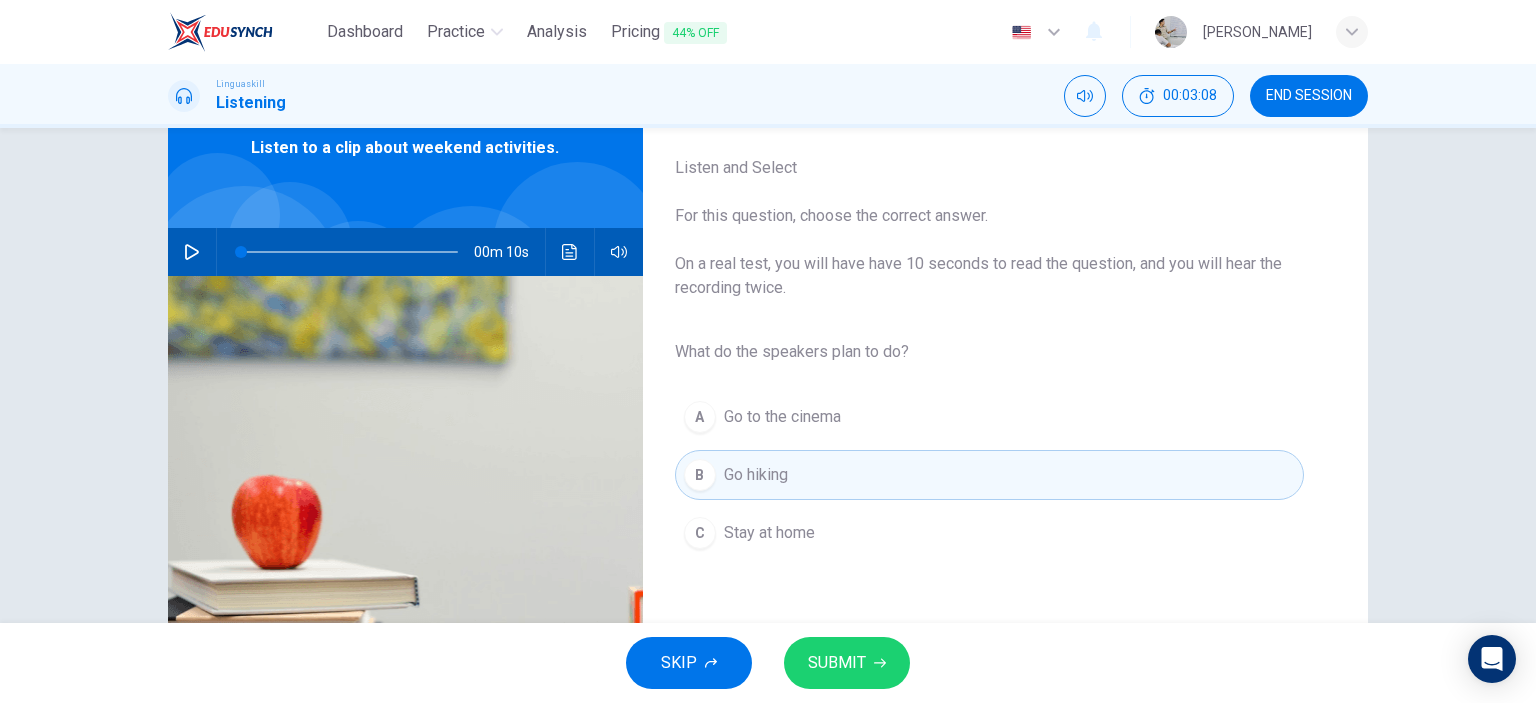 click on "SUBMIT" at bounding box center [847, 663] 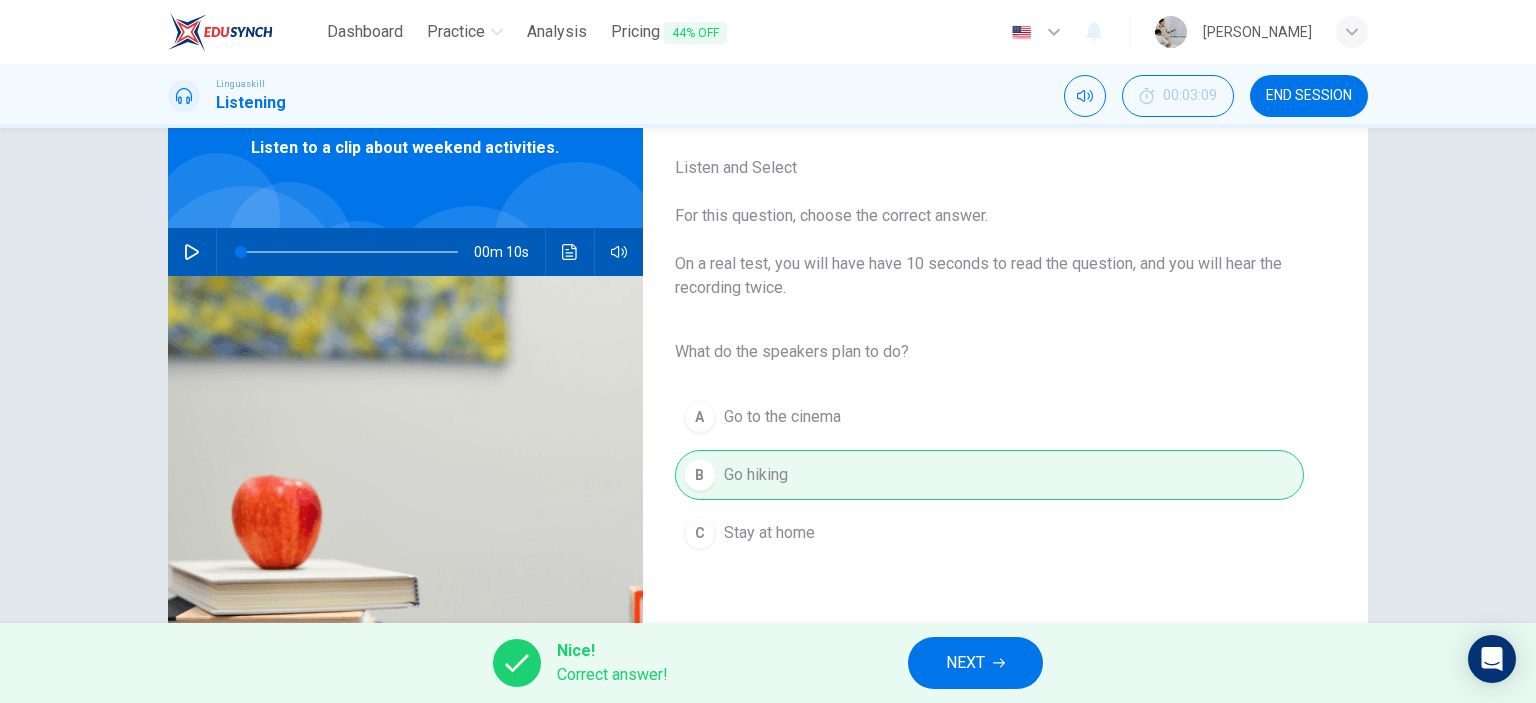 click on "NEXT" at bounding box center (975, 663) 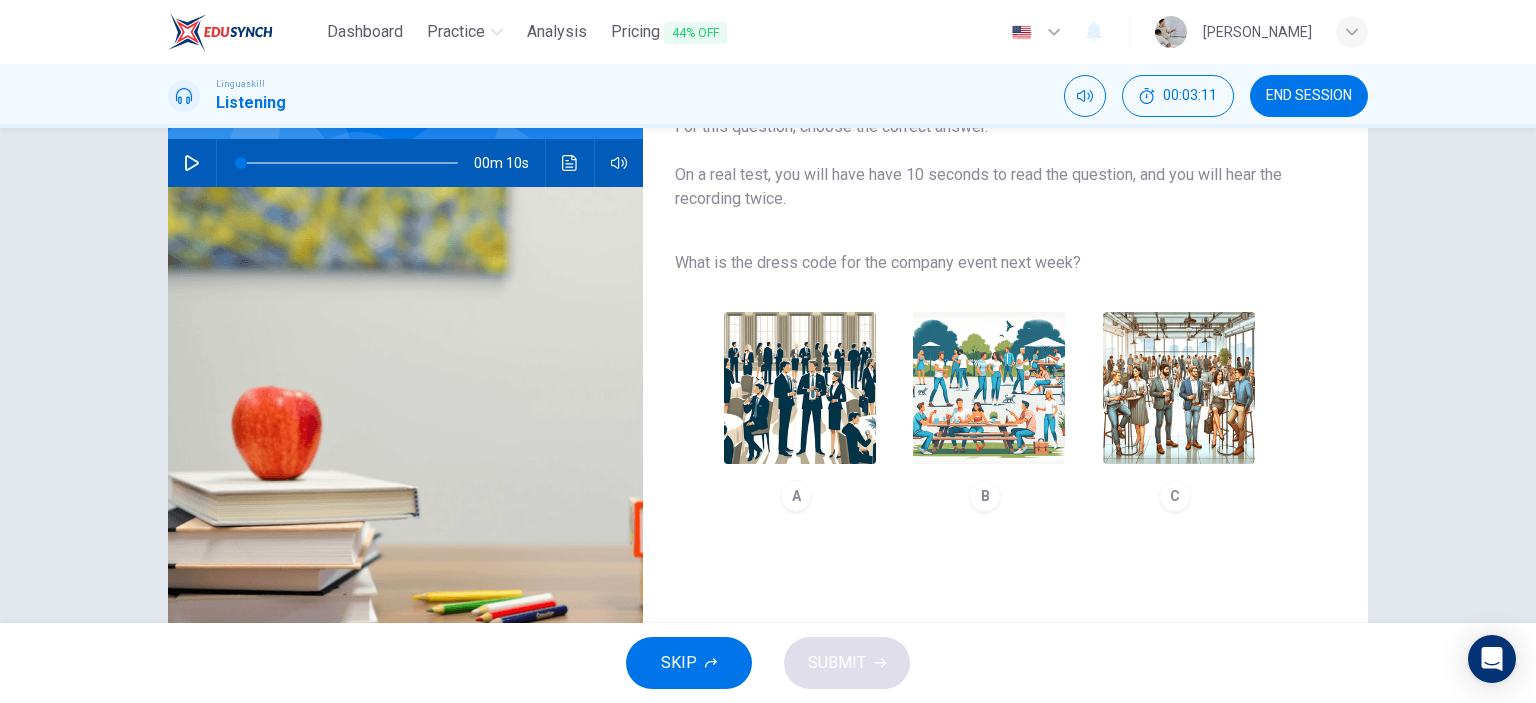 scroll, scrollTop: 200, scrollLeft: 0, axis: vertical 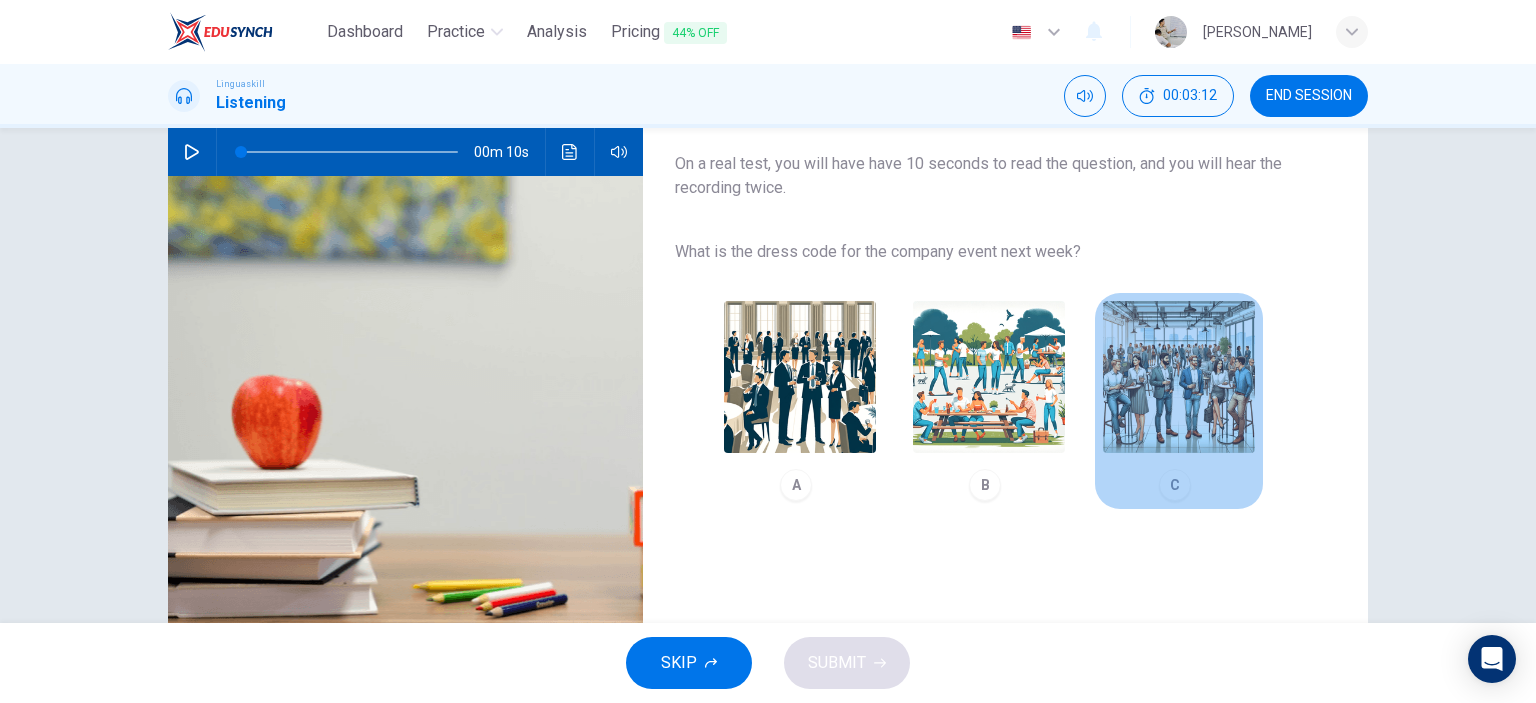 click at bounding box center (1179, 377) 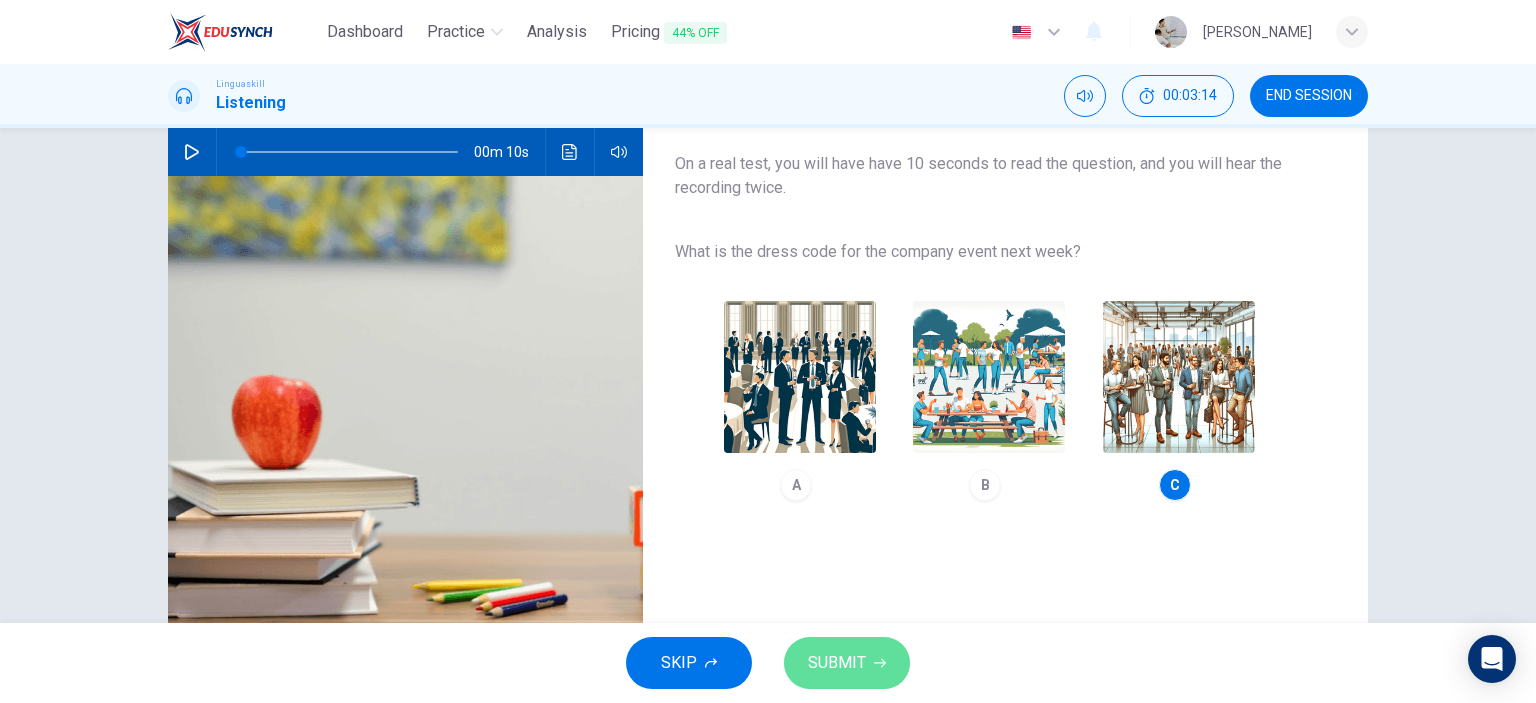 click on "SUBMIT" at bounding box center [837, 663] 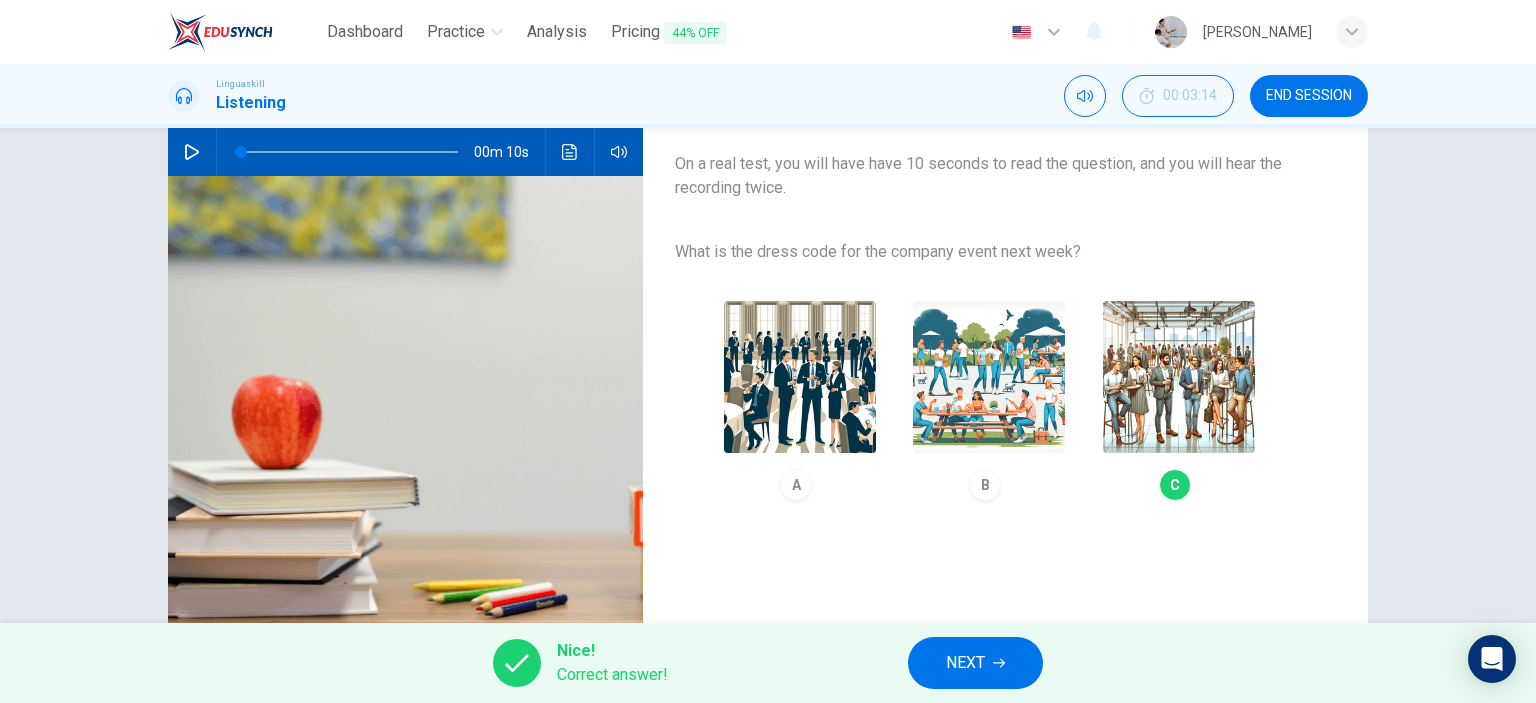 click 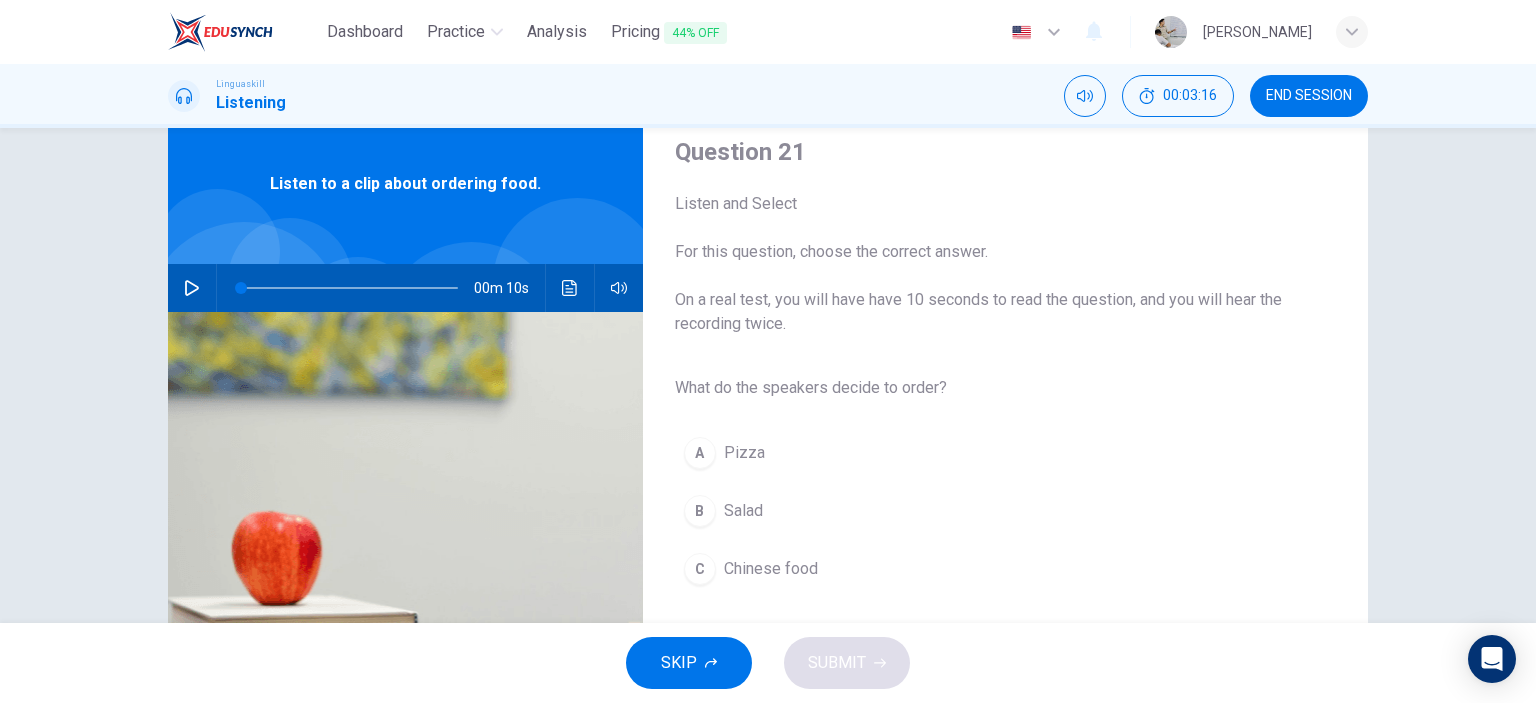 scroll, scrollTop: 100, scrollLeft: 0, axis: vertical 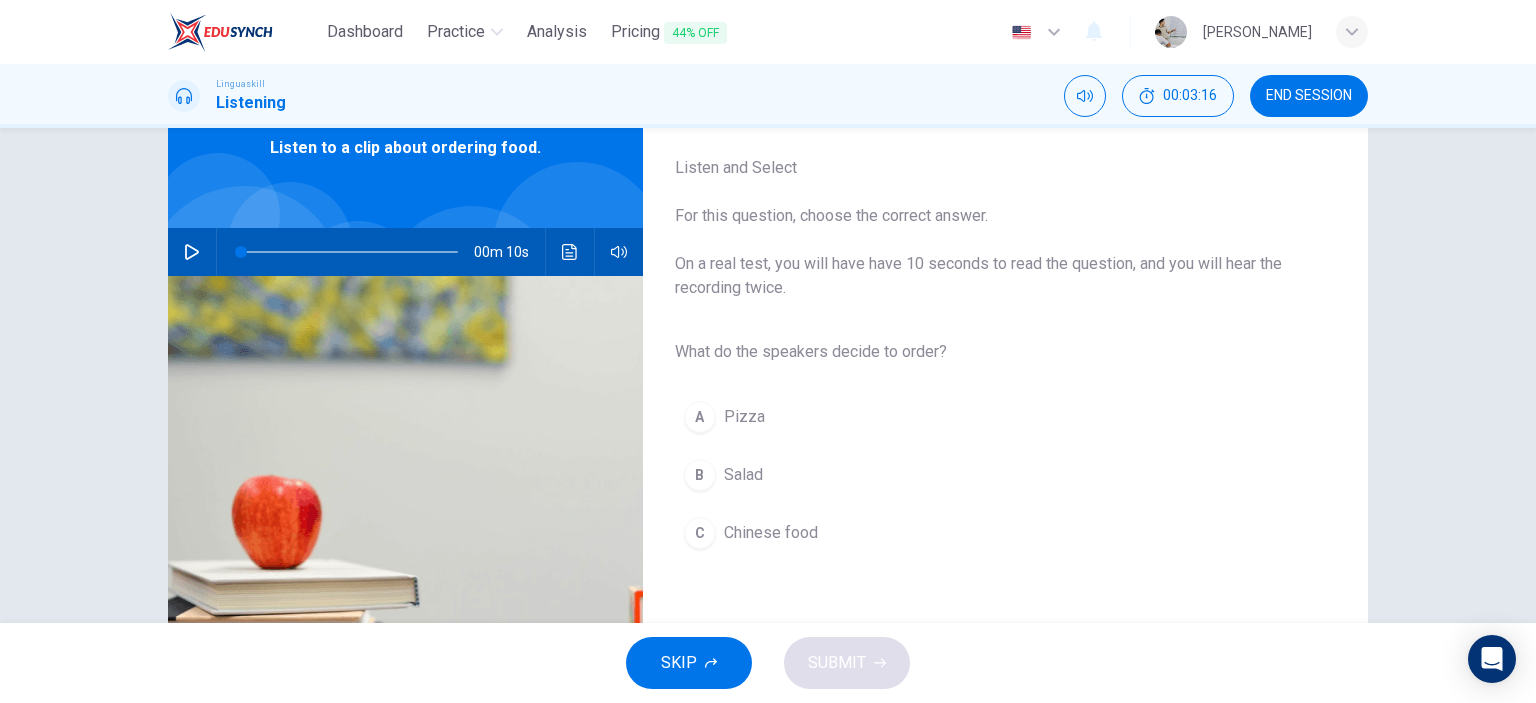 click on "B Salad" at bounding box center (989, 475) 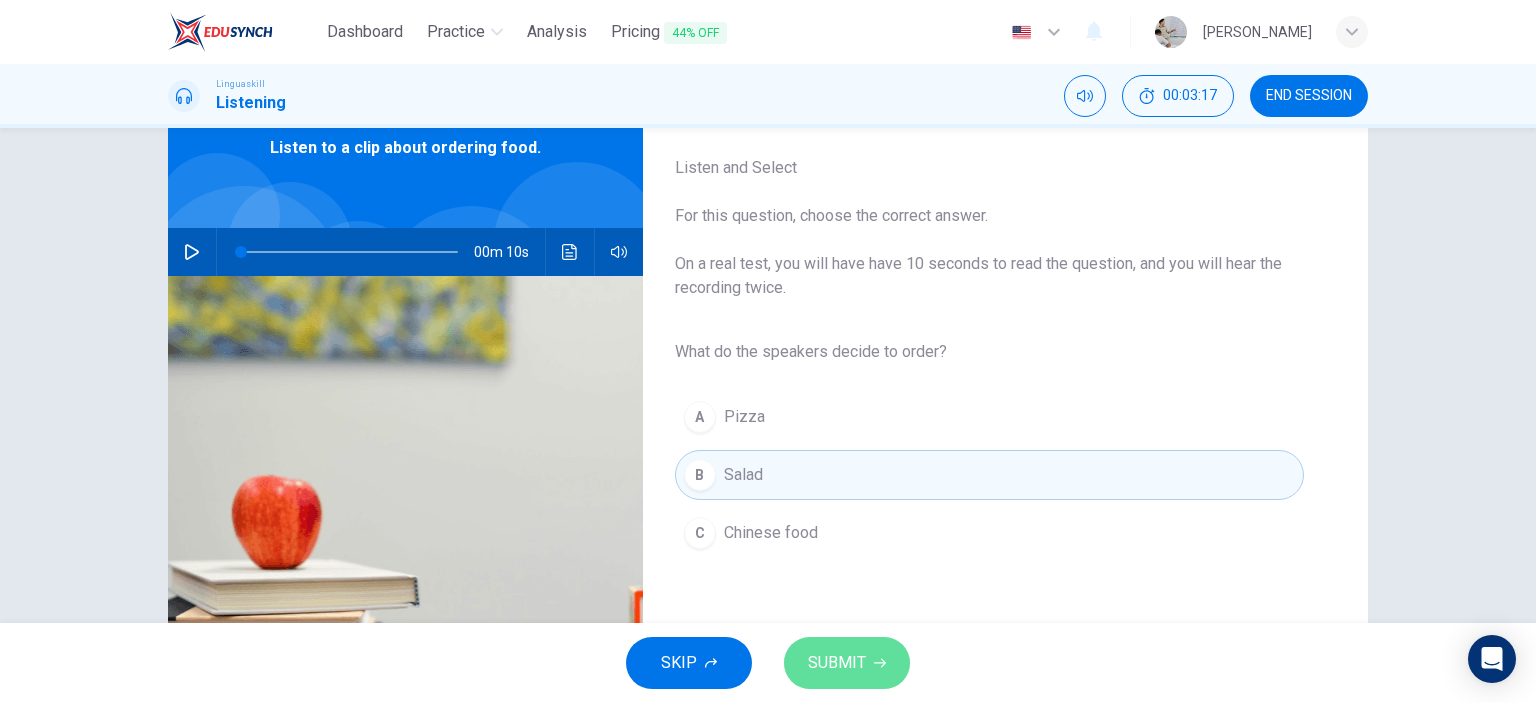 click on "SUBMIT" at bounding box center [847, 663] 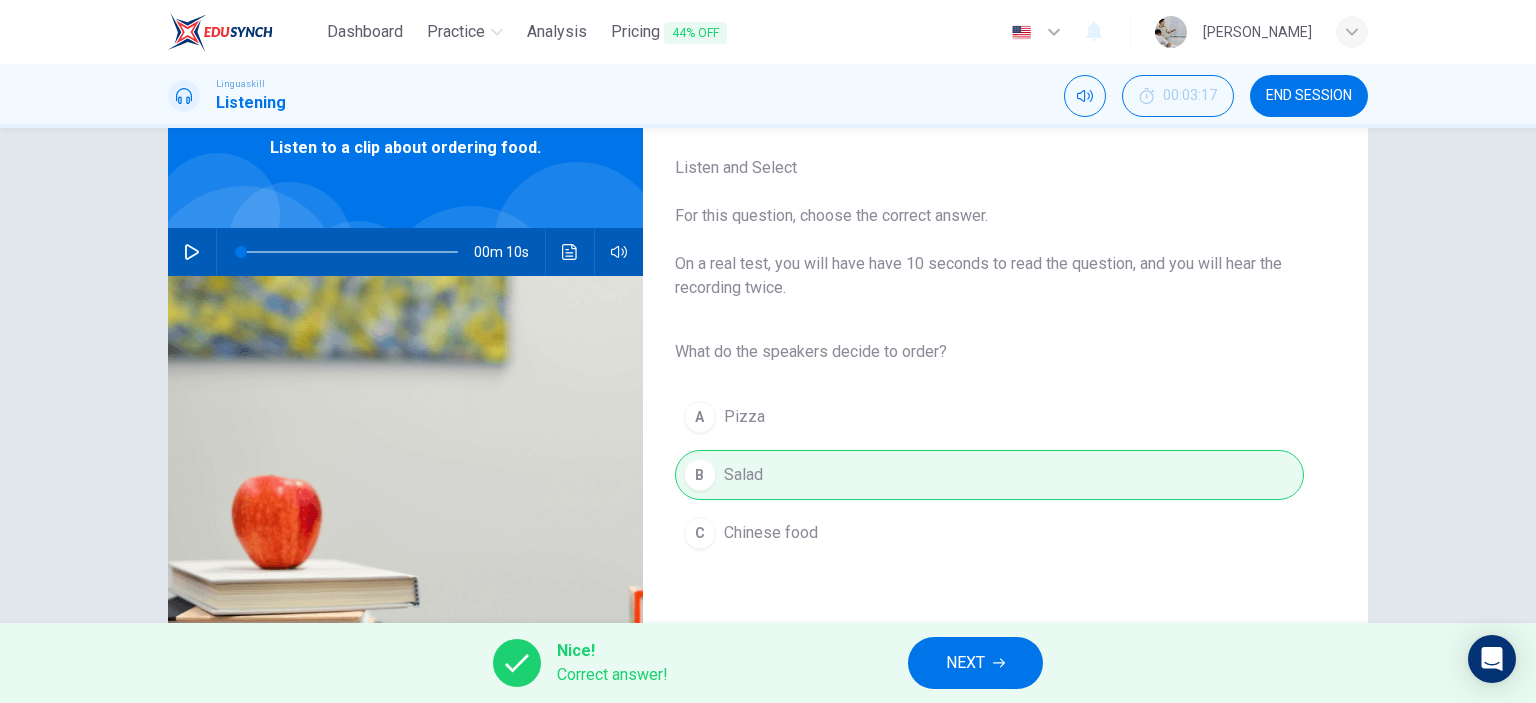 click 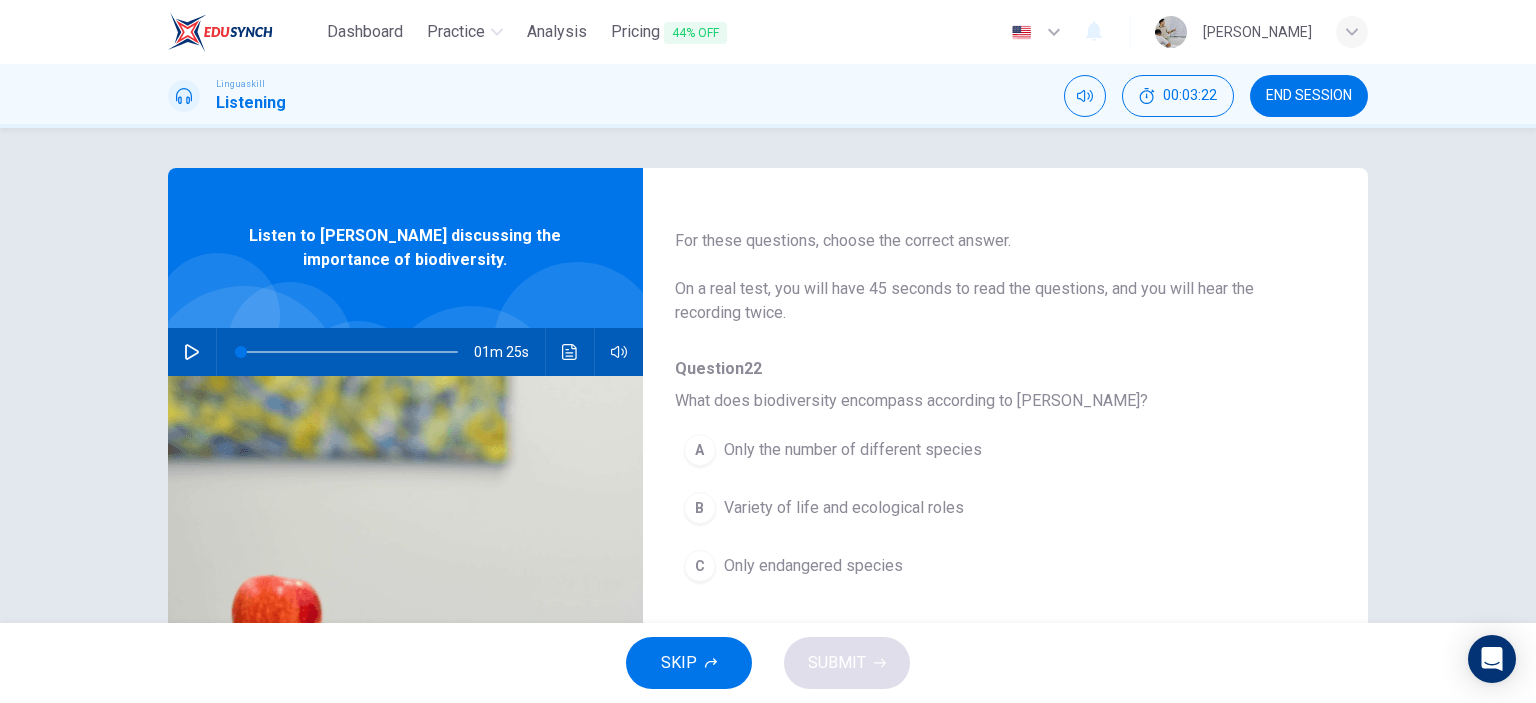 scroll, scrollTop: 100, scrollLeft: 0, axis: vertical 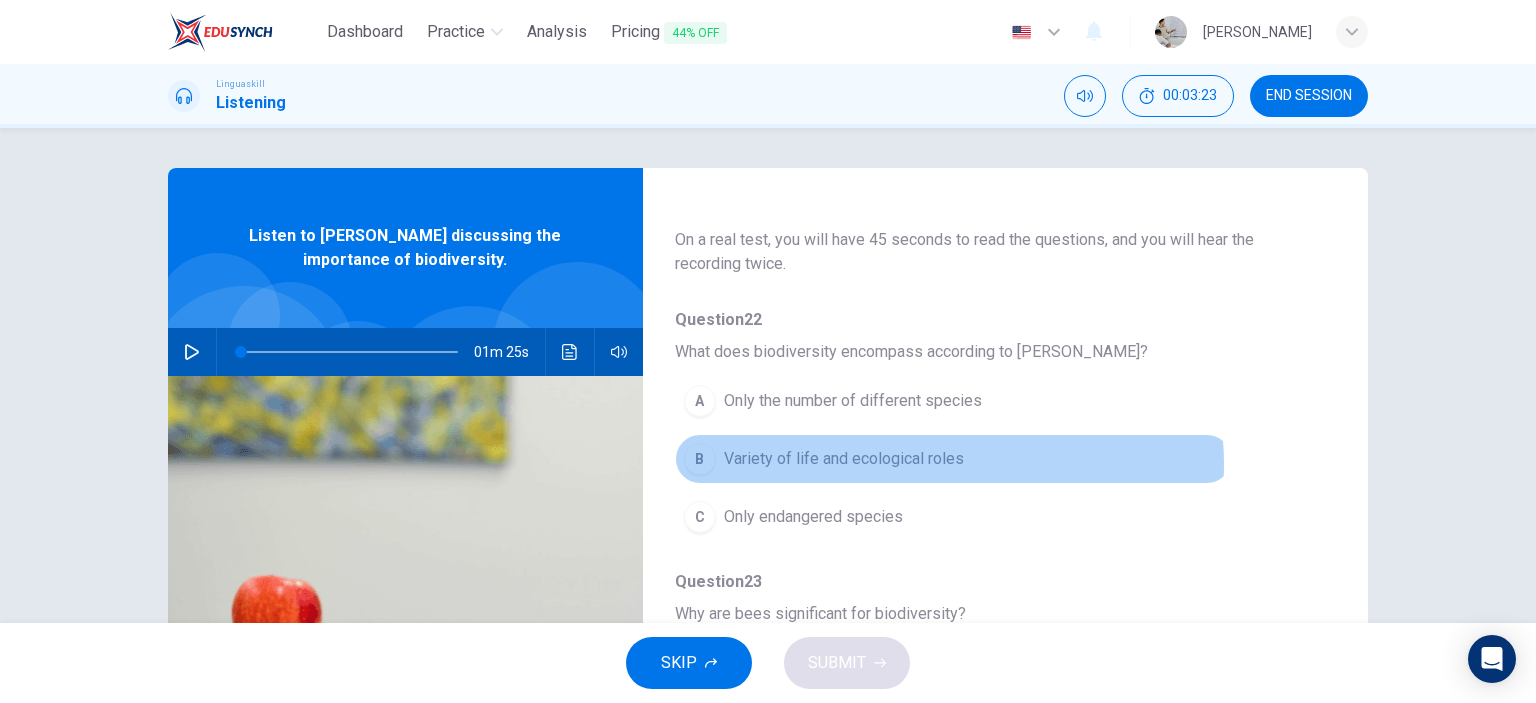click on "Variety of life and ecological roles" at bounding box center (844, 459) 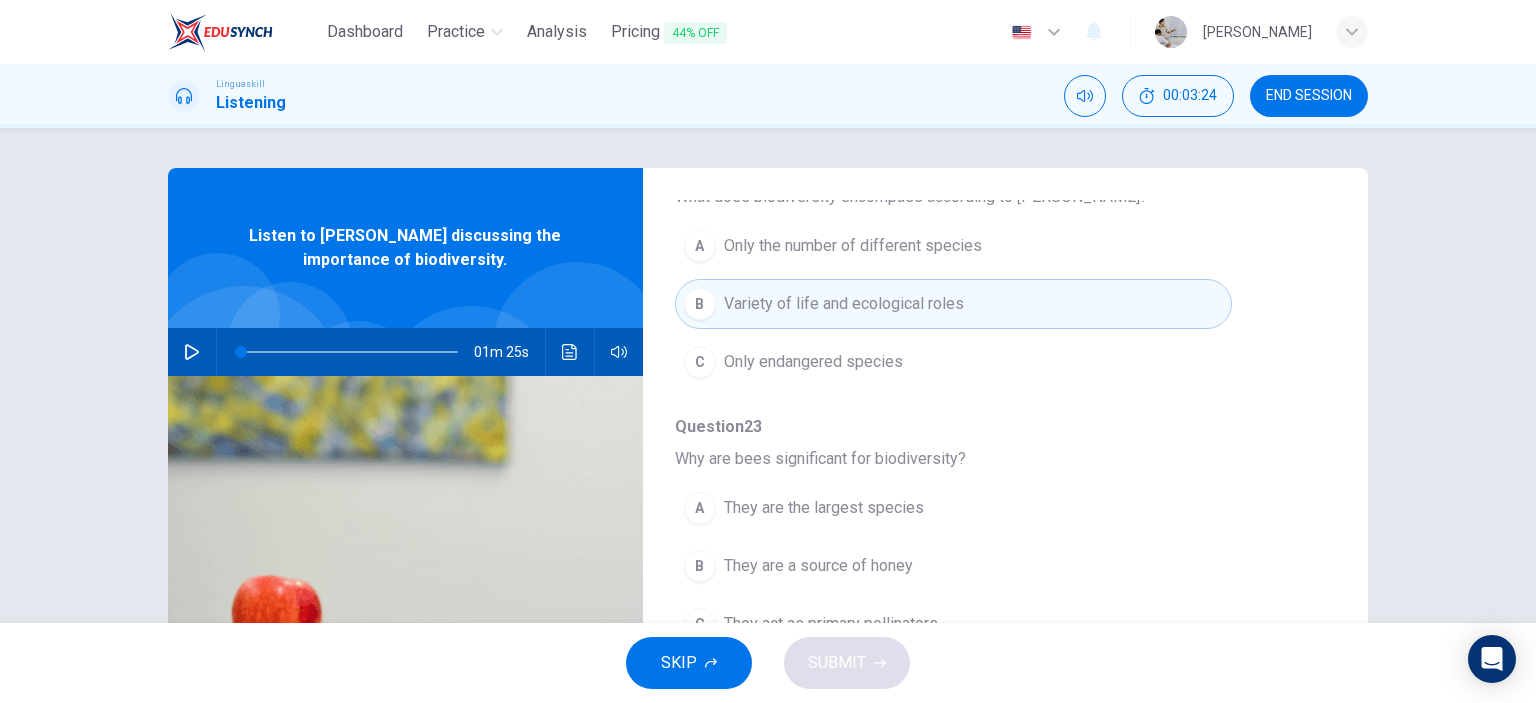 scroll, scrollTop: 300, scrollLeft: 0, axis: vertical 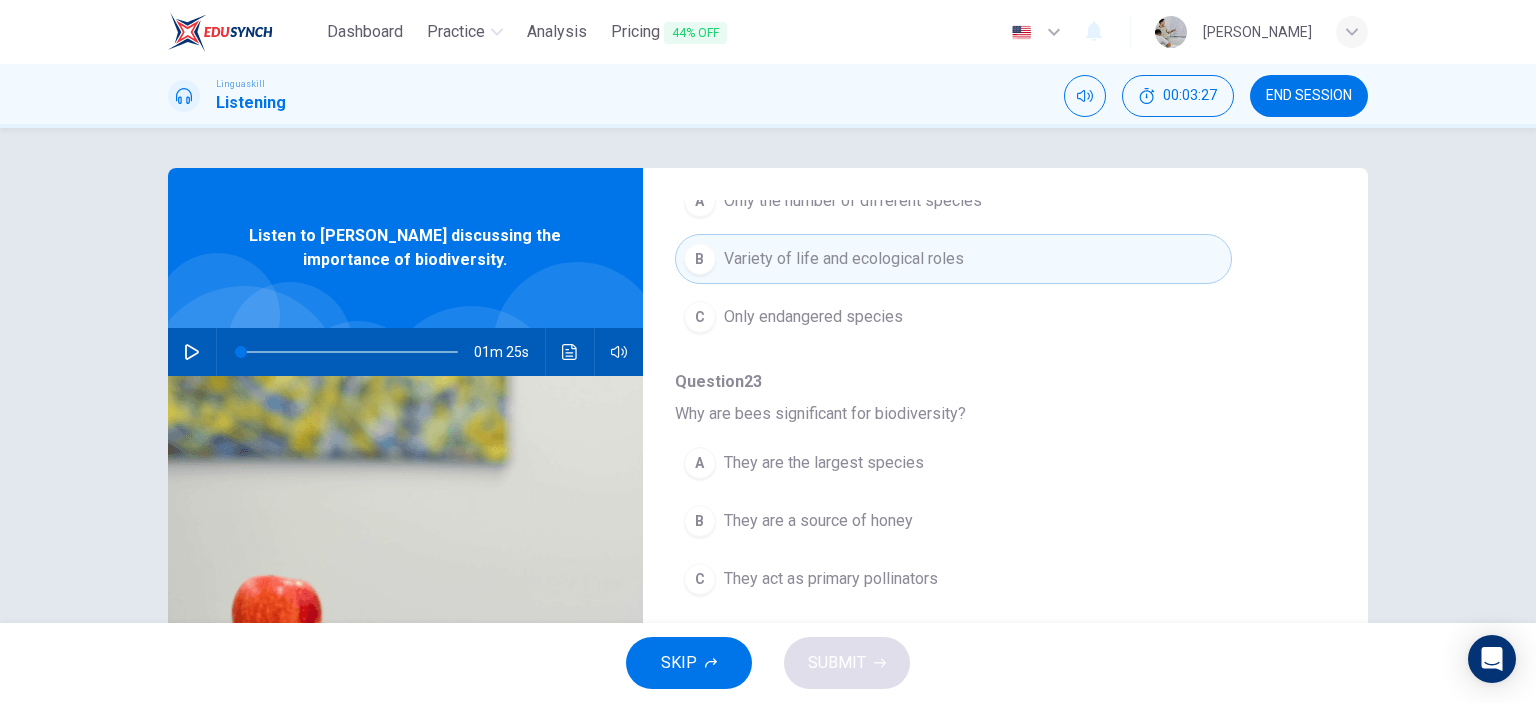 click on "C They act as primary pollinators" at bounding box center [953, 579] 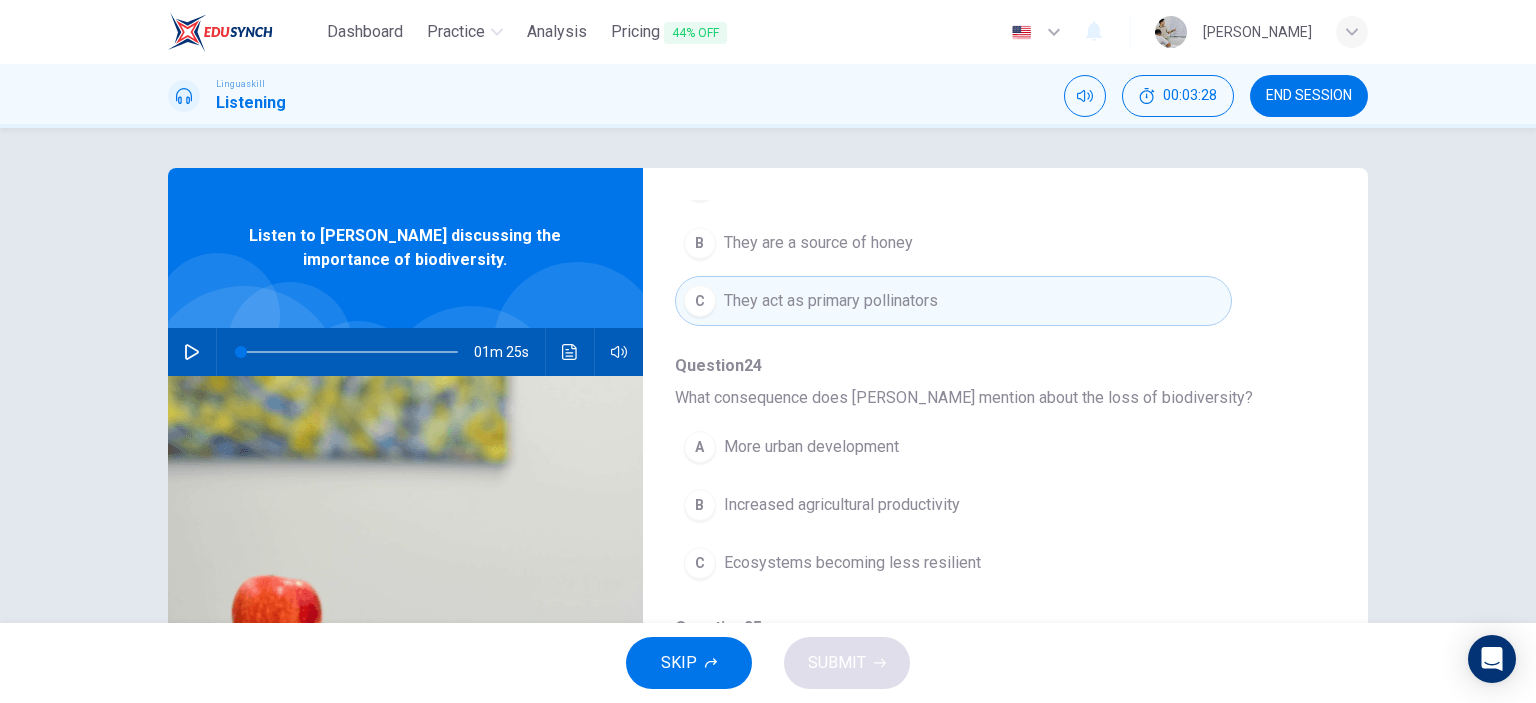 scroll, scrollTop: 600, scrollLeft: 0, axis: vertical 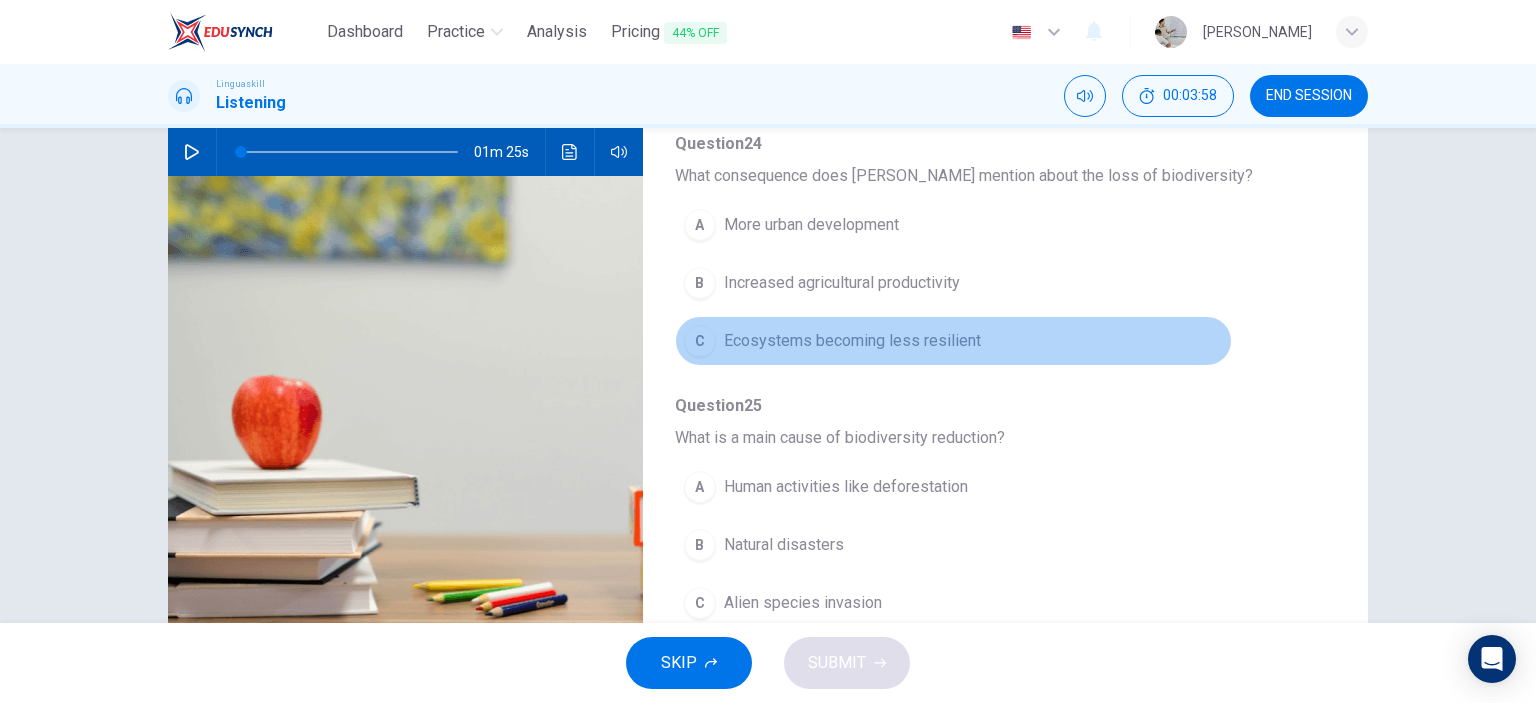 click on "Ecosystems becoming less resilient" at bounding box center (852, 341) 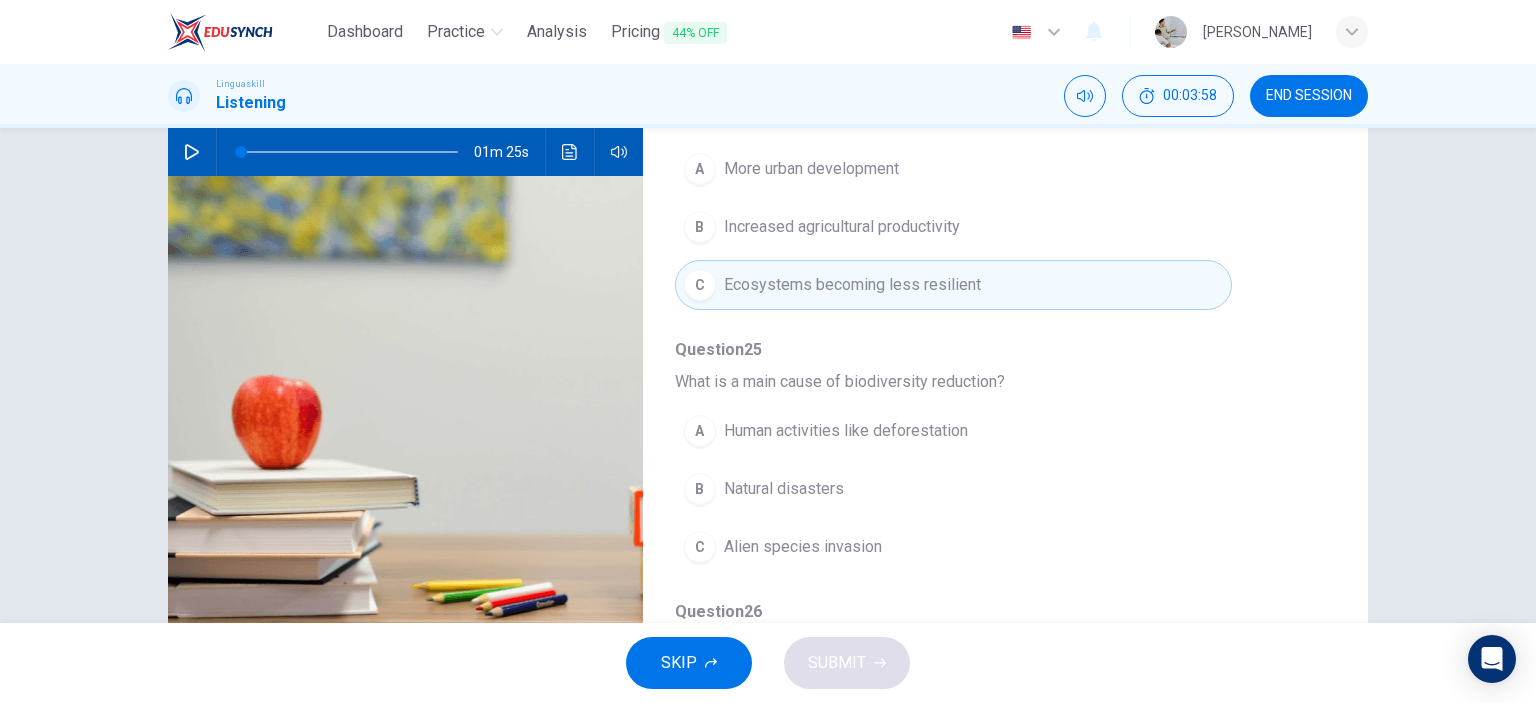scroll, scrollTop: 700, scrollLeft: 0, axis: vertical 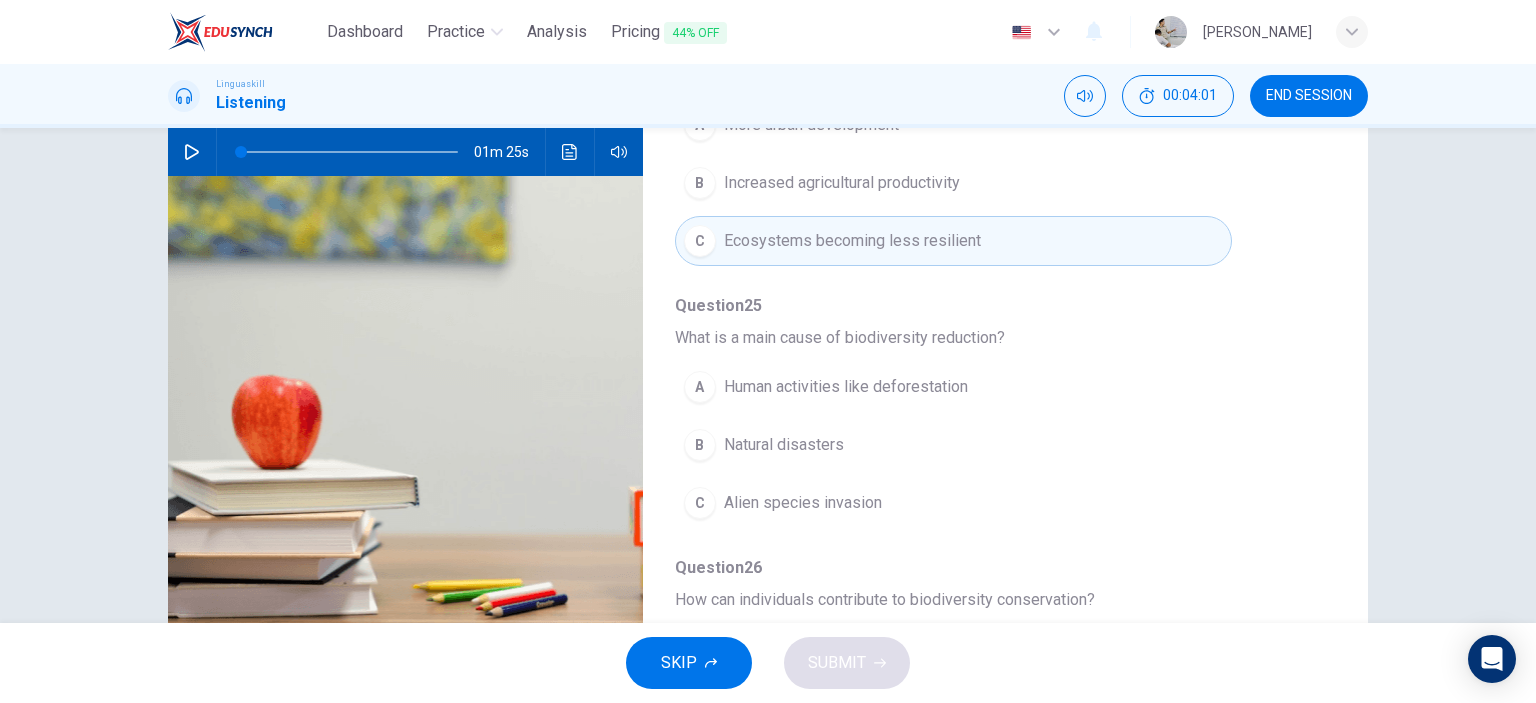 click on "Human activities like deforestation" at bounding box center [846, 387] 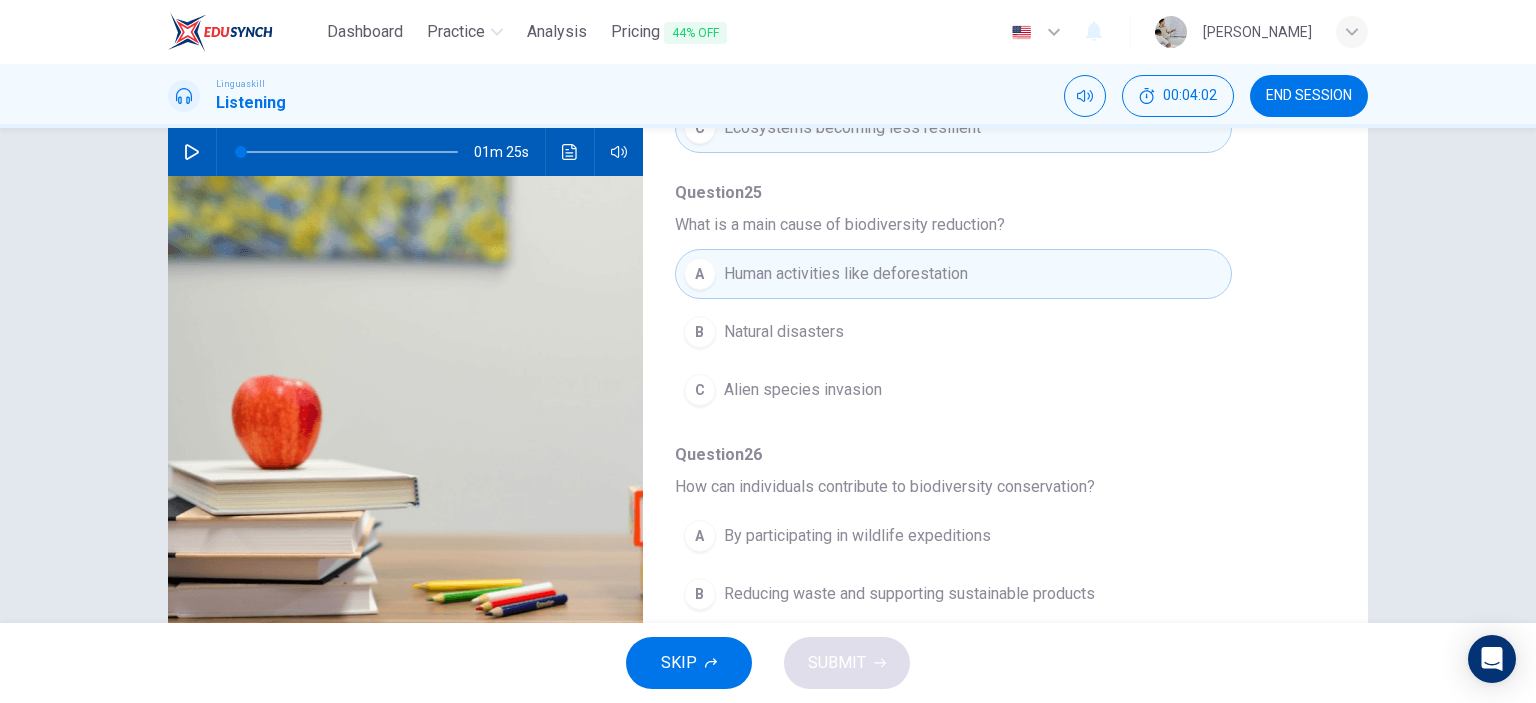 scroll, scrollTop: 856, scrollLeft: 0, axis: vertical 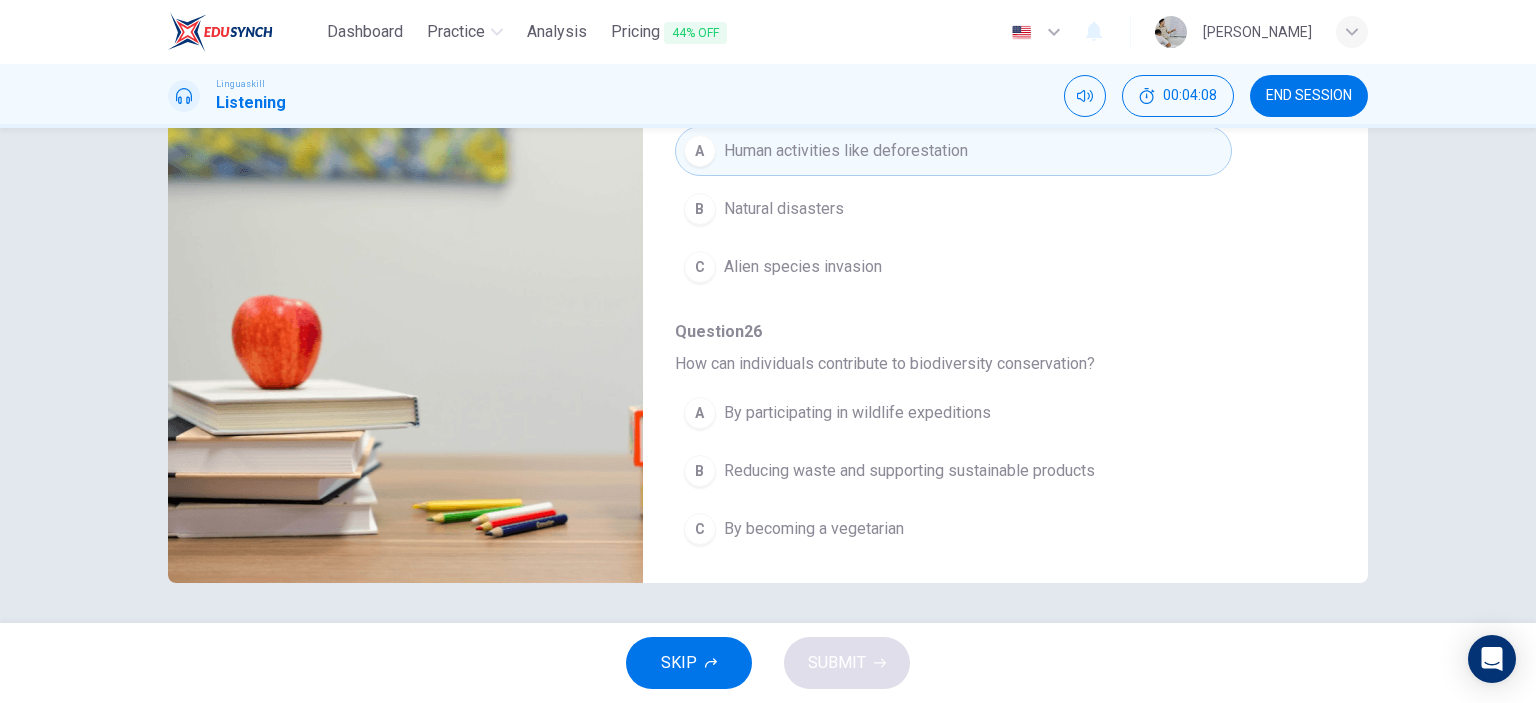 click on "Reducing waste and supporting sustainable products" at bounding box center [909, 471] 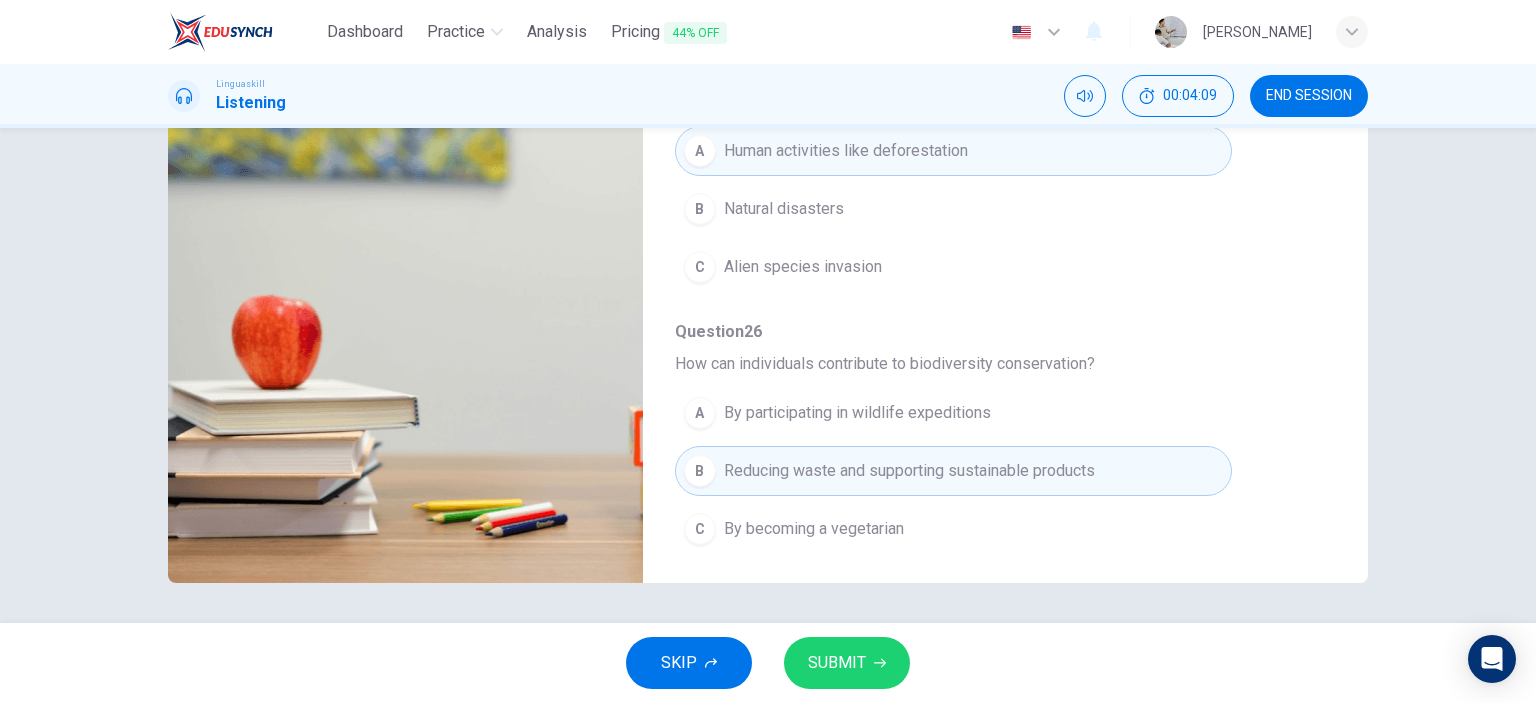 click on "SUBMIT" at bounding box center (847, 663) 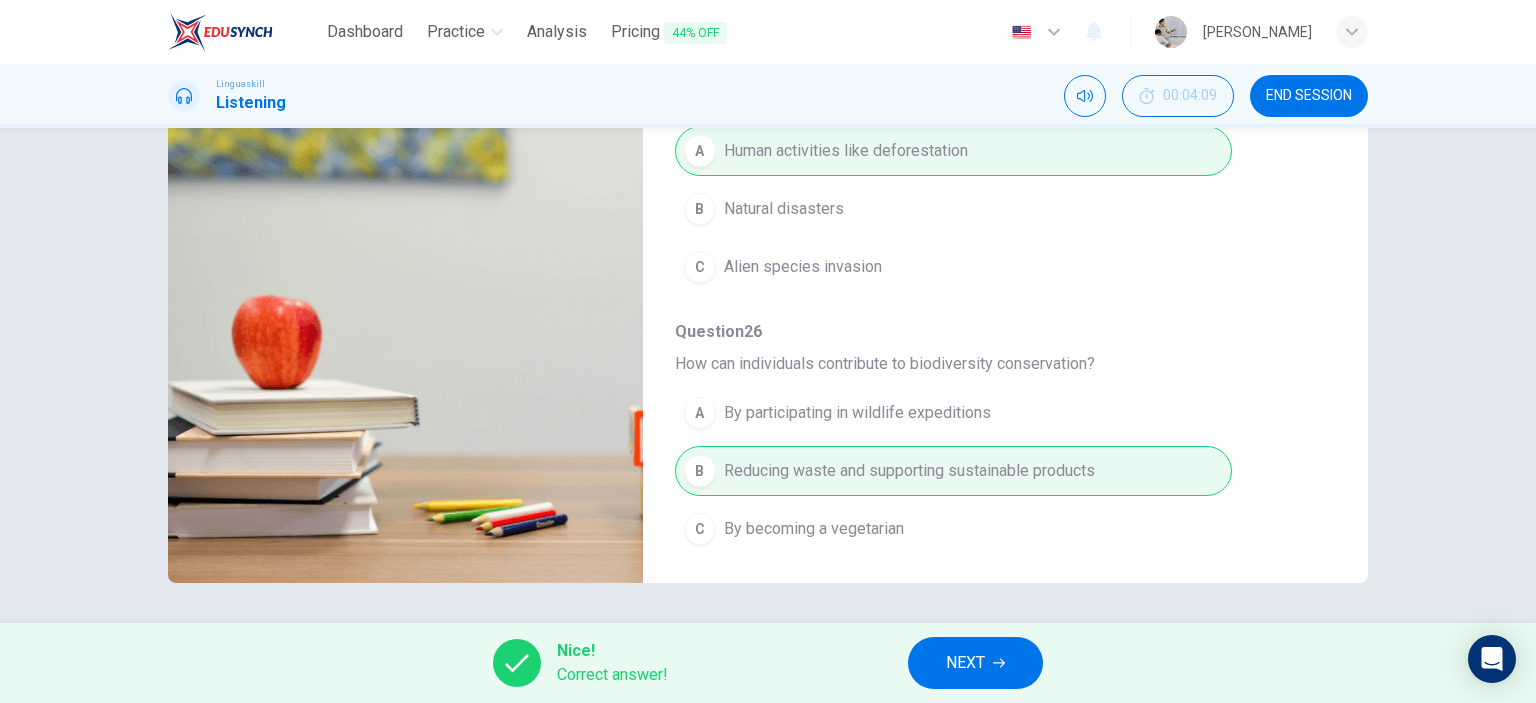 click on "NEXT" at bounding box center (975, 663) 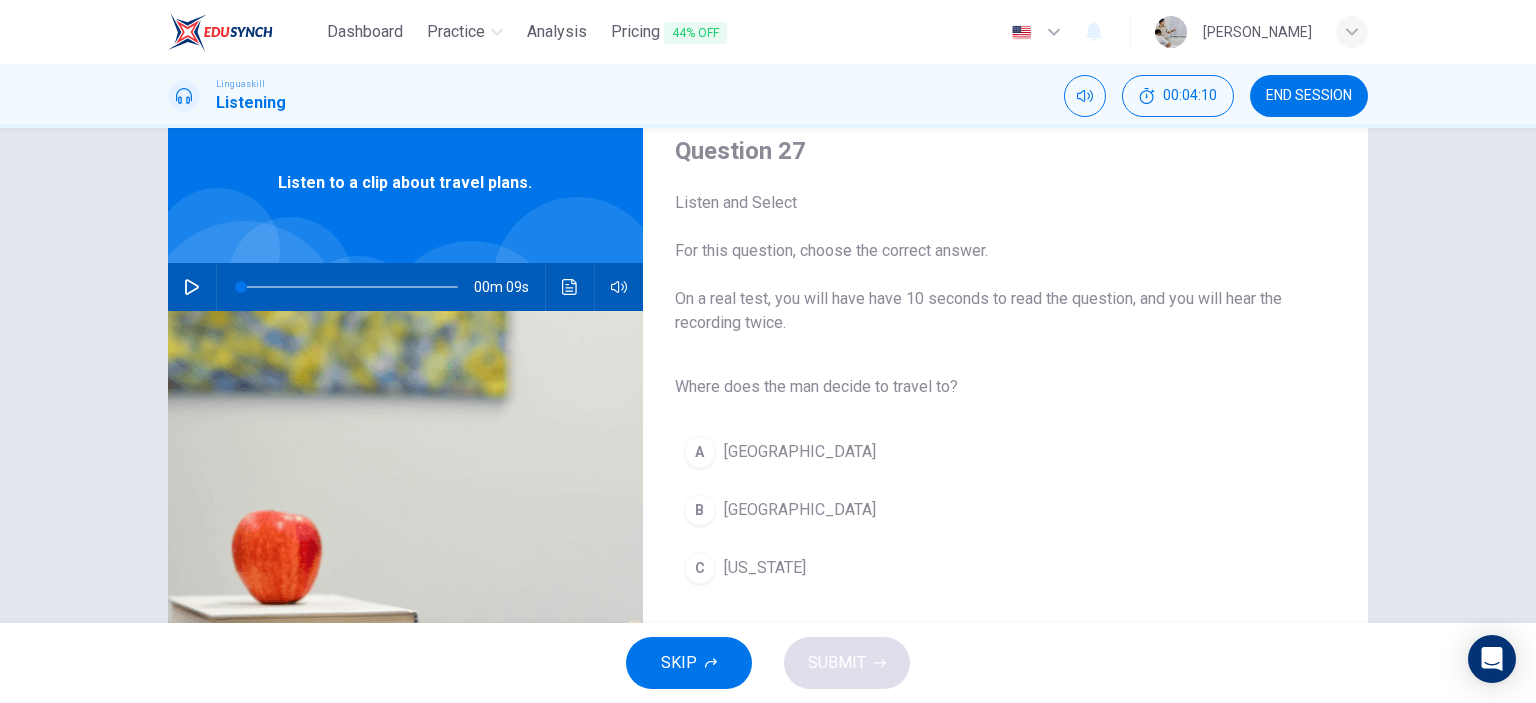 scroll, scrollTop: 100, scrollLeft: 0, axis: vertical 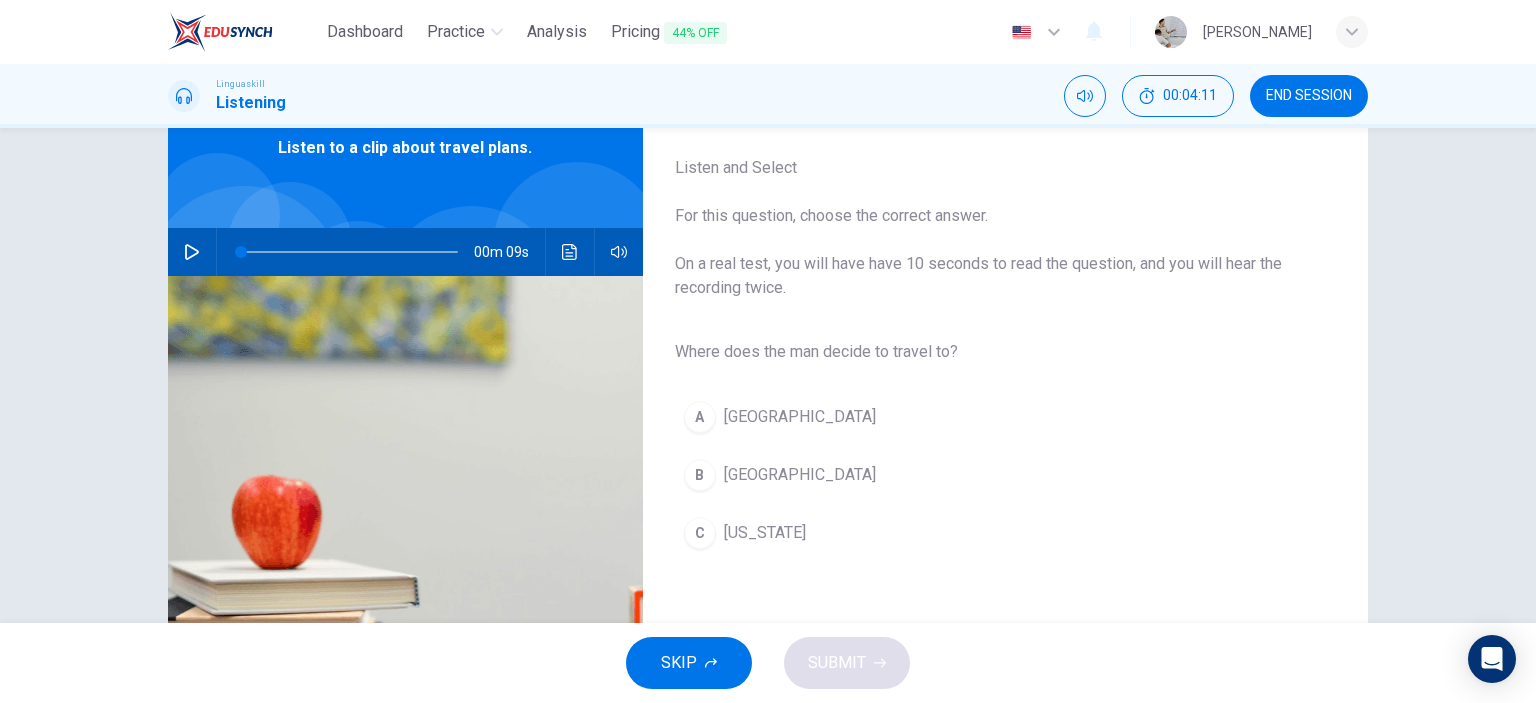 click on "B [GEOGRAPHIC_DATA]" at bounding box center (989, 475) 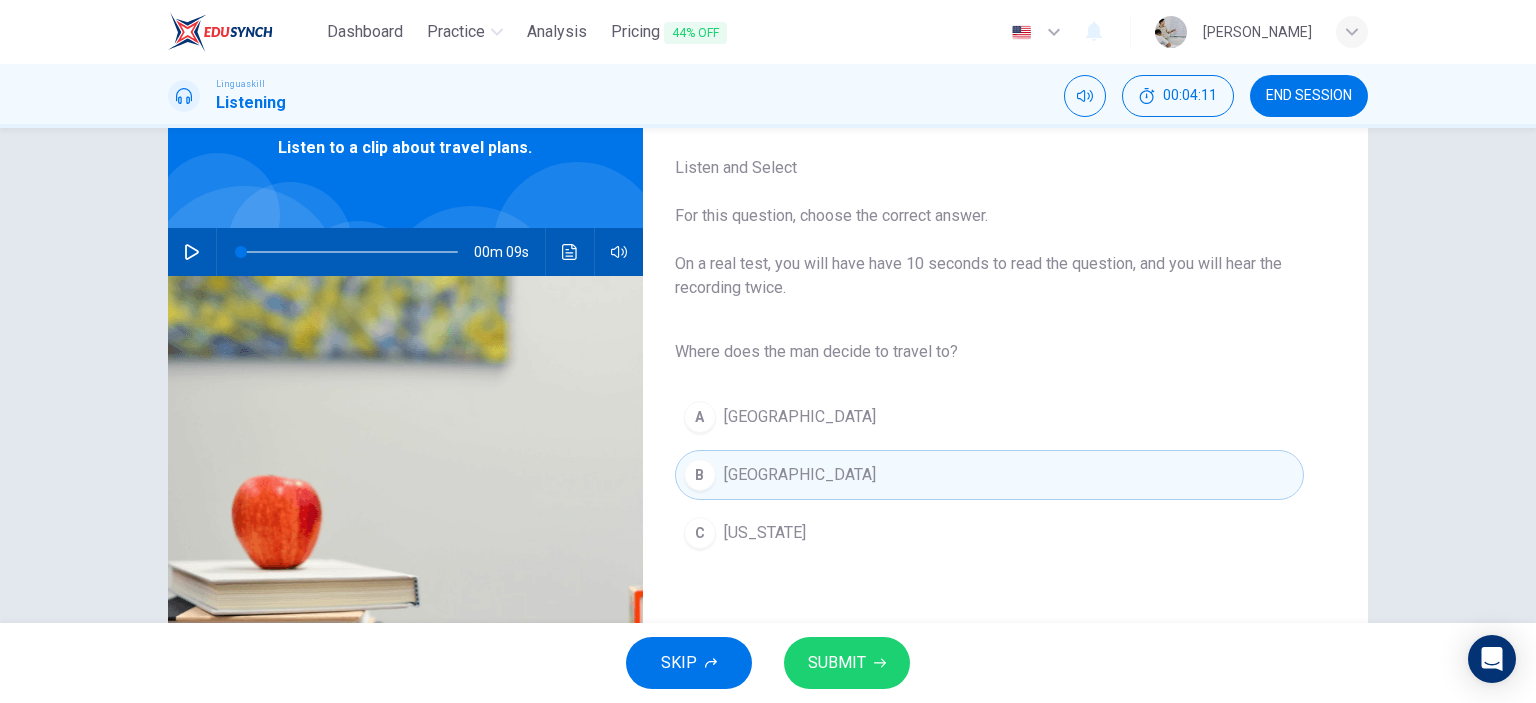 click on "SUBMIT" at bounding box center (837, 663) 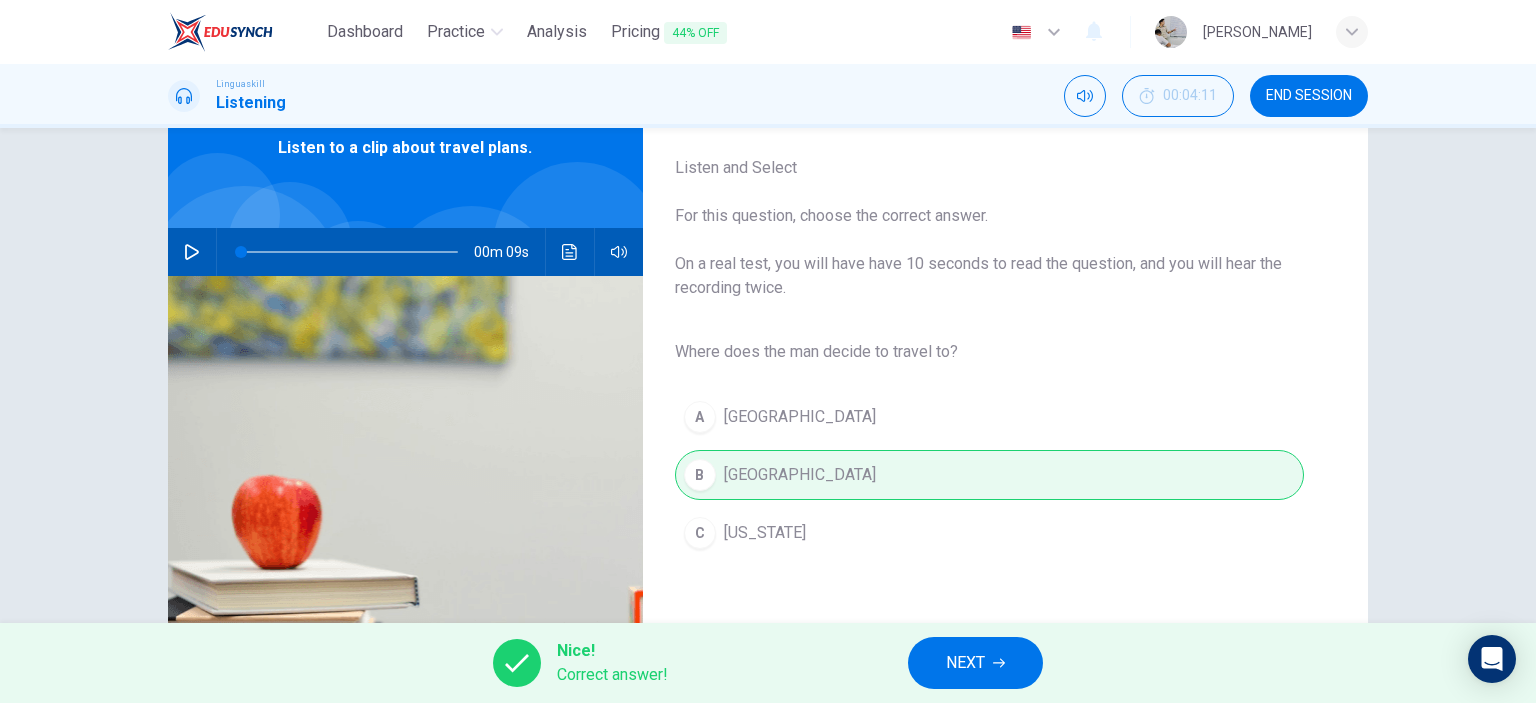 click 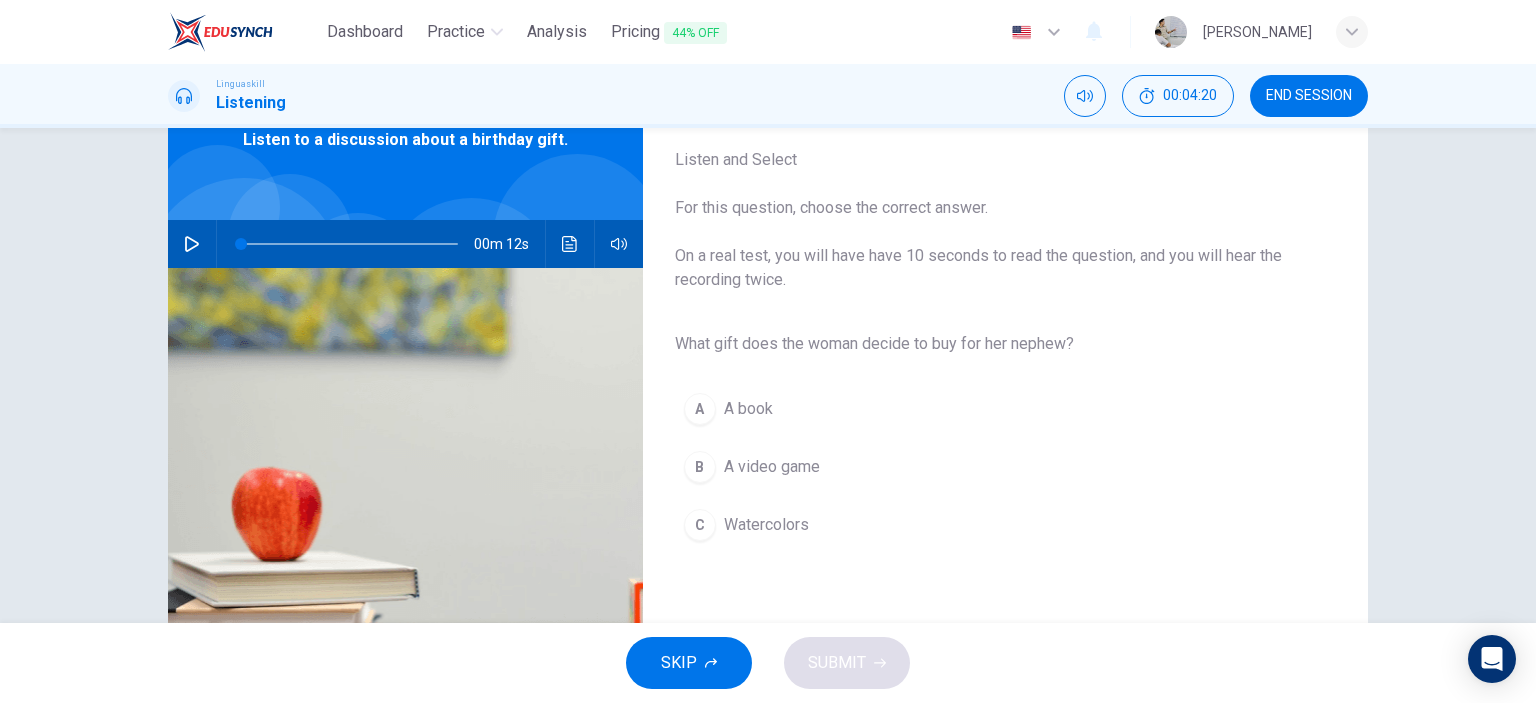 scroll, scrollTop: 200, scrollLeft: 0, axis: vertical 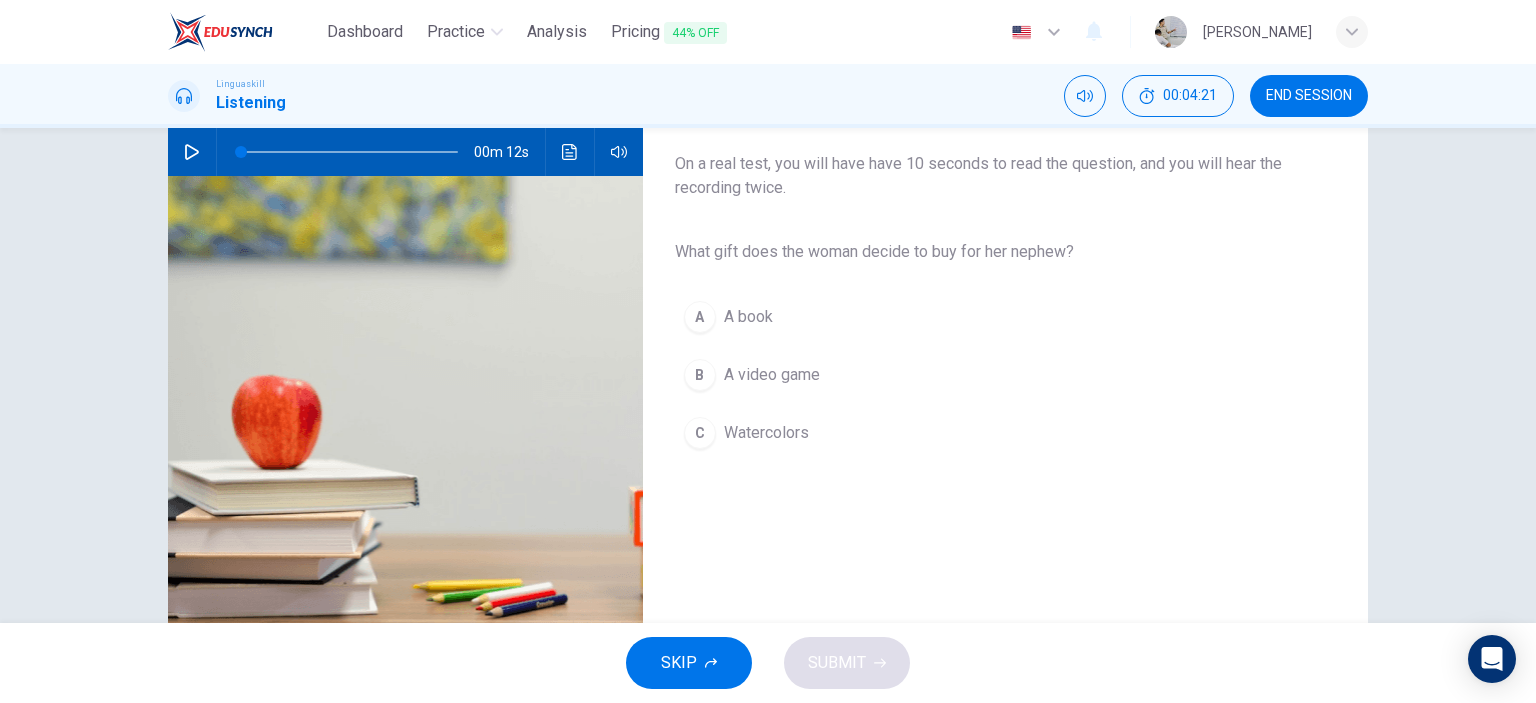 click on "C Watercolors" at bounding box center [989, 433] 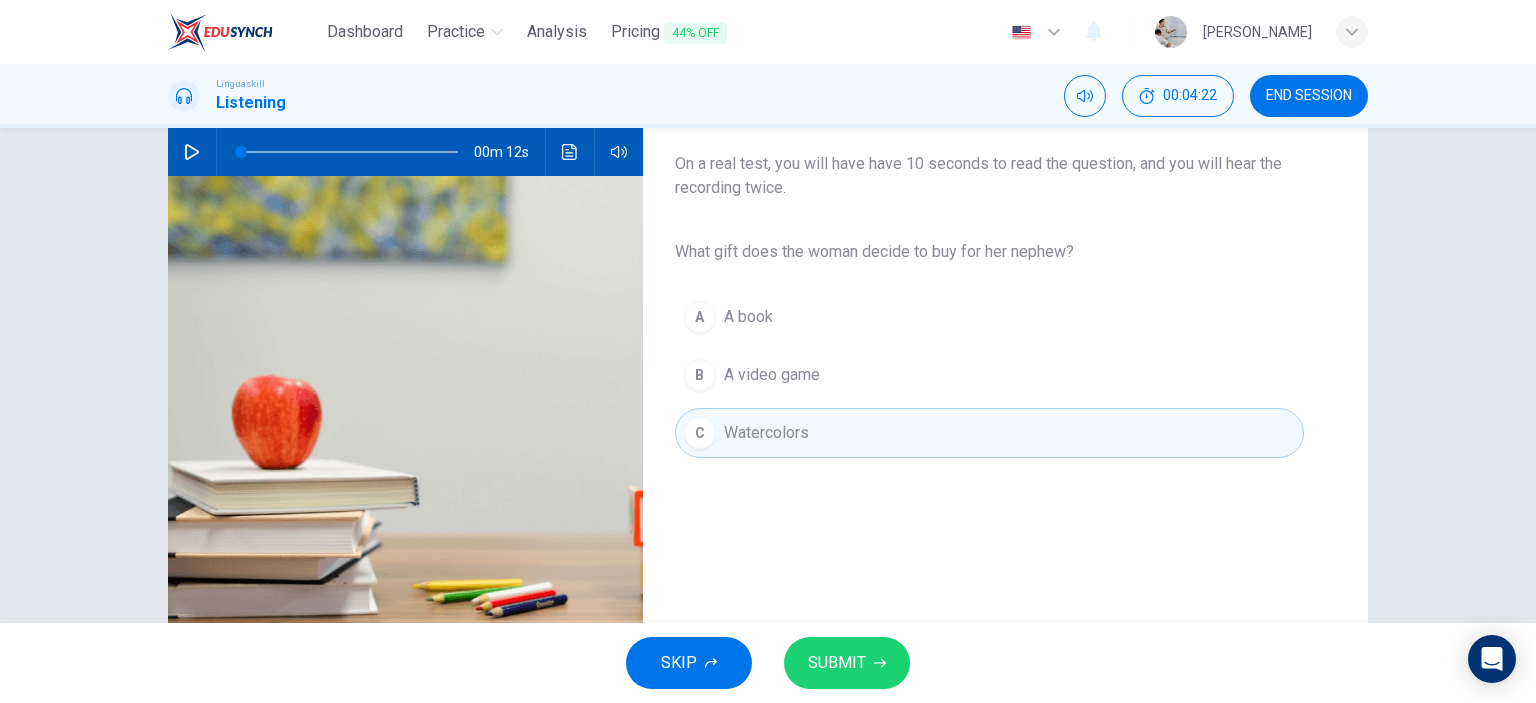 click on "SUBMIT" at bounding box center [847, 663] 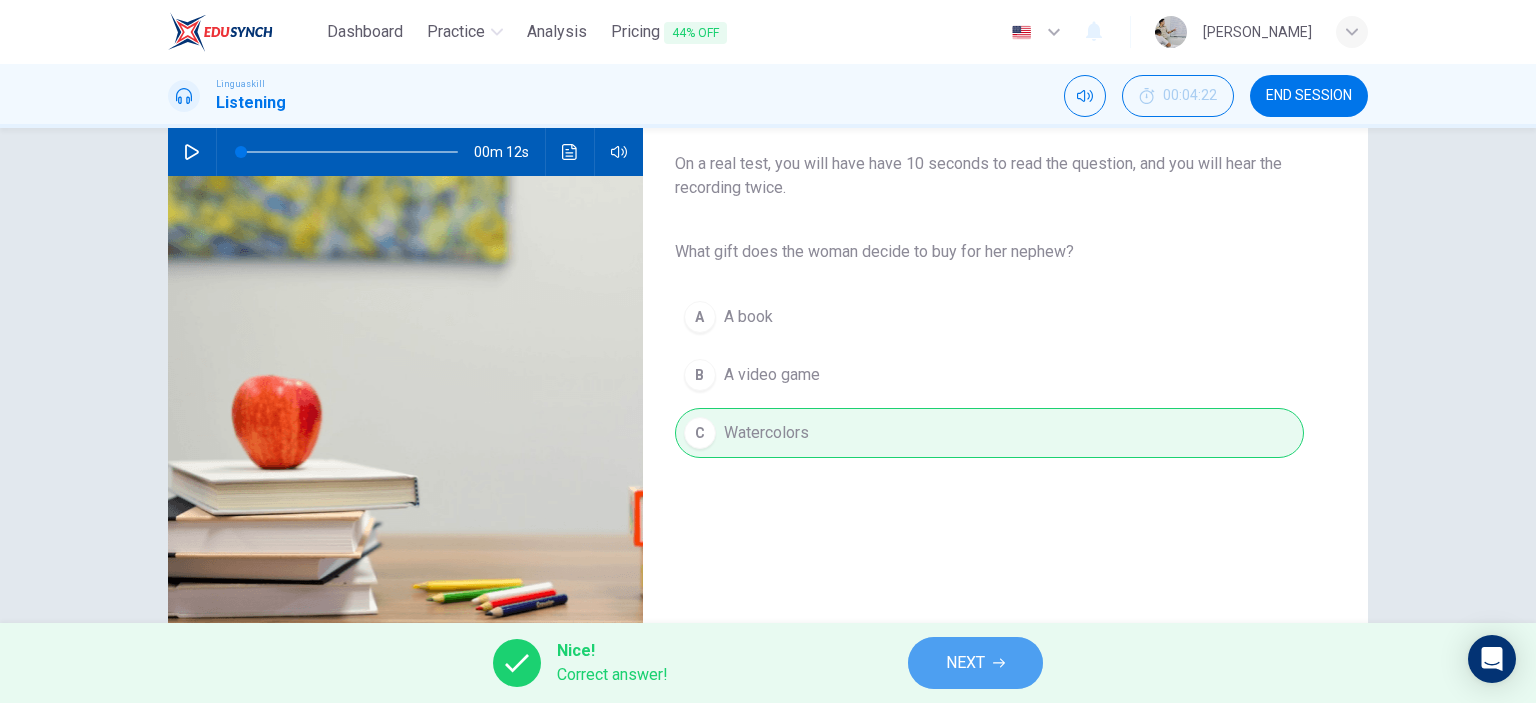 click on "NEXT" at bounding box center (975, 663) 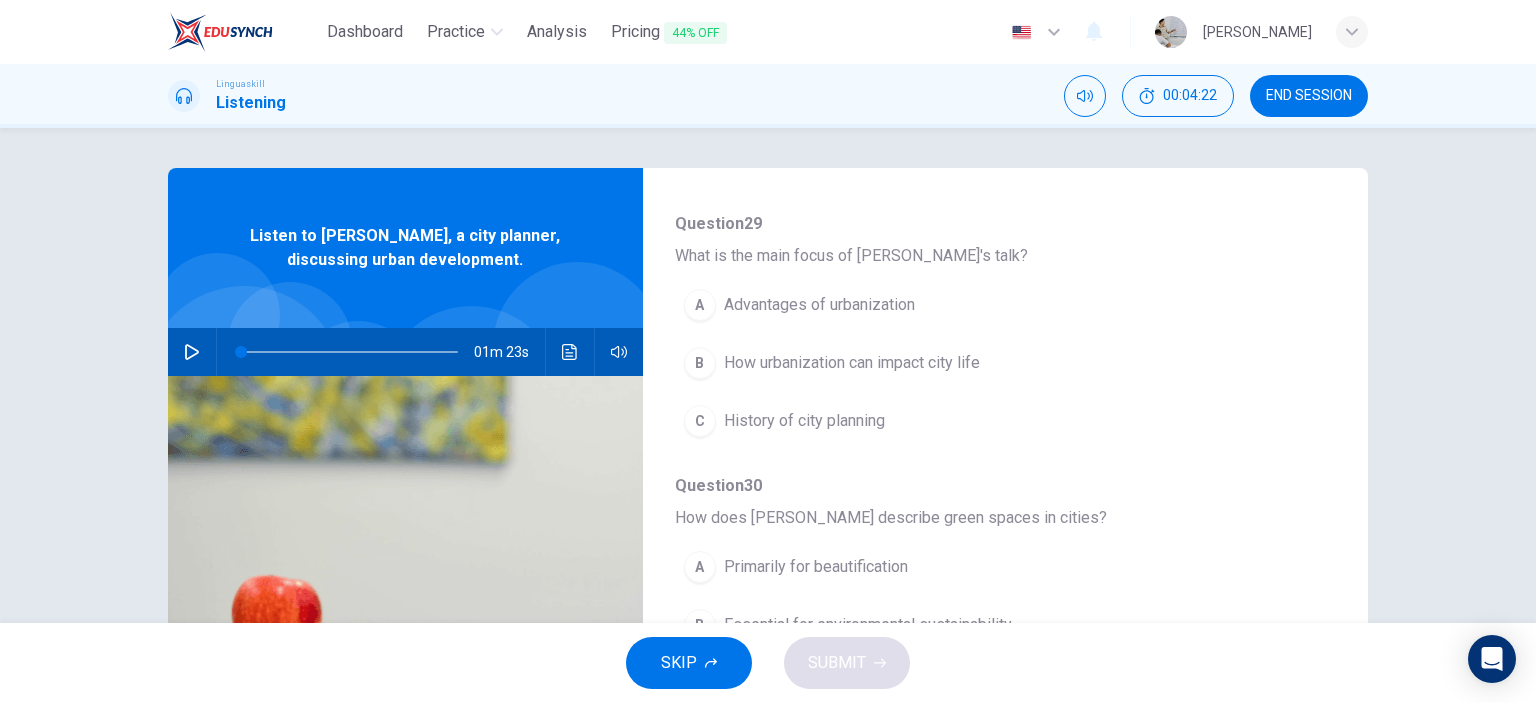 scroll, scrollTop: 200, scrollLeft: 0, axis: vertical 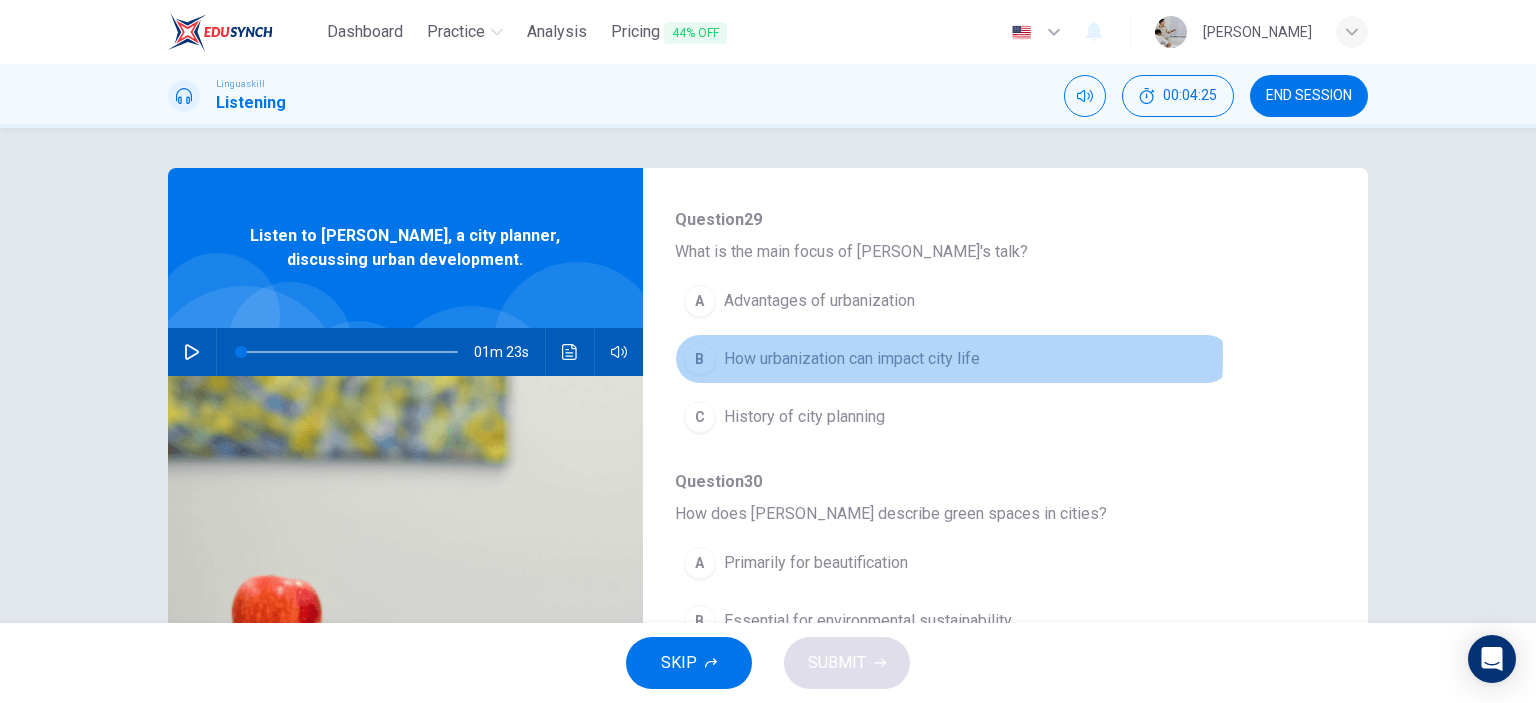 click on "How urbanization can impact city life" at bounding box center (852, 359) 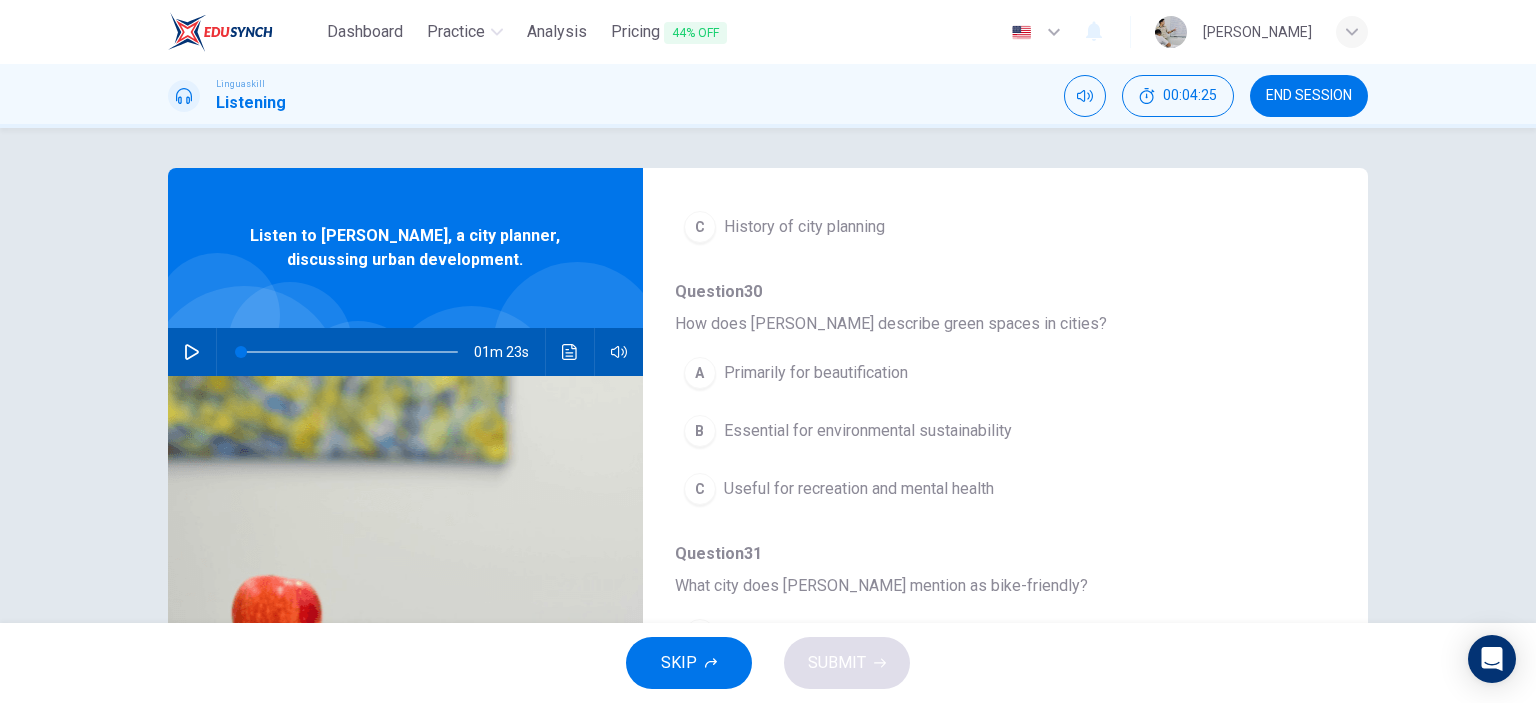 scroll, scrollTop: 400, scrollLeft: 0, axis: vertical 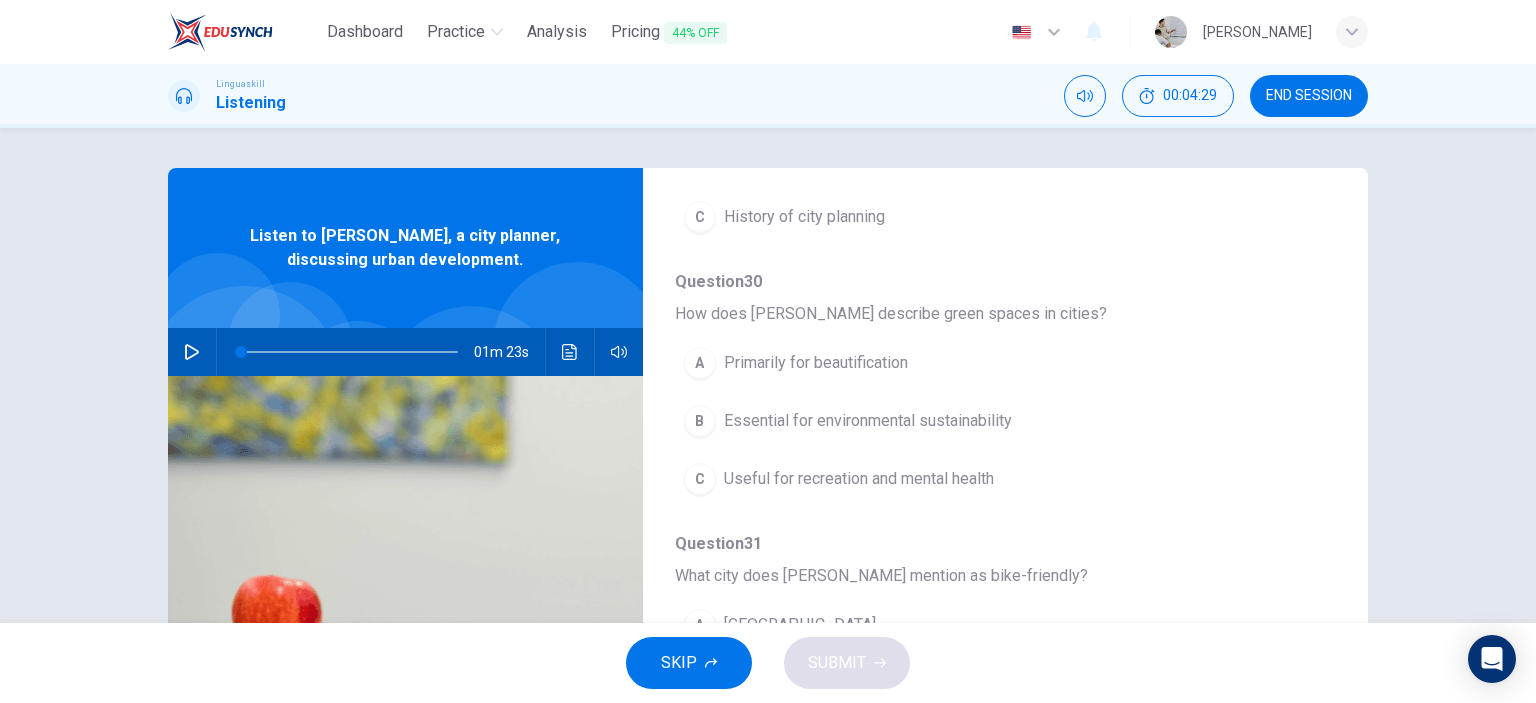 click on "Useful for recreation and mental health" at bounding box center [859, 479] 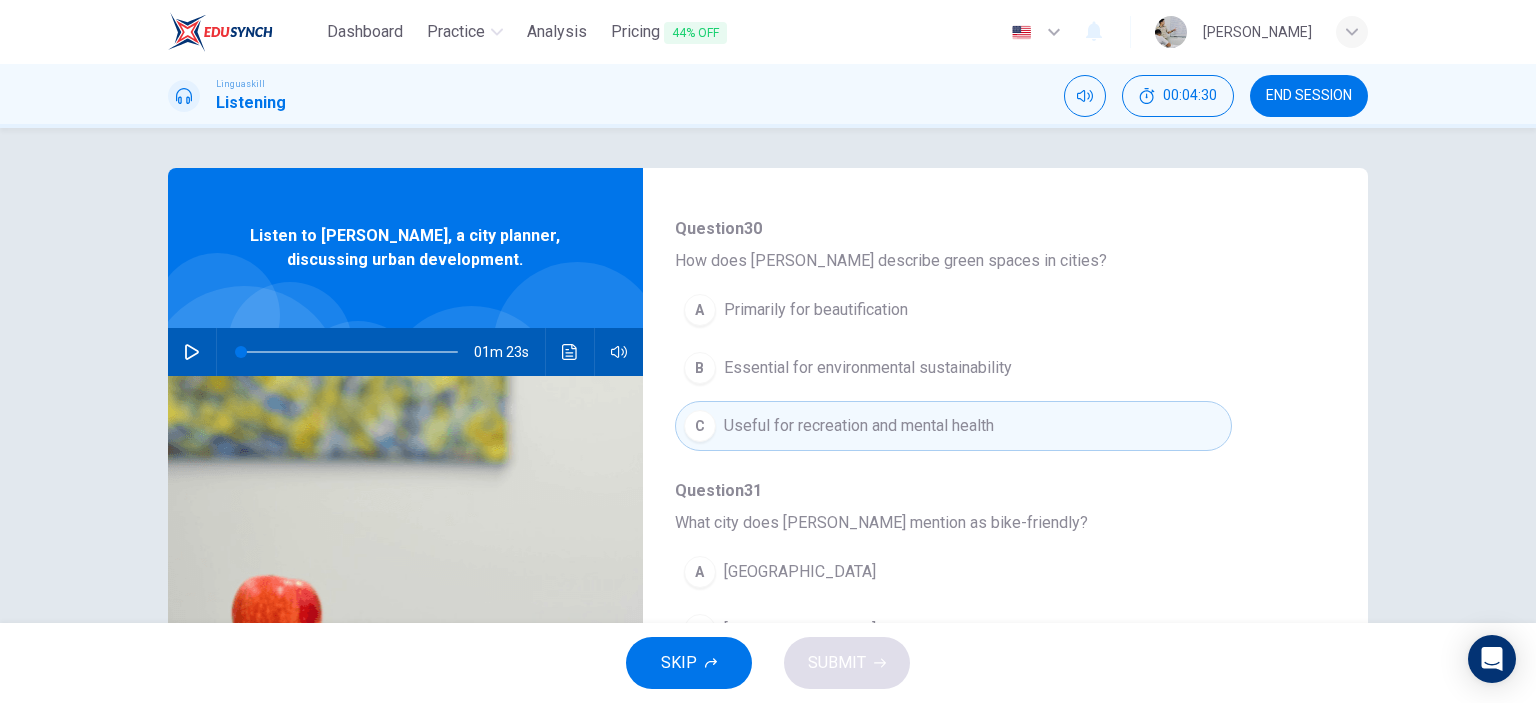 scroll, scrollTop: 600, scrollLeft: 0, axis: vertical 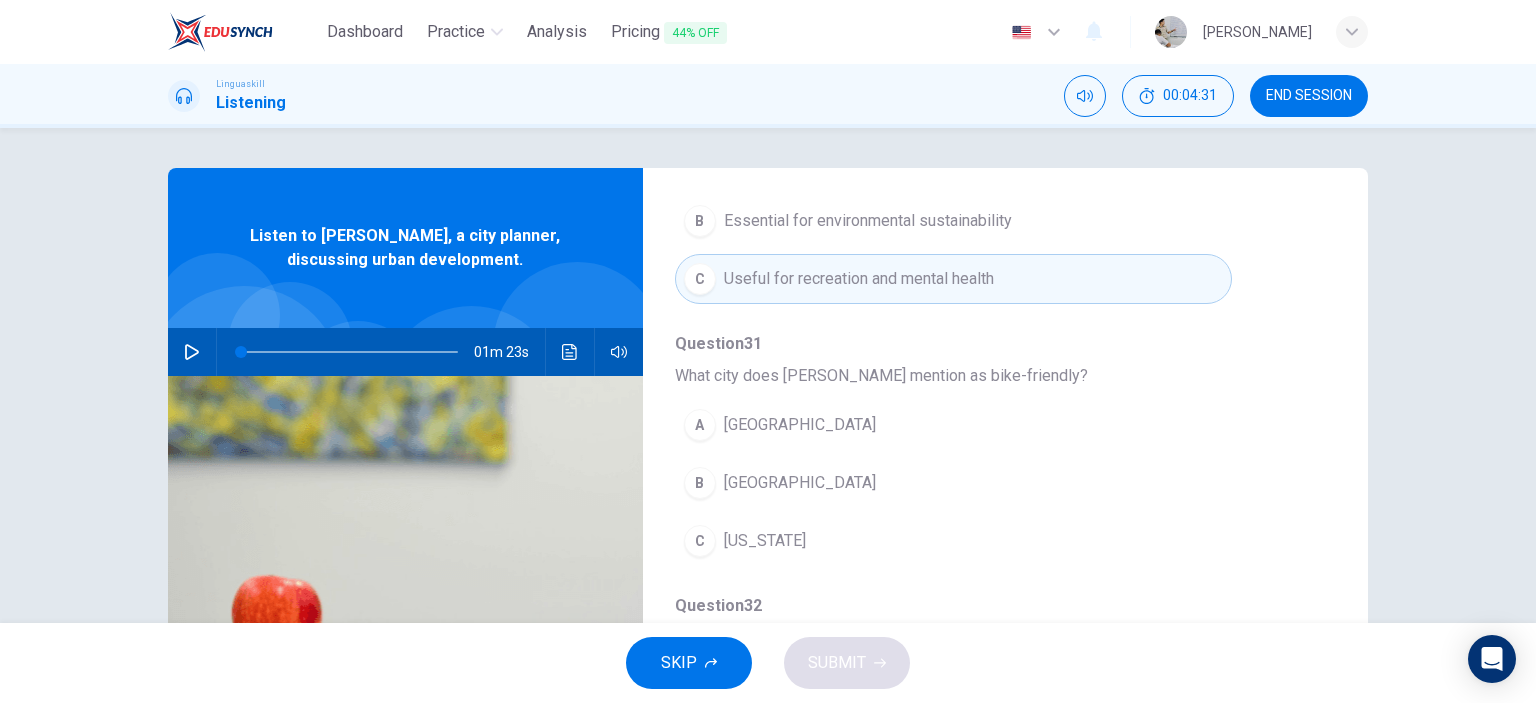 click on "B [GEOGRAPHIC_DATA]" at bounding box center (953, 483) 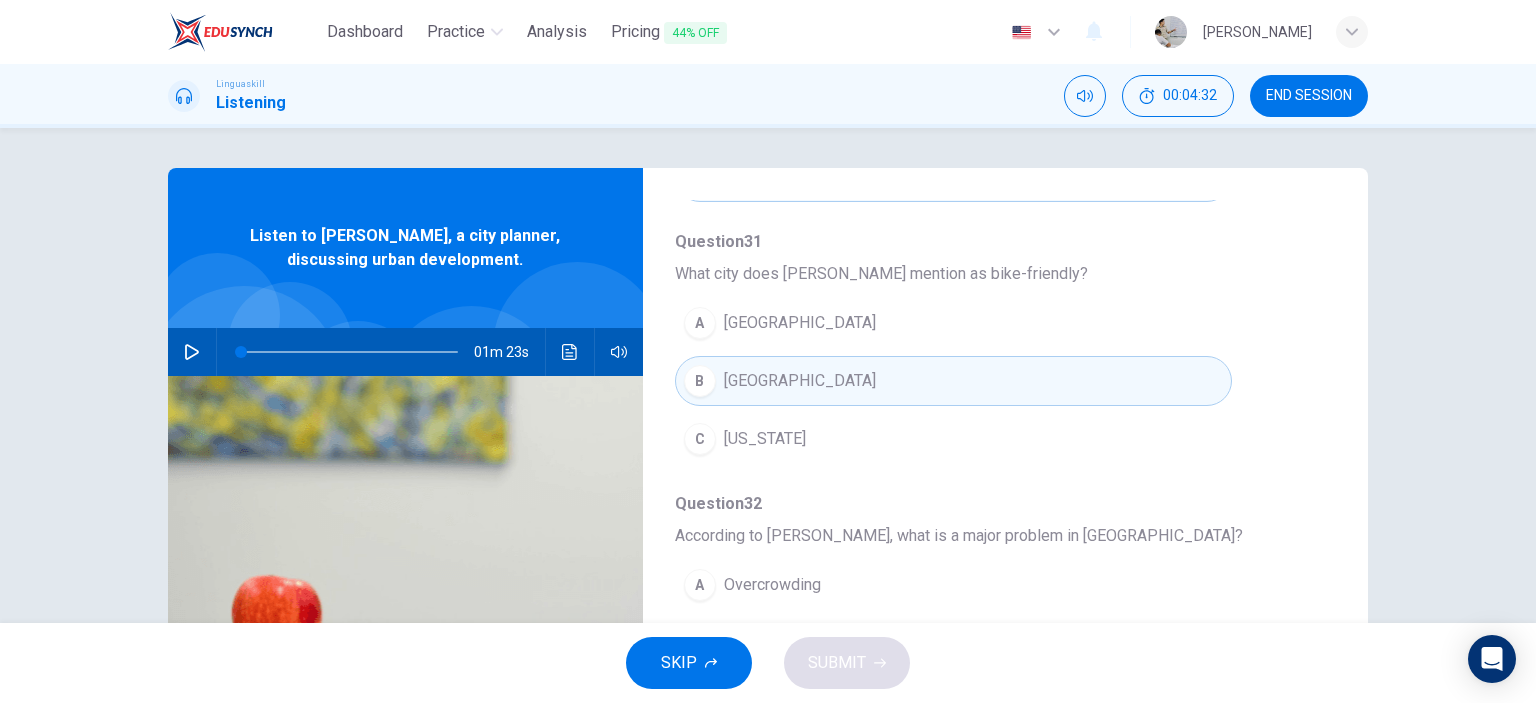 scroll, scrollTop: 856, scrollLeft: 0, axis: vertical 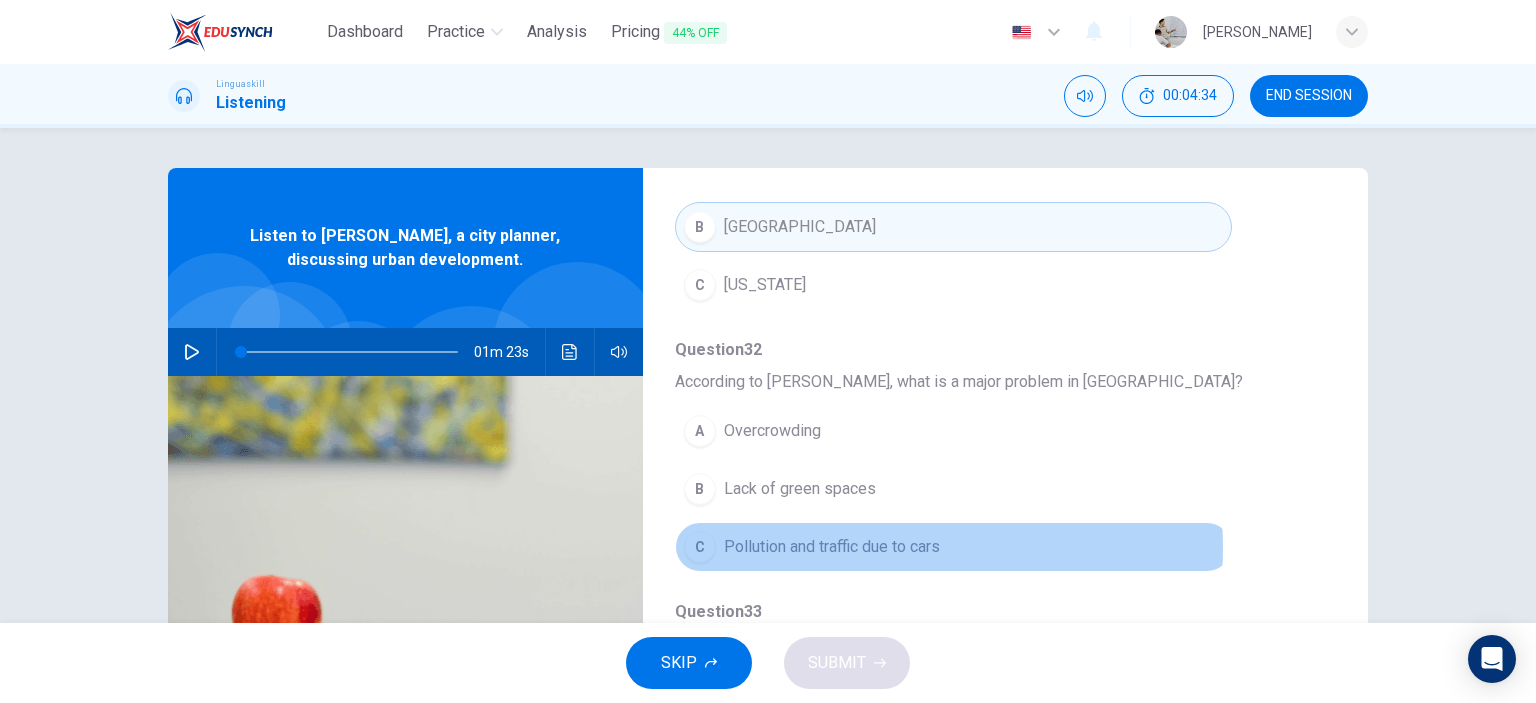 click on "Pollution and traffic due to cars" at bounding box center [832, 547] 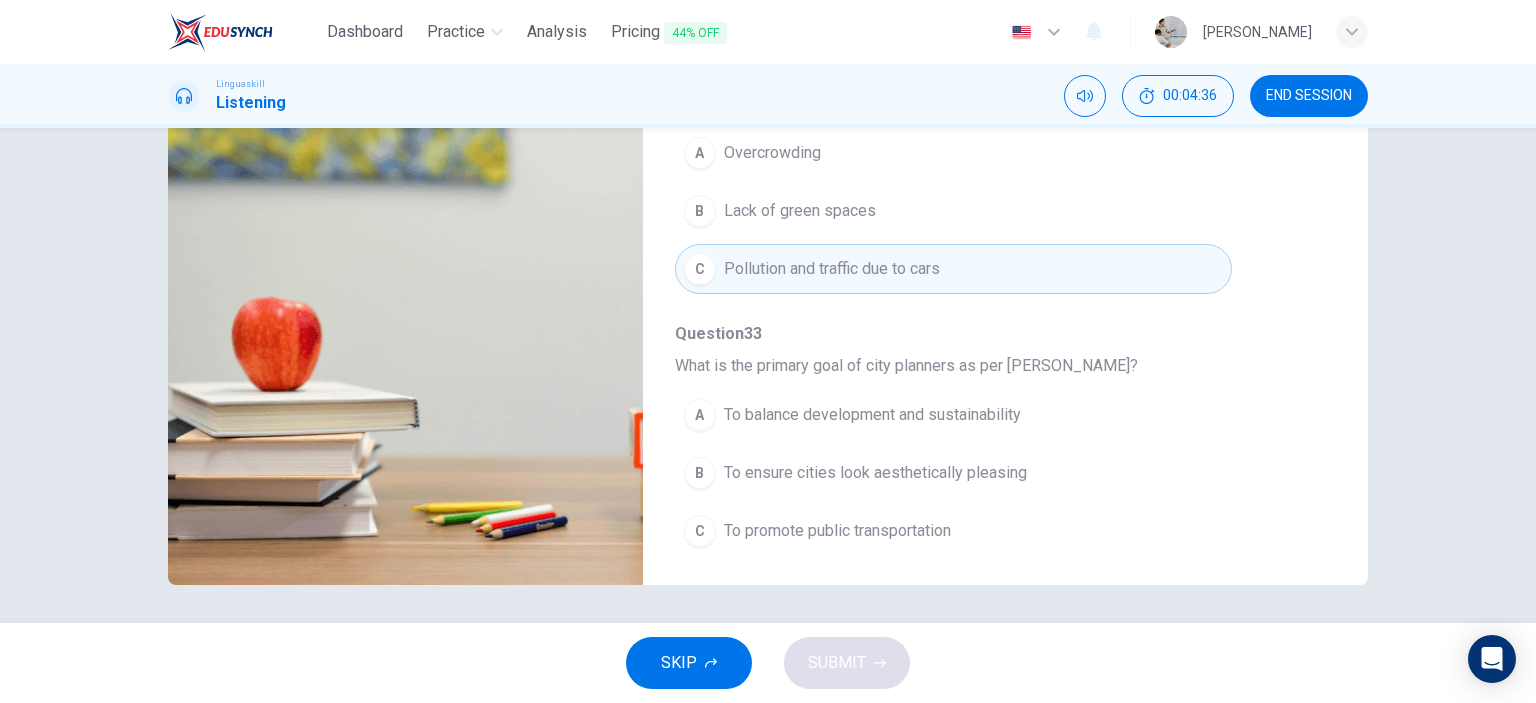 scroll, scrollTop: 280, scrollLeft: 0, axis: vertical 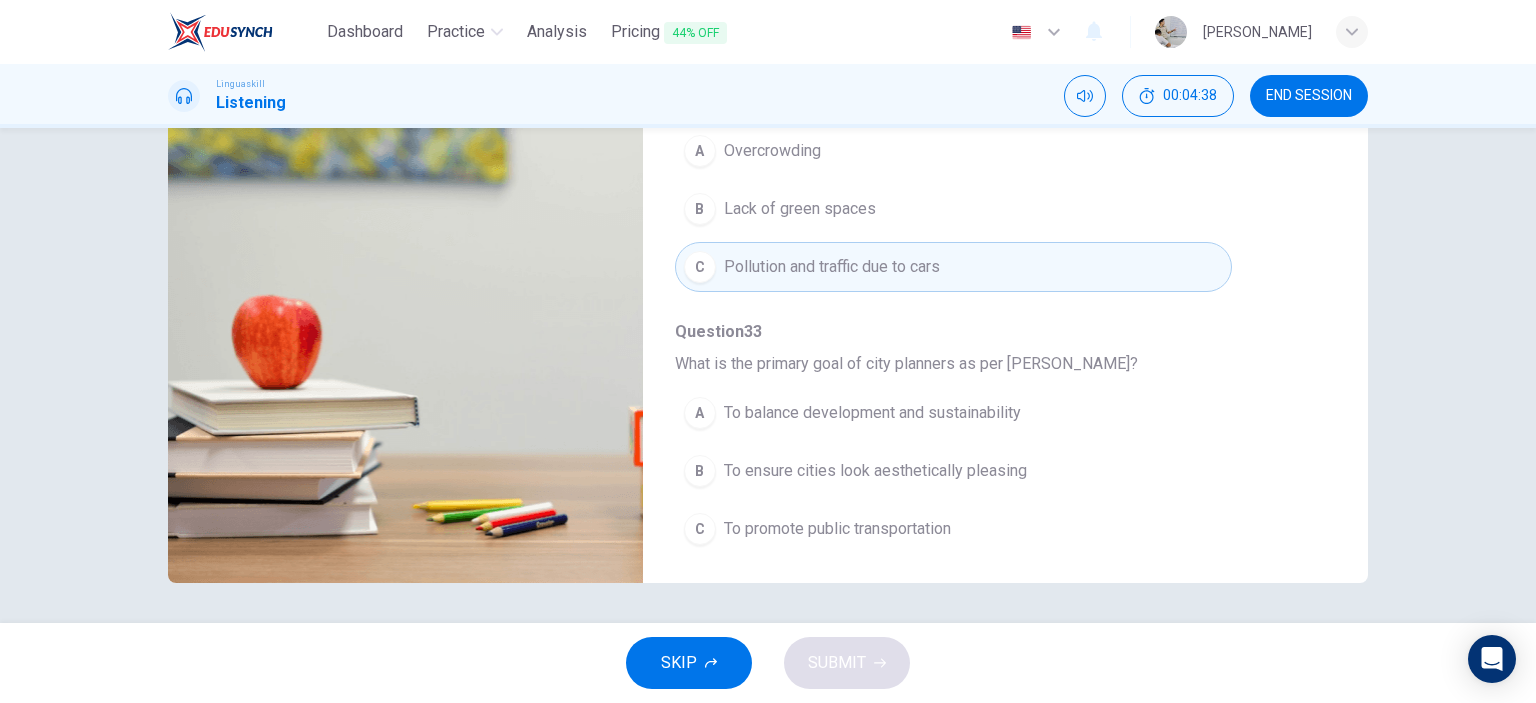 click on "A To balance development and sustainability" at bounding box center (953, 413) 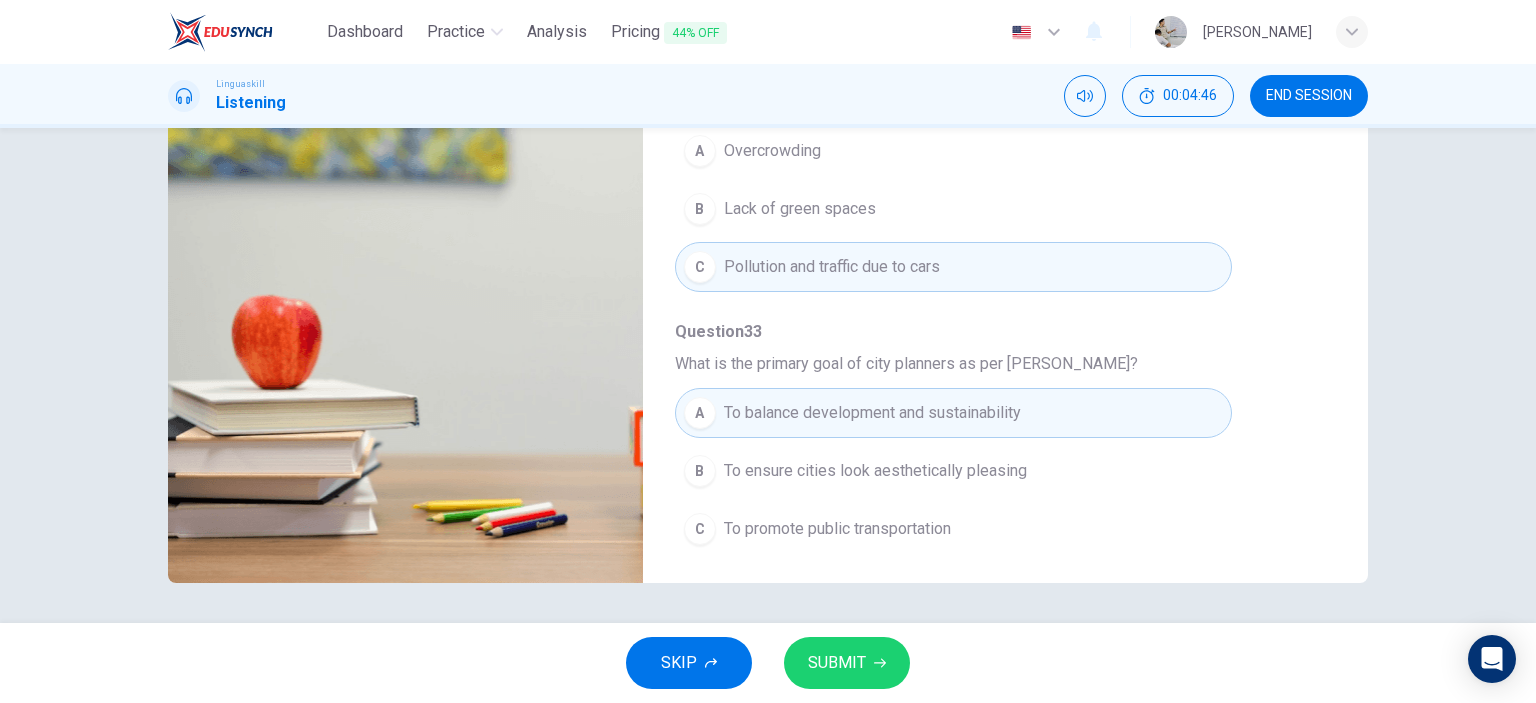 click on "SUBMIT" at bounding box center [847, 663] 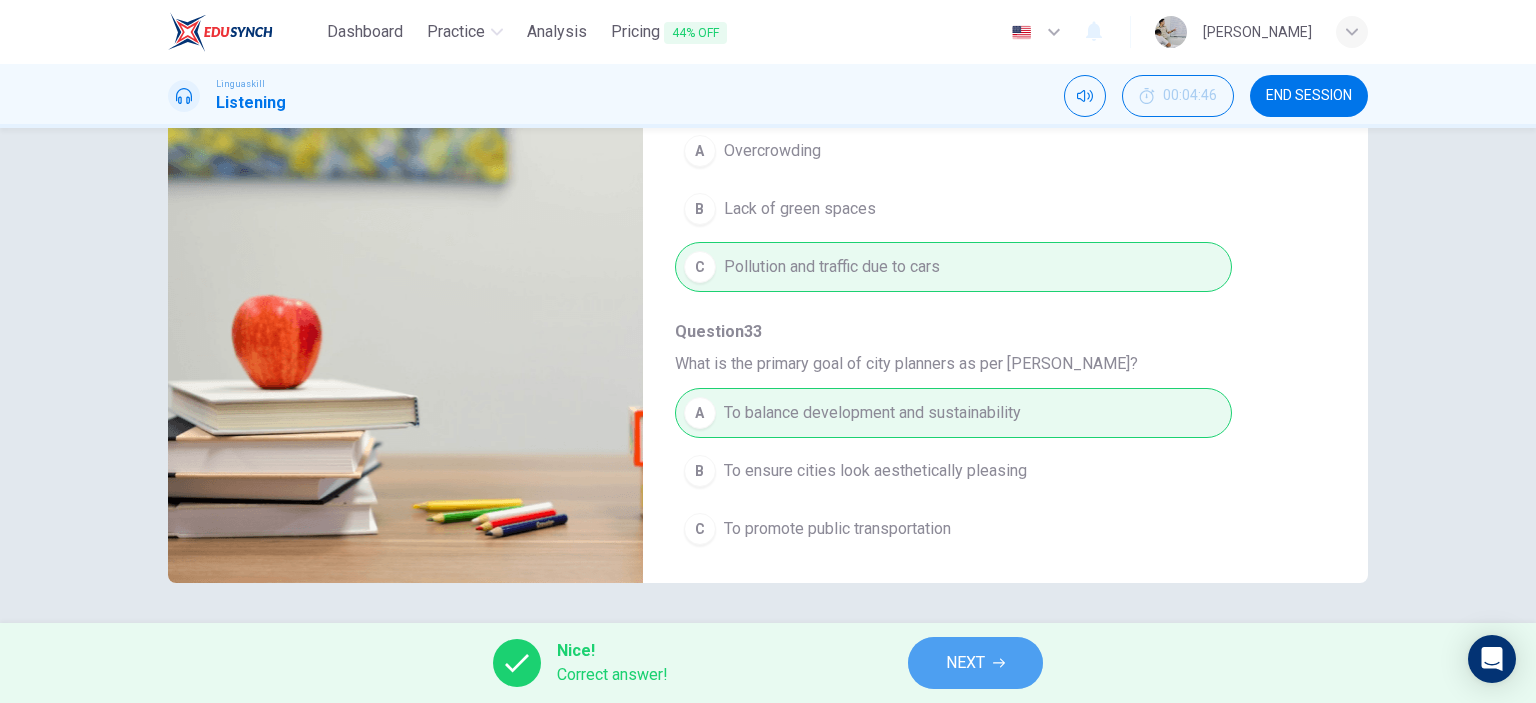 click on "NEXT" at bounding box center (965, 663) 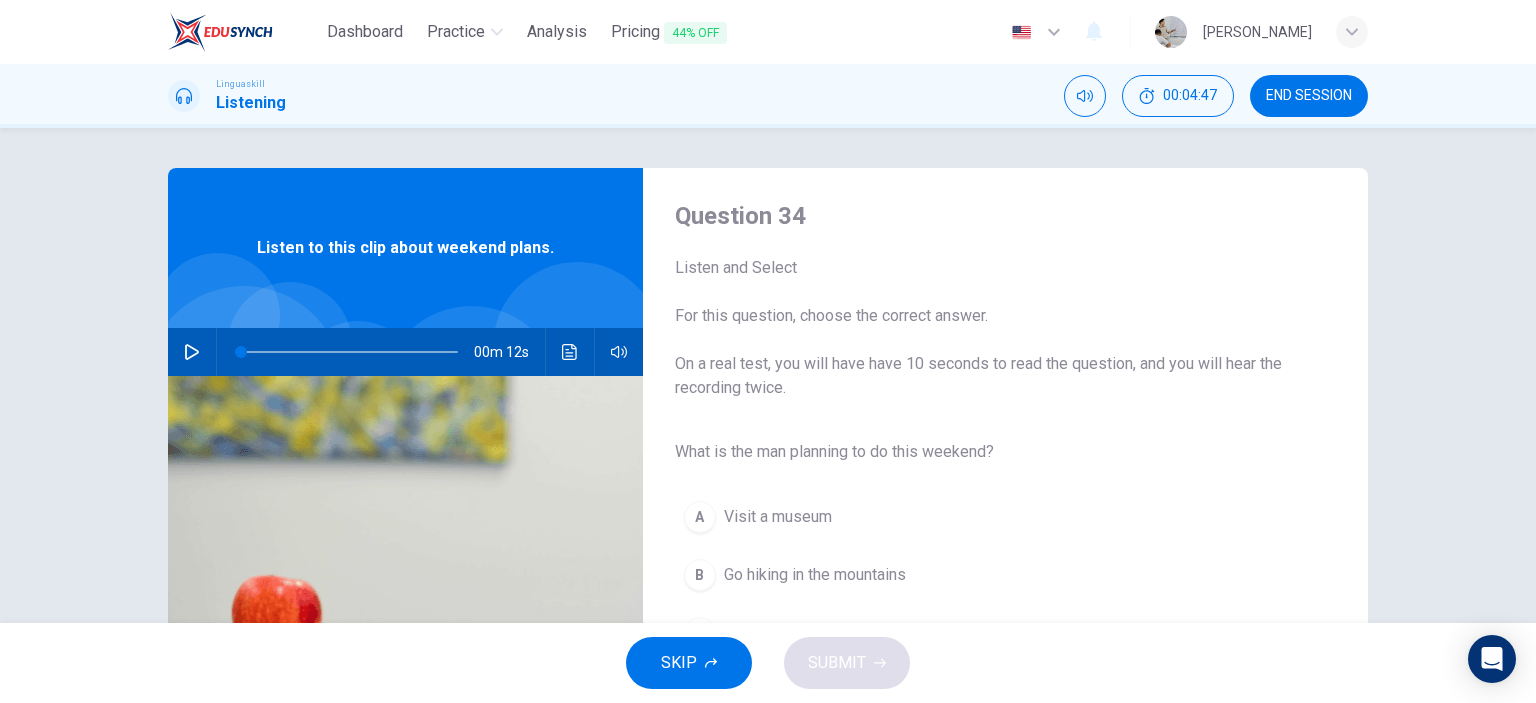scroll, scrollTop: 100, scrollLeft: 0, axis: vertical 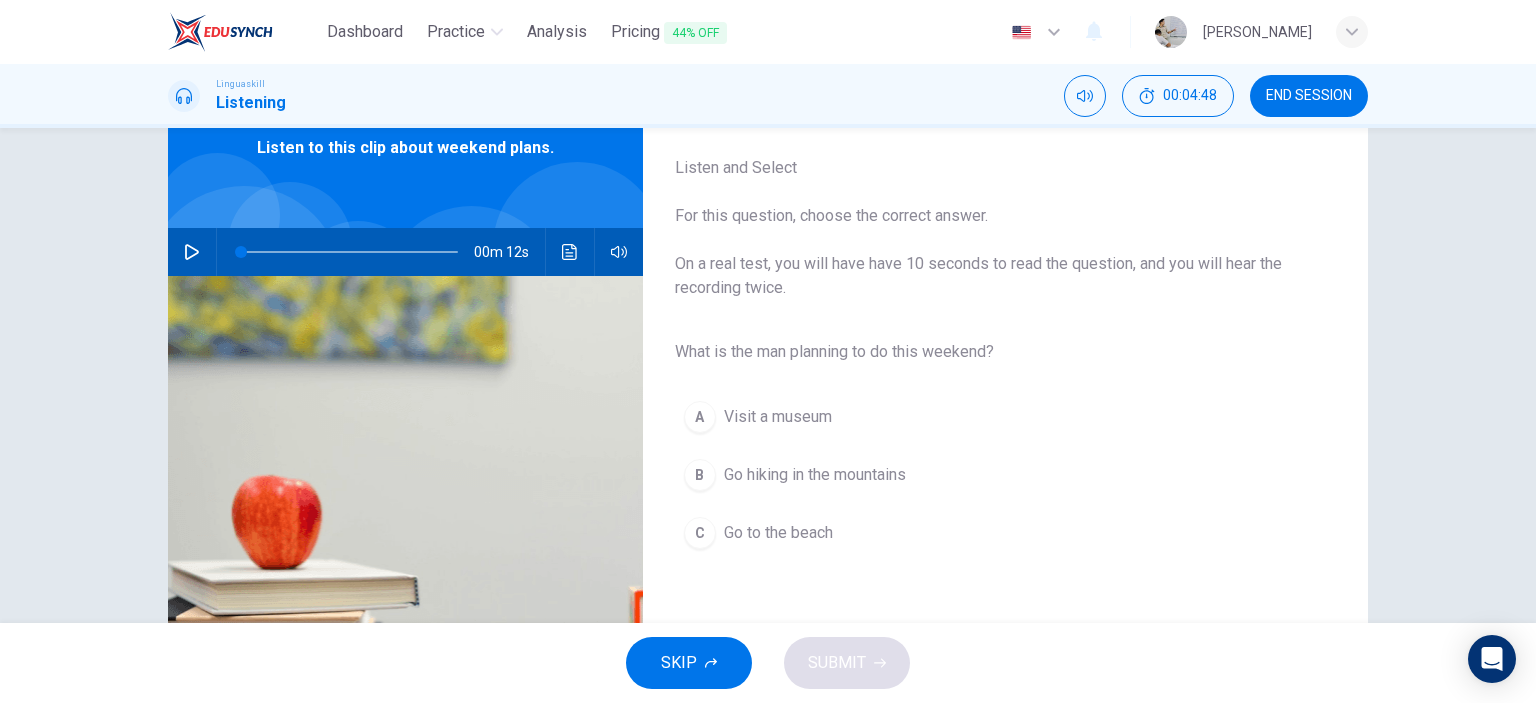 click on "Go hiking in the mountains" at bounding box center (815, 475) 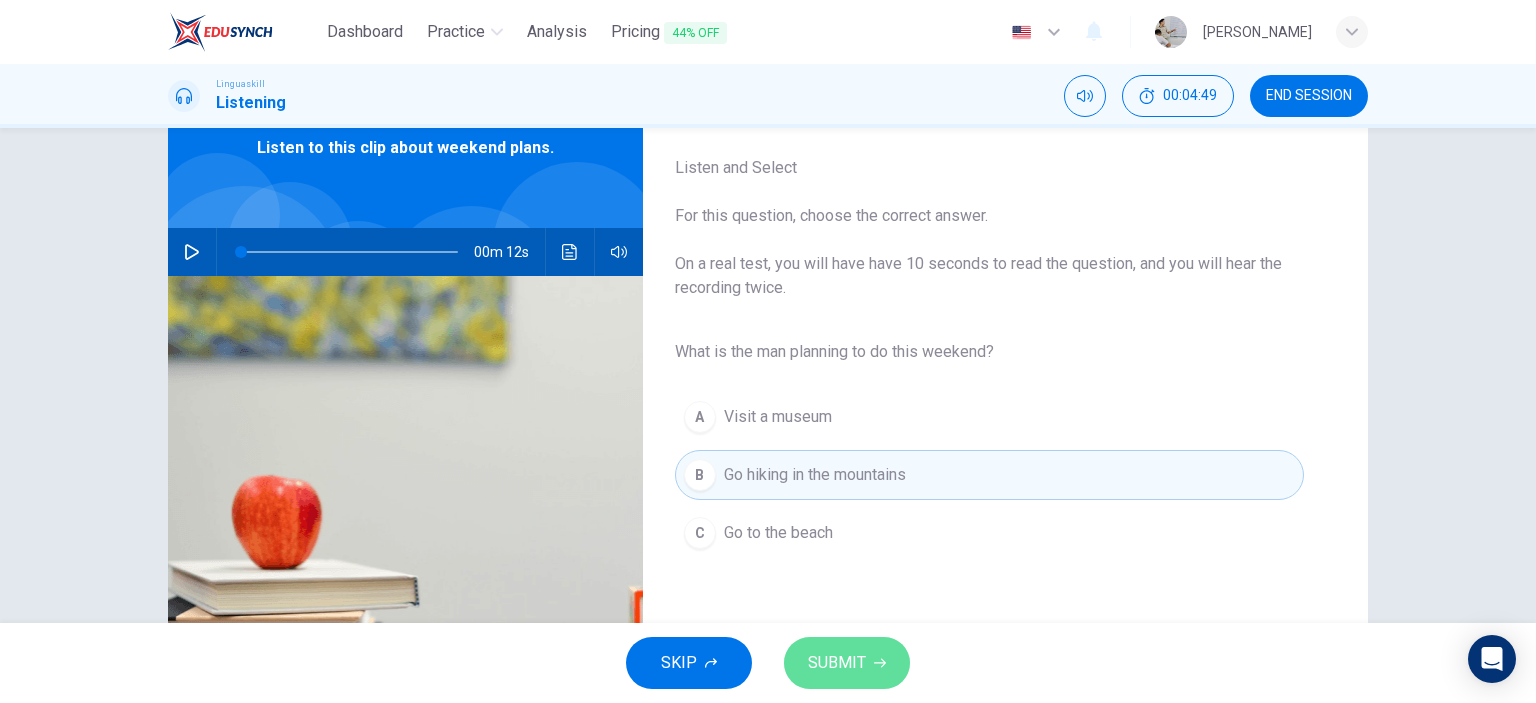 click on "SUBMIT" at bounding box center (837, 663) 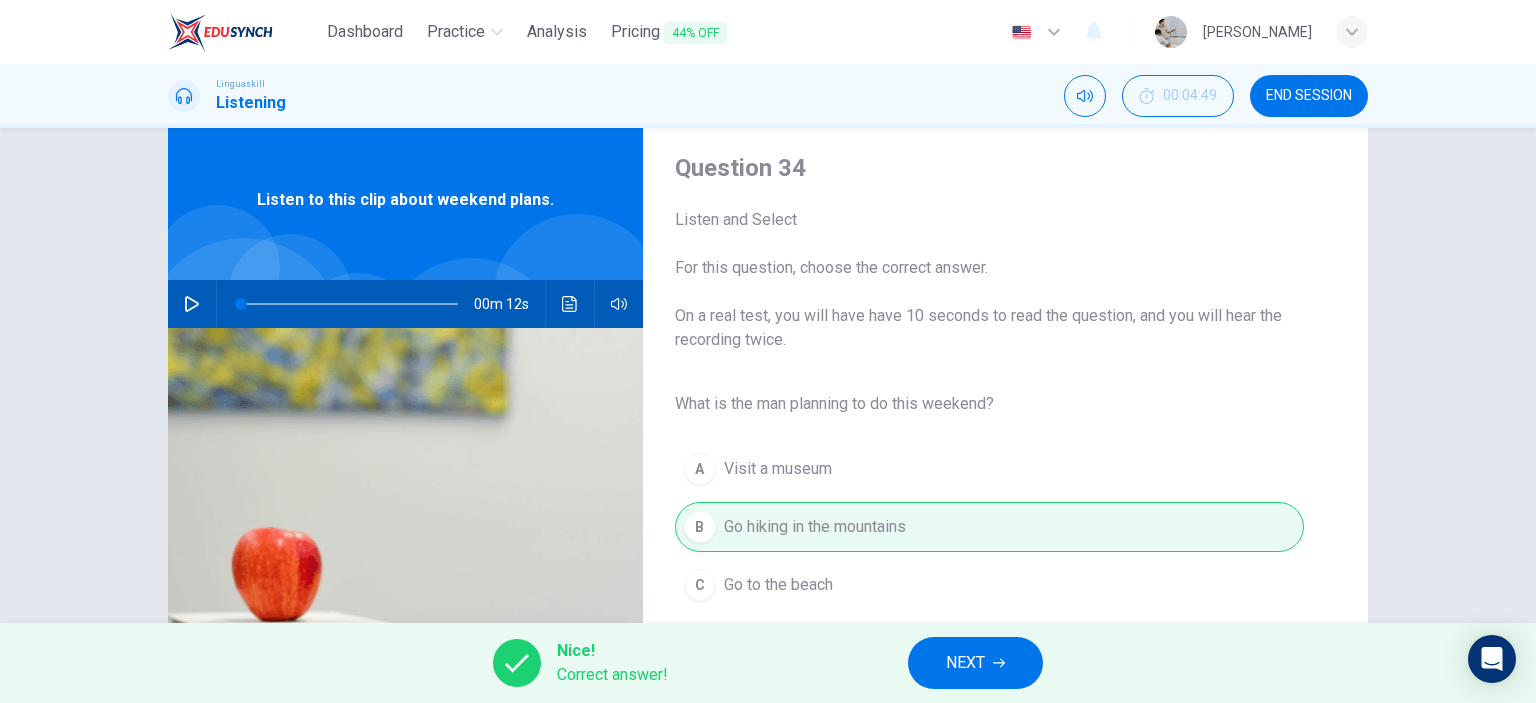 scroll, scrollTop: 0, scrollLeft: 0, axis: both 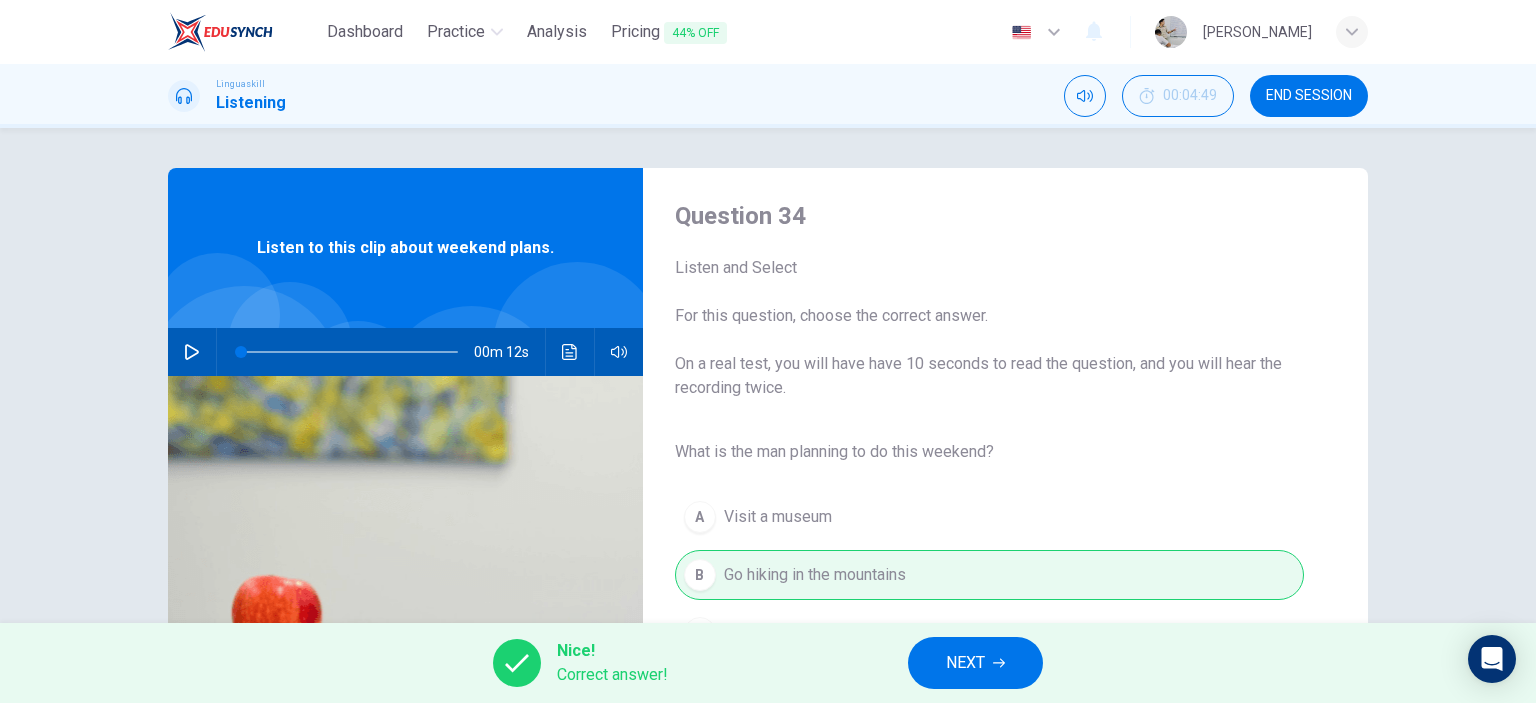 click 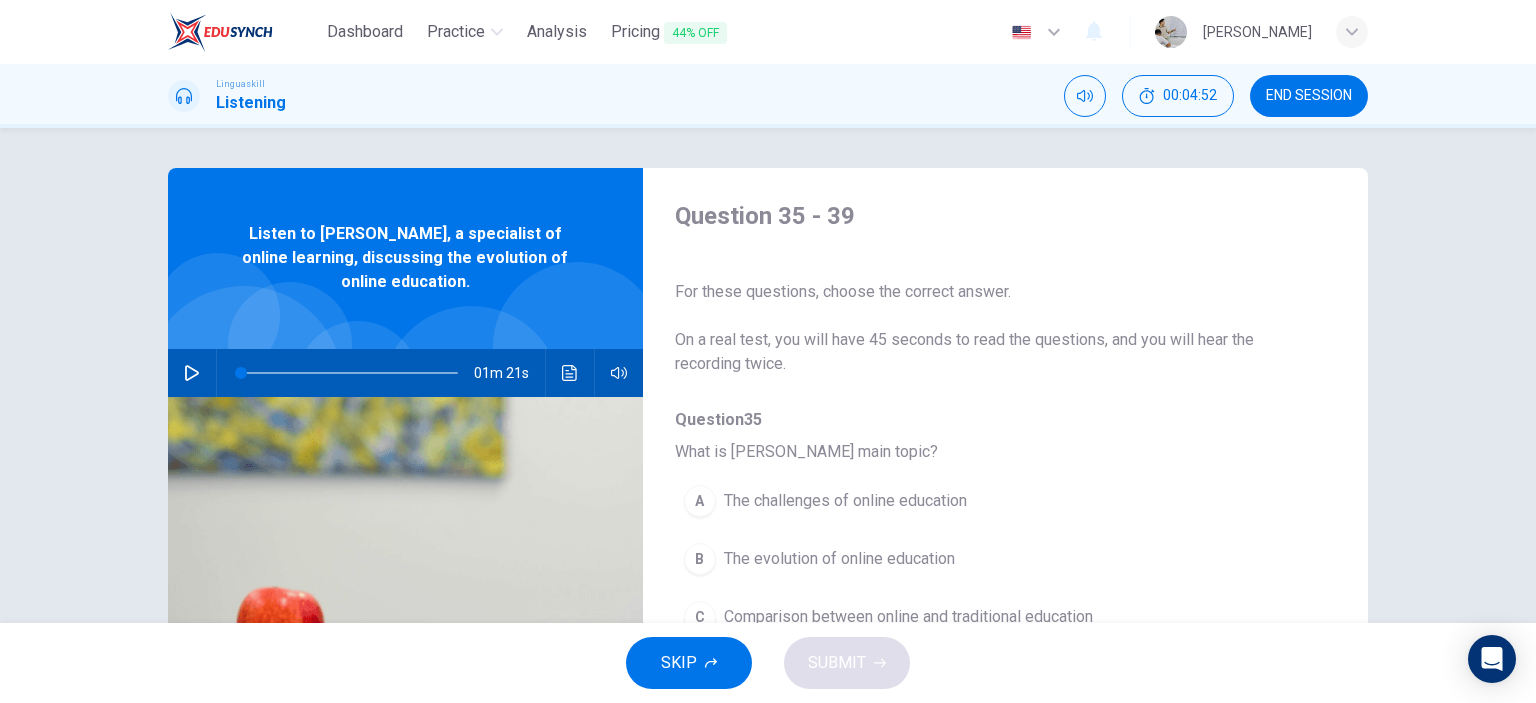 click on "The evolution of online education" at bounding box center (839, 559) 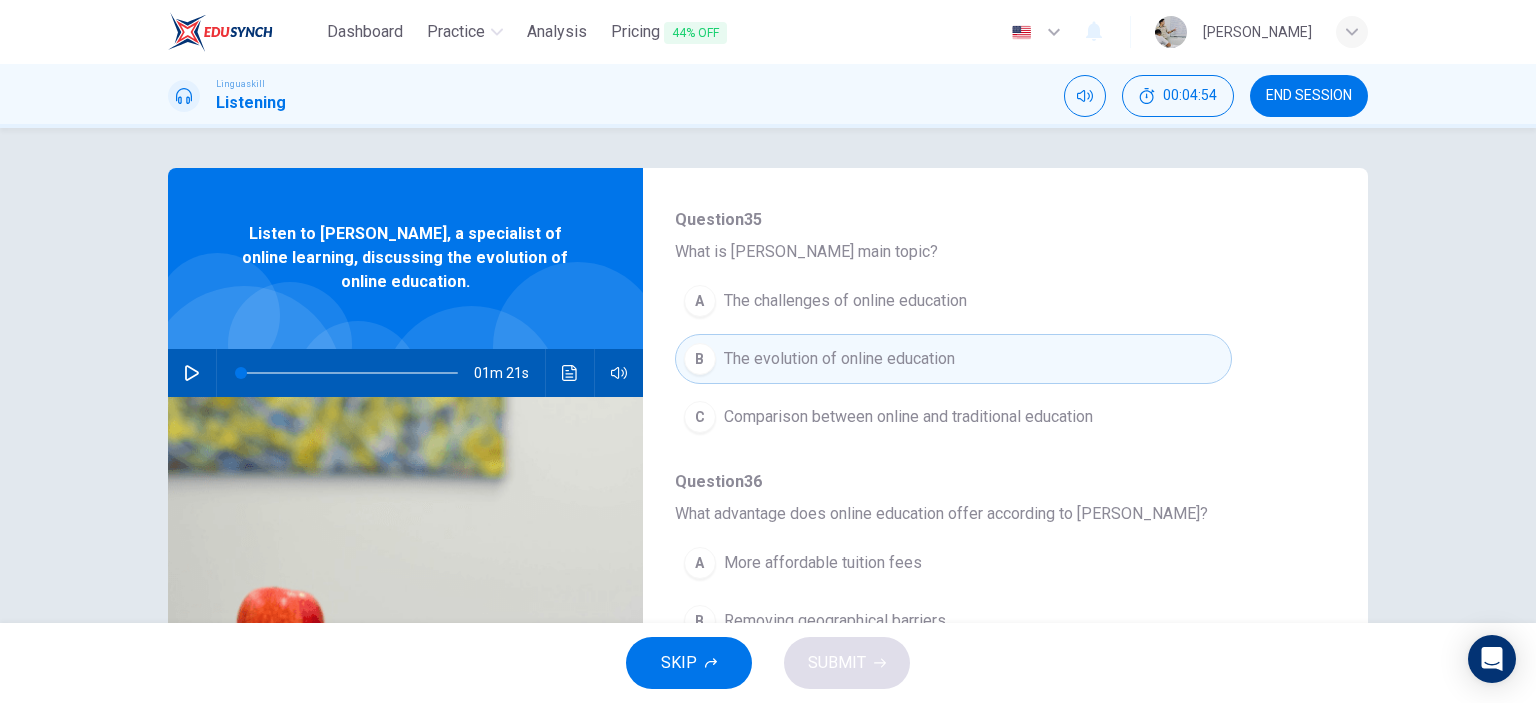 scroll, scrollTop: 300, scrollLeft: 0, axis: vertical 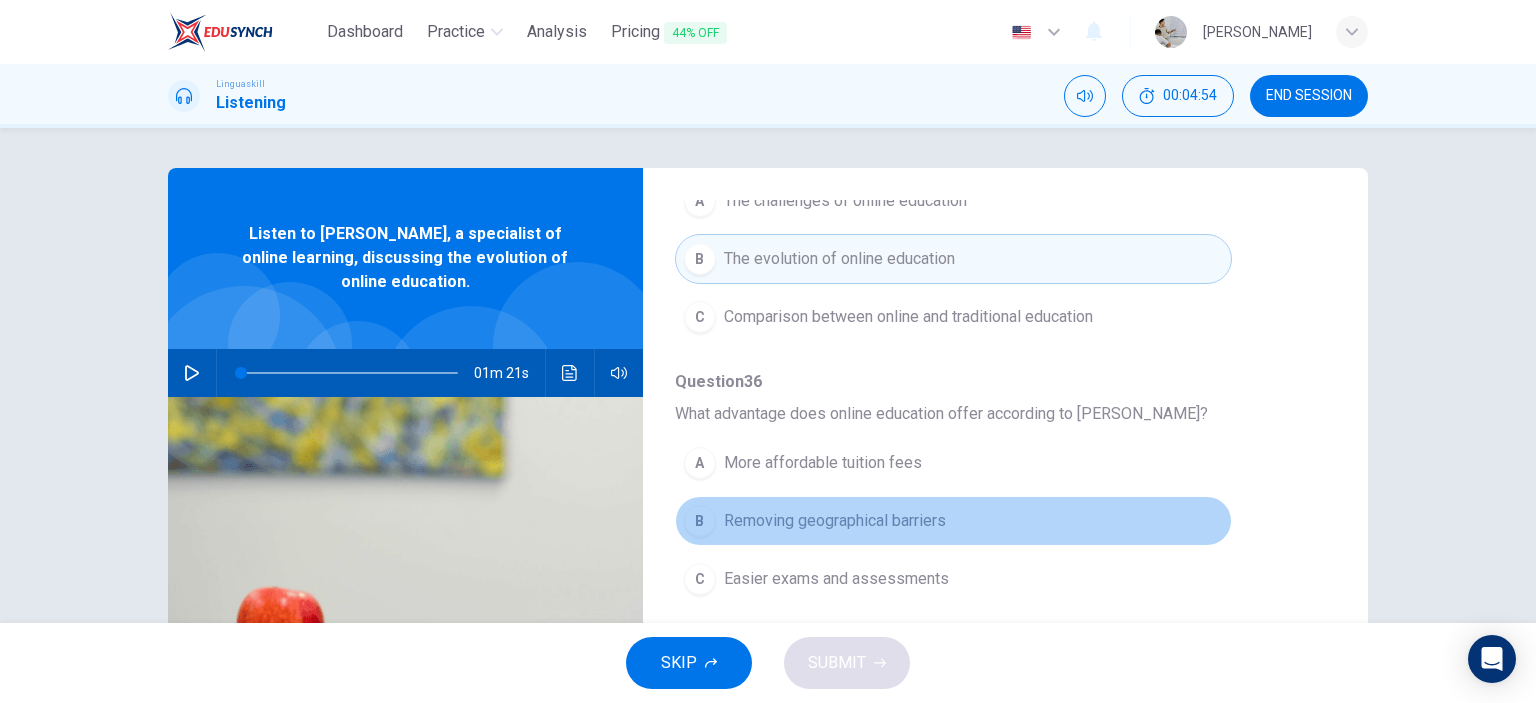 click on "B Removing geographical barriers" at bounding box center [953, 521] 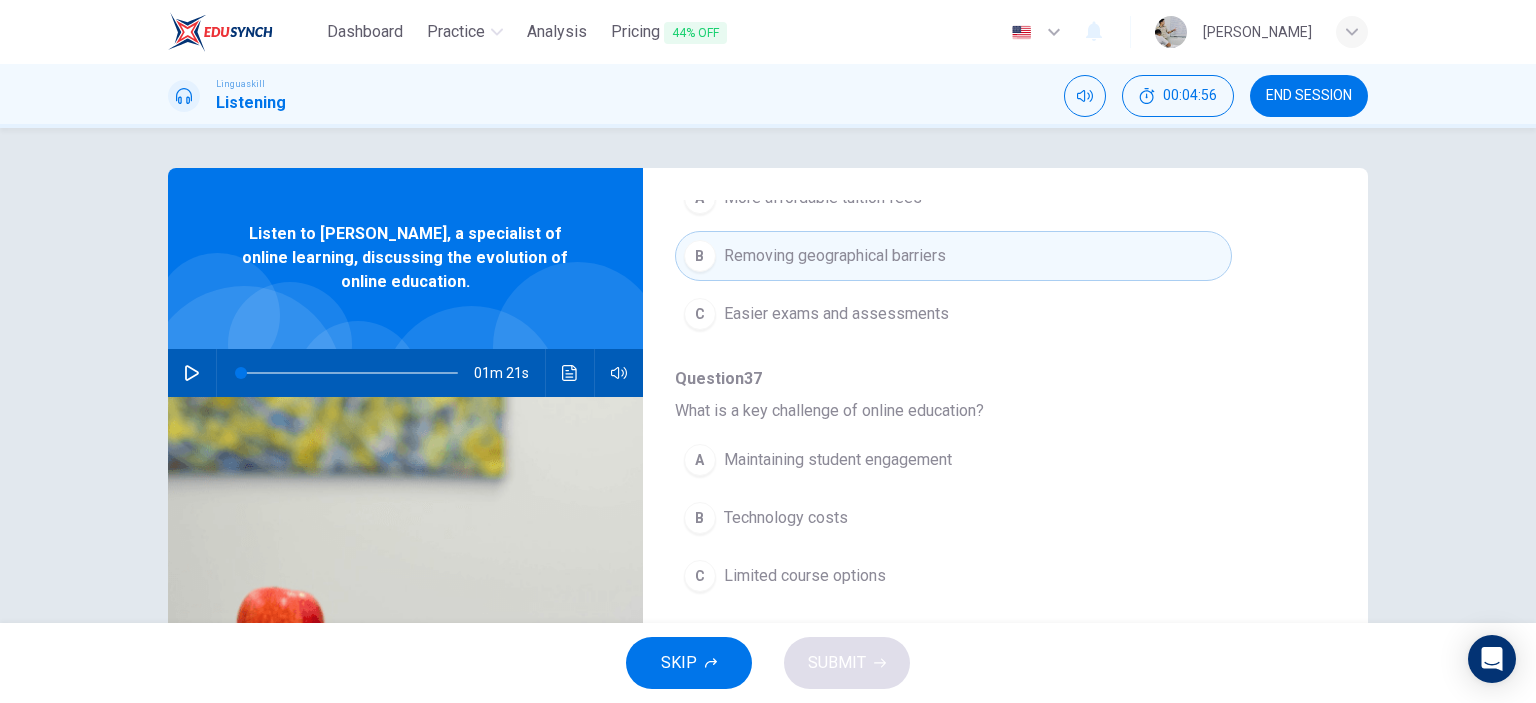scroll, scrollTop: 600, scrollLeft: 0, axis: vertical 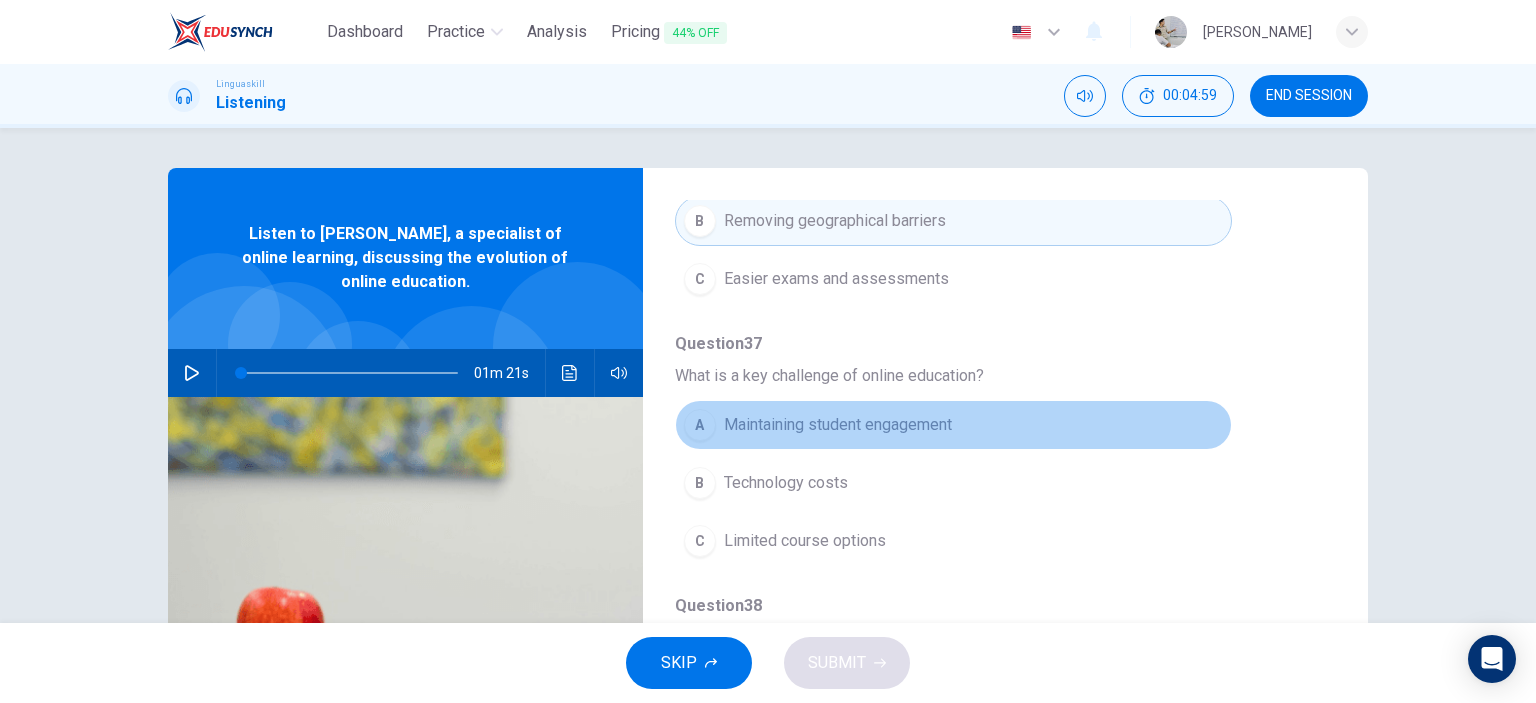 click on "A Maintaining student engagement" at bounding box center [953, 425] 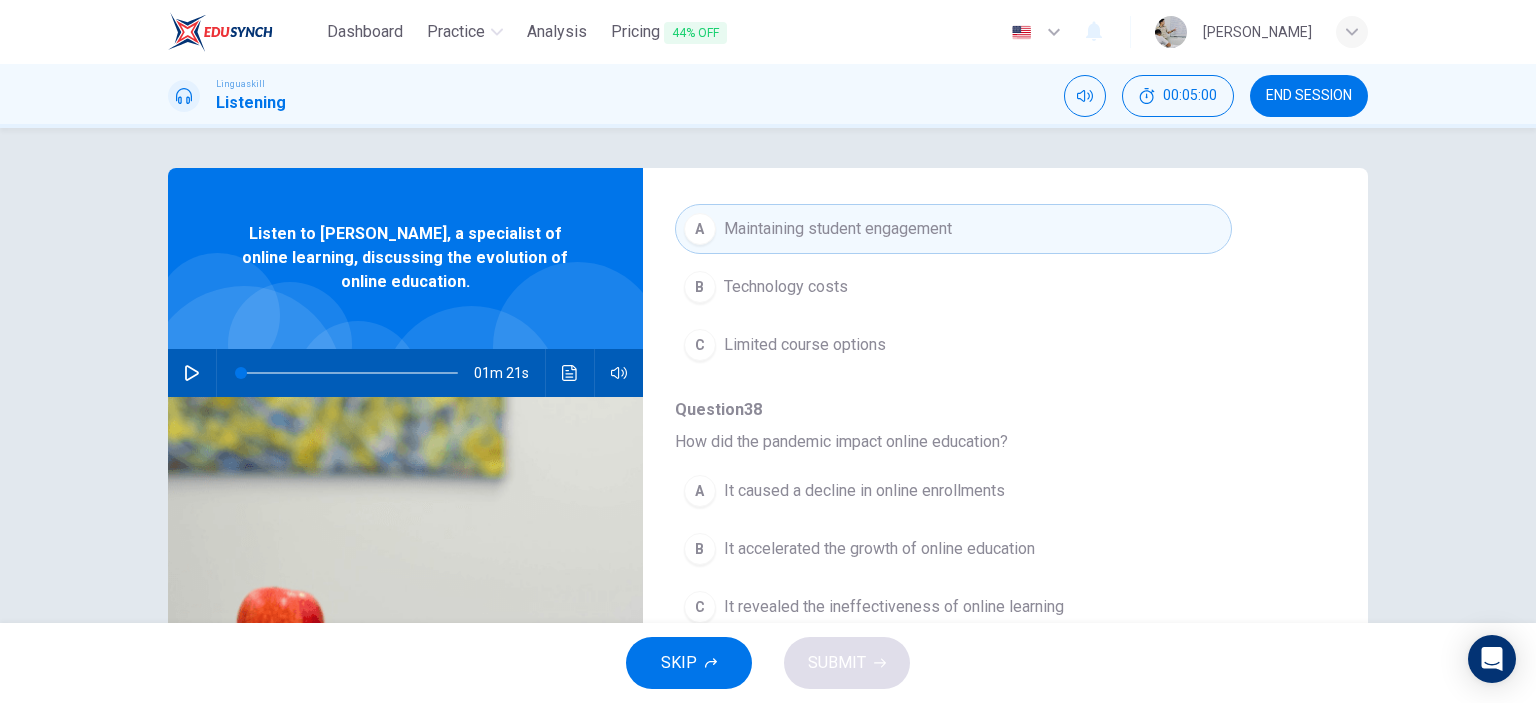 scroll, scrollTop: 800, scrollLeft: 0, axis: vertical 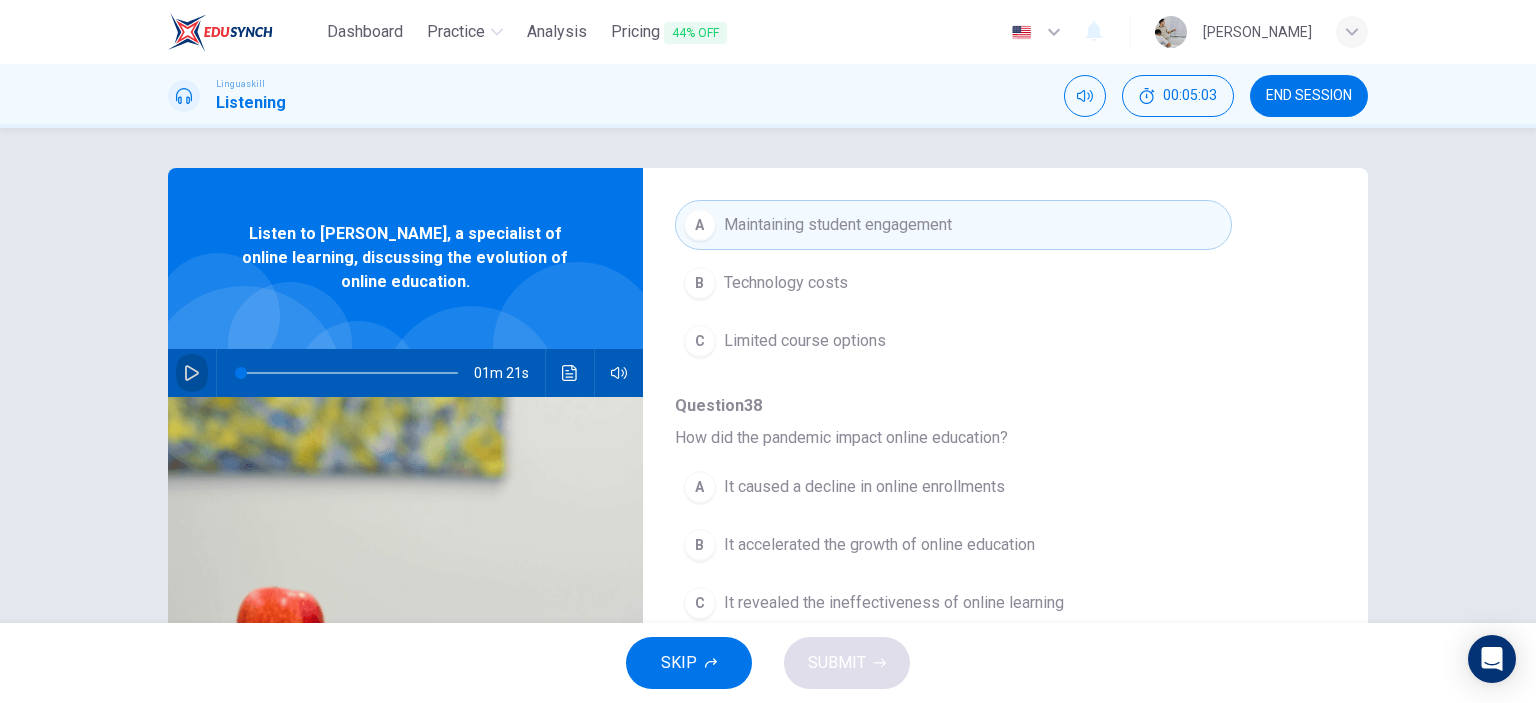 click 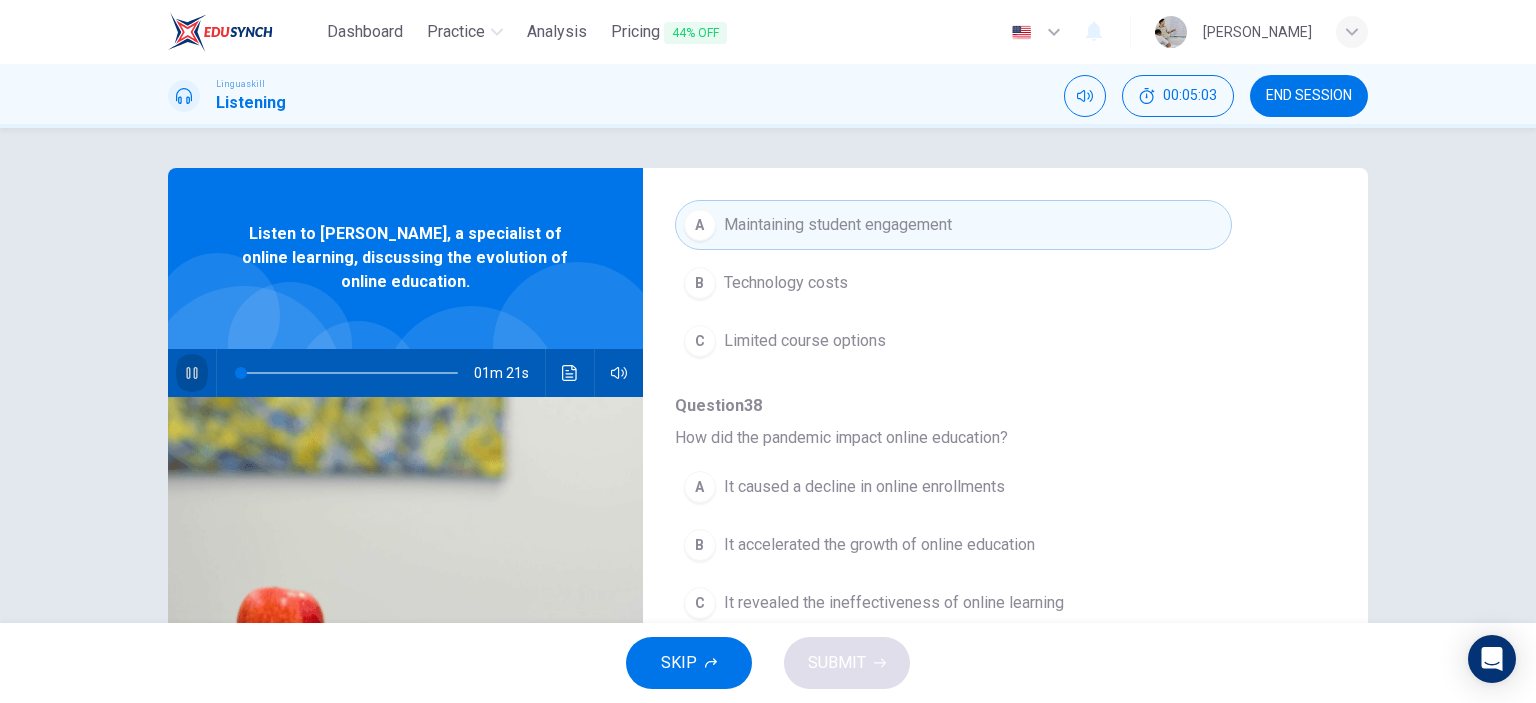 click 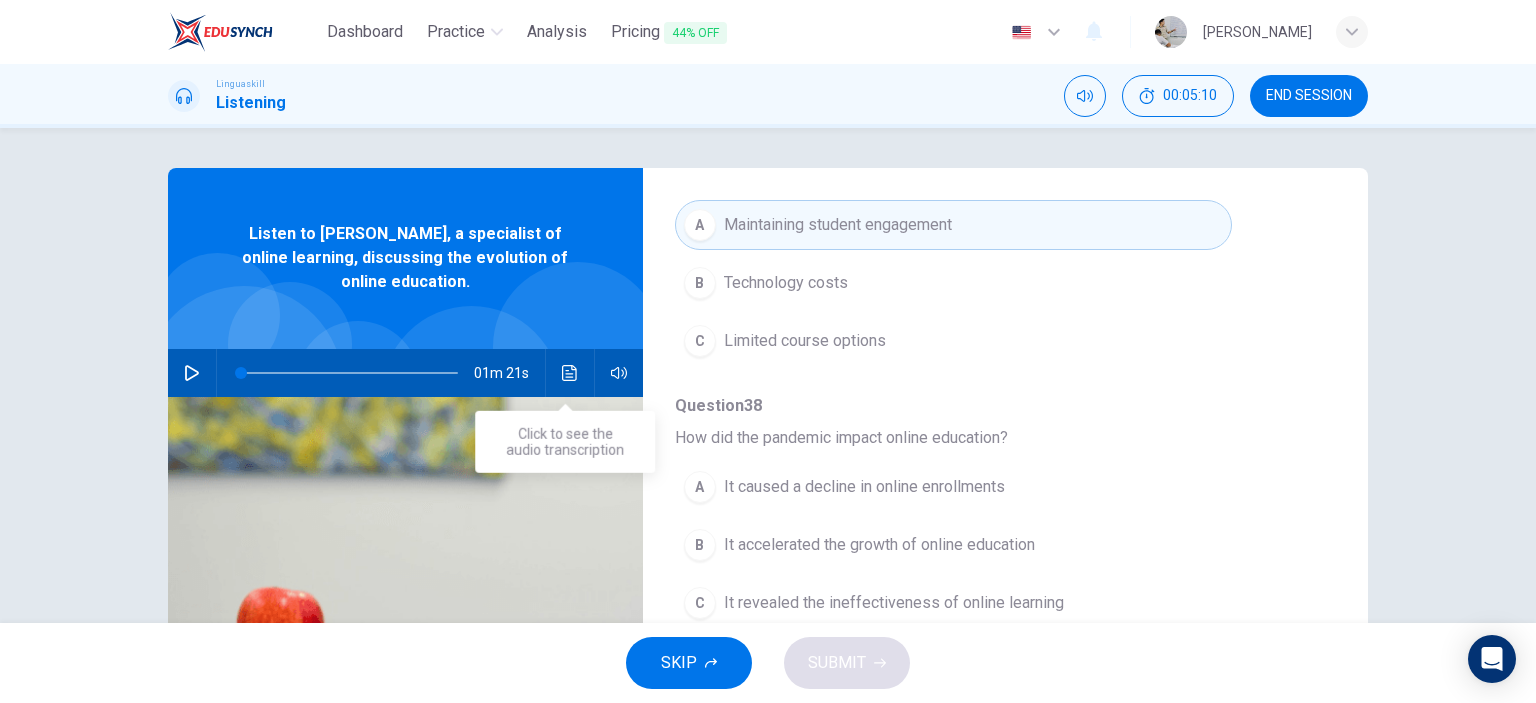 click 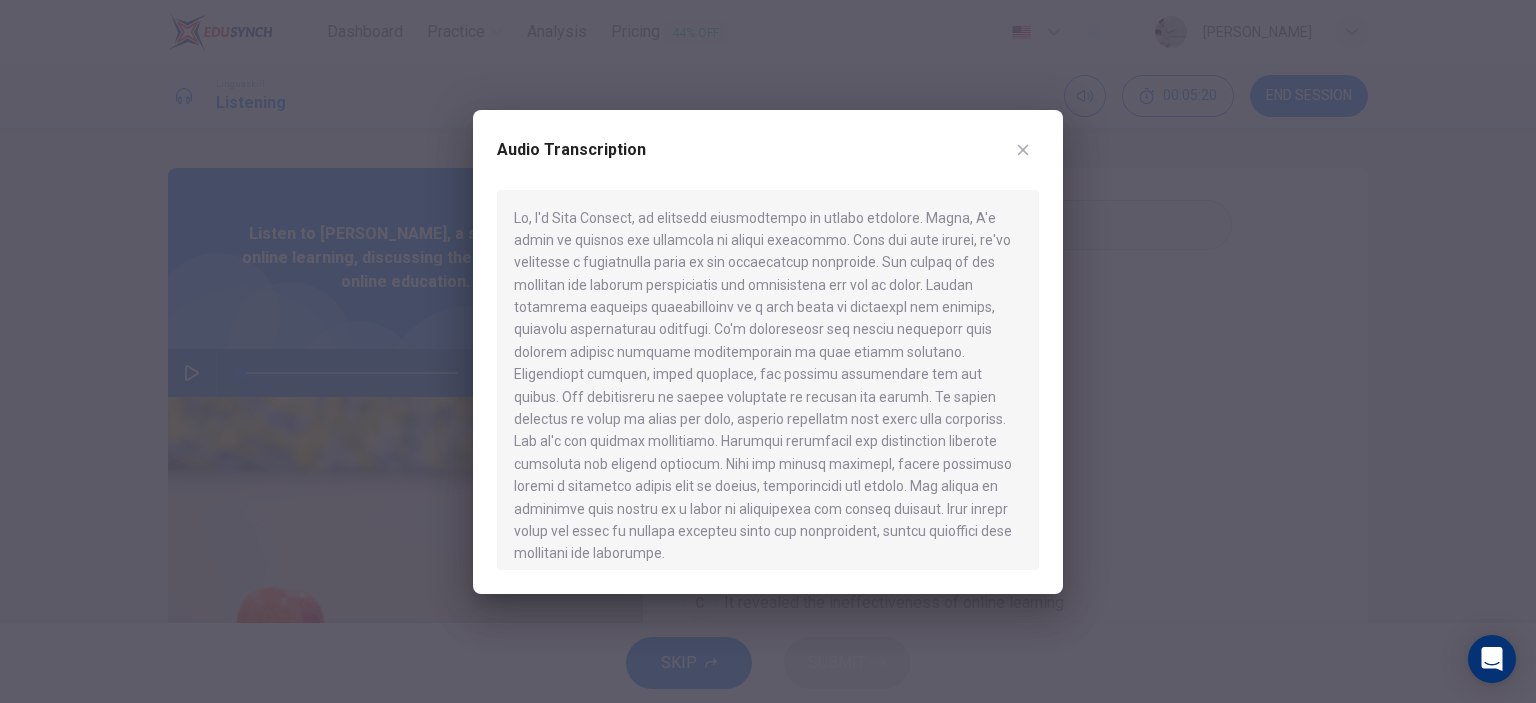 drag, startPoint x: 601, startPoint y: 378, endPoint x: 917, endPoint y: 378, distance: 316 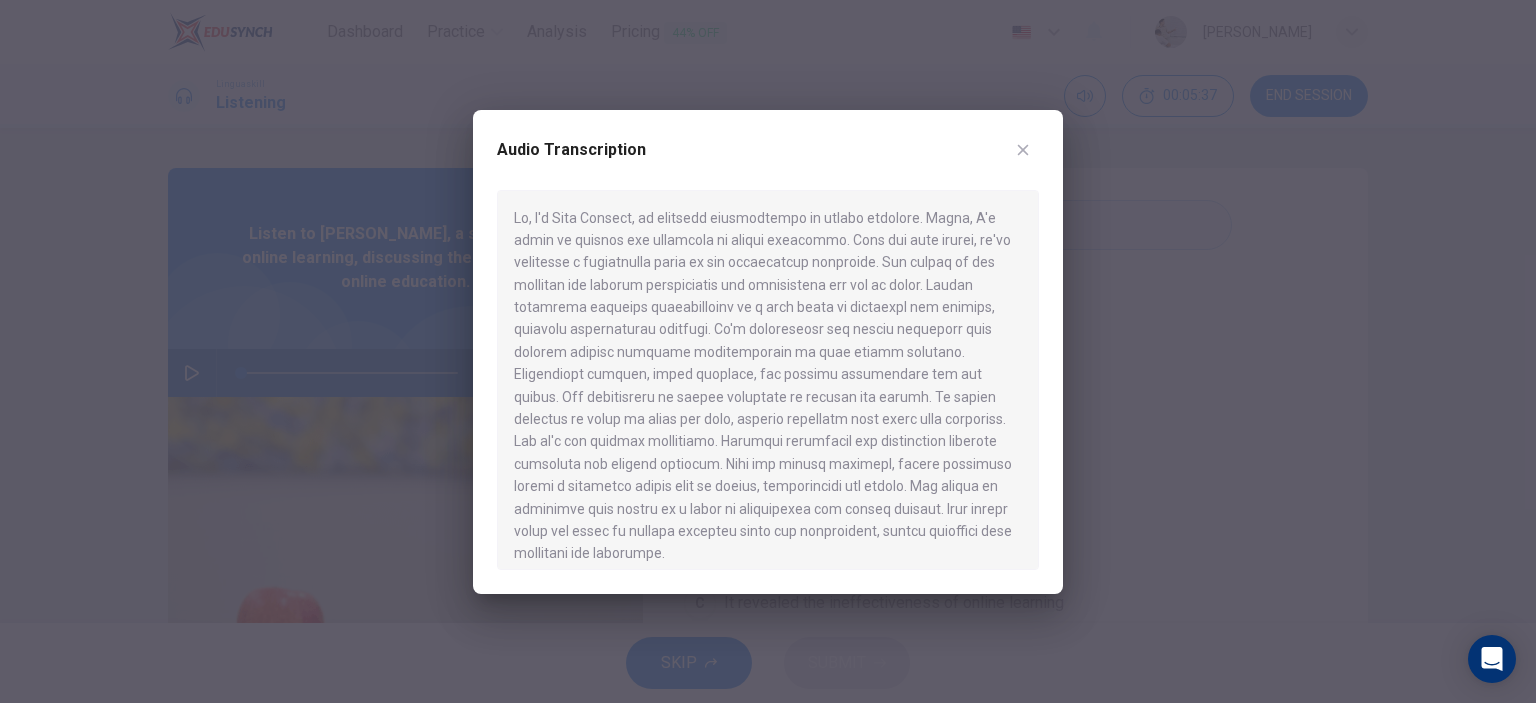 click at bounding box center (1023, 150) 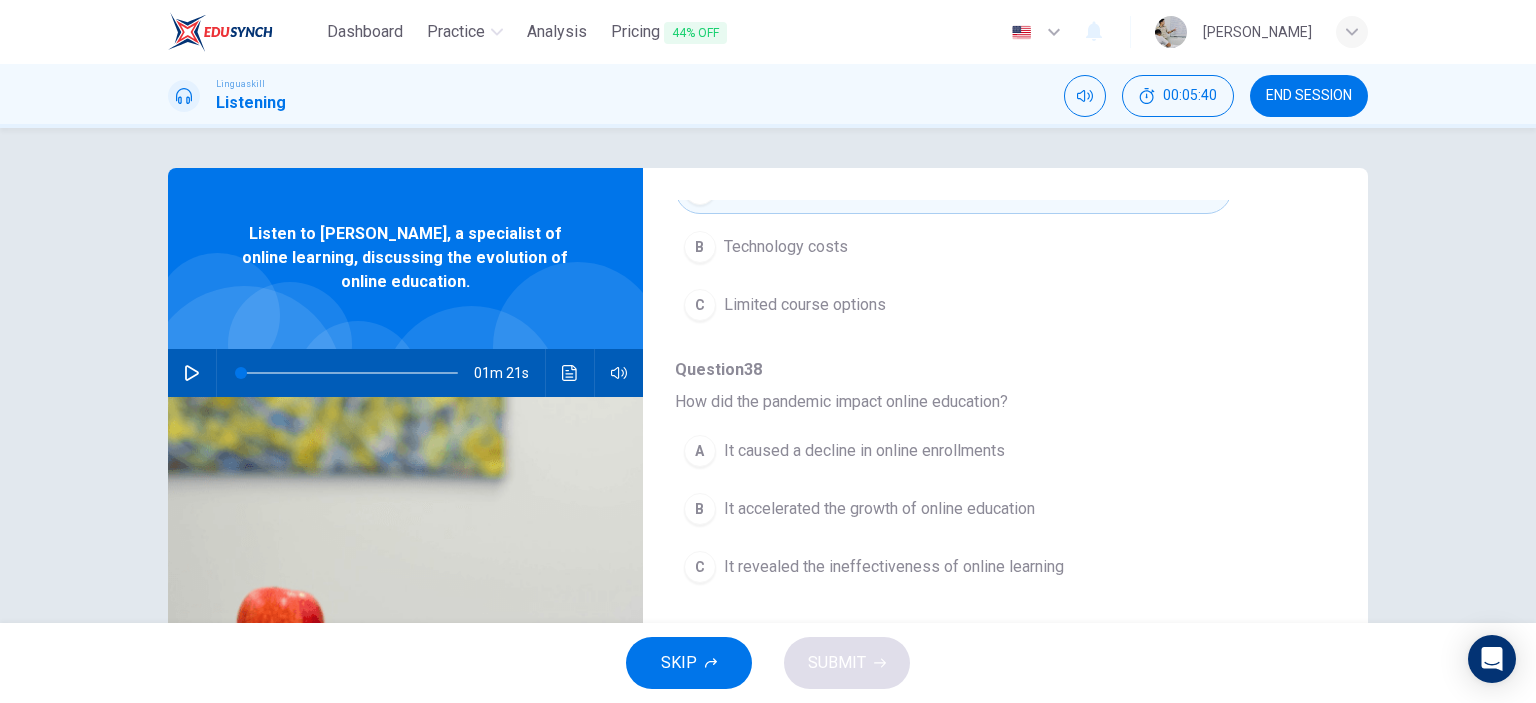 scroll, scrollTop: 856, scrollLeft: 0, axis: vertical 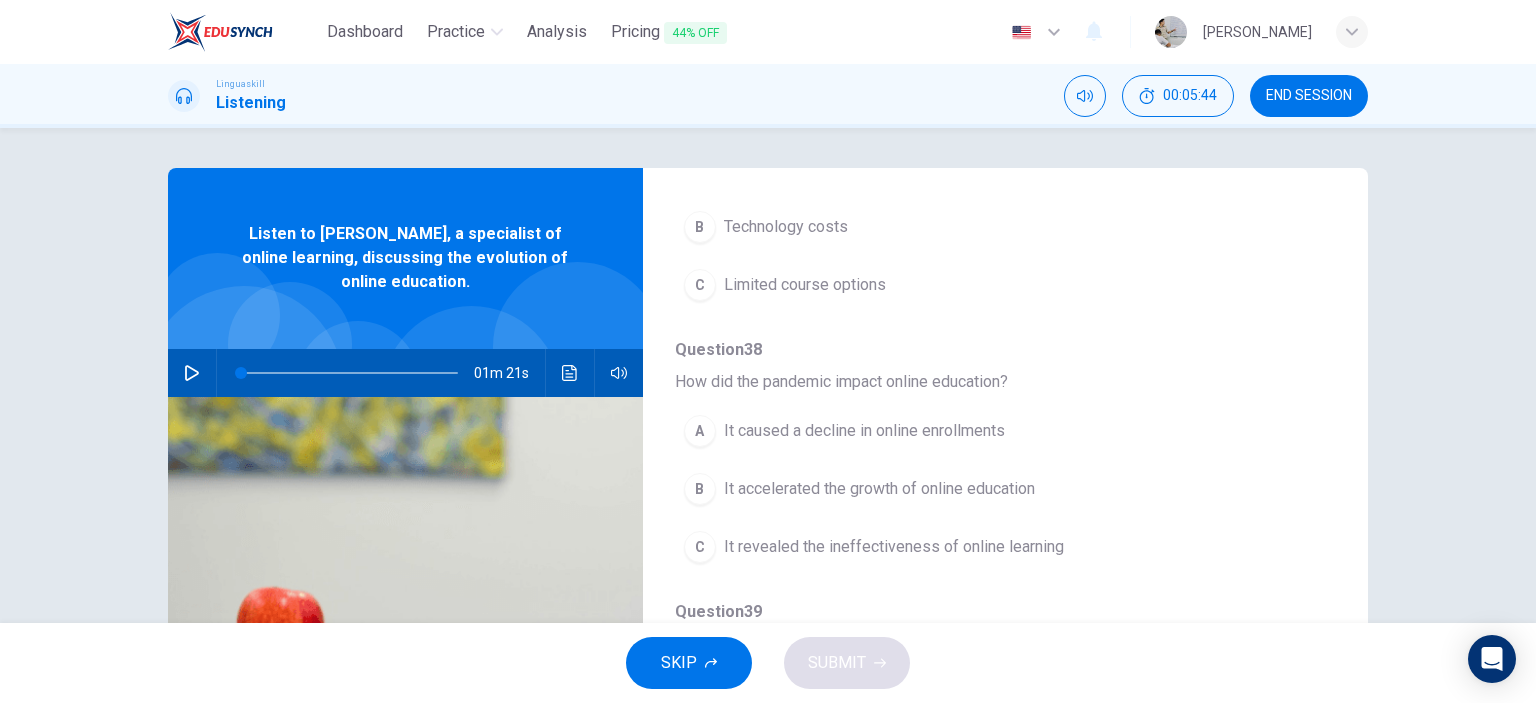 click 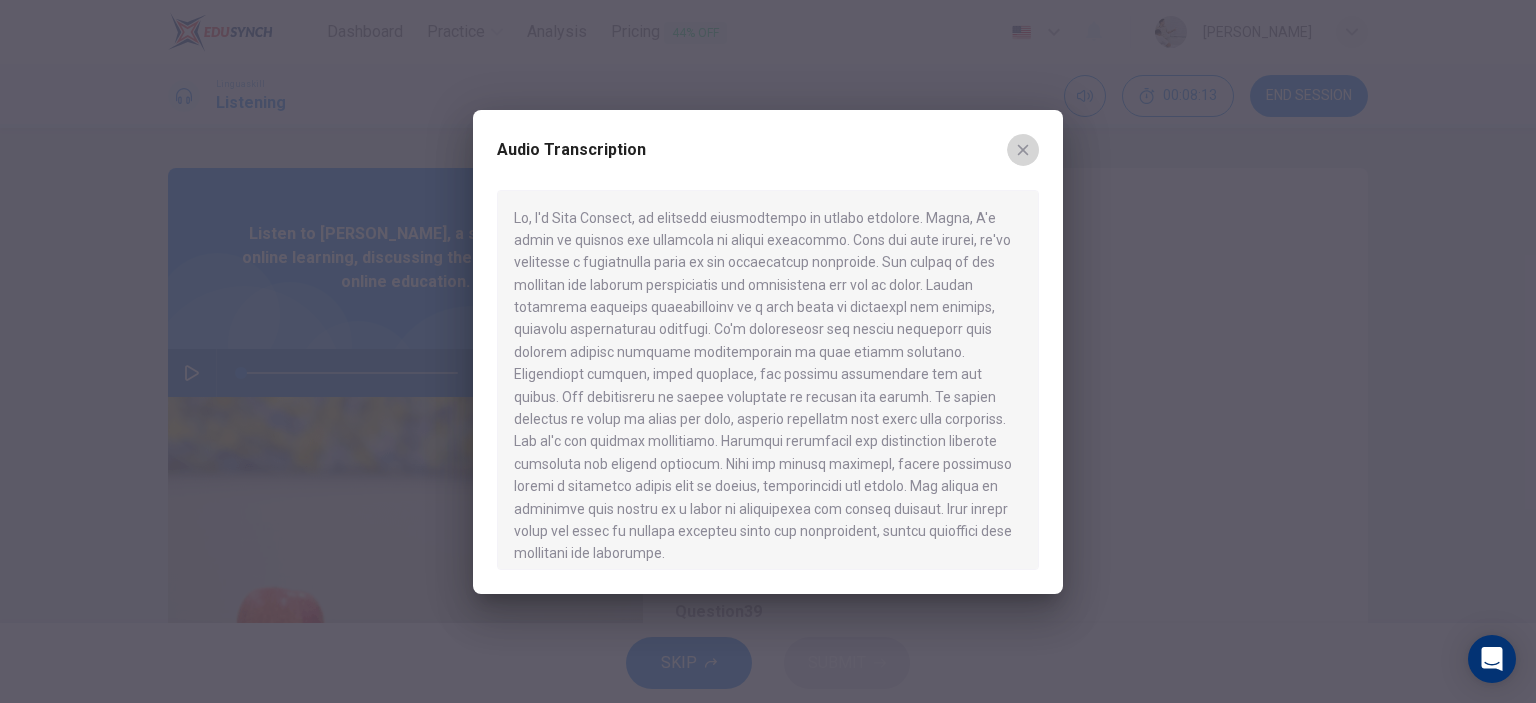 click 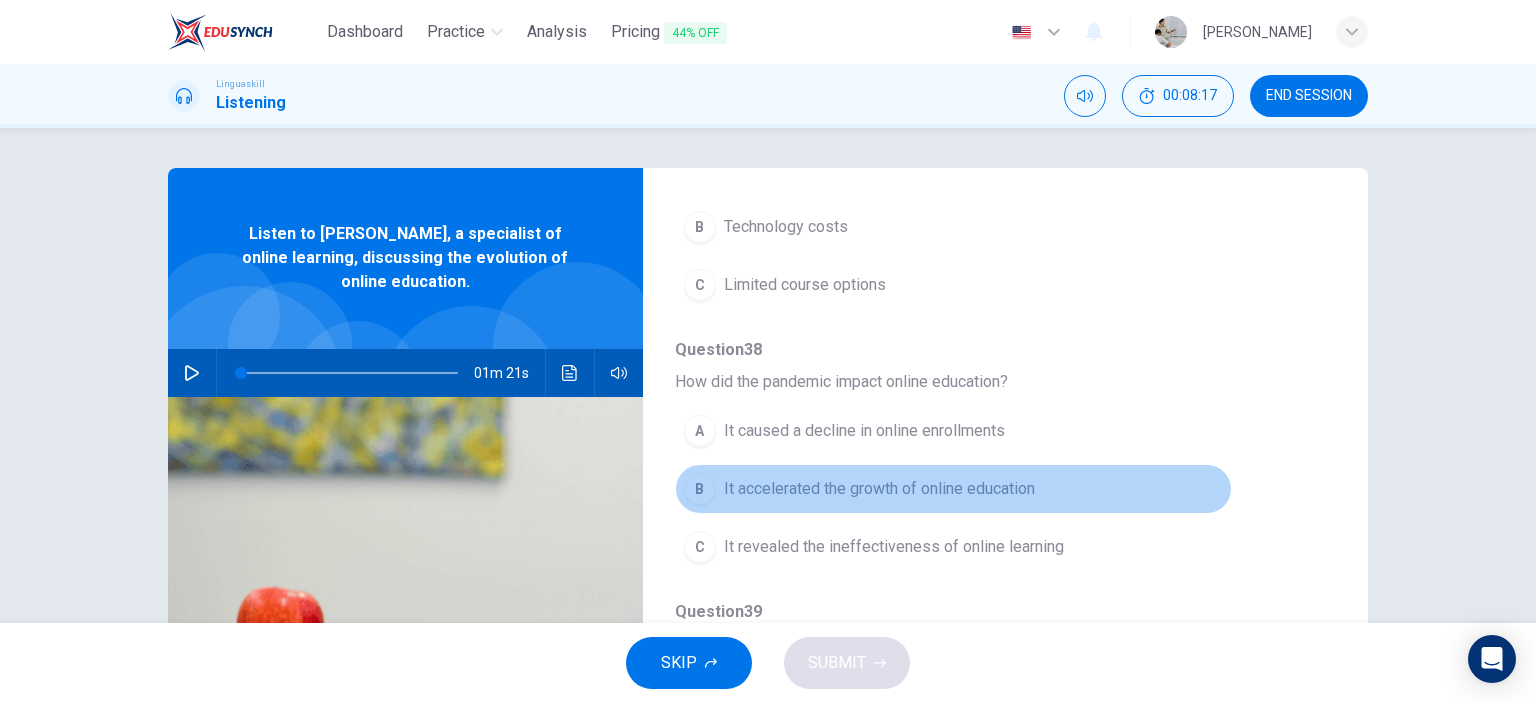 click on "It accelerated the growth of online education" at bounding box center [879, 489] 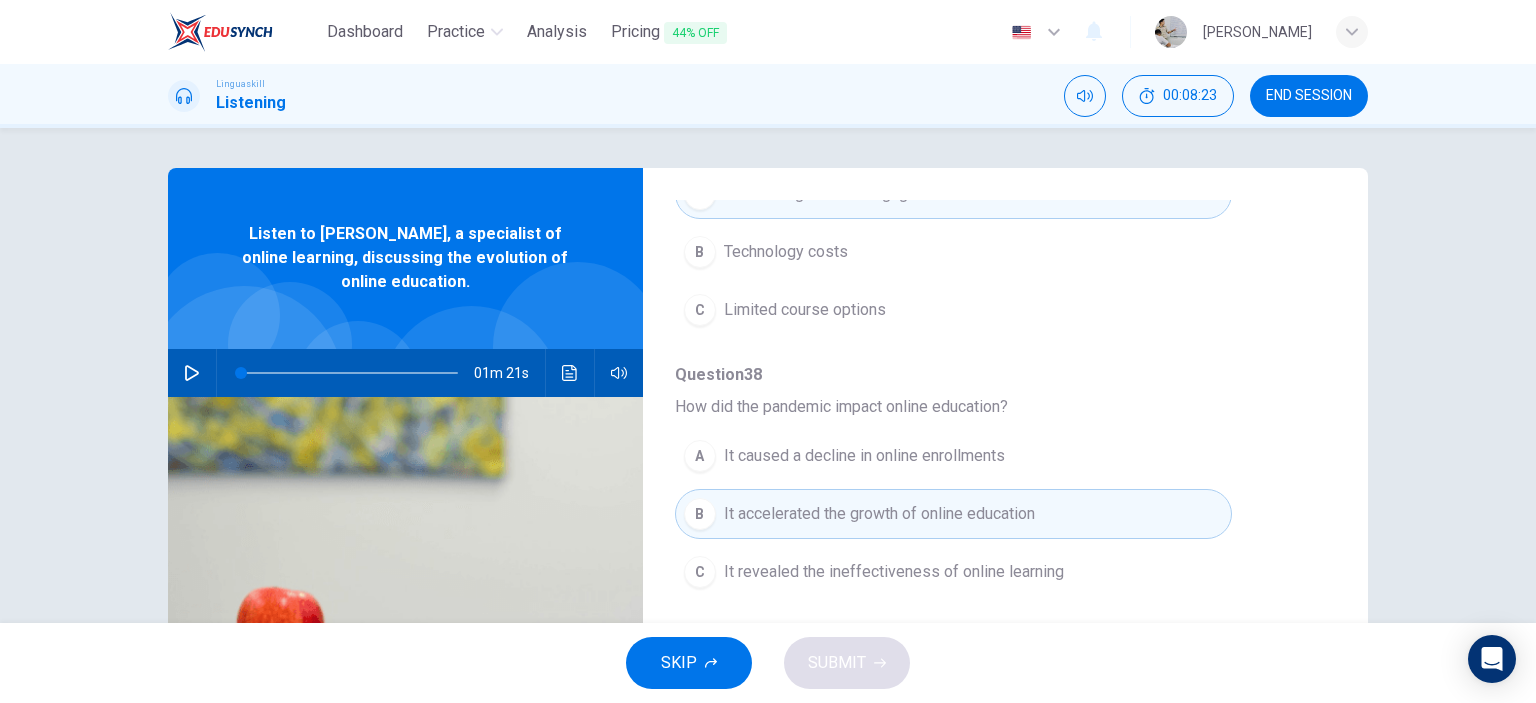 scroll, scrollTop: 856, scrollLeft: 0, axis: vertical 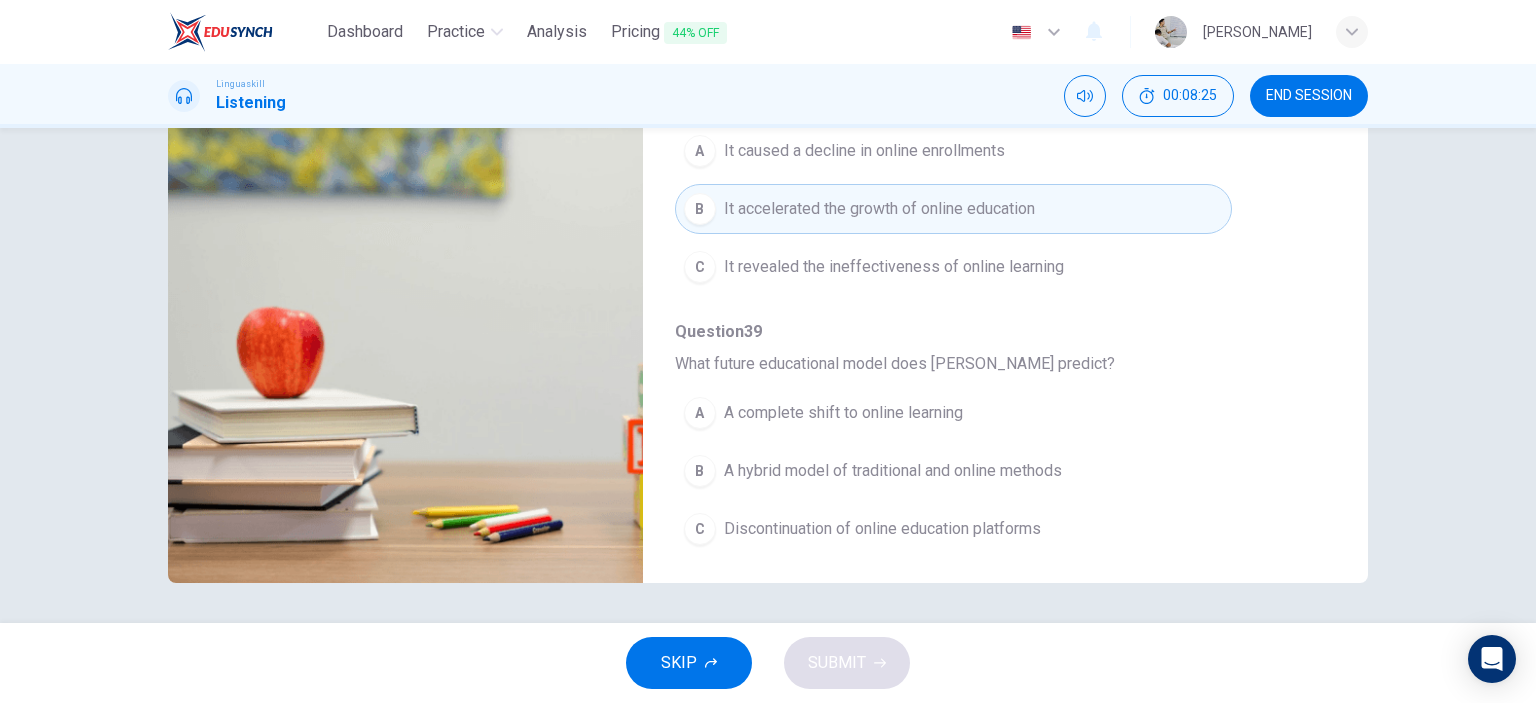 click on "A hybrid model of traditional and online methods" at bounding box center [893, 471] 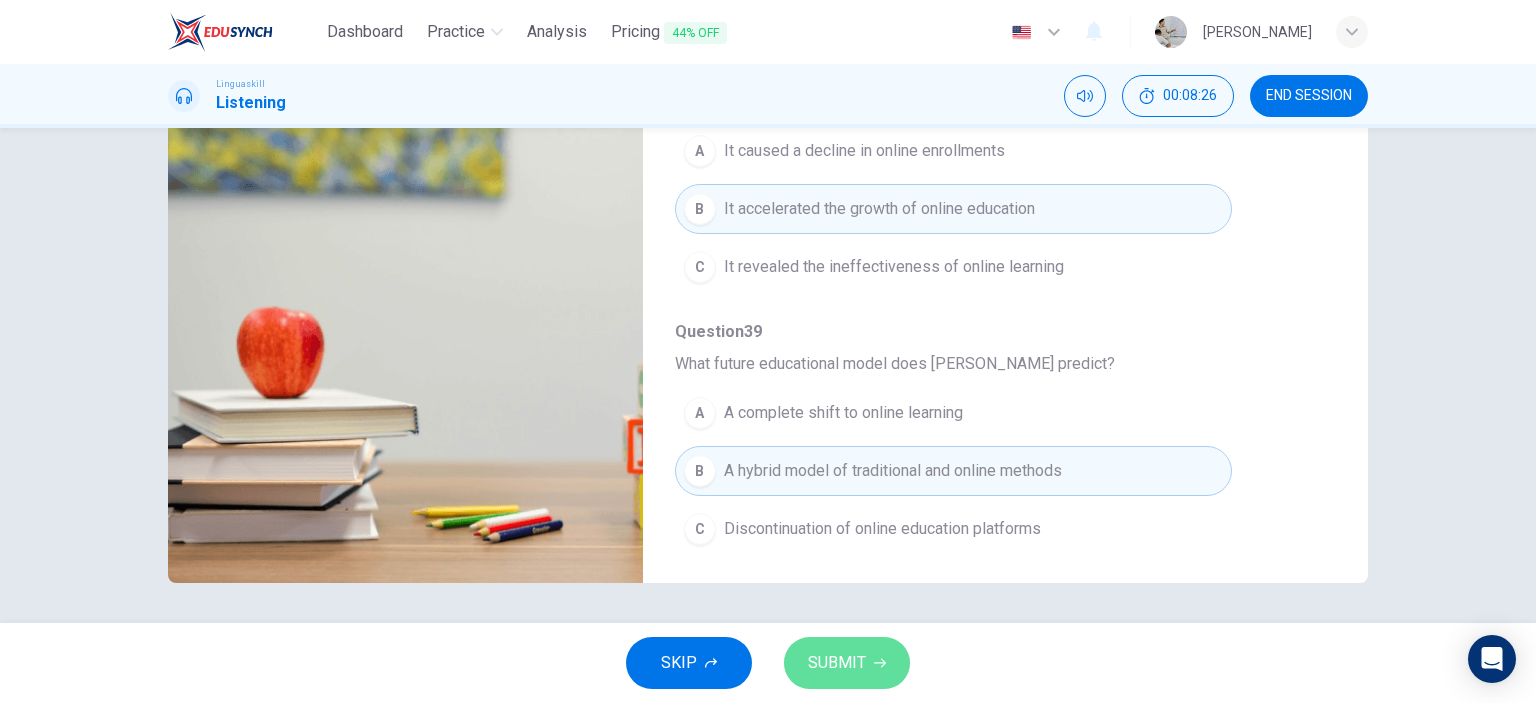 click on "SUBMIT" at bounding box center [847, 663] 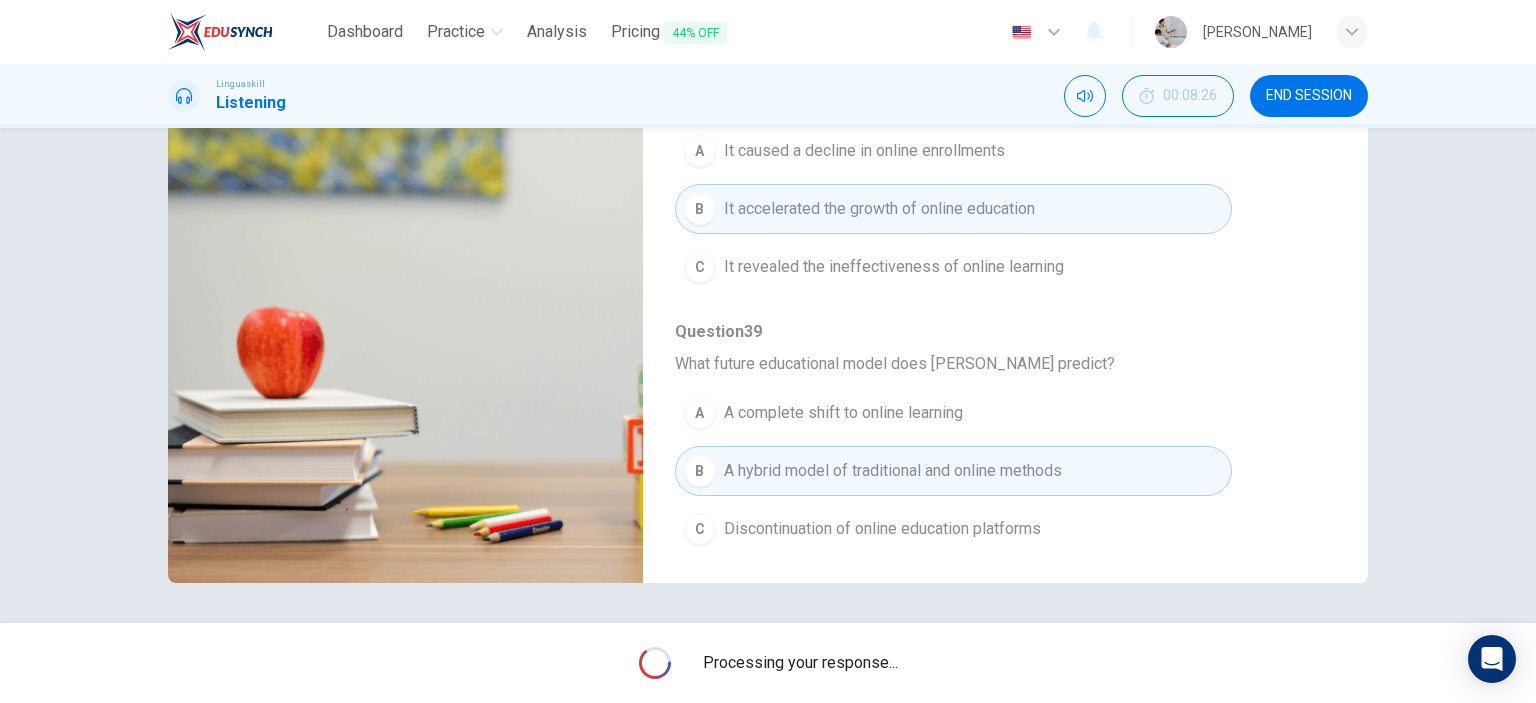 type on "0" 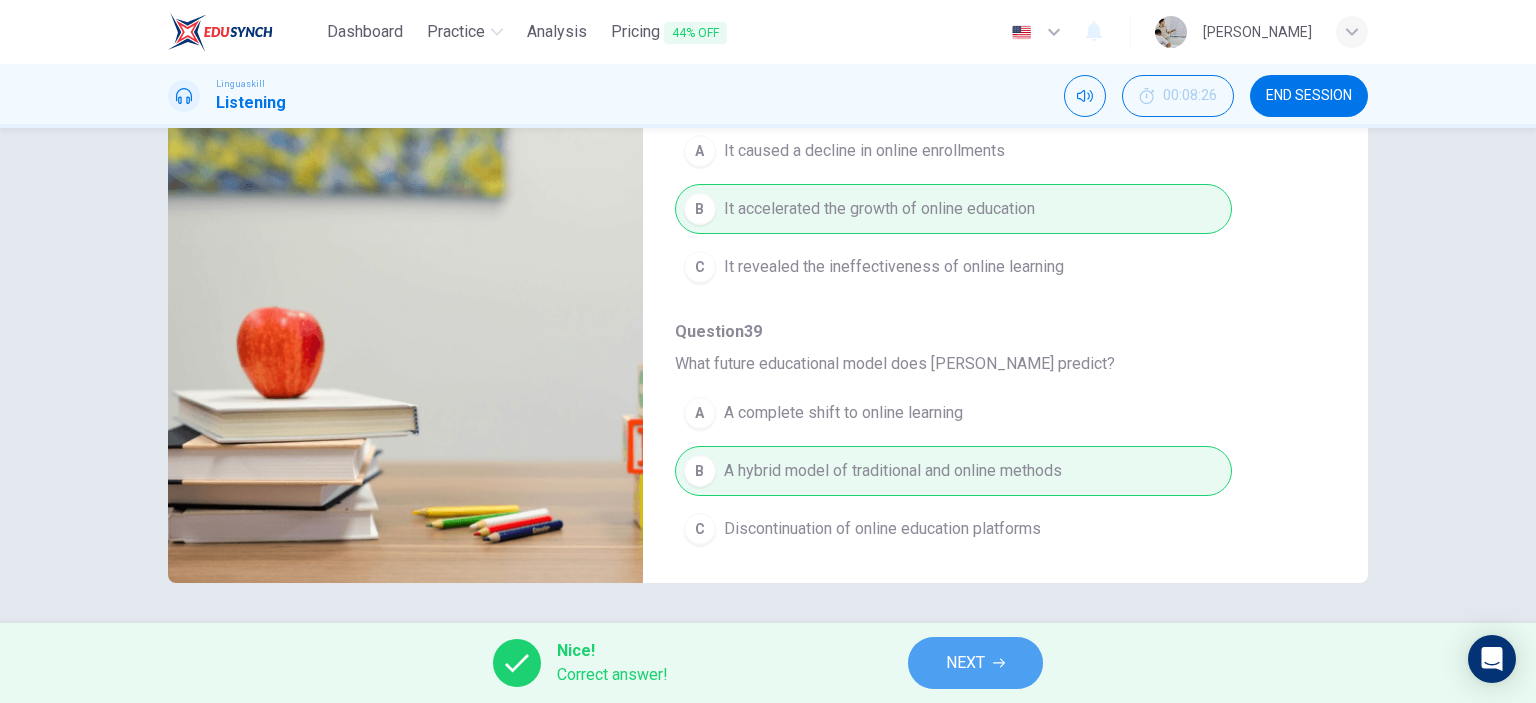 click on "NEXT" at bounding box center (965, 663) 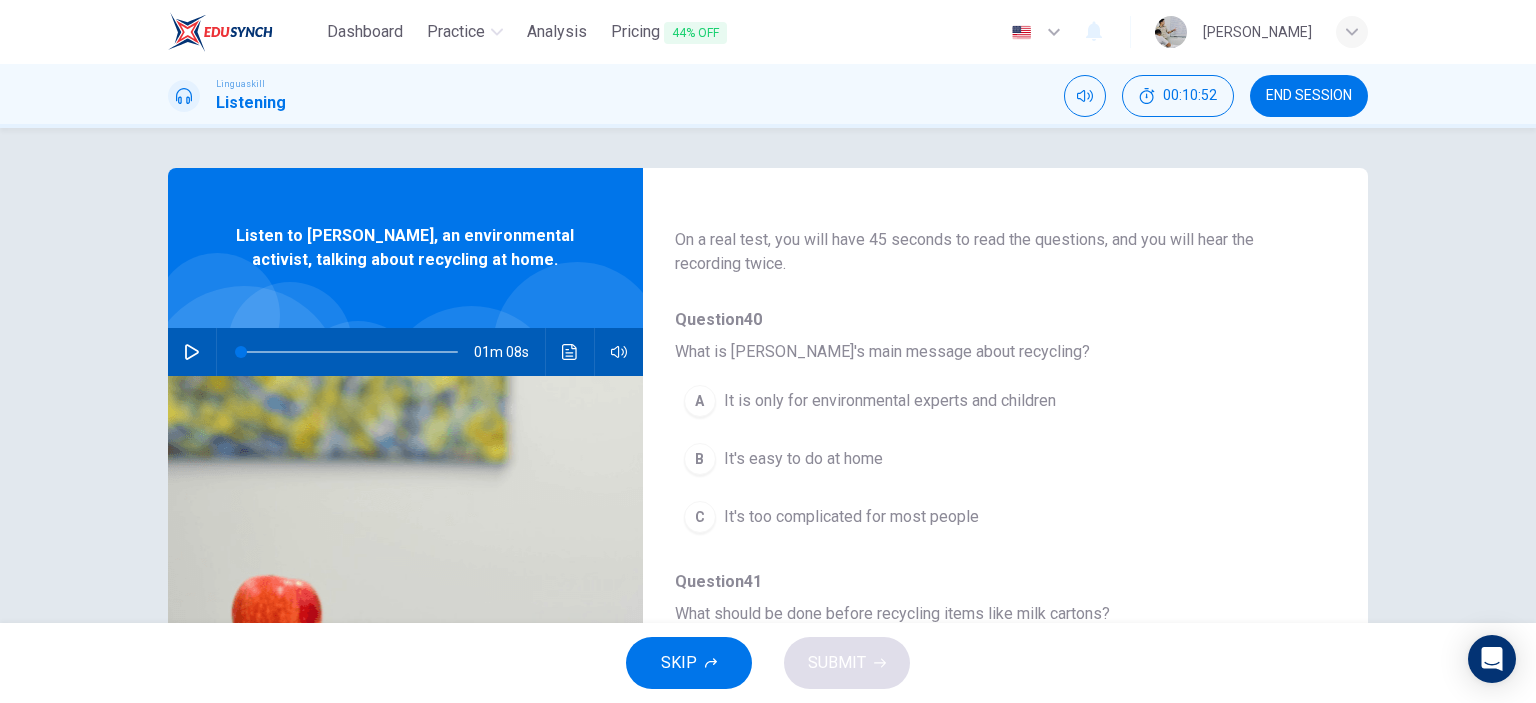 scroll, scrollTop: 200, scrollLeft: 0, axis: vertical 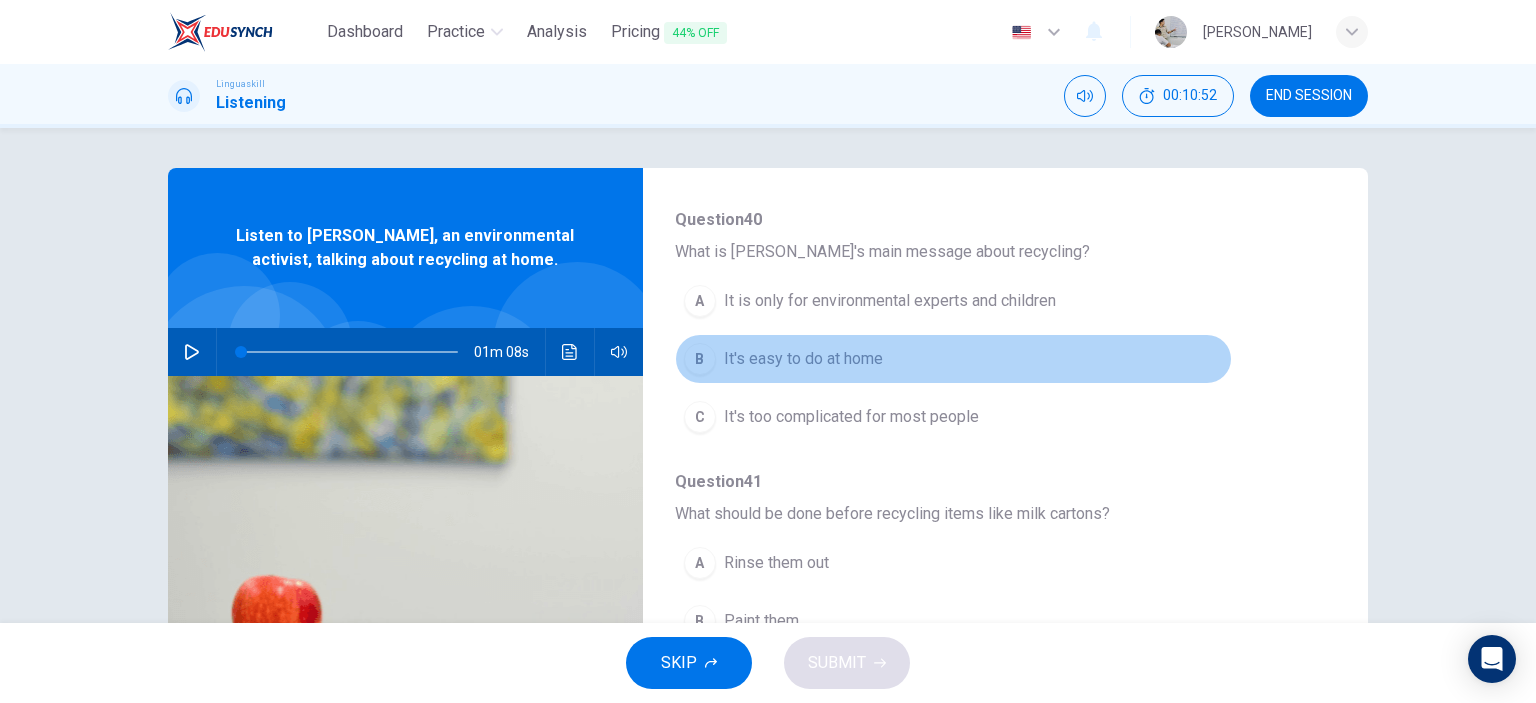 click on "B It's easy to do at home" at bounding box center (953, 359) 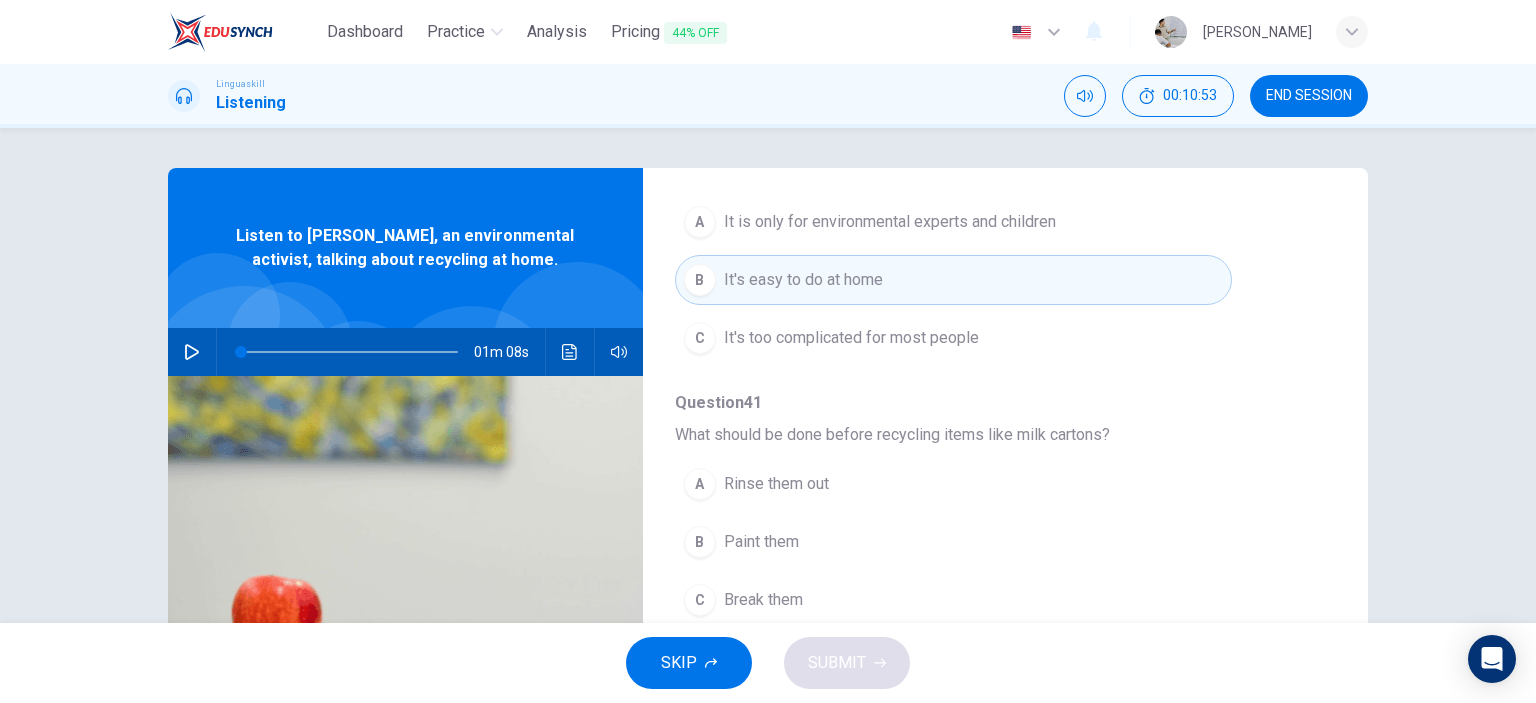 scroll, scrollTop: 400, scrollLeft: 0, axis: vertical 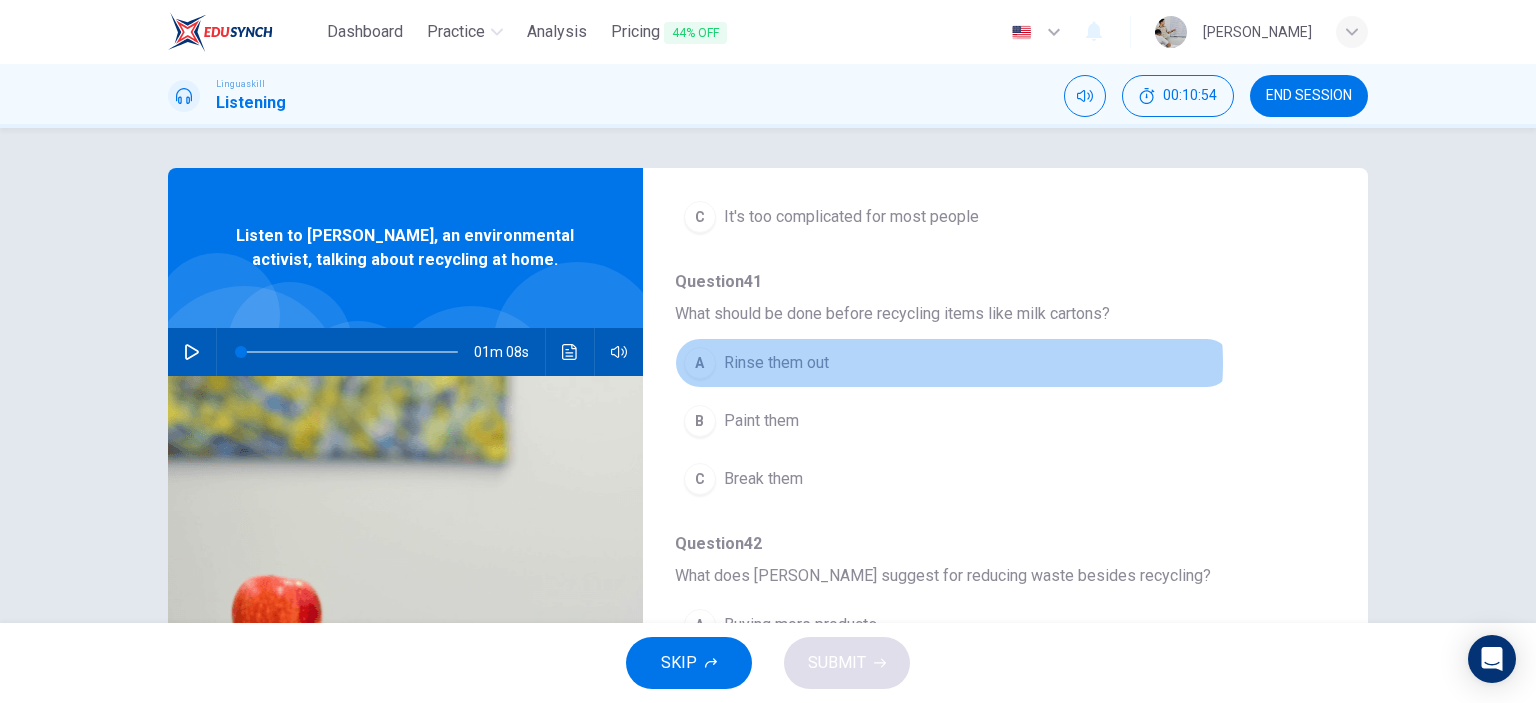 click on "A Rinse them out" at bounding box center (953, 363) 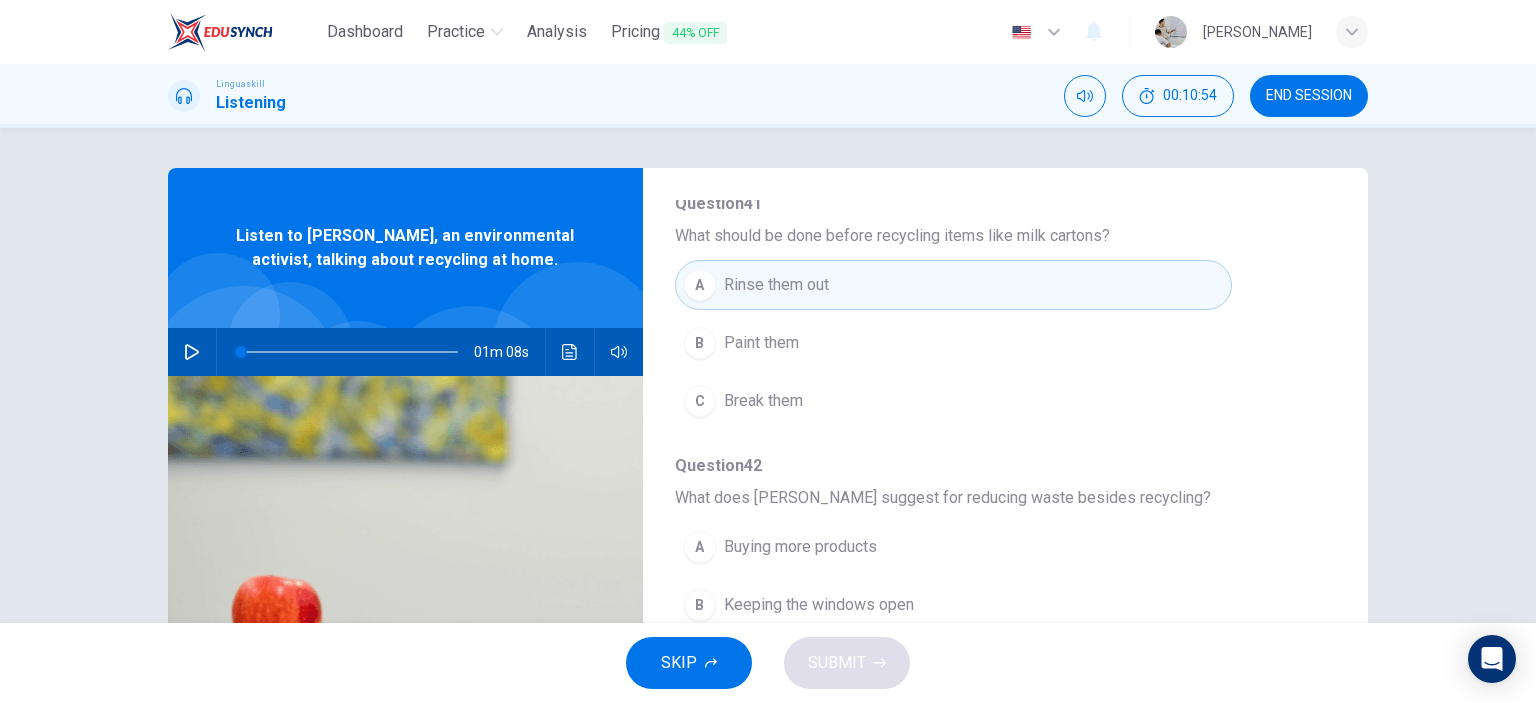 scroll, scrollTop: 600, scrollLeft: 0, axis: vertical 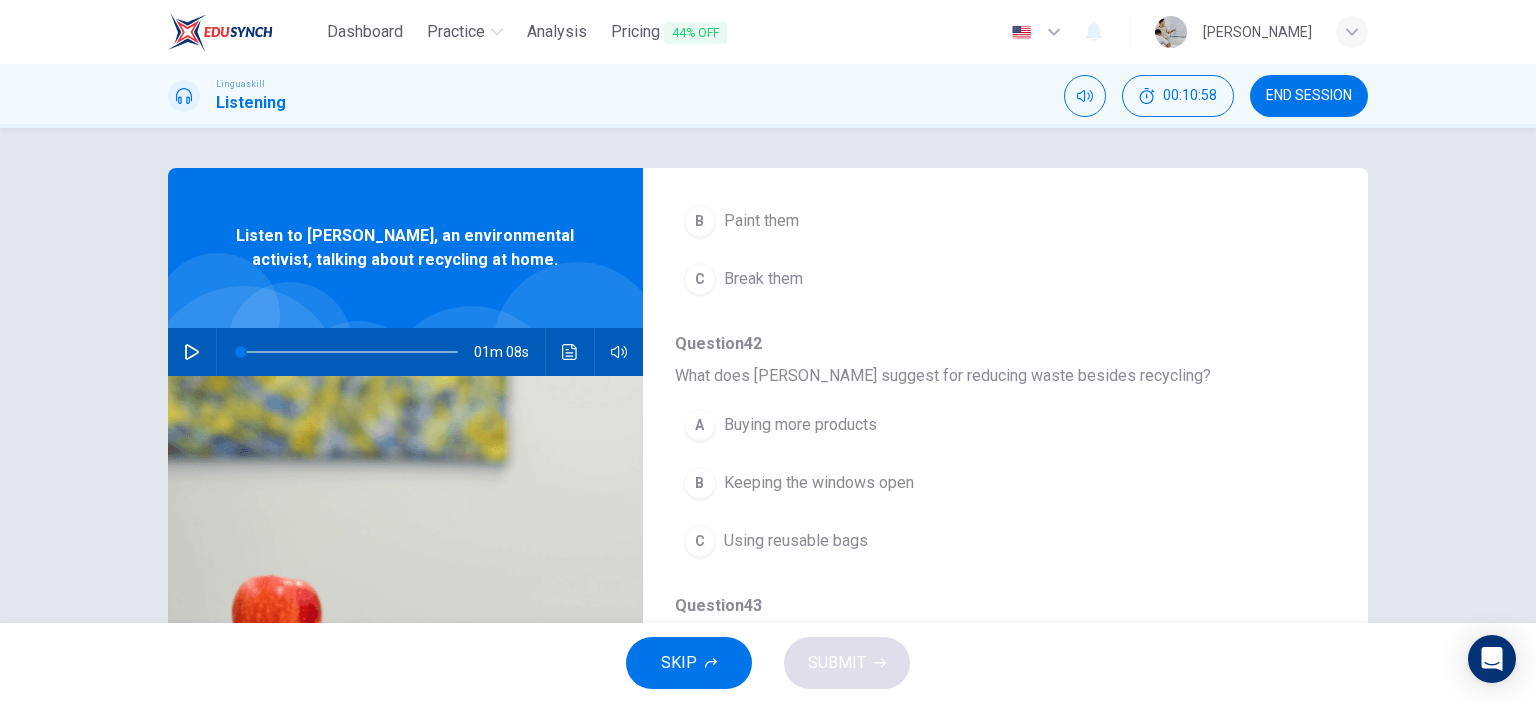 click on "C Using reusable bags" at bounding box center (953, 541) 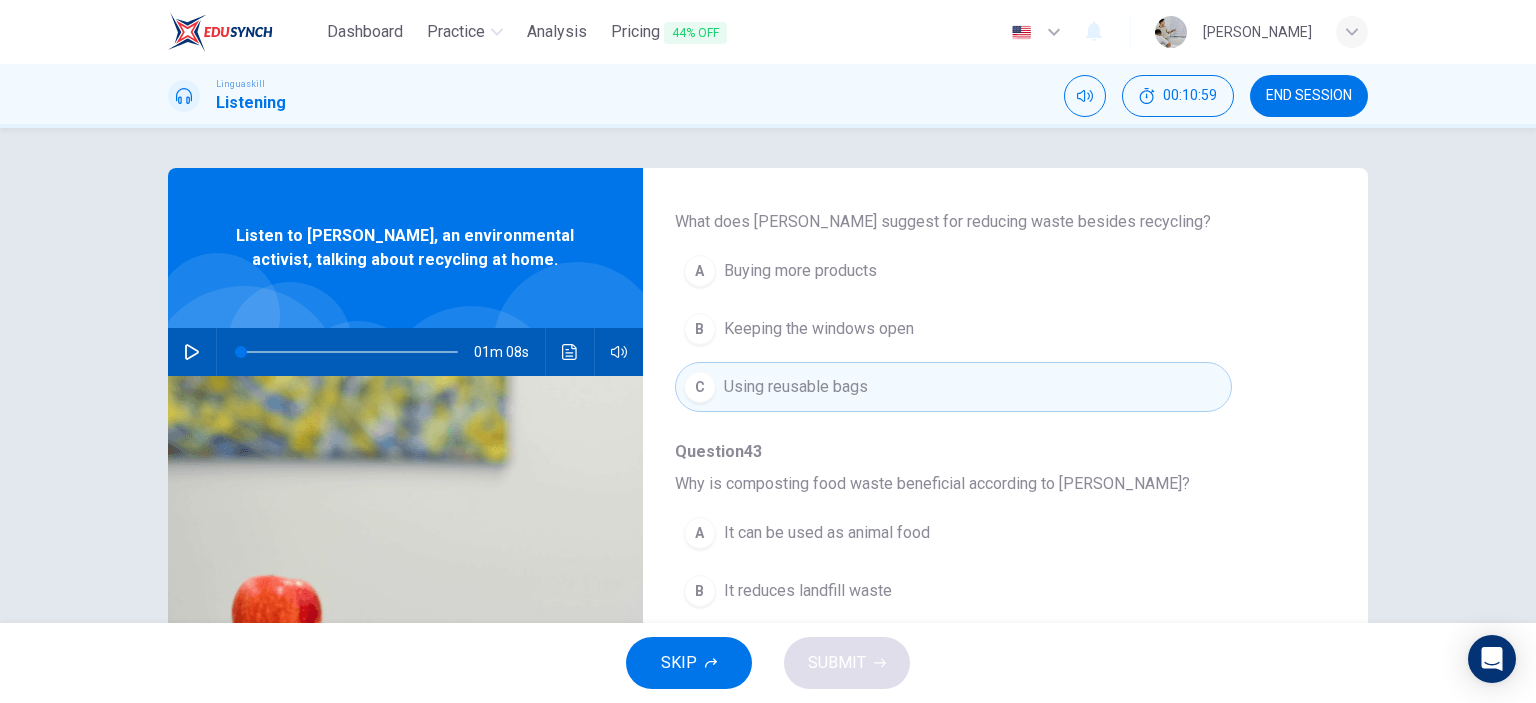 scroll, scrollTop: 856, scrollLeft: 0, axis: vertical 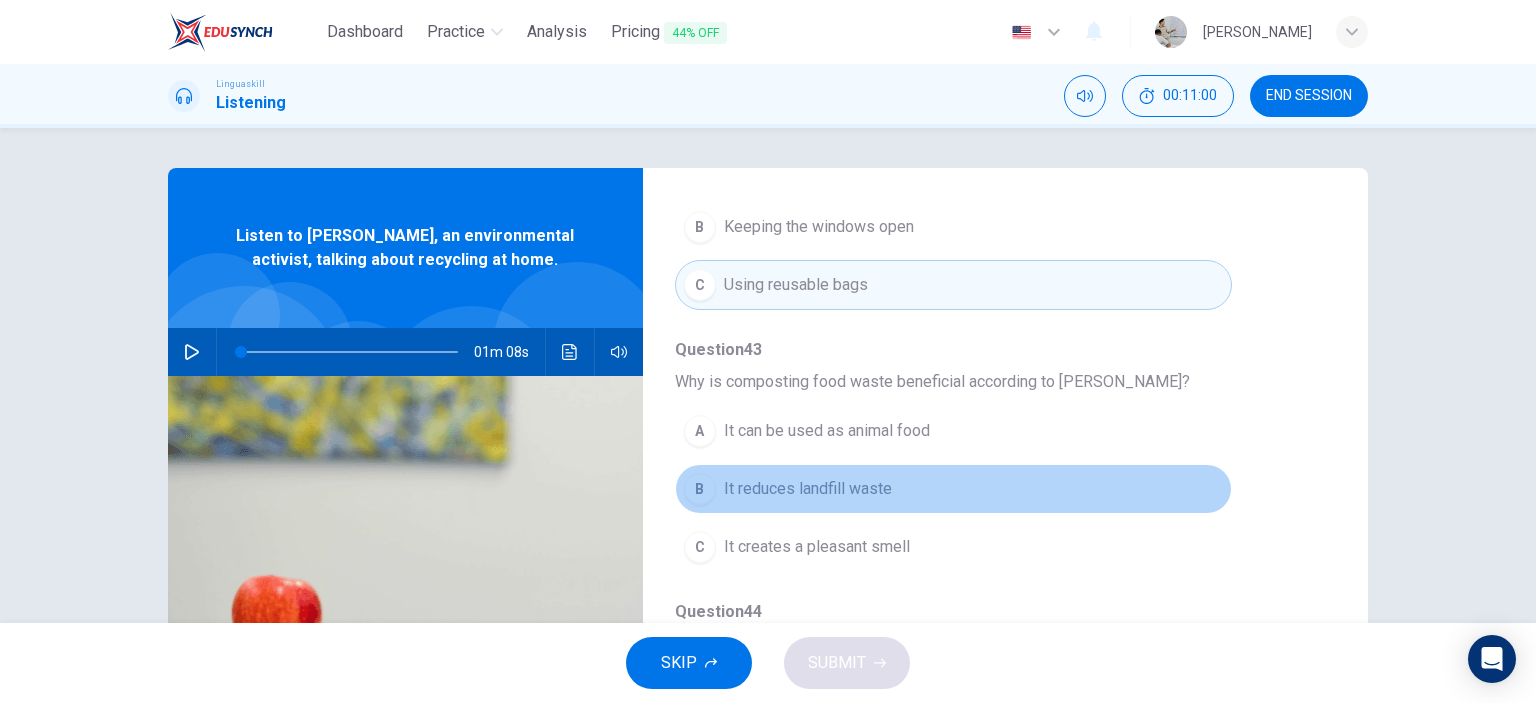 click on "B It reduces landfill waste" at bounding box center (953, 489) 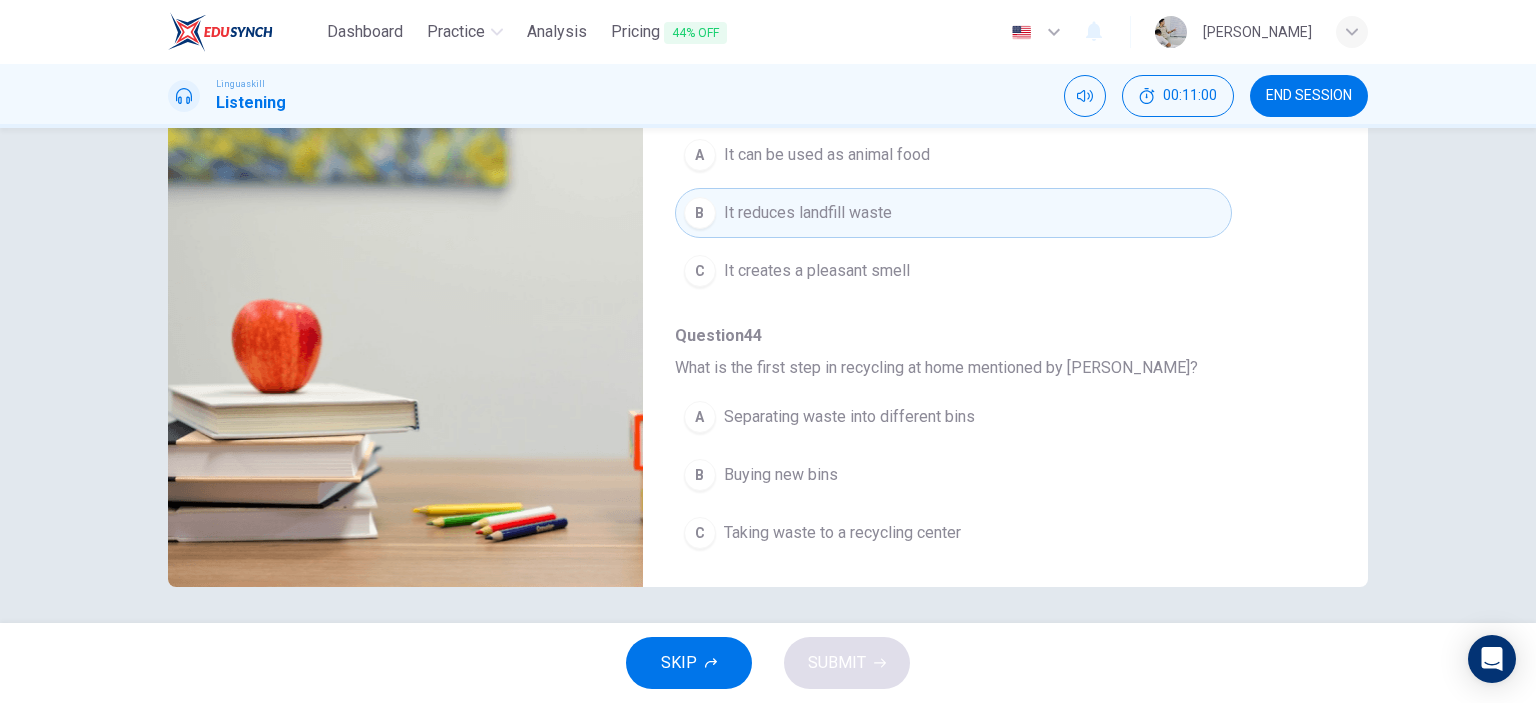 scroll, scrollTop: 280, scrollLeft: 0, axis: vertical 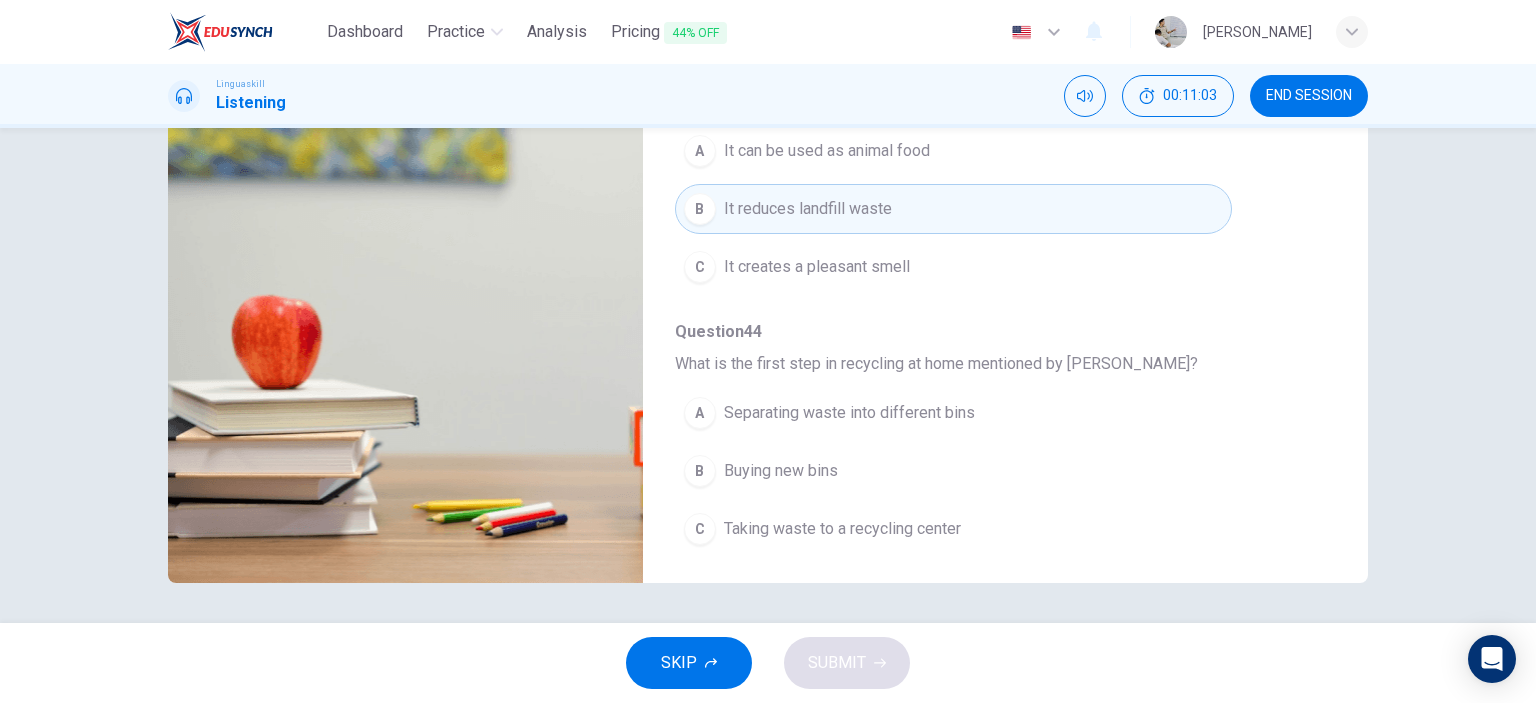 click on "Separating waste into different bins" at bounding box center [849, 413] 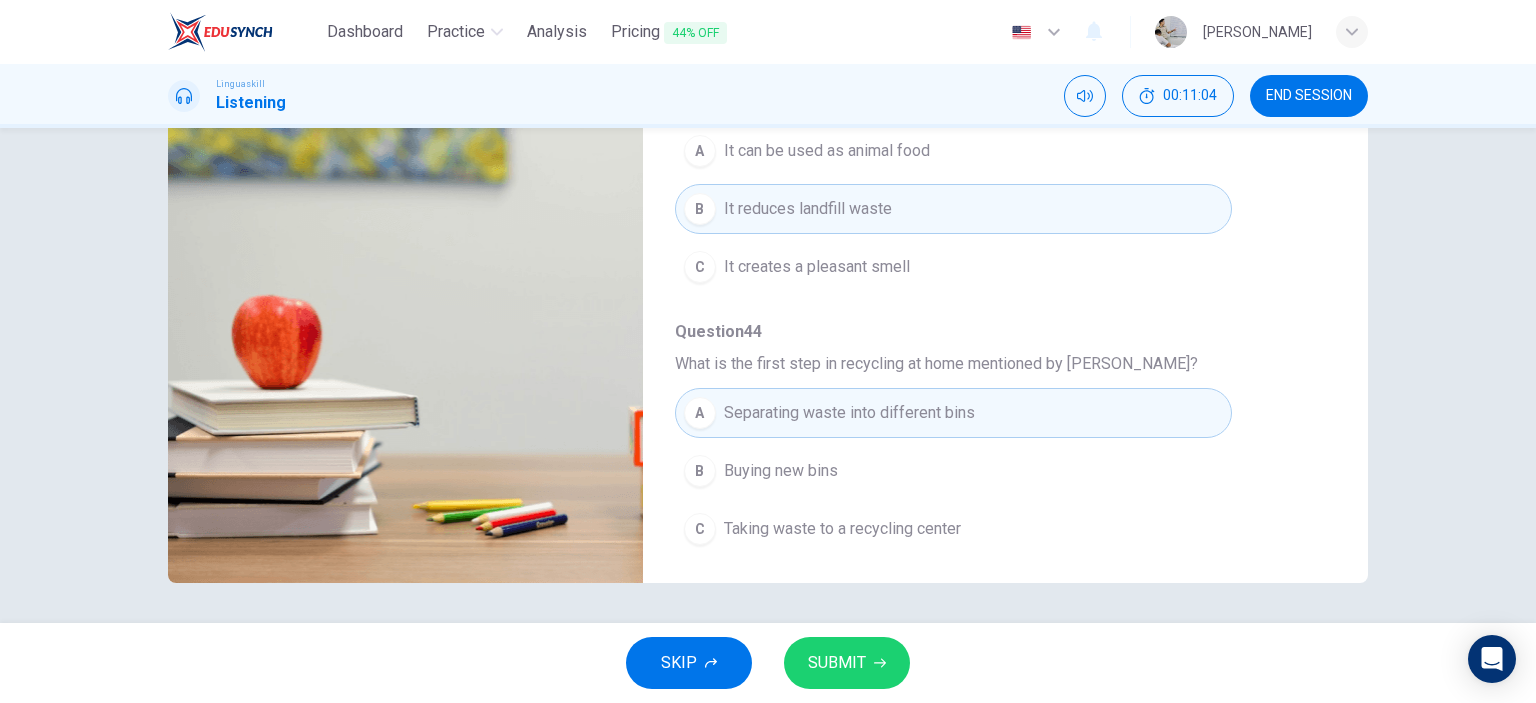 click 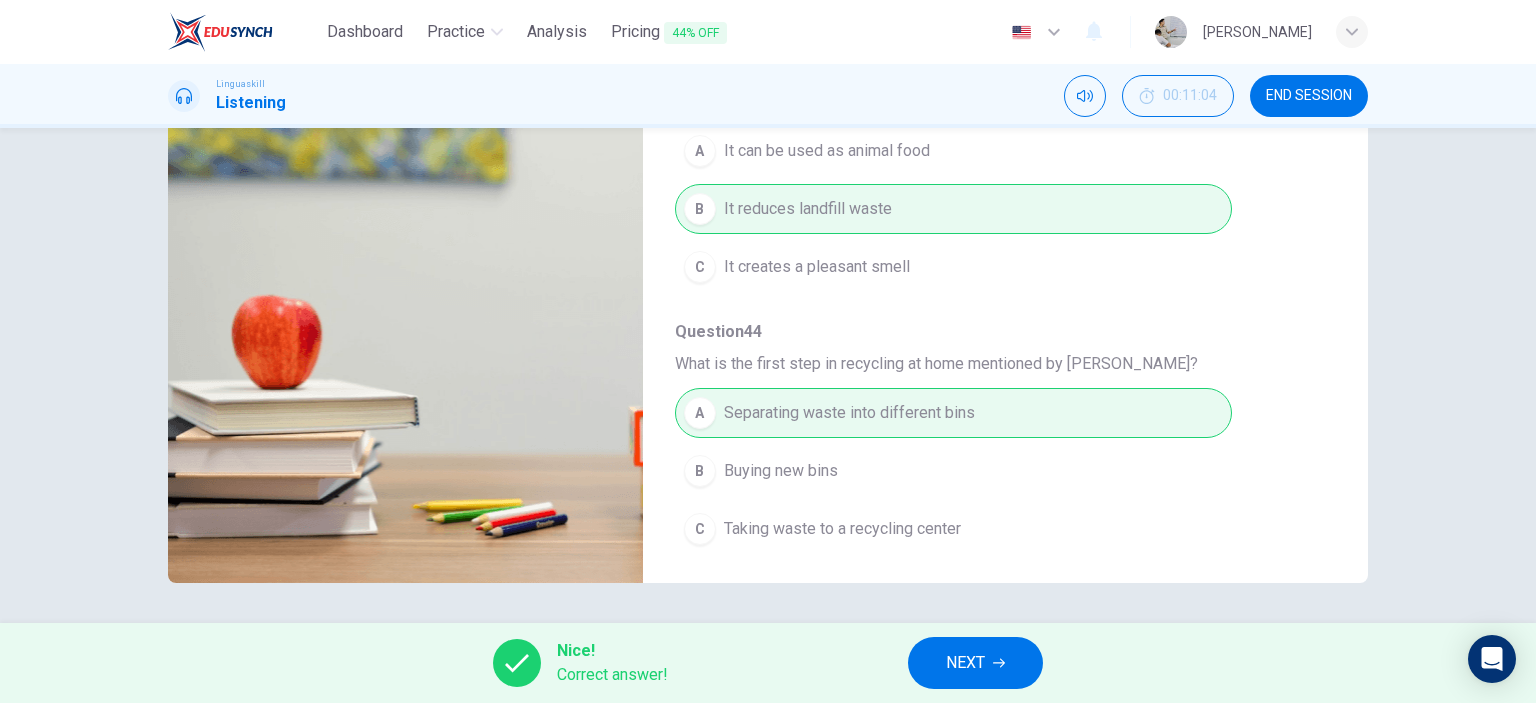 click 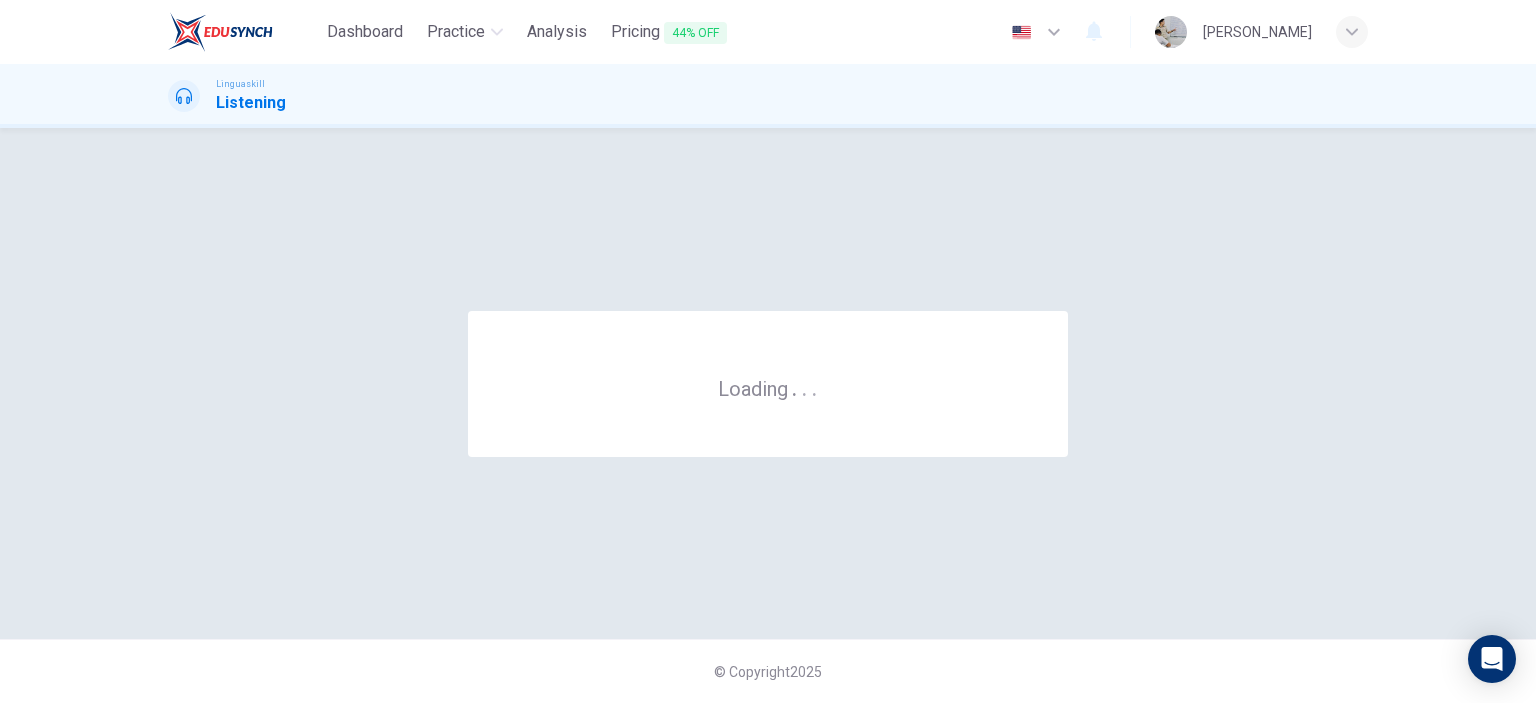 scroll, scrollTop: 0, scrollLeft: 0, axis: both 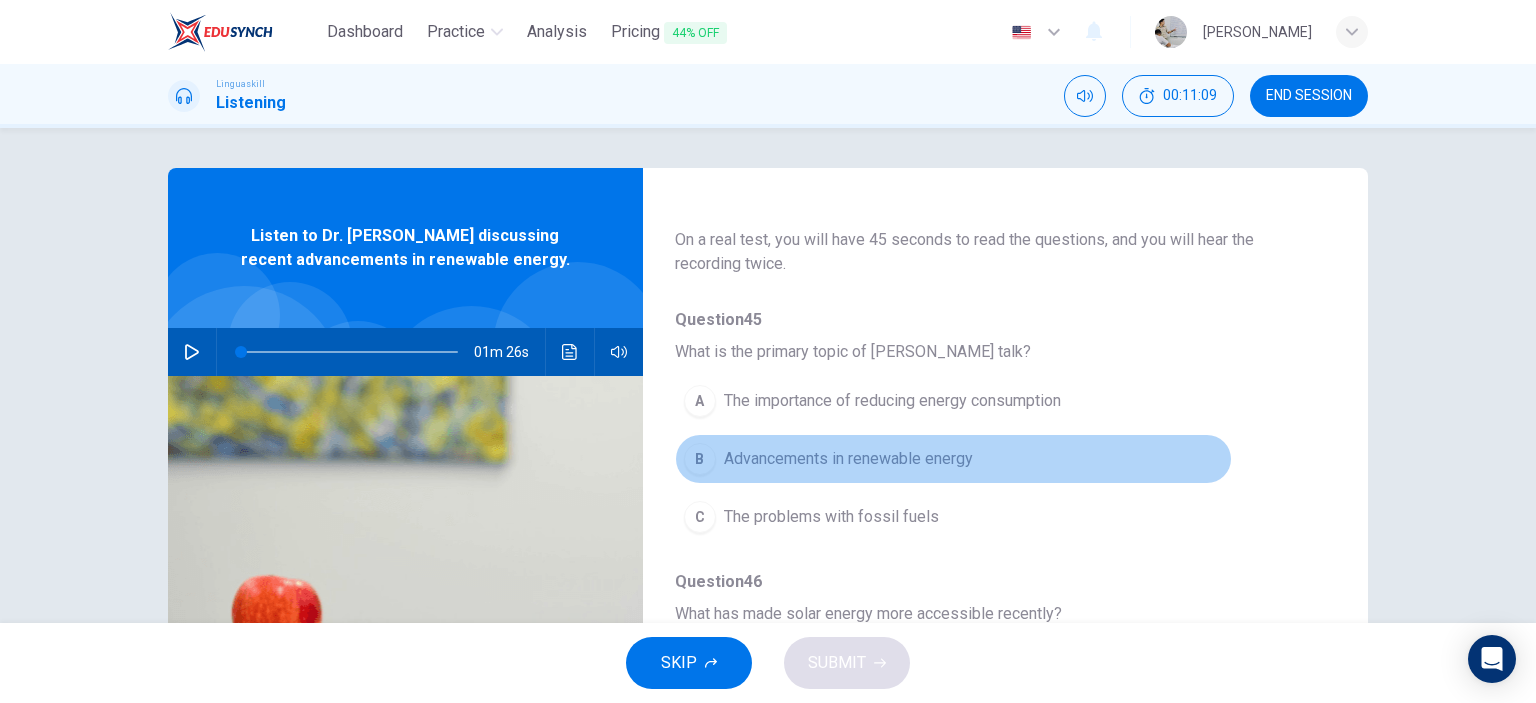 click on "B Advancements in renewable energy" at bounding box center (953, 459) 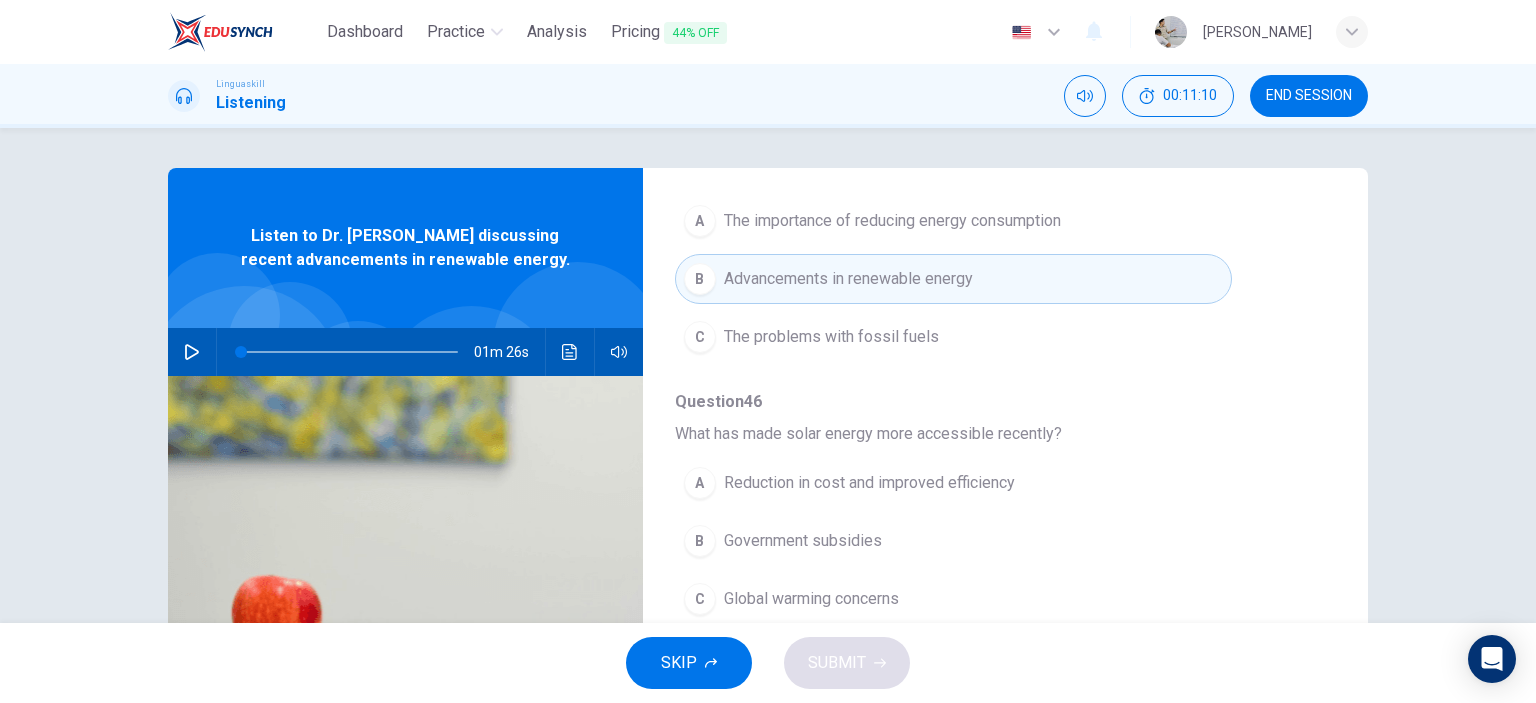 scroll, scrollTop: 300, scrollLeft: 0, axis: vertical 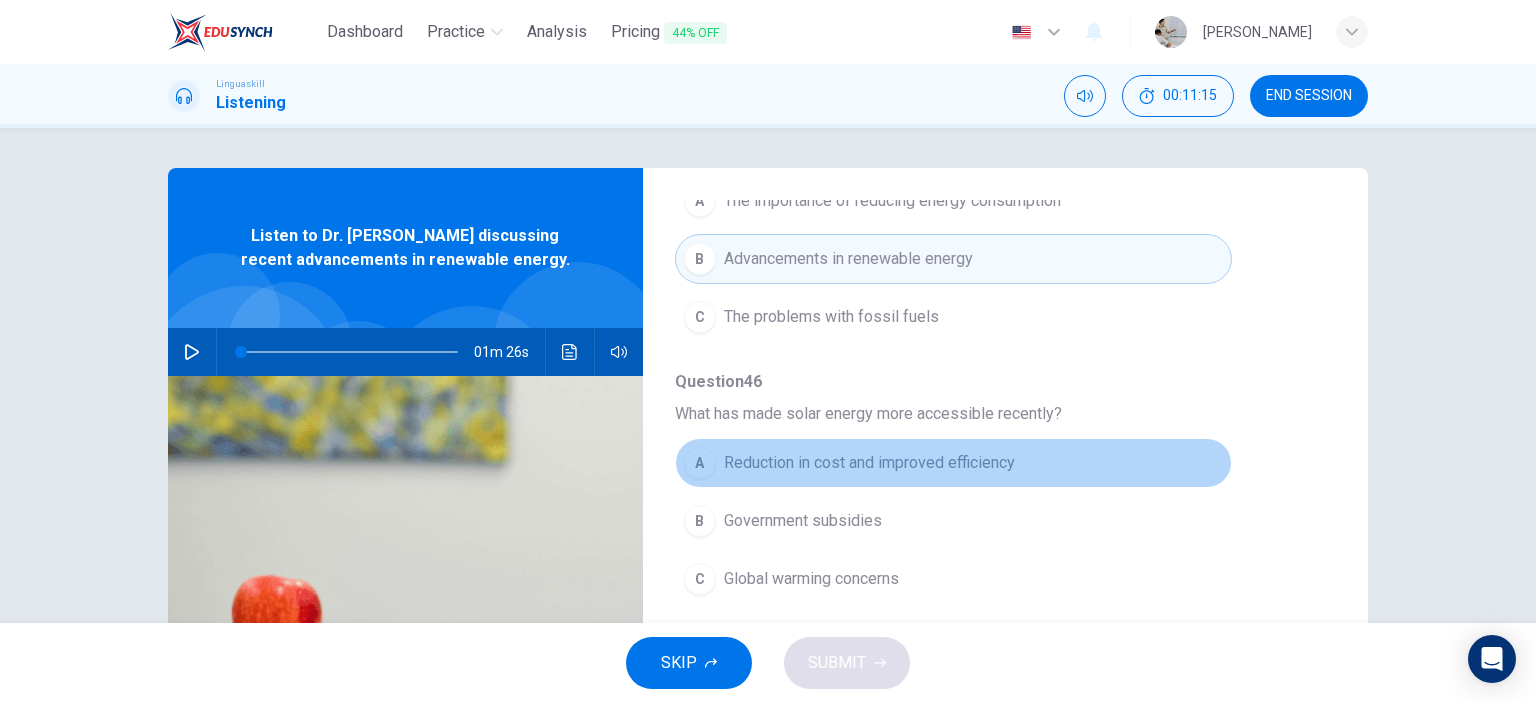 click on "A Reduction in cost and improved efficiency" at bounding box center [953, 463] 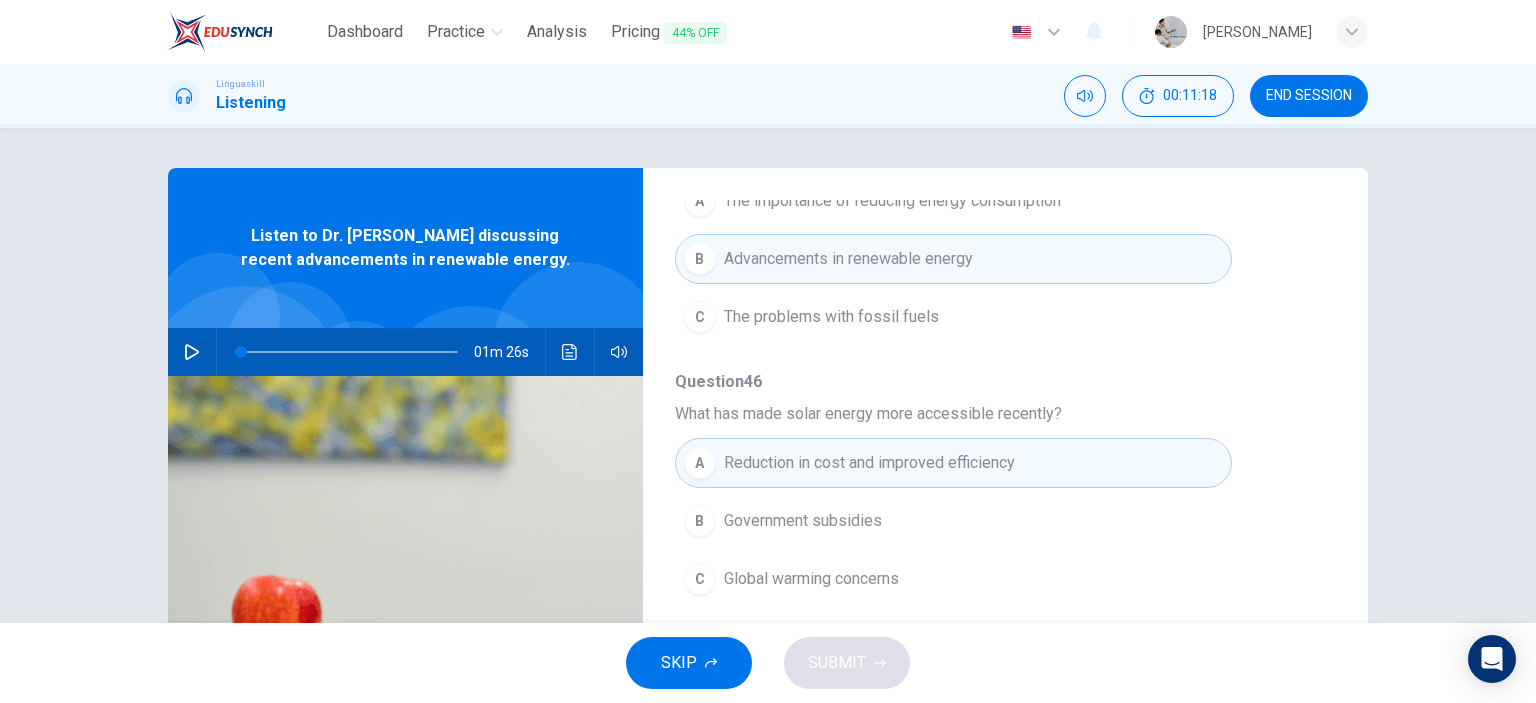 click 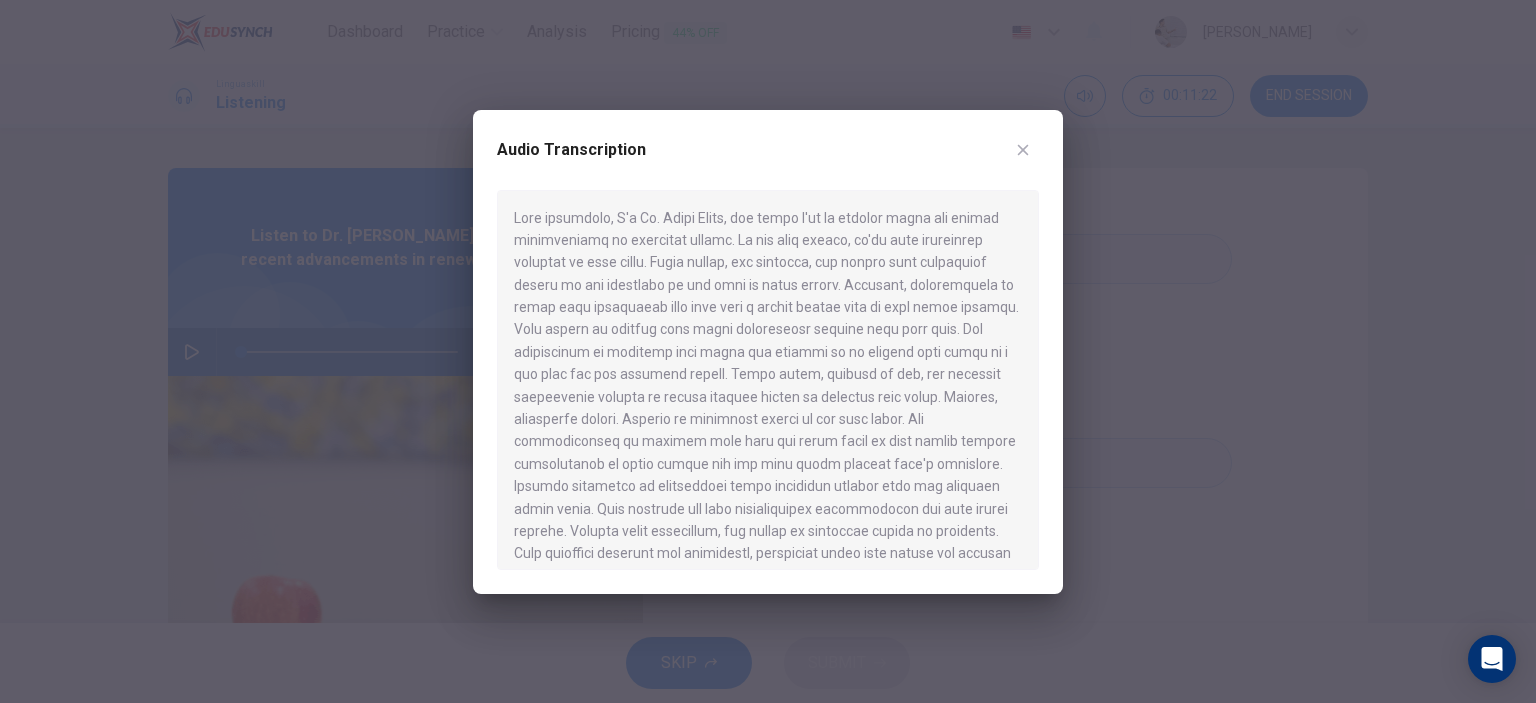 scroll, scrollTop: 56, scrollLeft: 0, axis: vertical 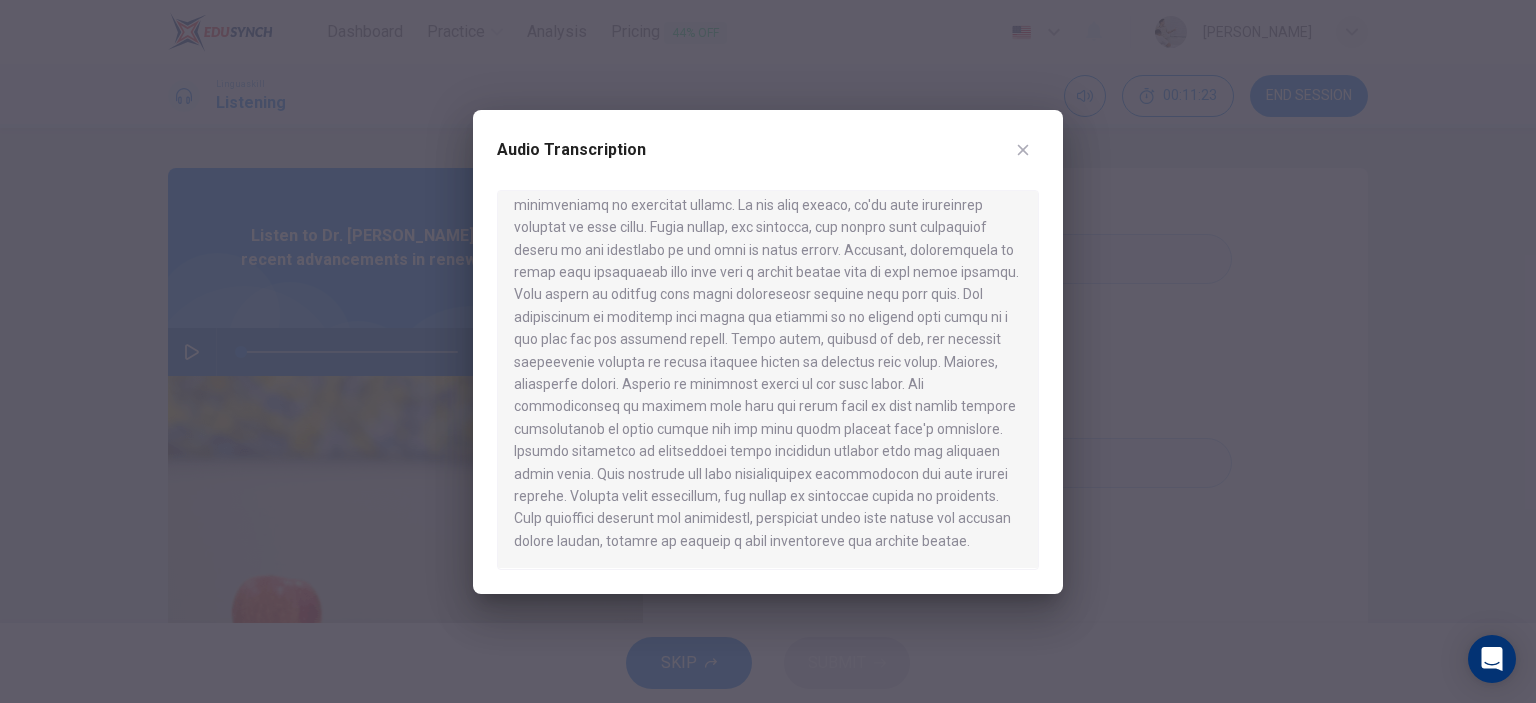 click 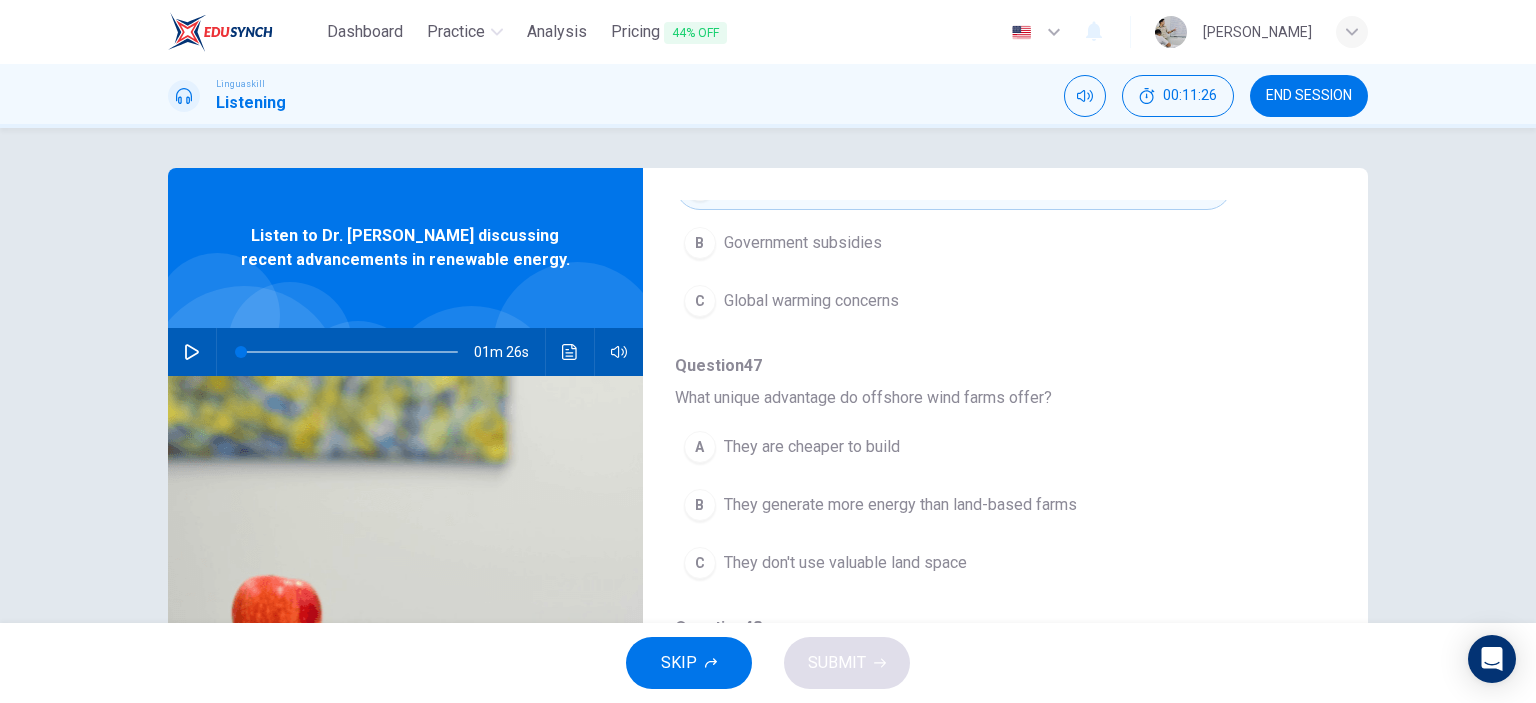 scroll, scrollTop: 600, scrollLeft: 0, axis: vertical 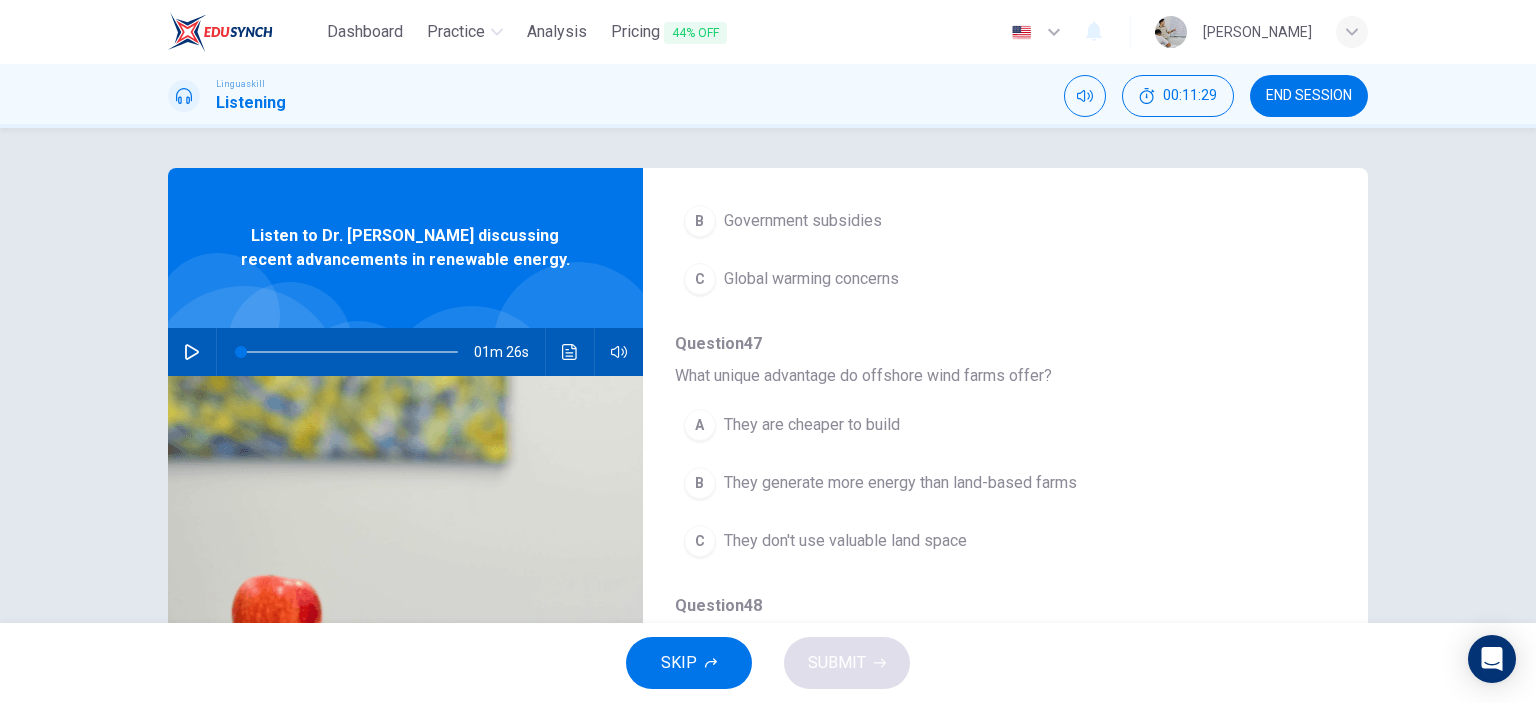 click on "C They don't use valuable land space" at bounding box center [953, 541] 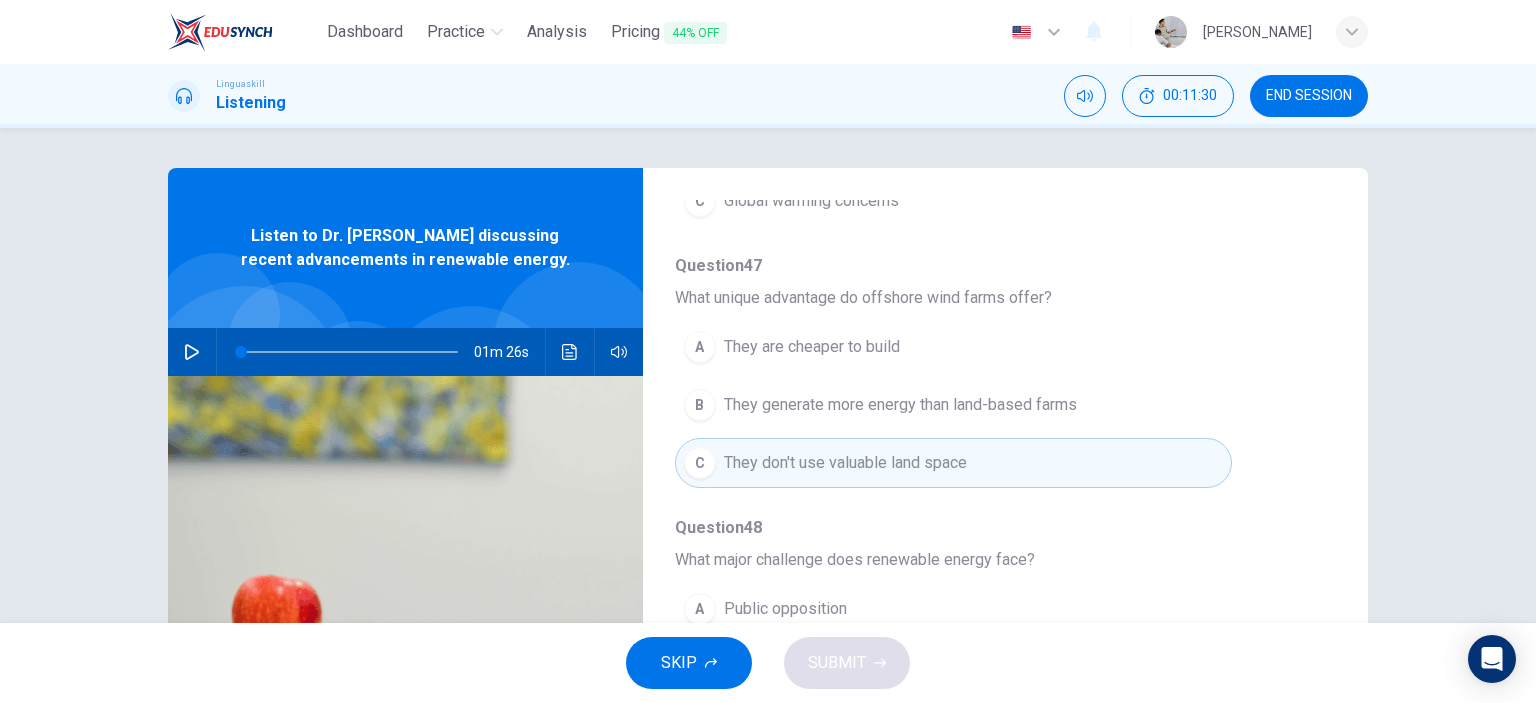 scroll, scrollTop: 880, scrollLeft: 0, axis: vertical 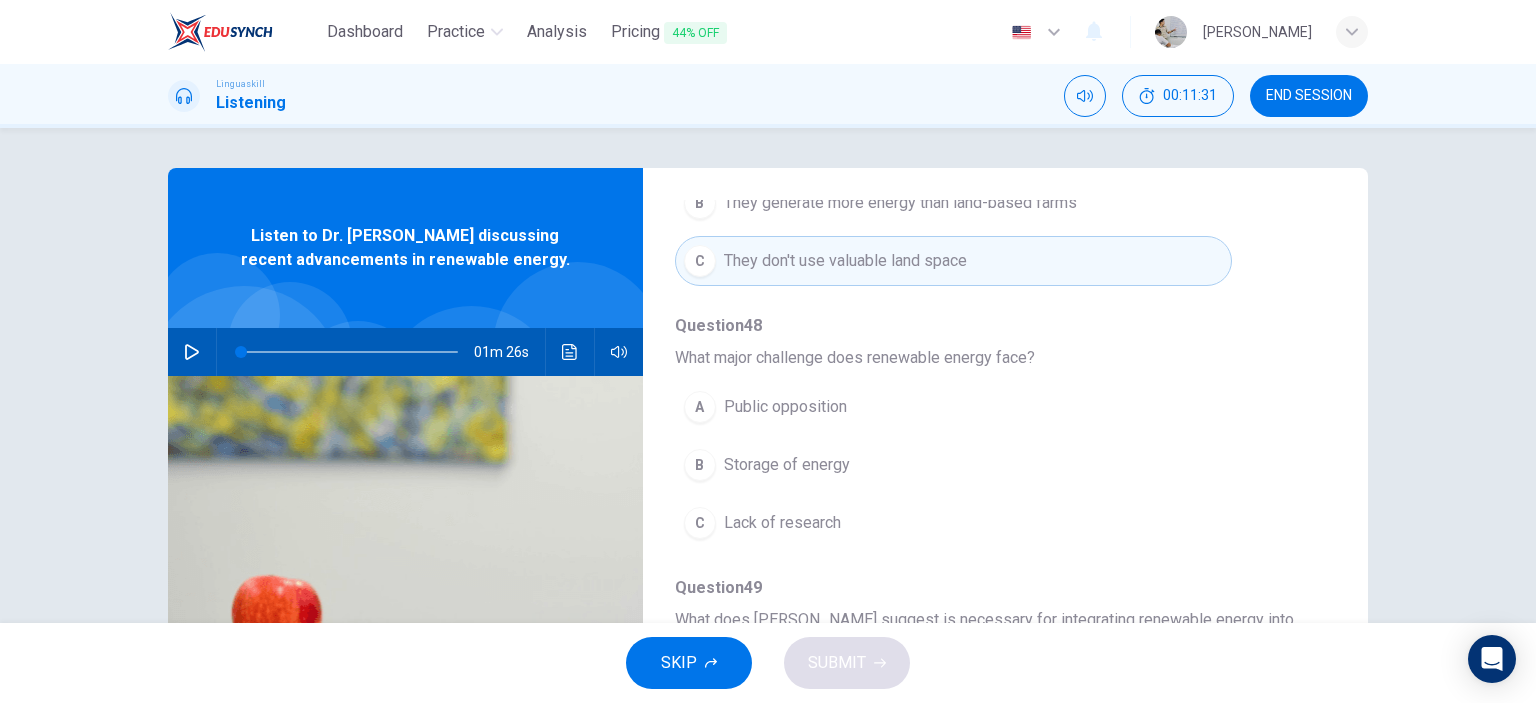 click on "B Storage of energy" at bounding box center [953, 465] 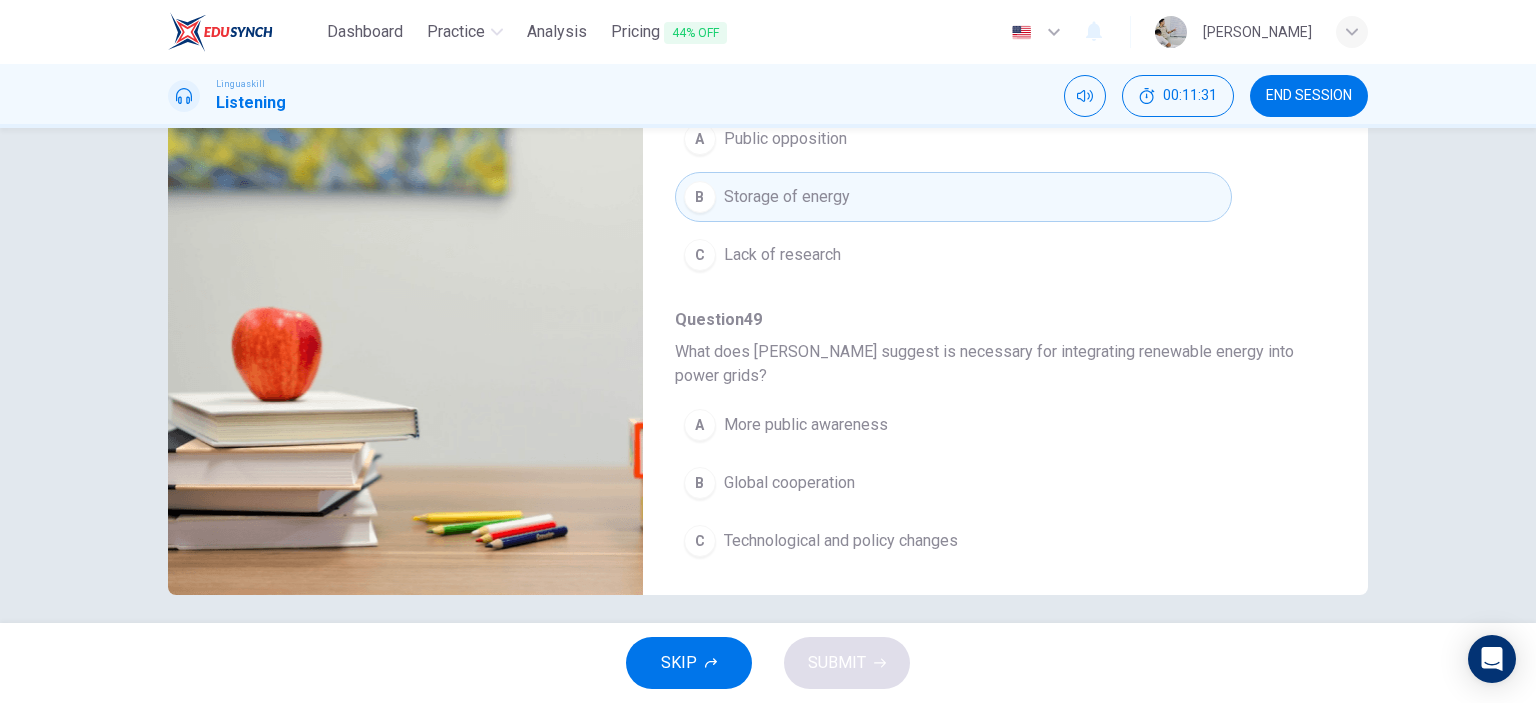 scroll, scrollTop: 280, scrollLeft: 0, axis: vertical 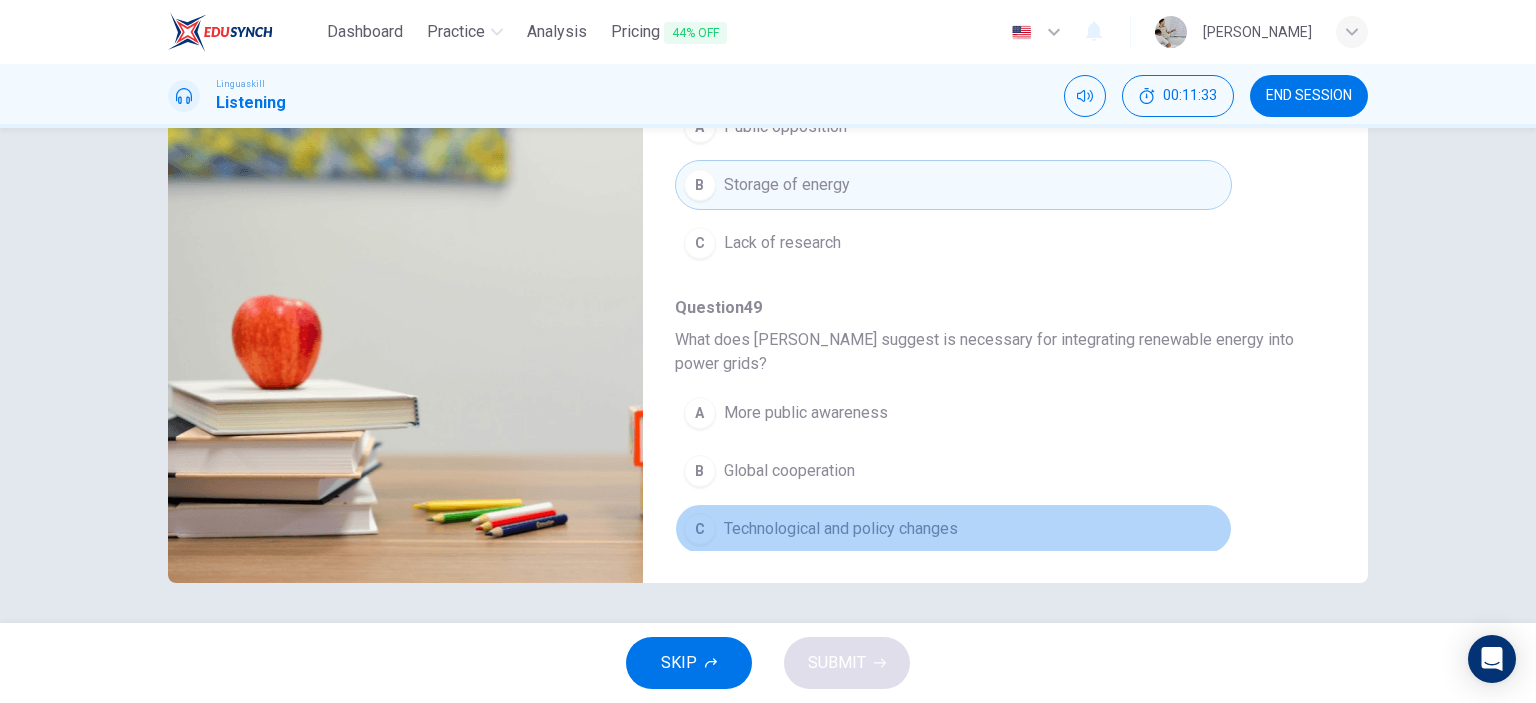 click on "C Technological and policy changes" at bounding box center [953, 529] 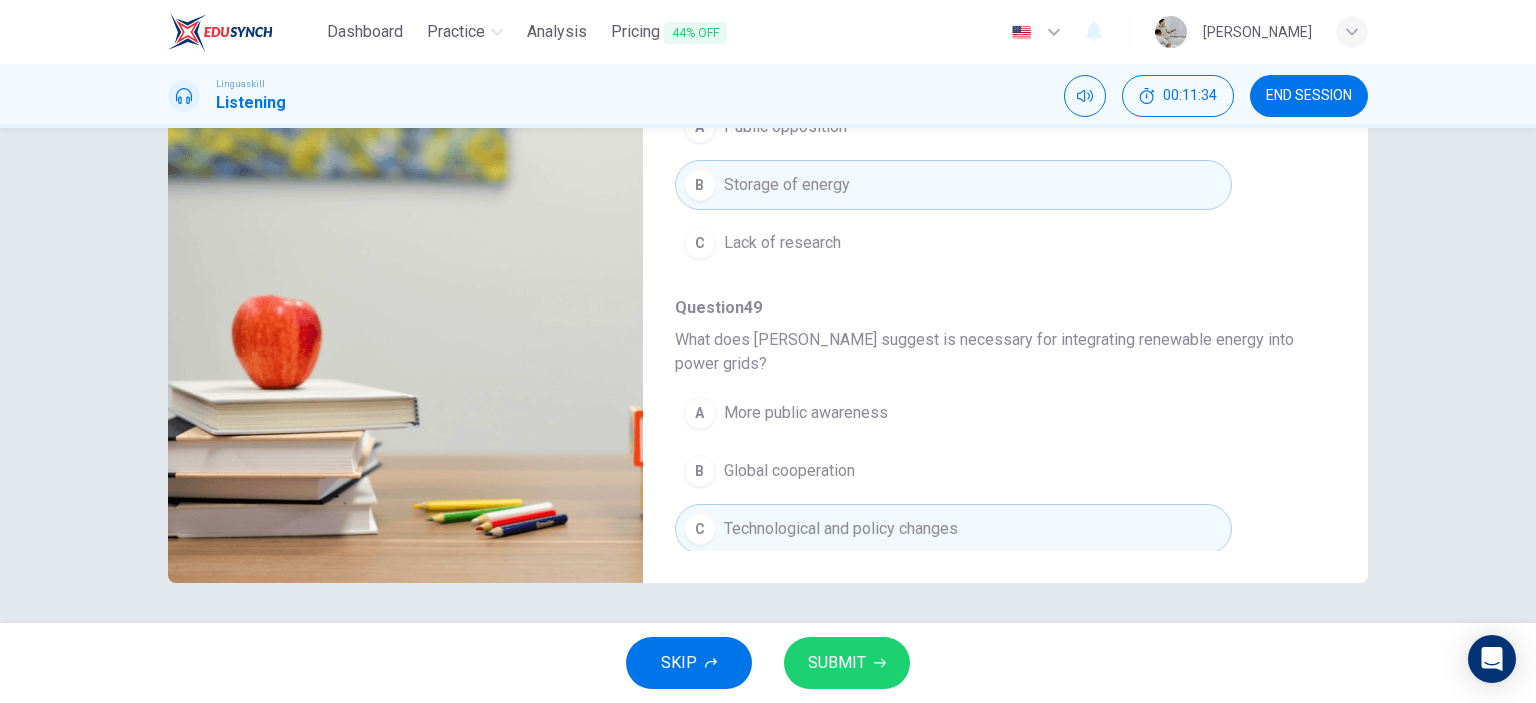 click on "SUBMIT" at bounding box center (847, 663) 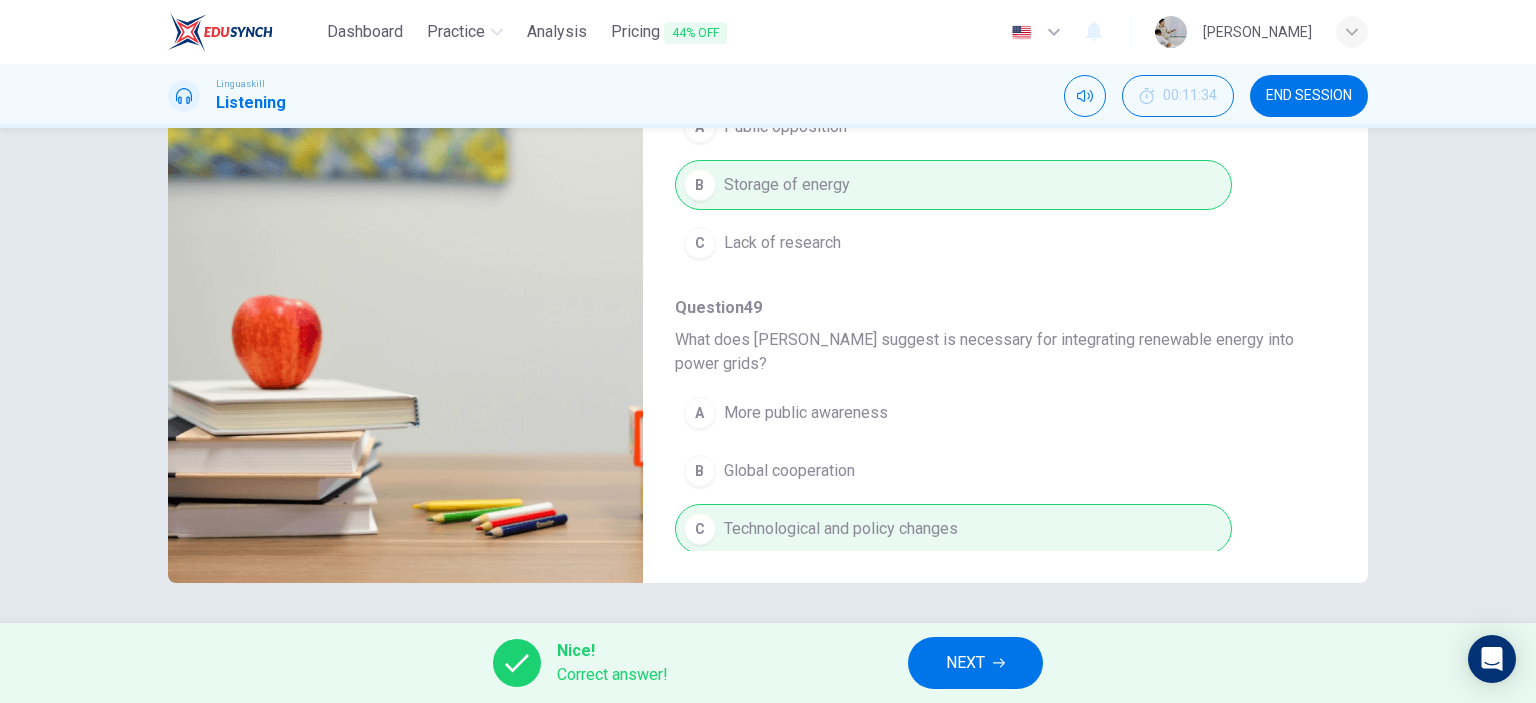click on "NEXT" at bounding box center (965, 663) 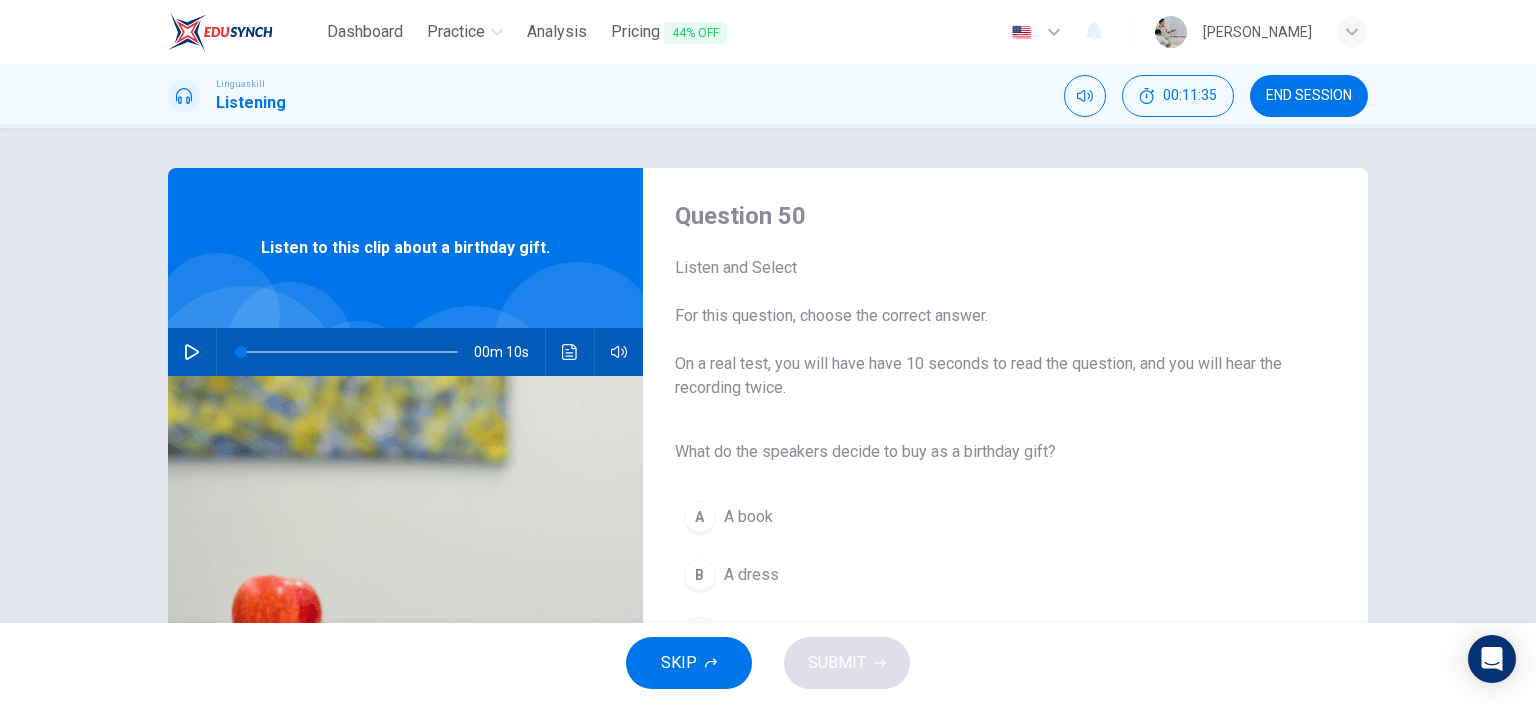 scroll, scrollTop: 100, scrollLeft: 0, axis: vertical 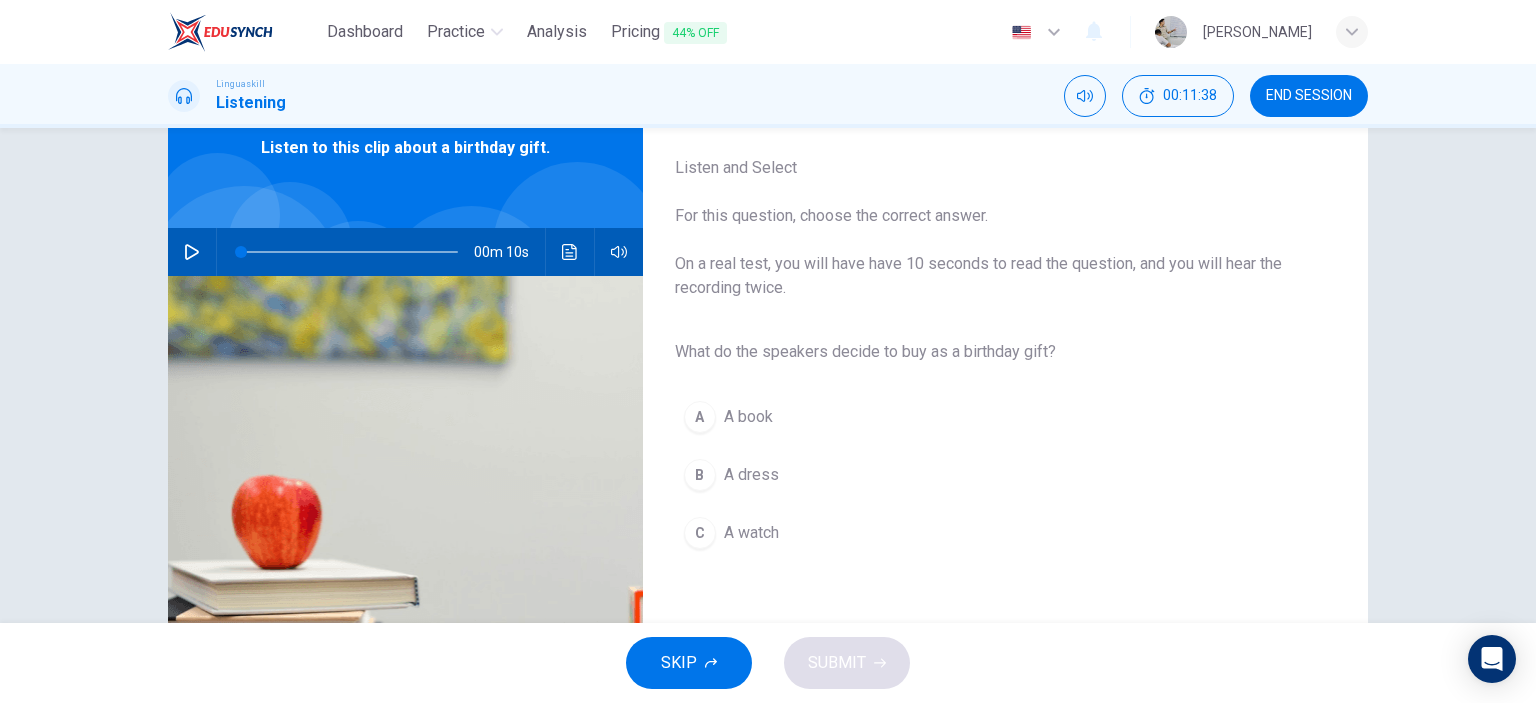 click on "A A book" at bounding box center [989, 417] 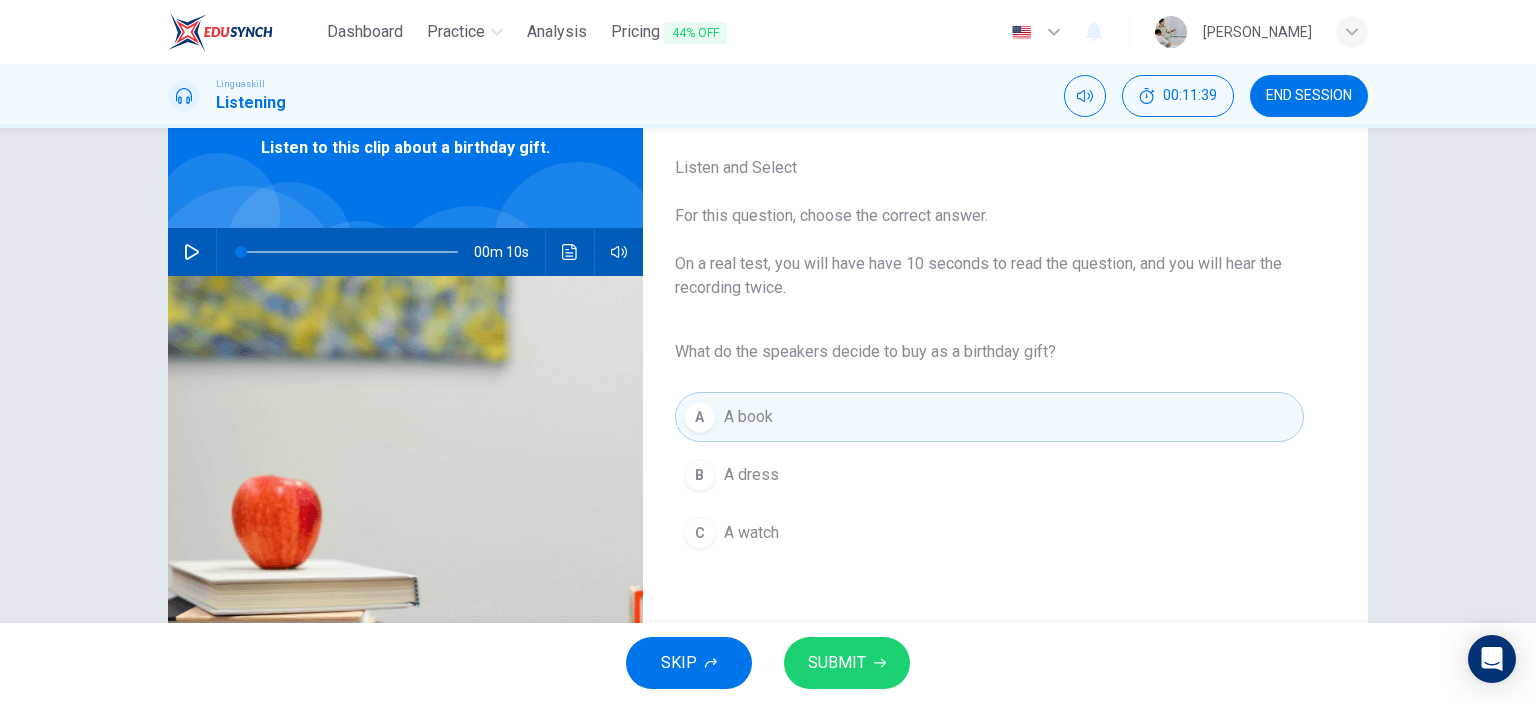 click on "SUBMIT" at bounding box center (847, 663) 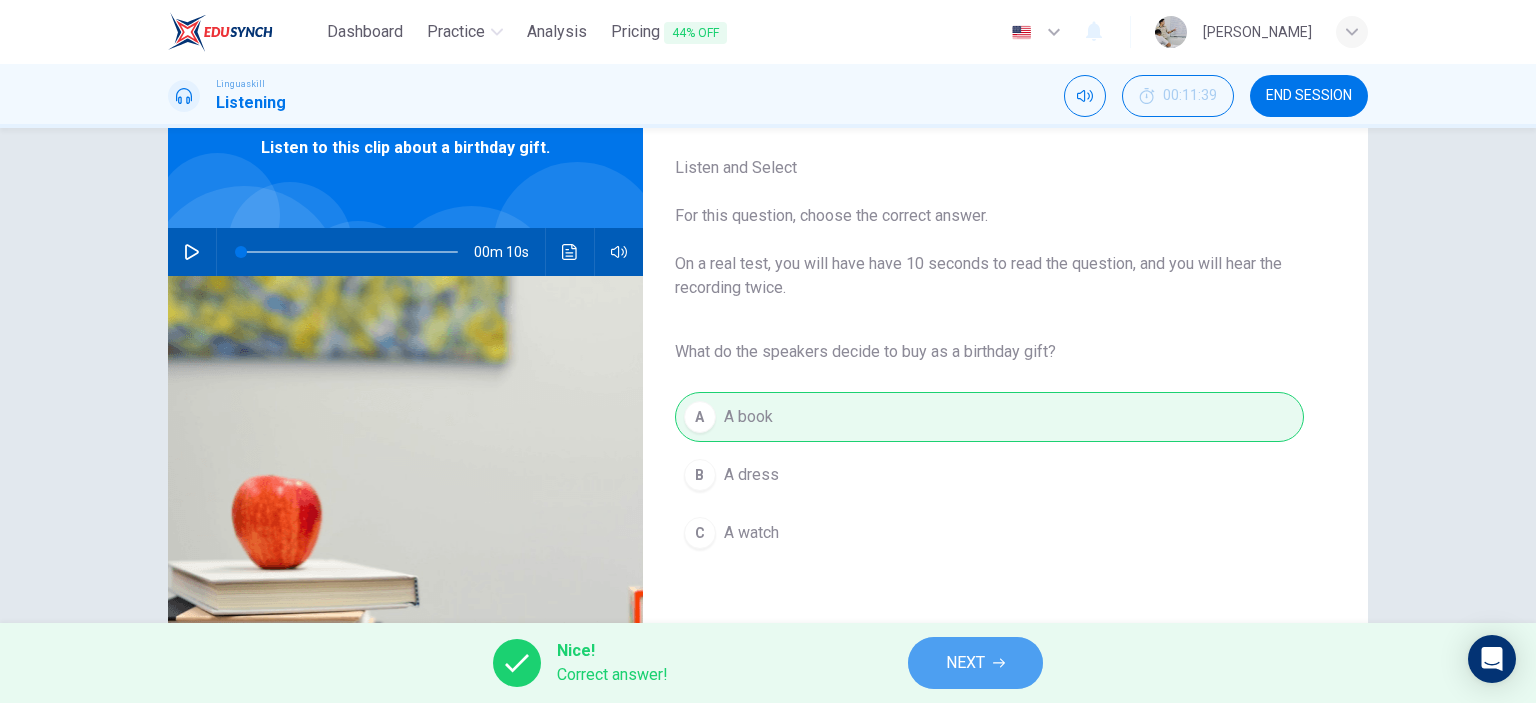 click on "NEXT" at bounding box center (975, 663) 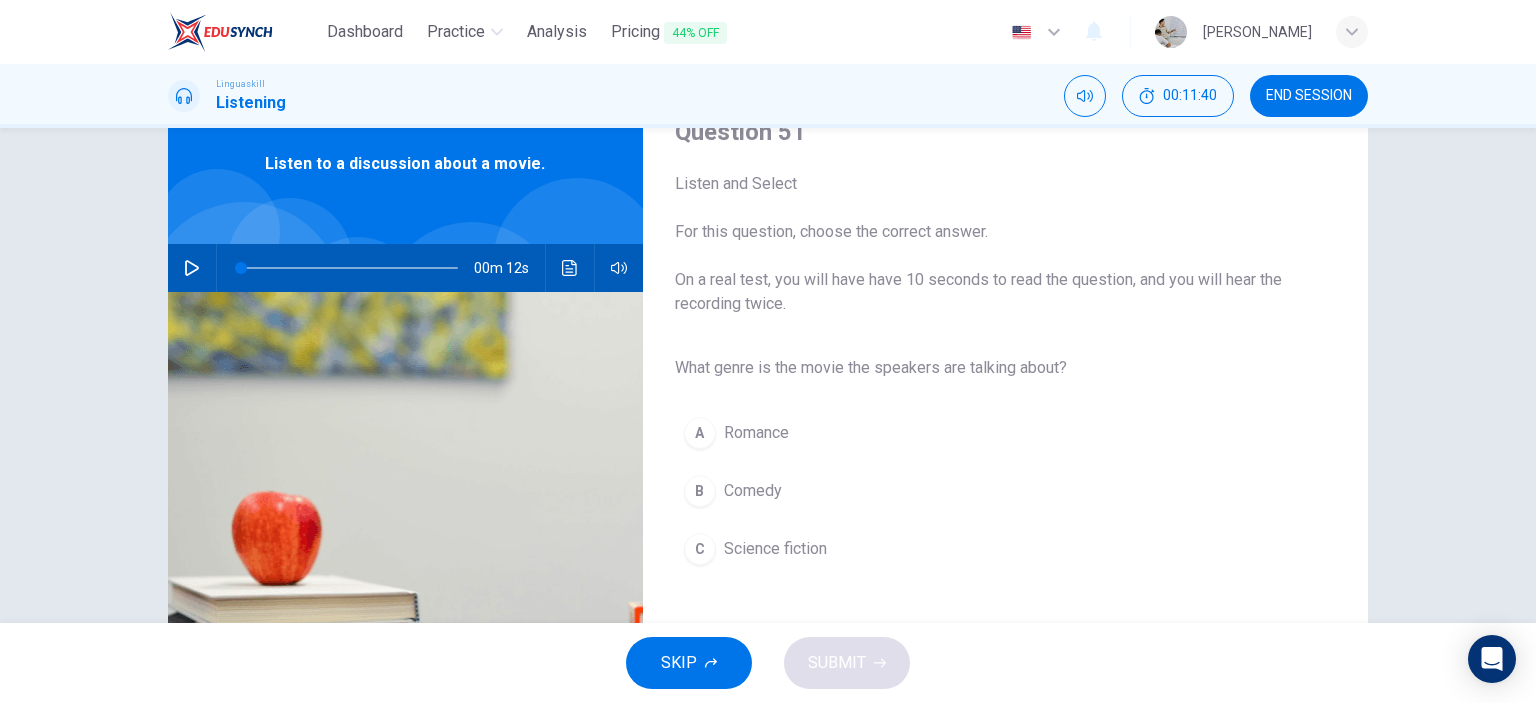 scroll, scrollTop: 200, scrollLeft: 0, axis: vertical 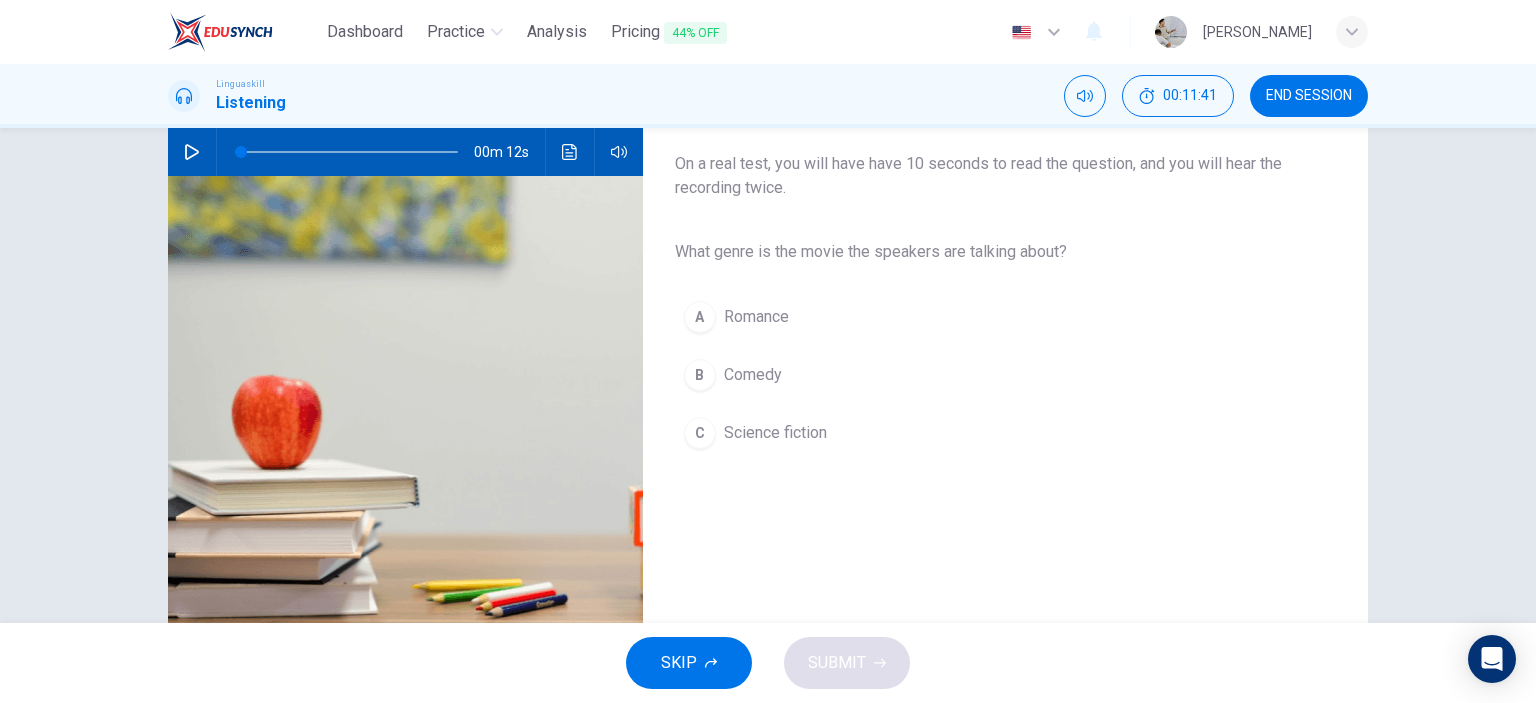 click on "C Science fiction" at bounding box center [989, 433] 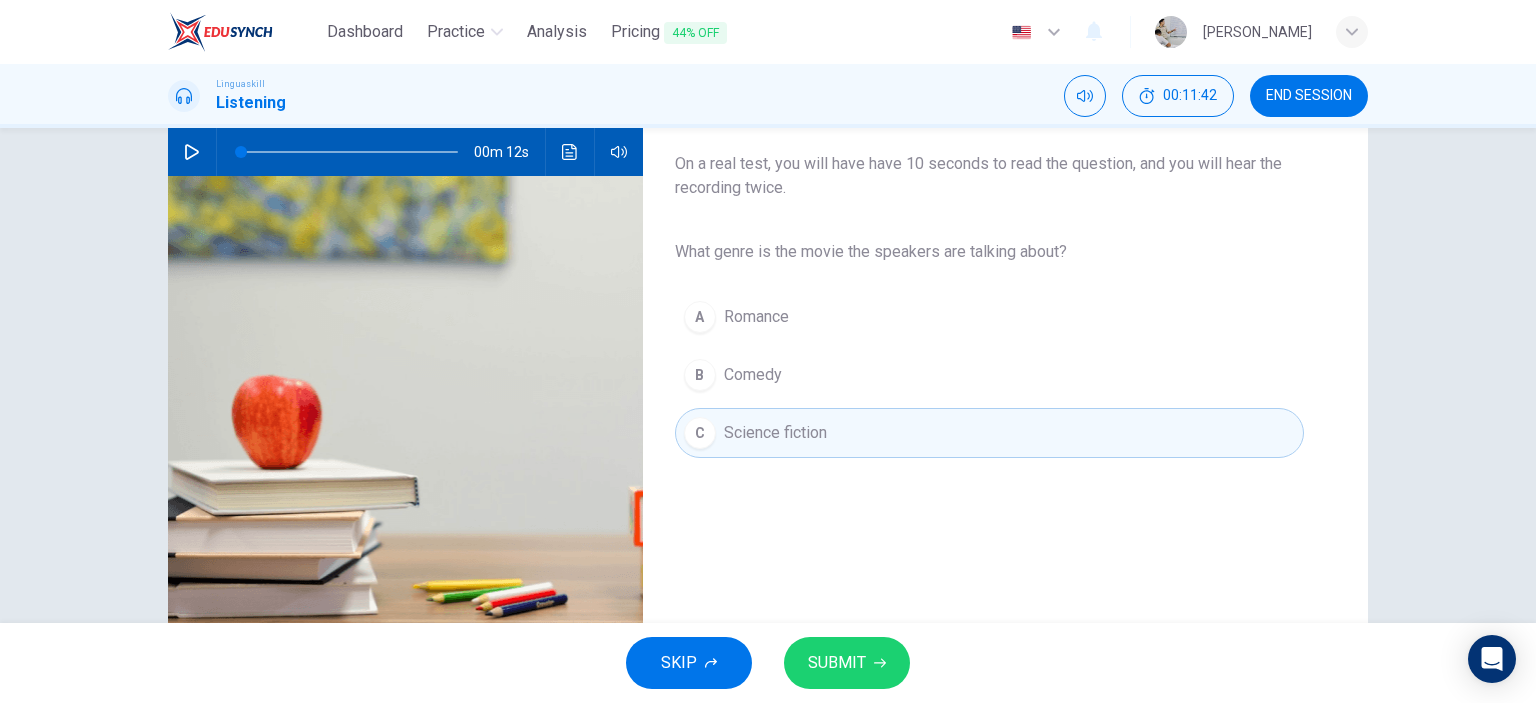 click on "SUBMIT" at bounding box center [837, 663] 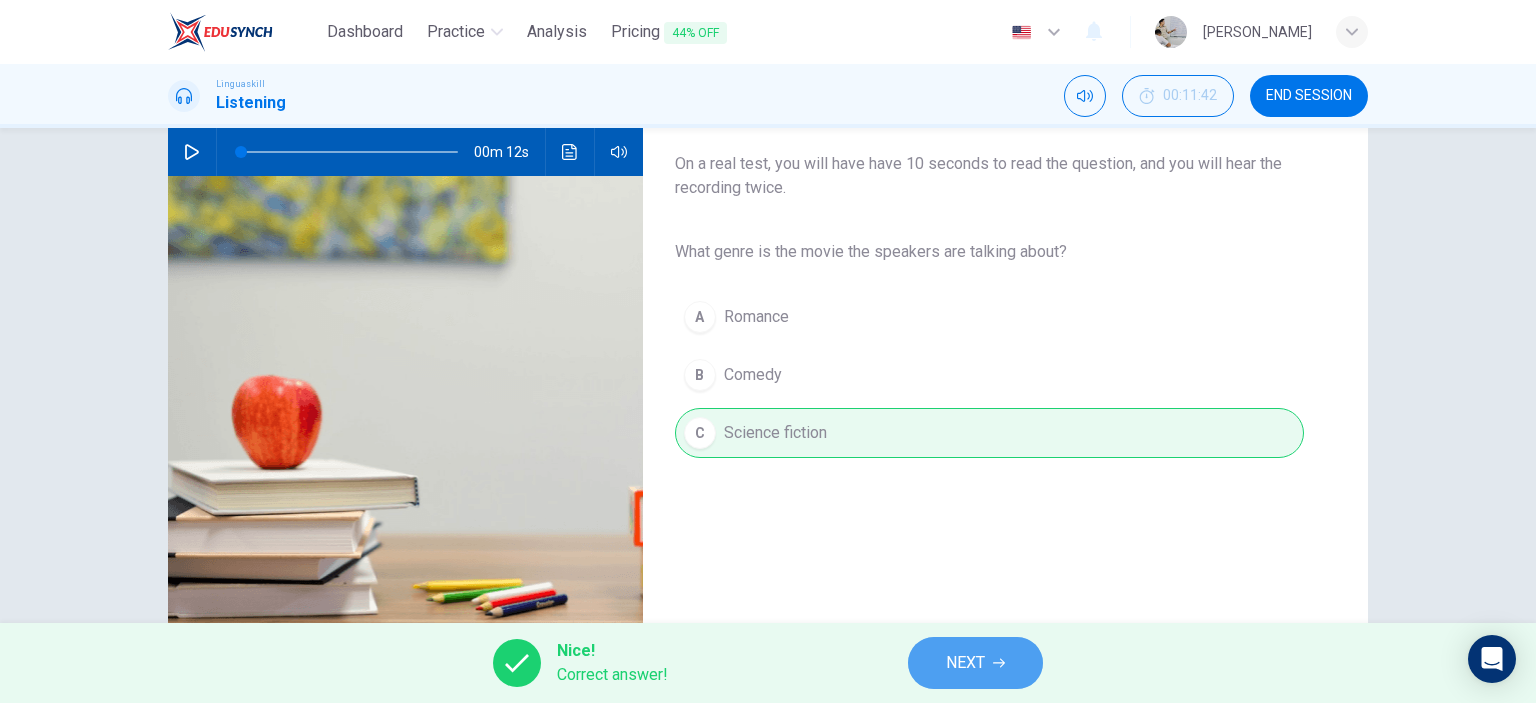 click on "NEXT" at bounding box center (965, 663) 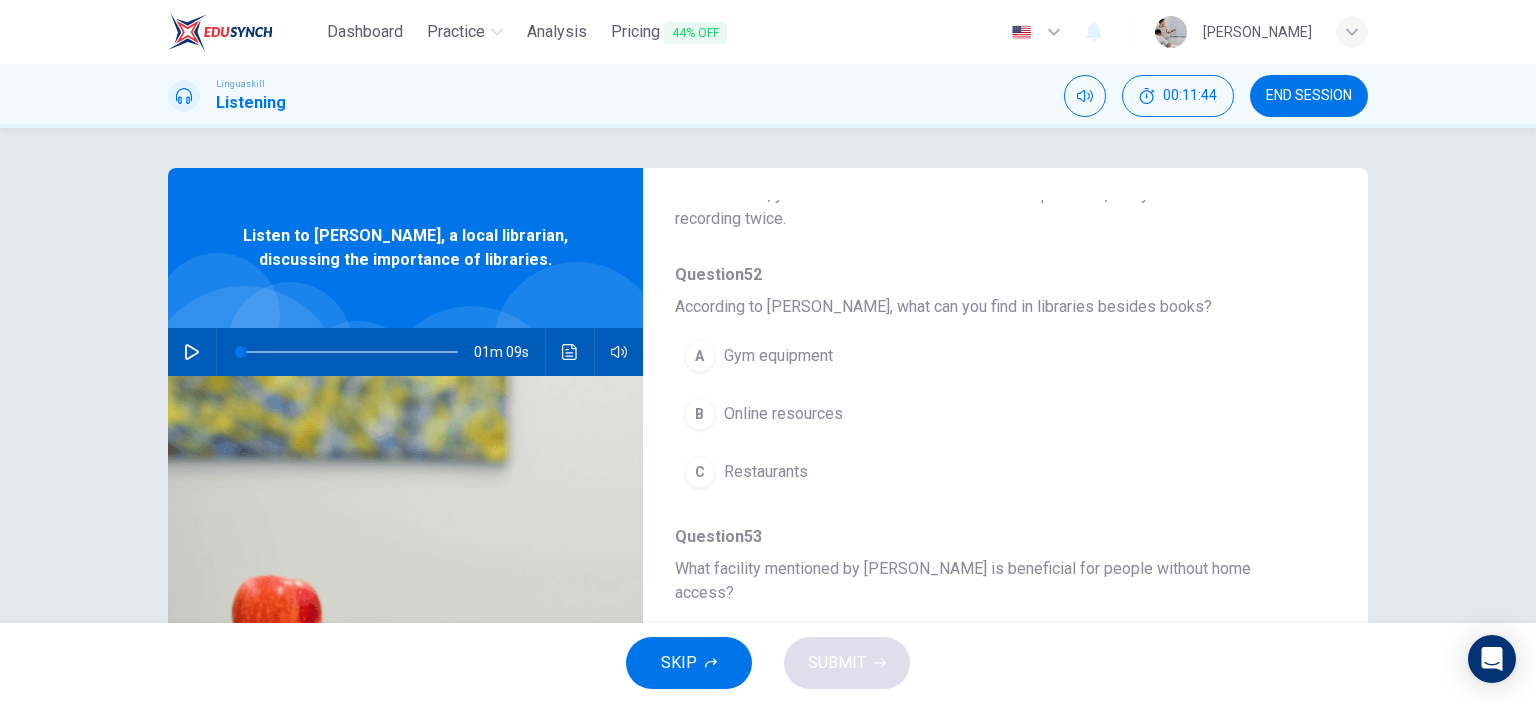 scroll, scrollTop: 100, scrollLeft: 0, axis: vertical 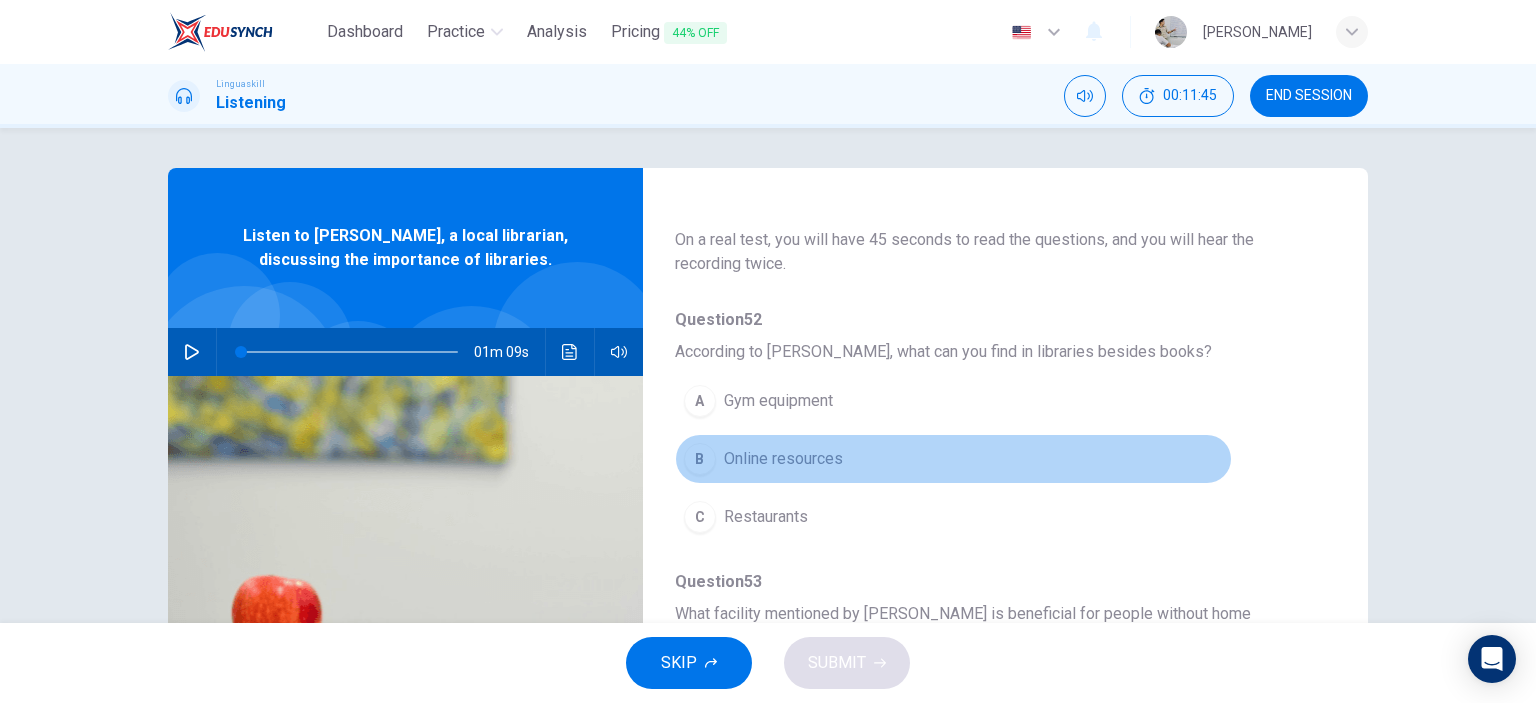 click on "B Online resources" at bounding box center [953, 459] 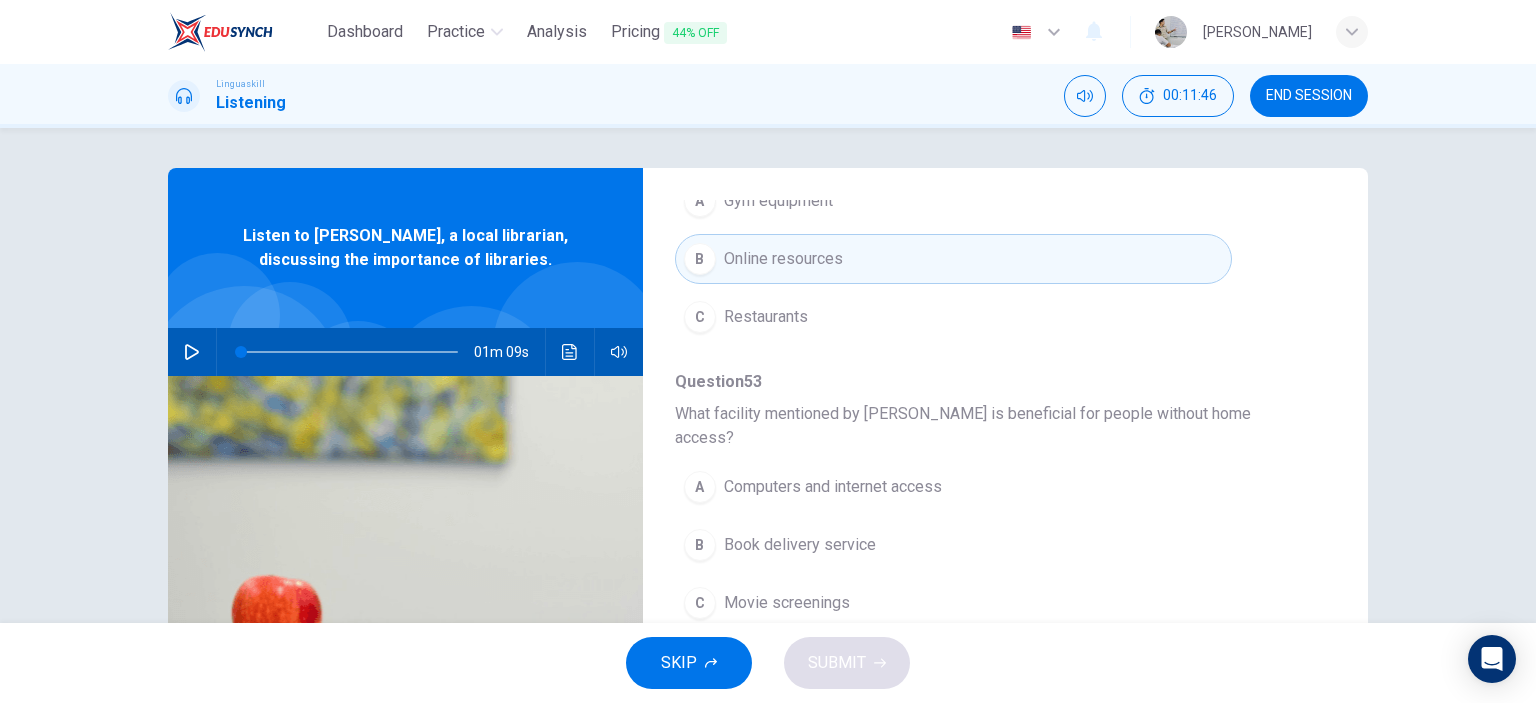 click on "A Computers and internet access" at bounding box center [953, 487] 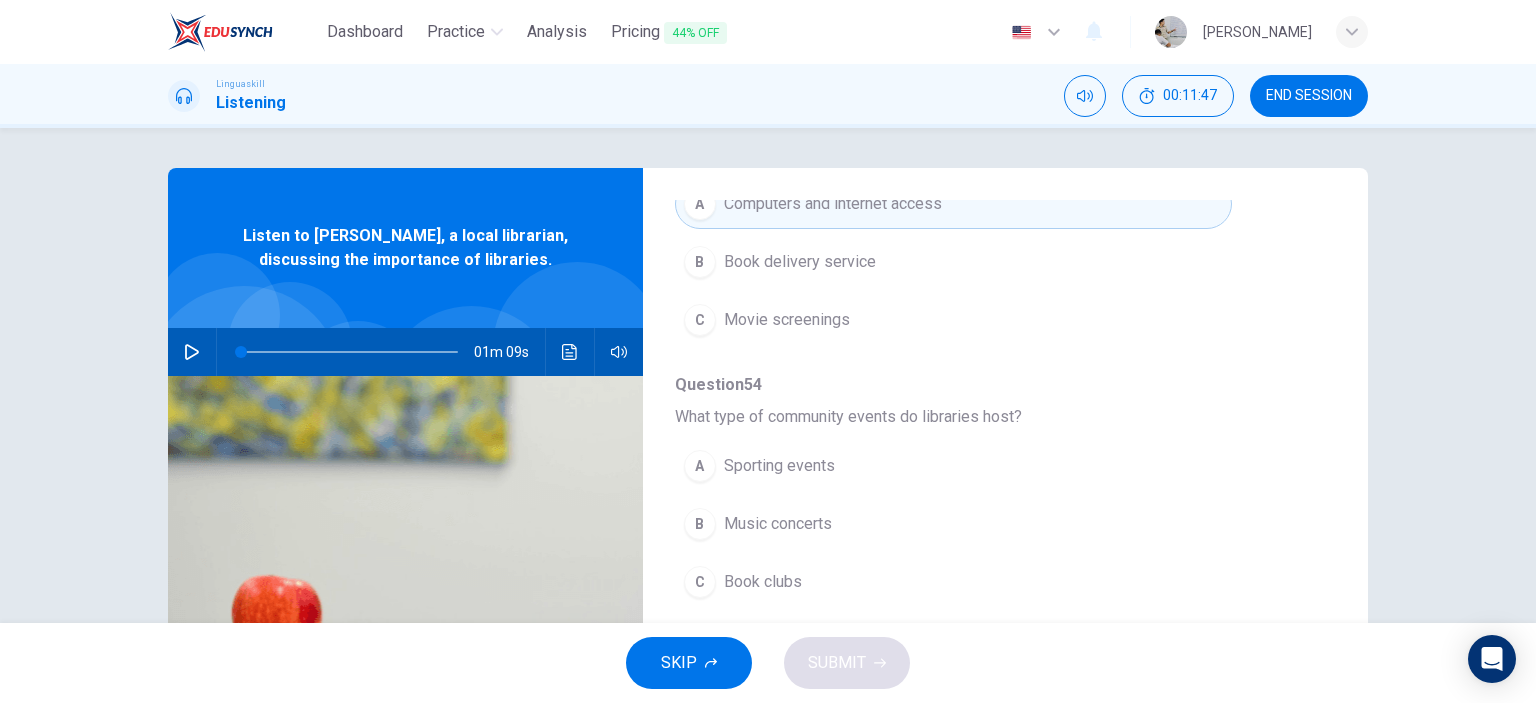scroll, scrollTop: 600, scrollLeft: 0, axis: vertical 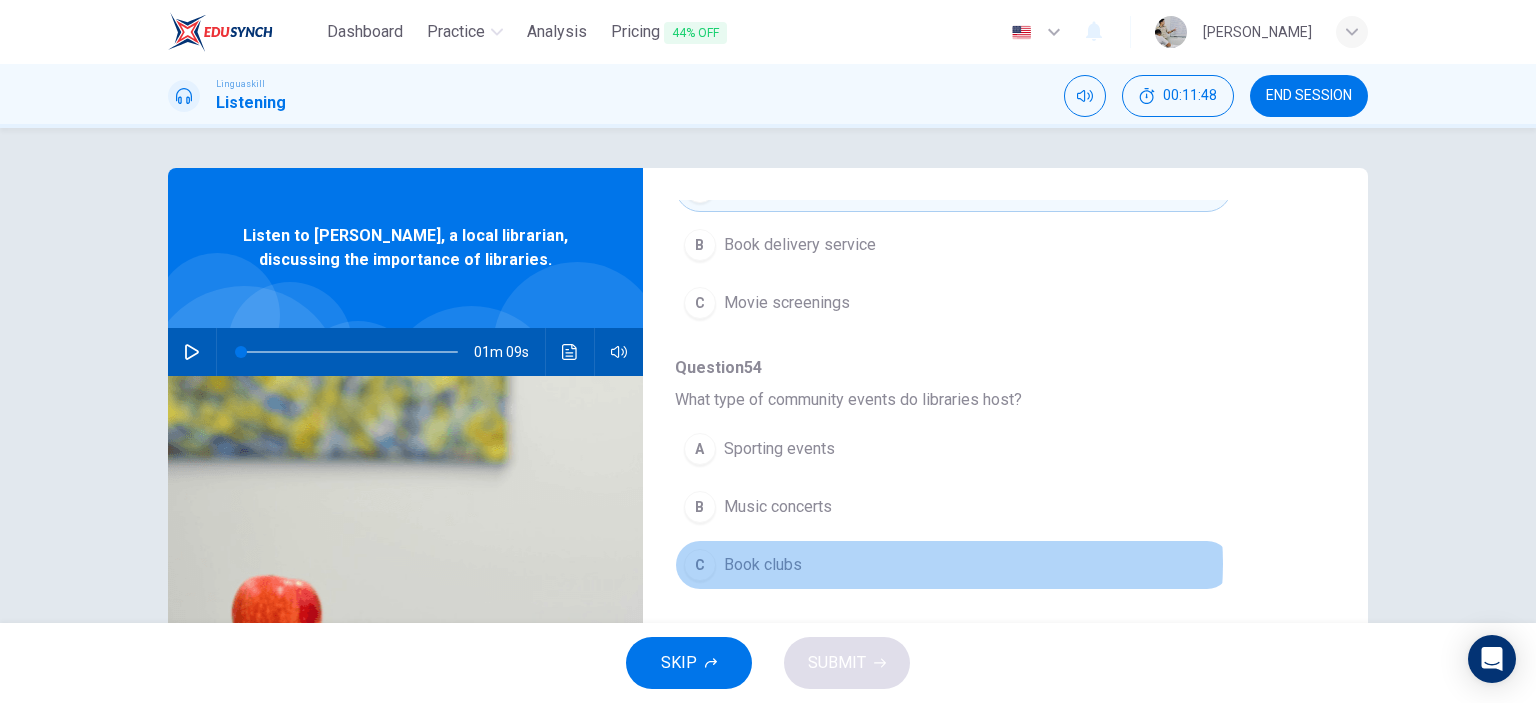 click on "C Book clubs" at bounding box center (953, 565) 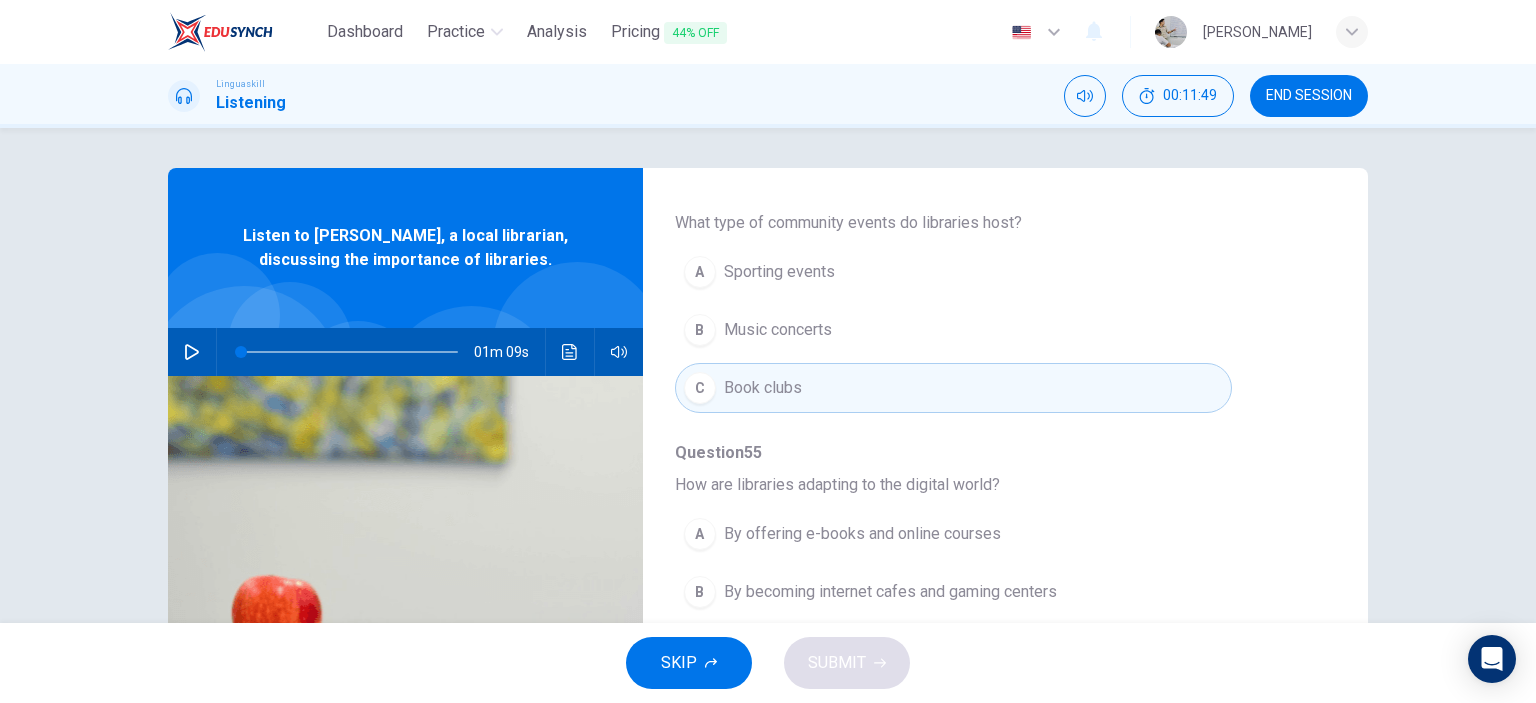 scroll, scrollTop: 800, scrollLeft: 0, axis: vertical 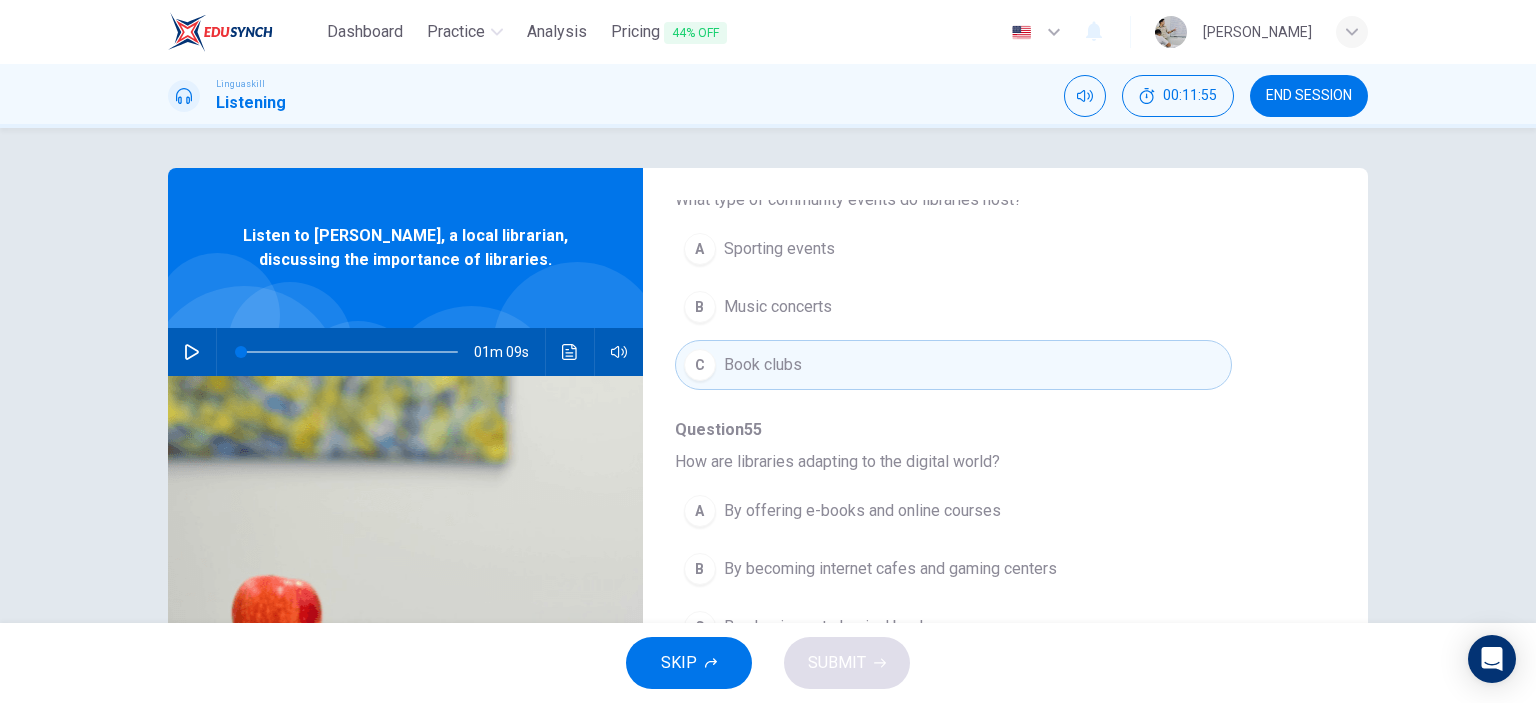 click on "By offering e-books and online courses" at bounding box center (862, 511) 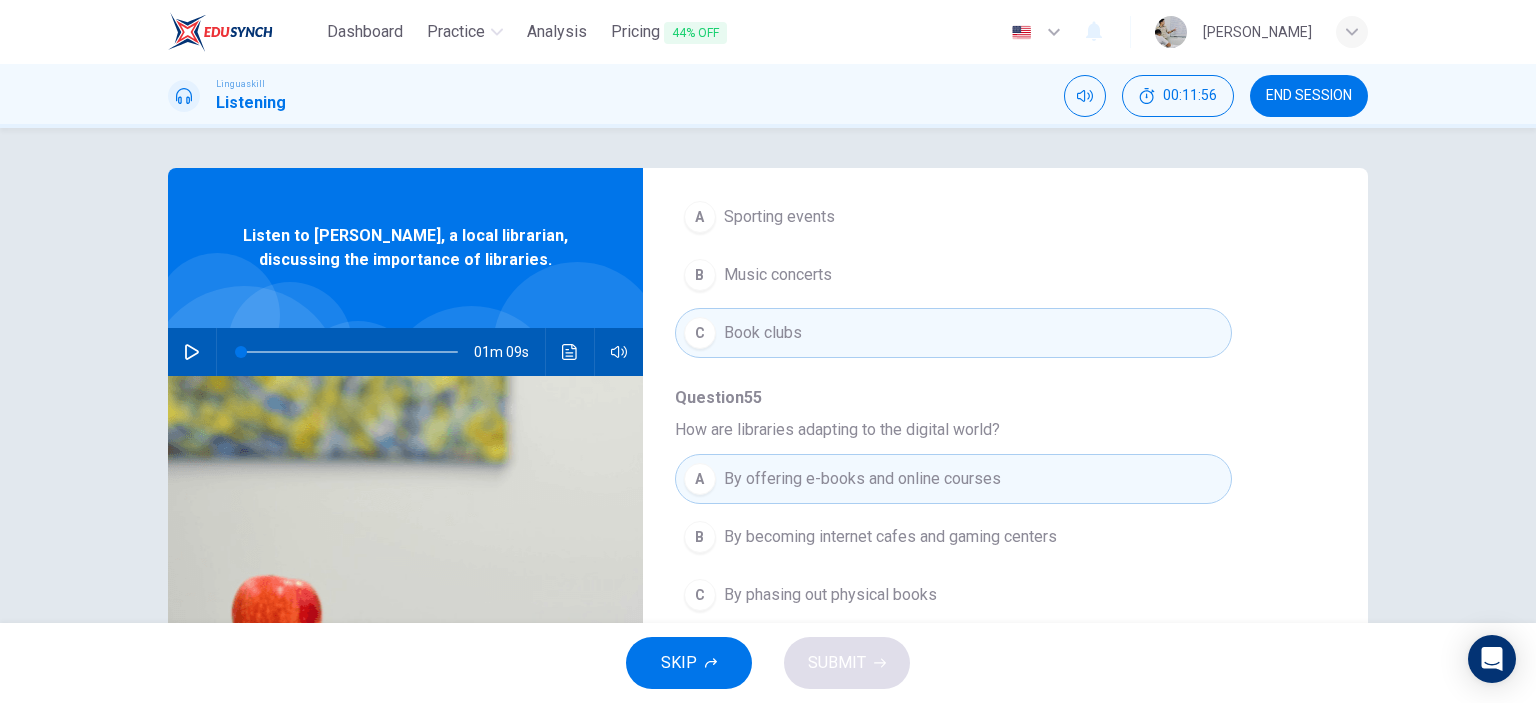 scroll, scrollTop: 856, scrollLeft: 0, axis: vertical 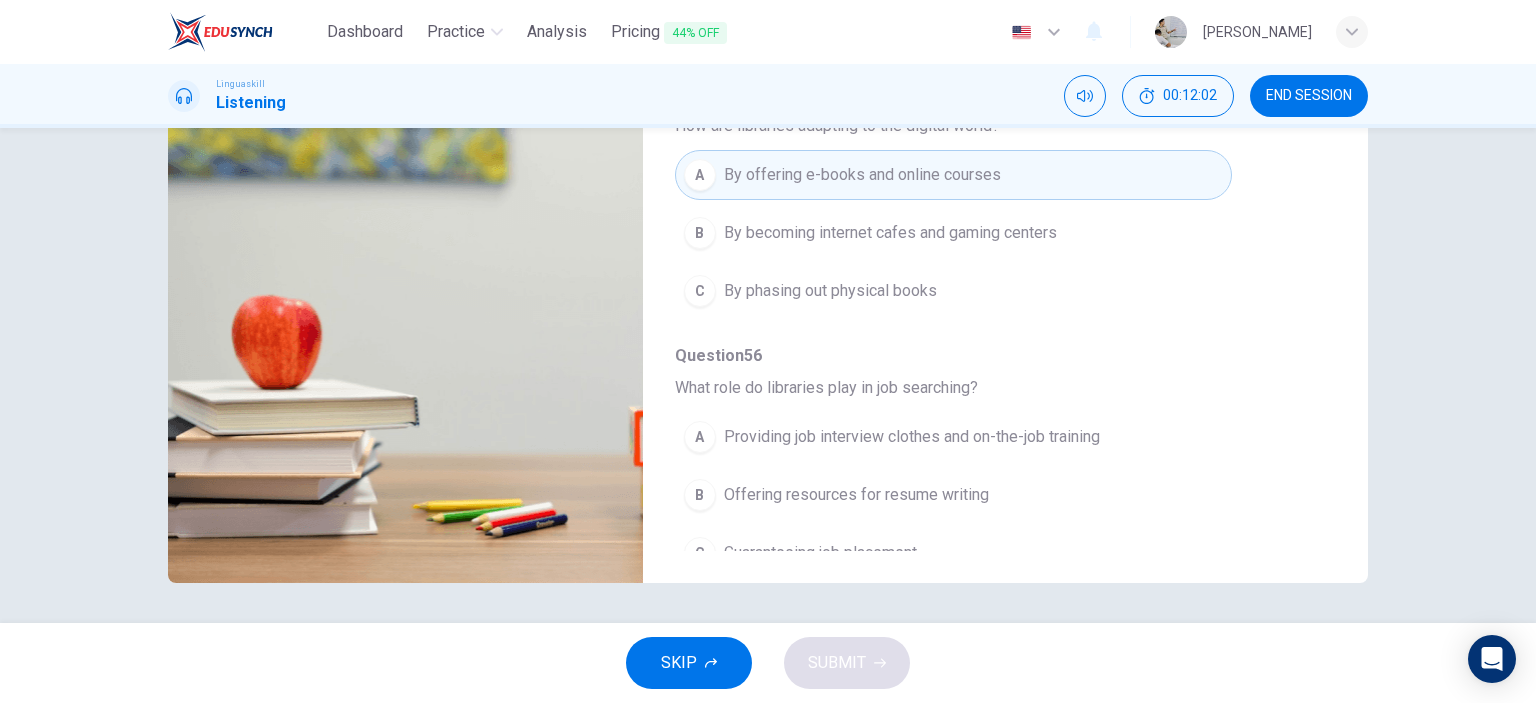 click on "Offering resources for resume writing" at bounding box center (856, 495) 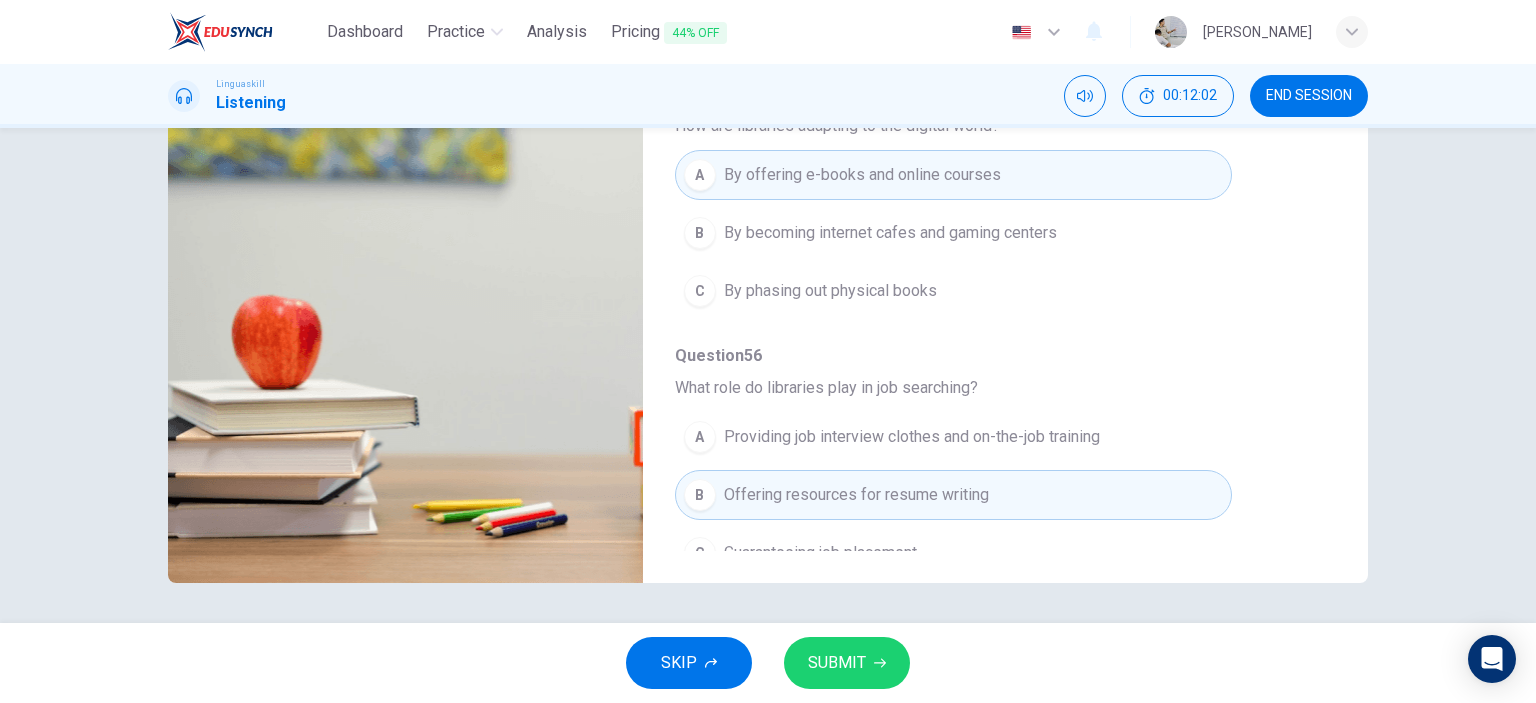 click 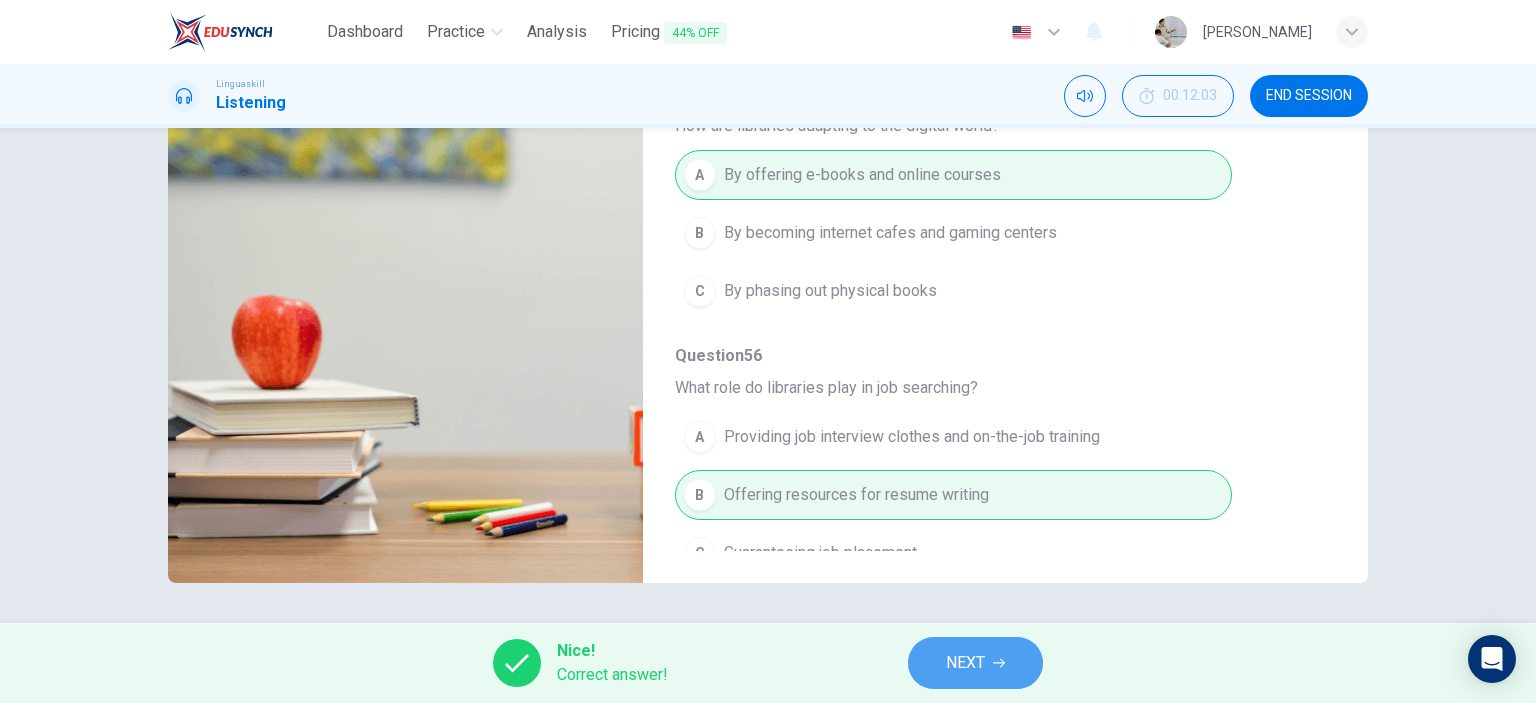 click on "NEXT" at bounding box center [975, 663] 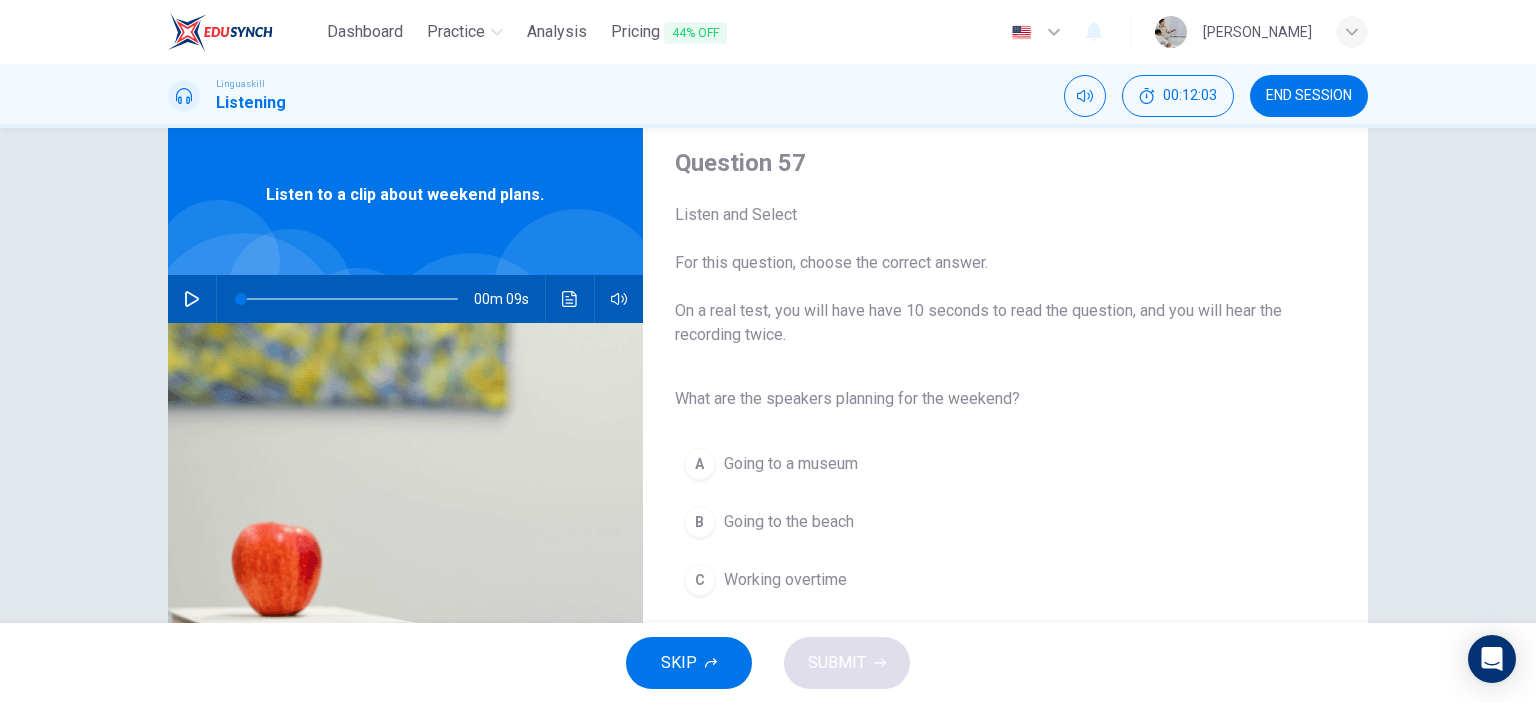 scroll, scrollTop: 100, scrollLeft: 0, axis: vertical 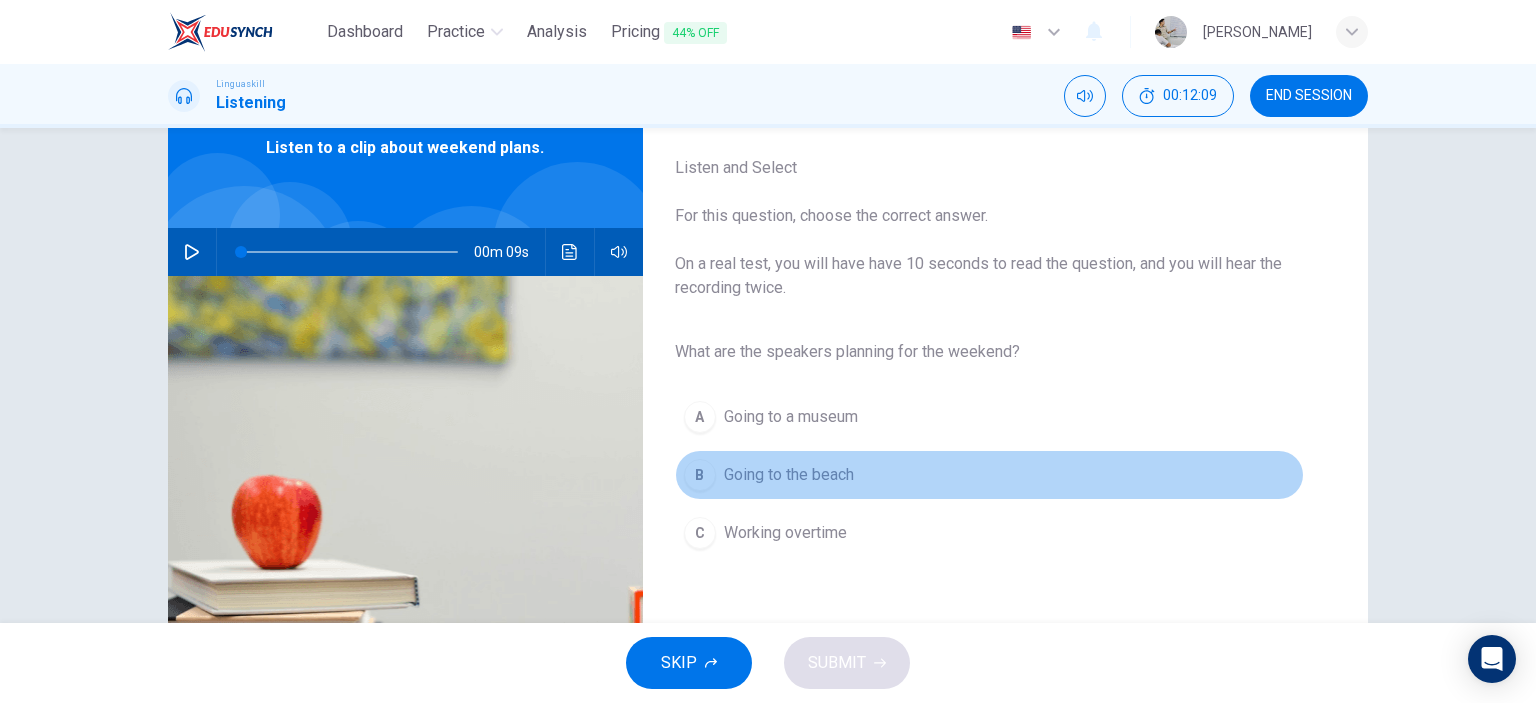 click on "B Going to the beach" at bounding box center (989, 475) 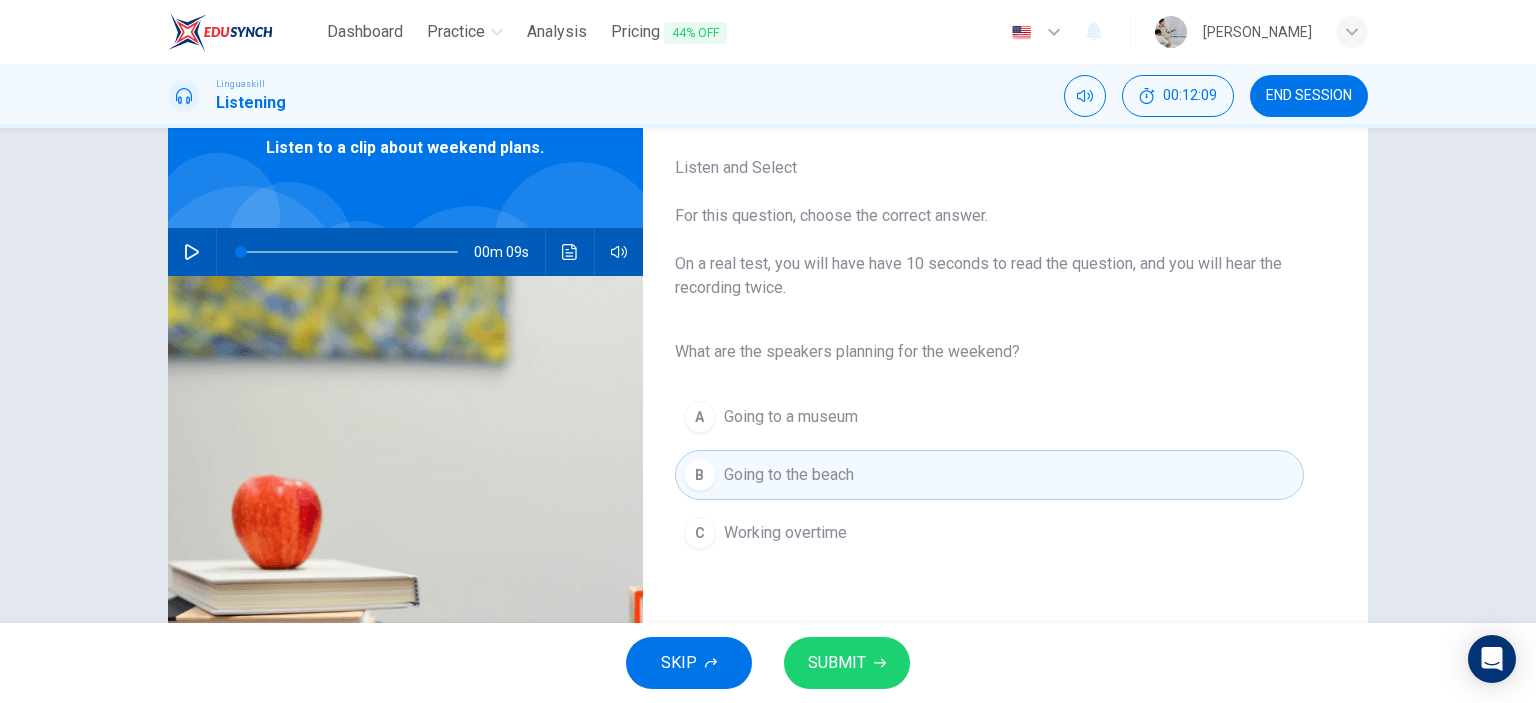 click on "SUBMIT" at bounding box center [847, 663] 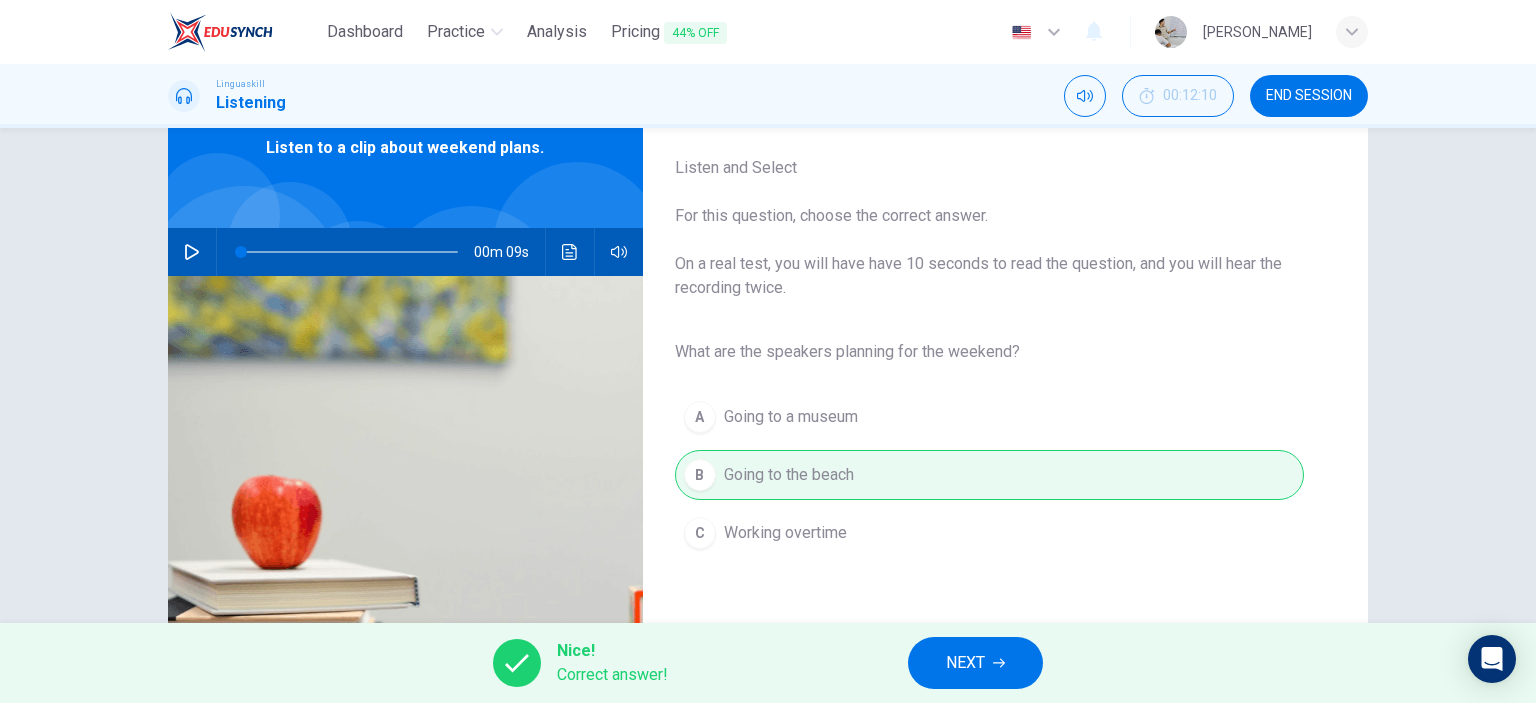 click on "NEXT" at bounding box center (975, 663) 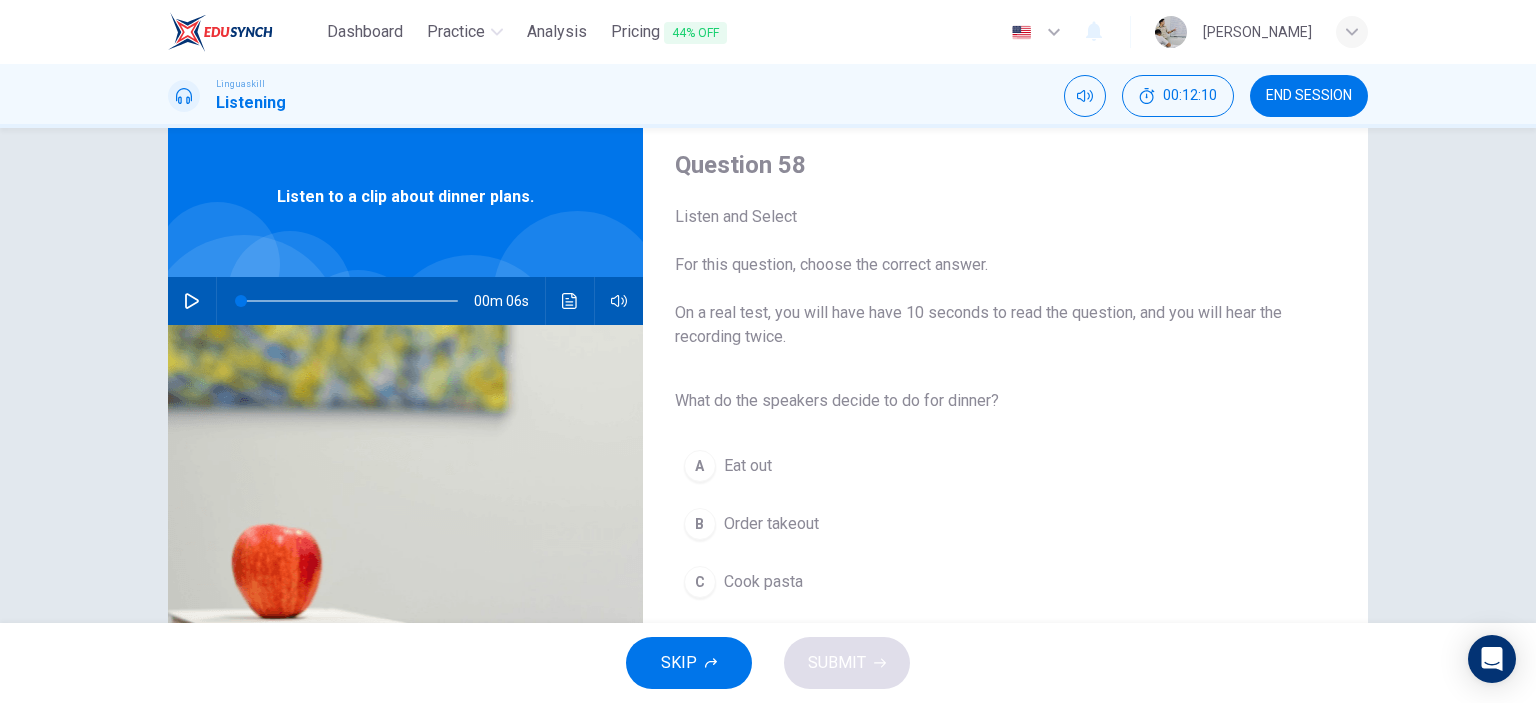 scroll, scrollTop: 100, scrollLeft: 0, axis: vertical 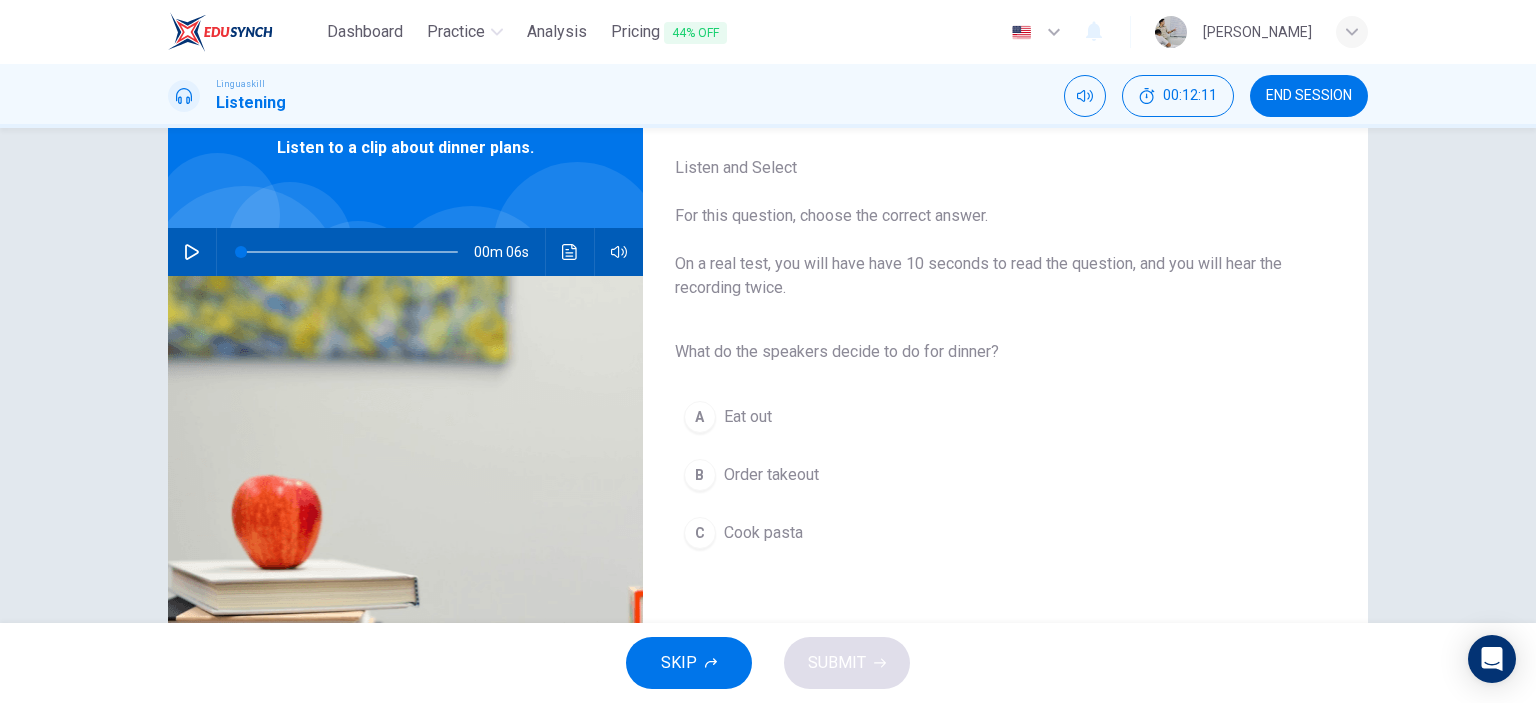 click on "C Cook pasta" at bounding box center [989, 533] 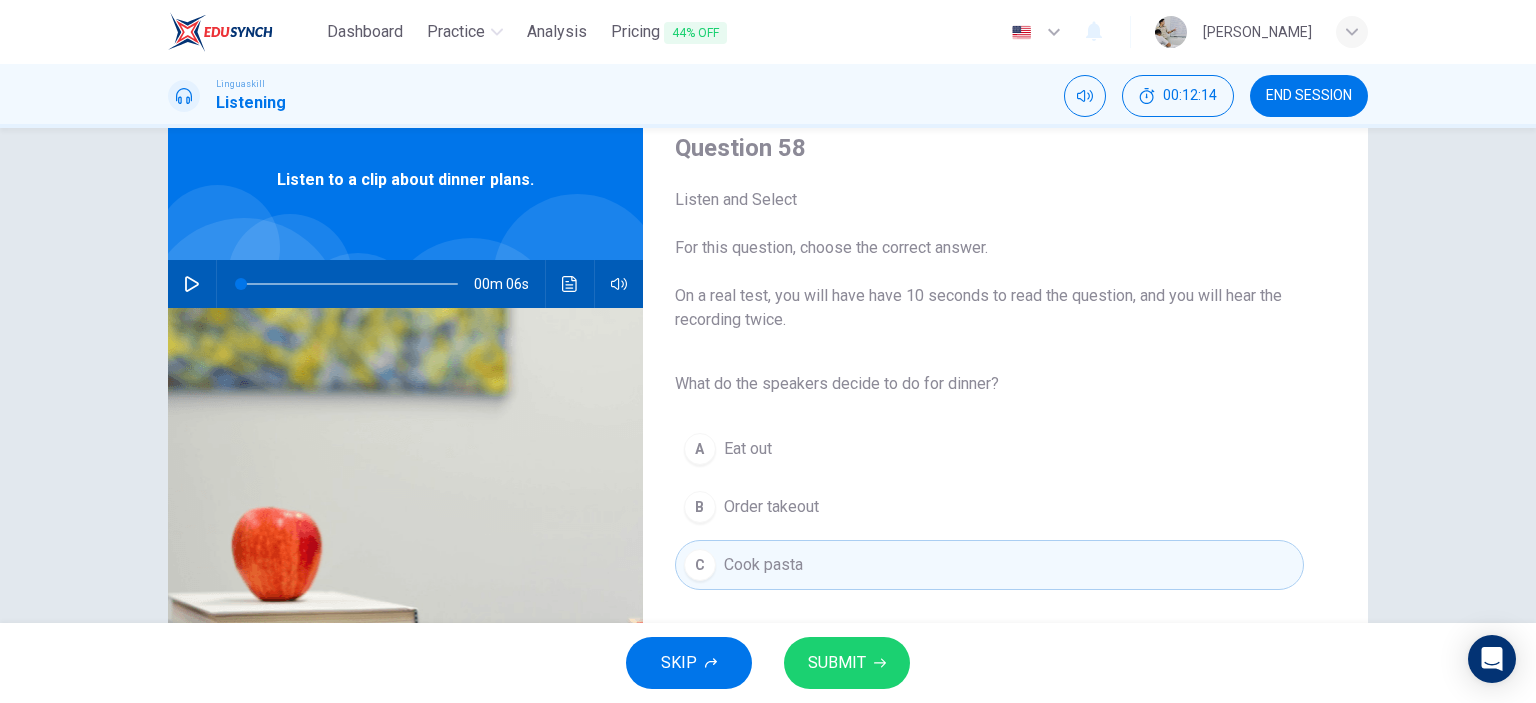 scroll, scrollTop: 280, scrollLeft: 0, axis: vertical 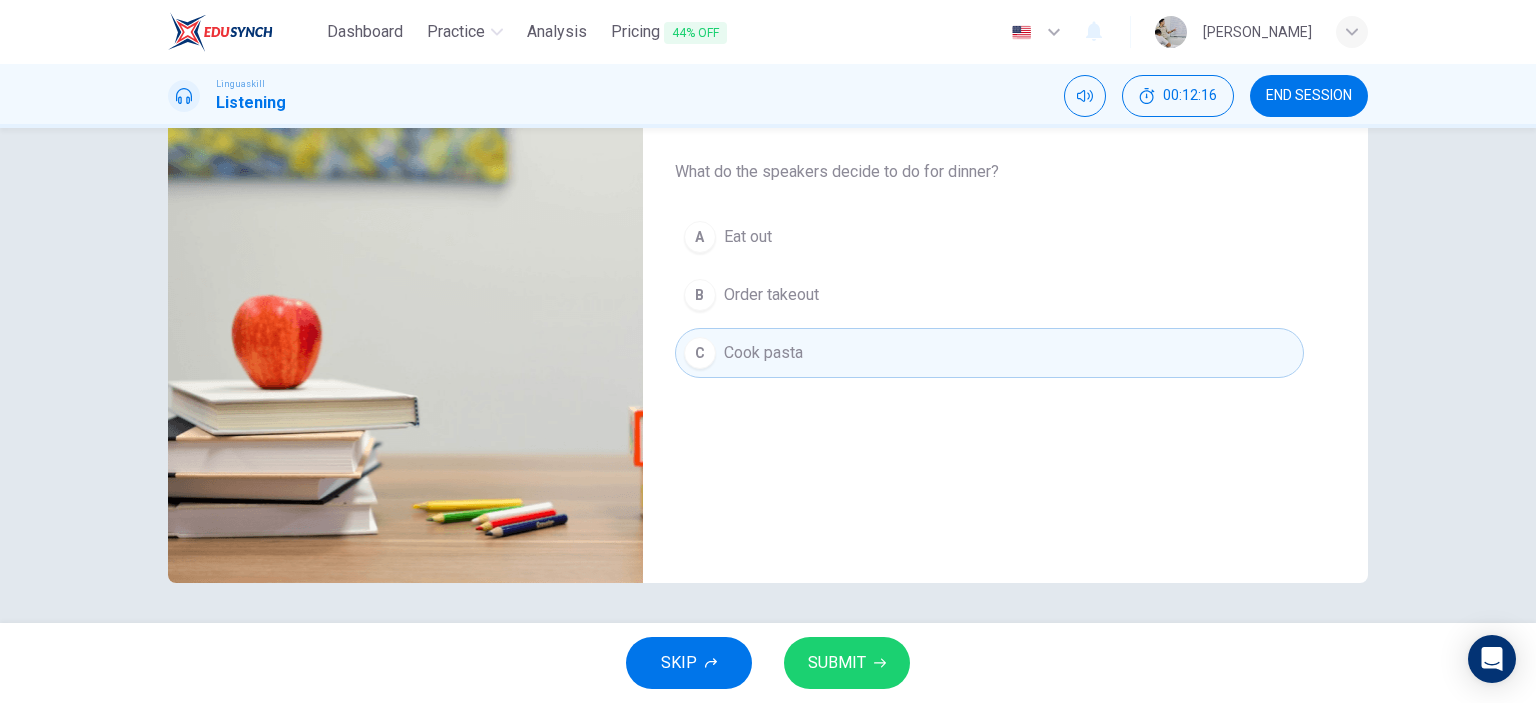 click 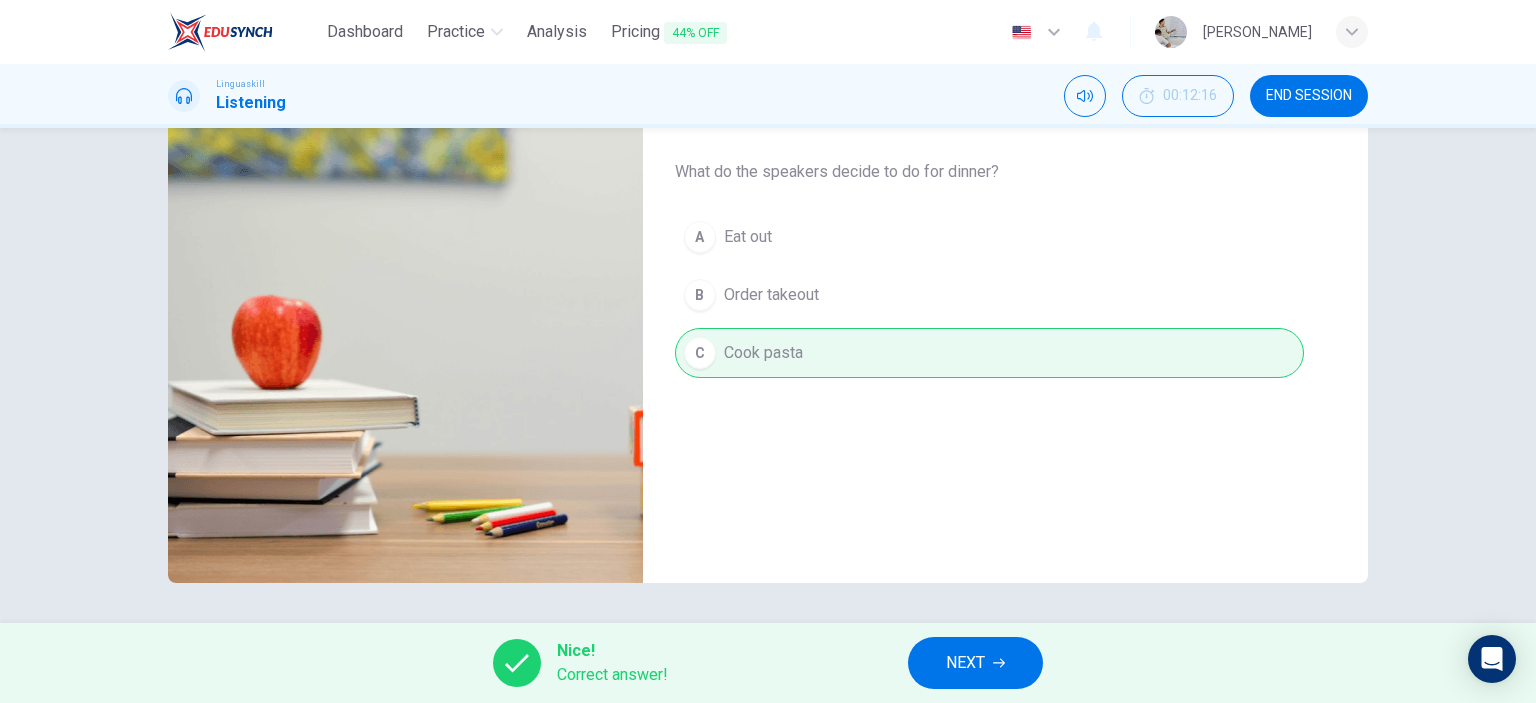click on "NEXT" at bounding box center [975, 663] 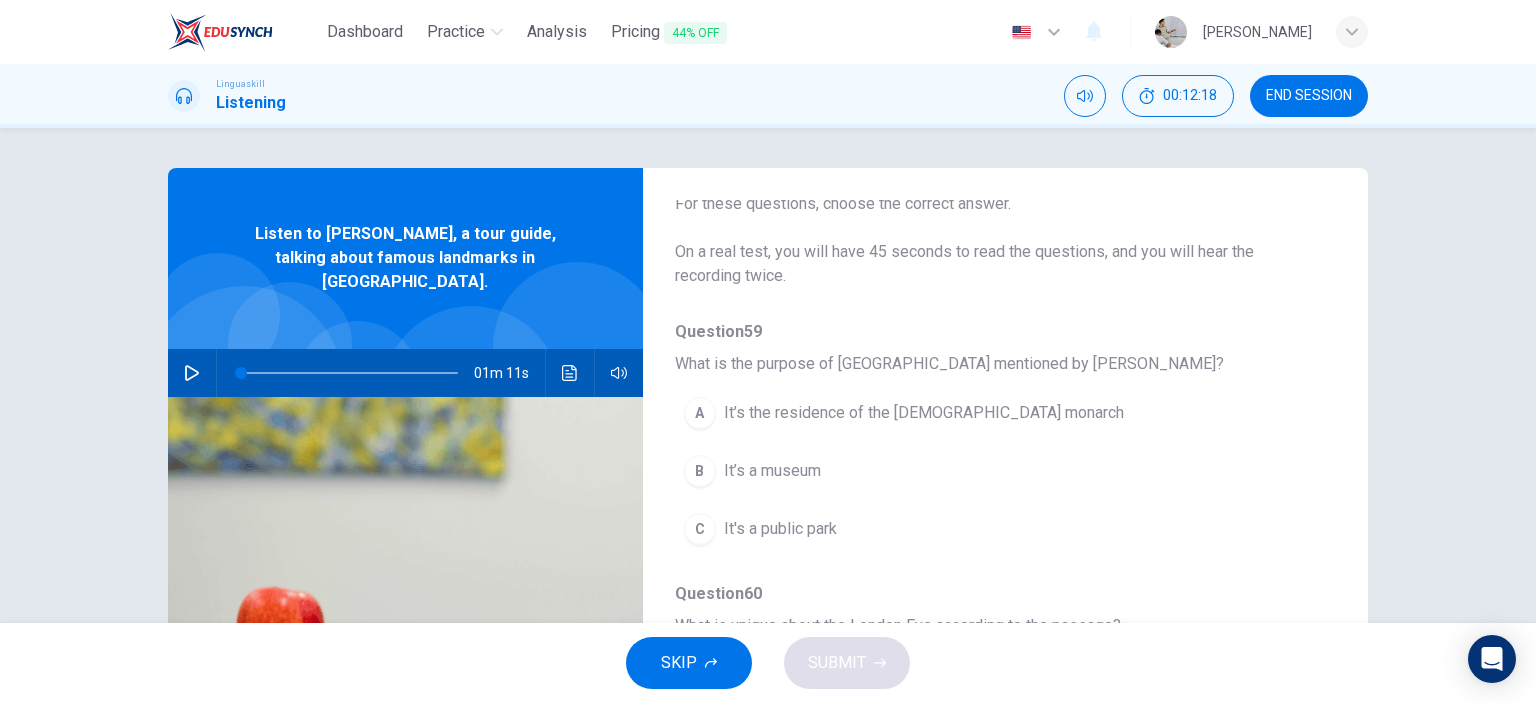 scroll, scrollTop: 200, scrollLeft: 0, axis: vertical 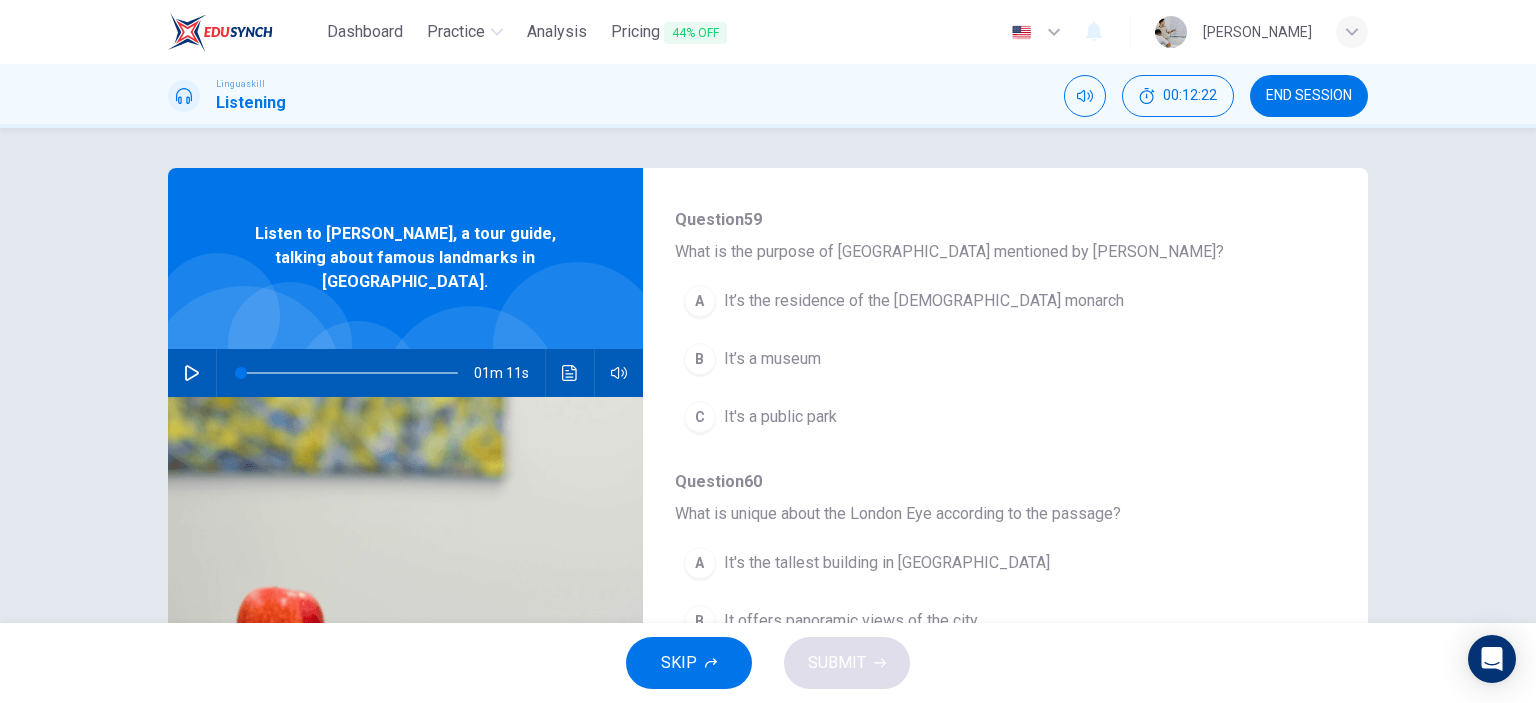click on "It’s the residence of the [DEMOGRAPHIC_DATA] monarch" at bounding box center (924, 301) 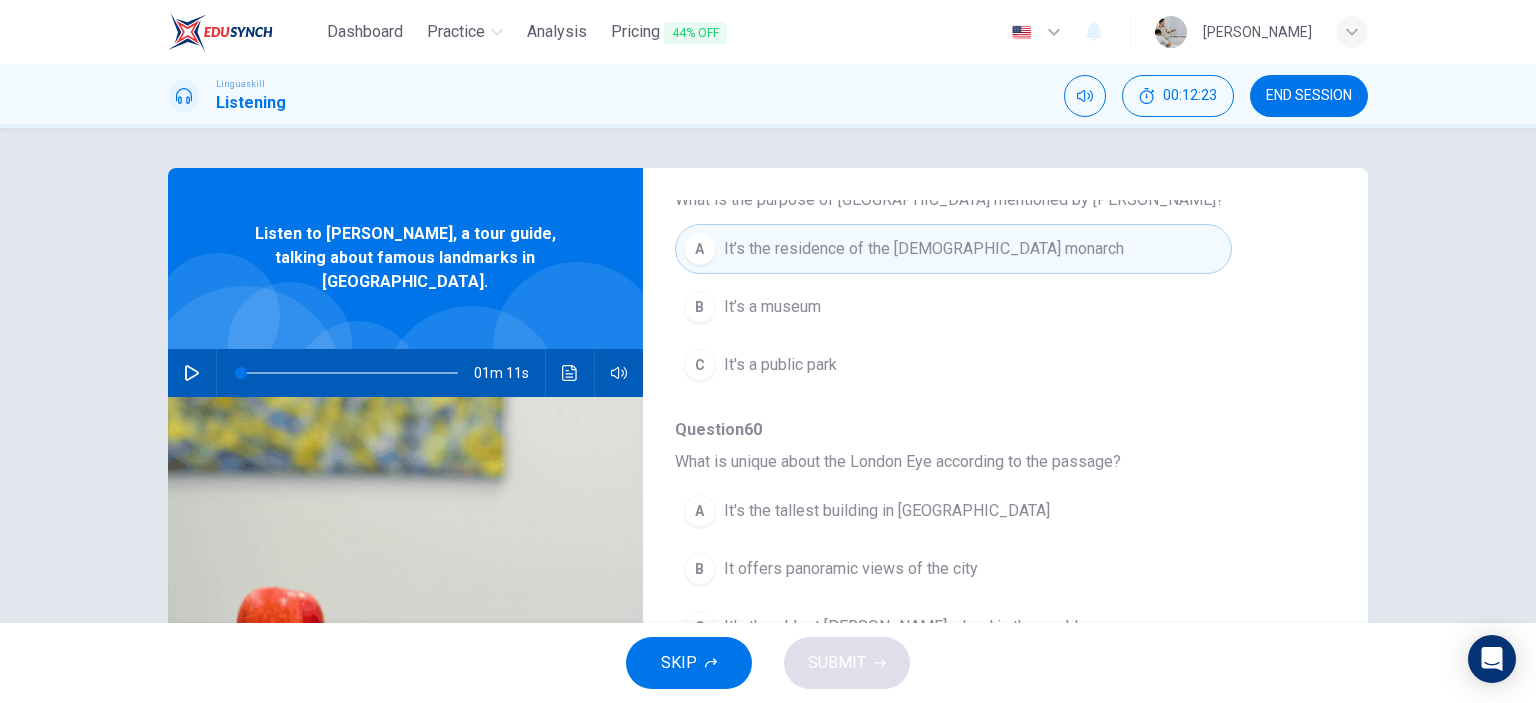 scroll, scrollTop: 300, scrollLeft: 0, axis: vertical 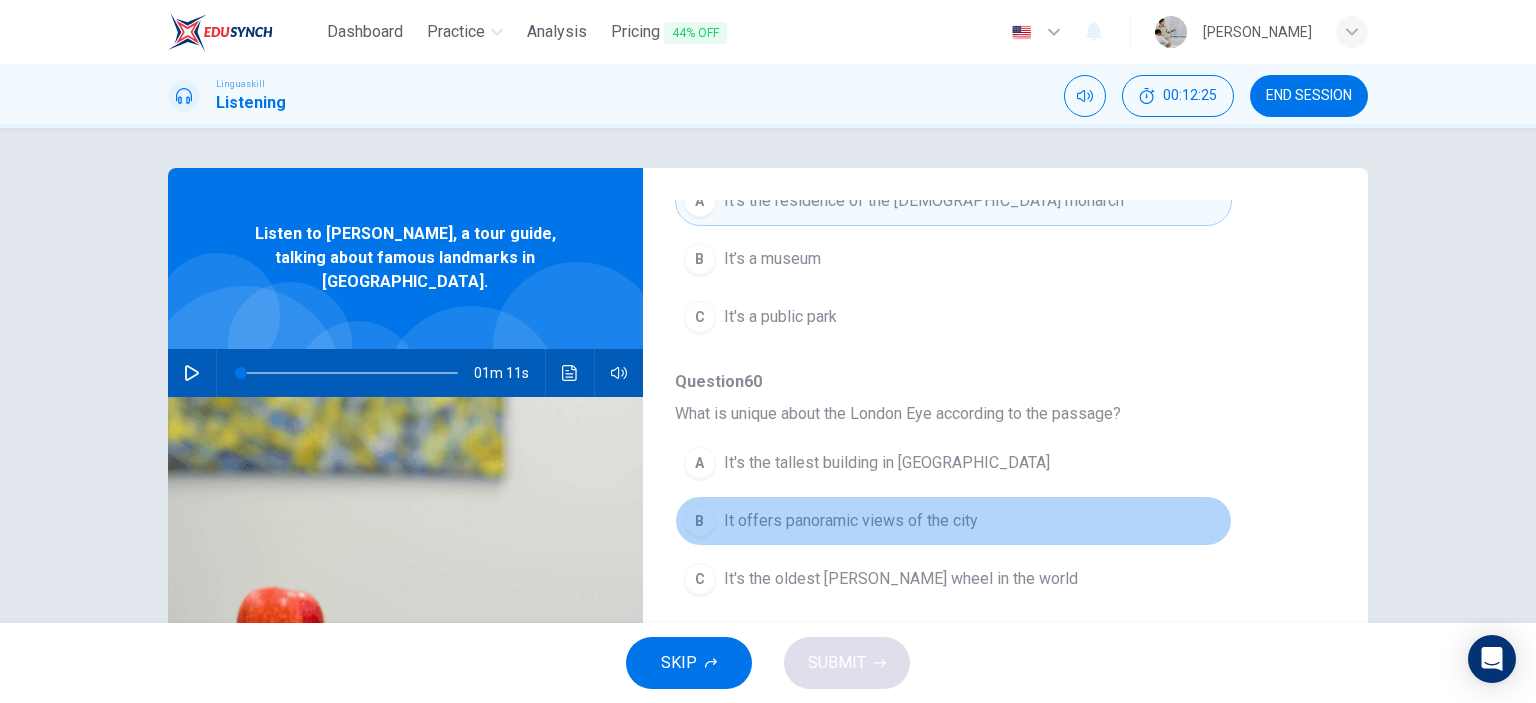 click on "B It offers panoramic views of the city" at bounding box center (953, 521) 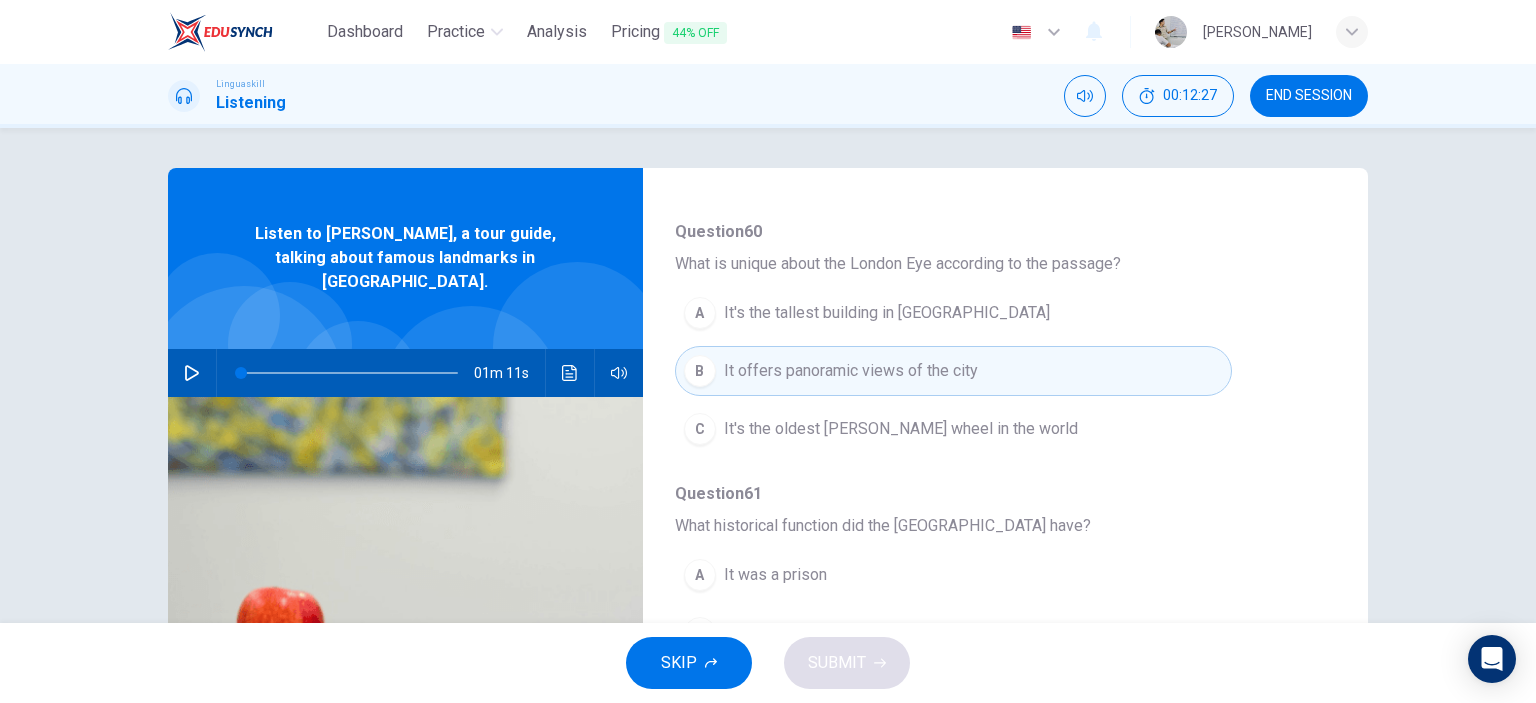 scroll, scrollTop: 500, scrollLeft: 0, axis: vertical 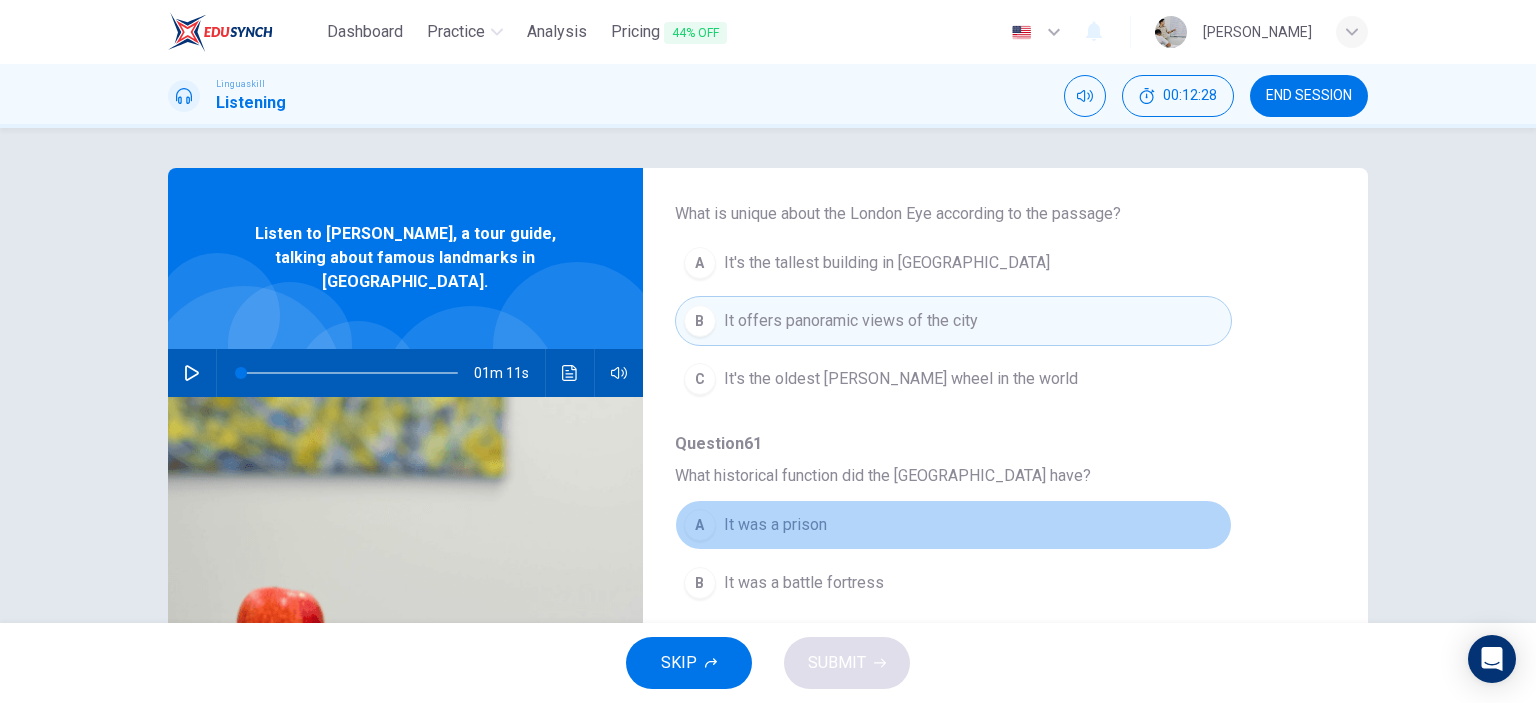 click on "A It was a prison" at bounding box center [953, 525] 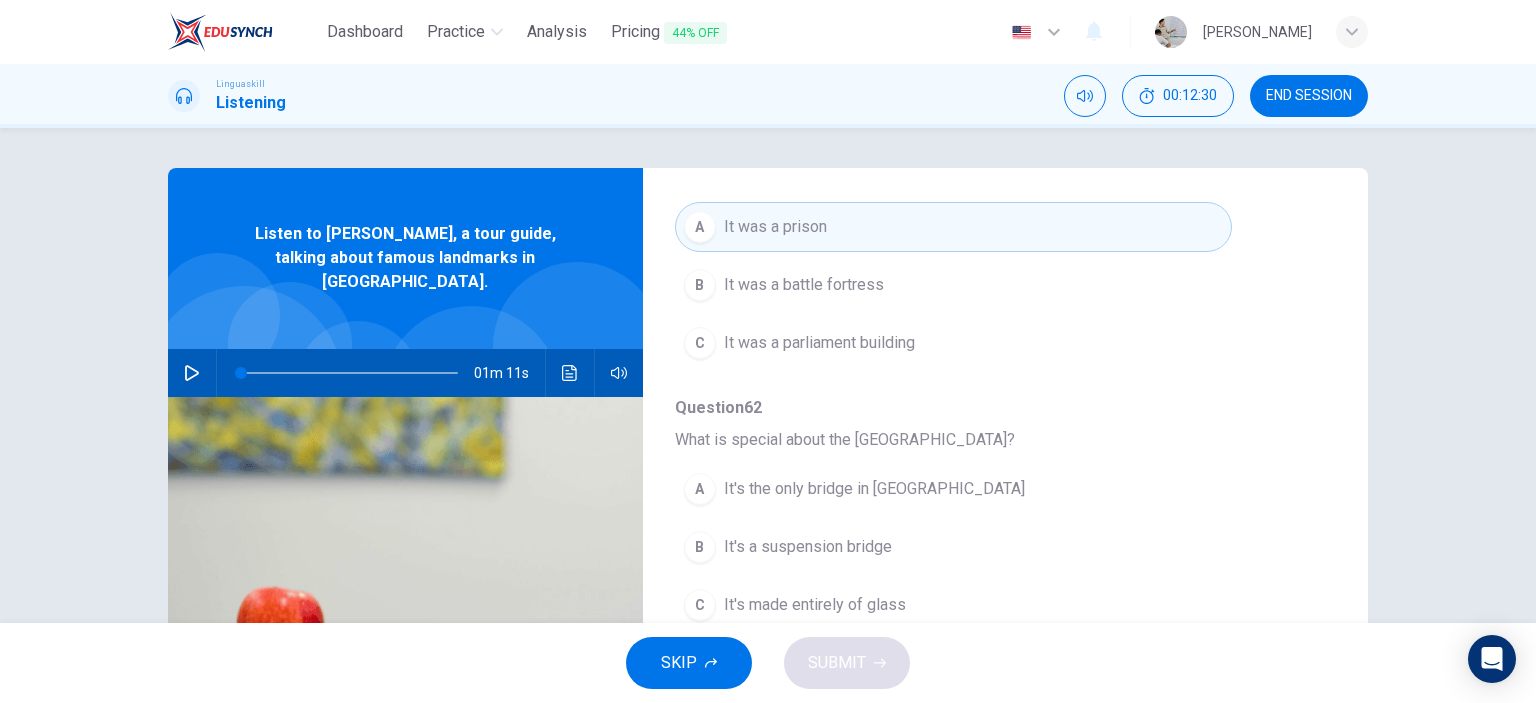 scroll, scrollTop: 800, scrollLeft: 0, axis: vertical 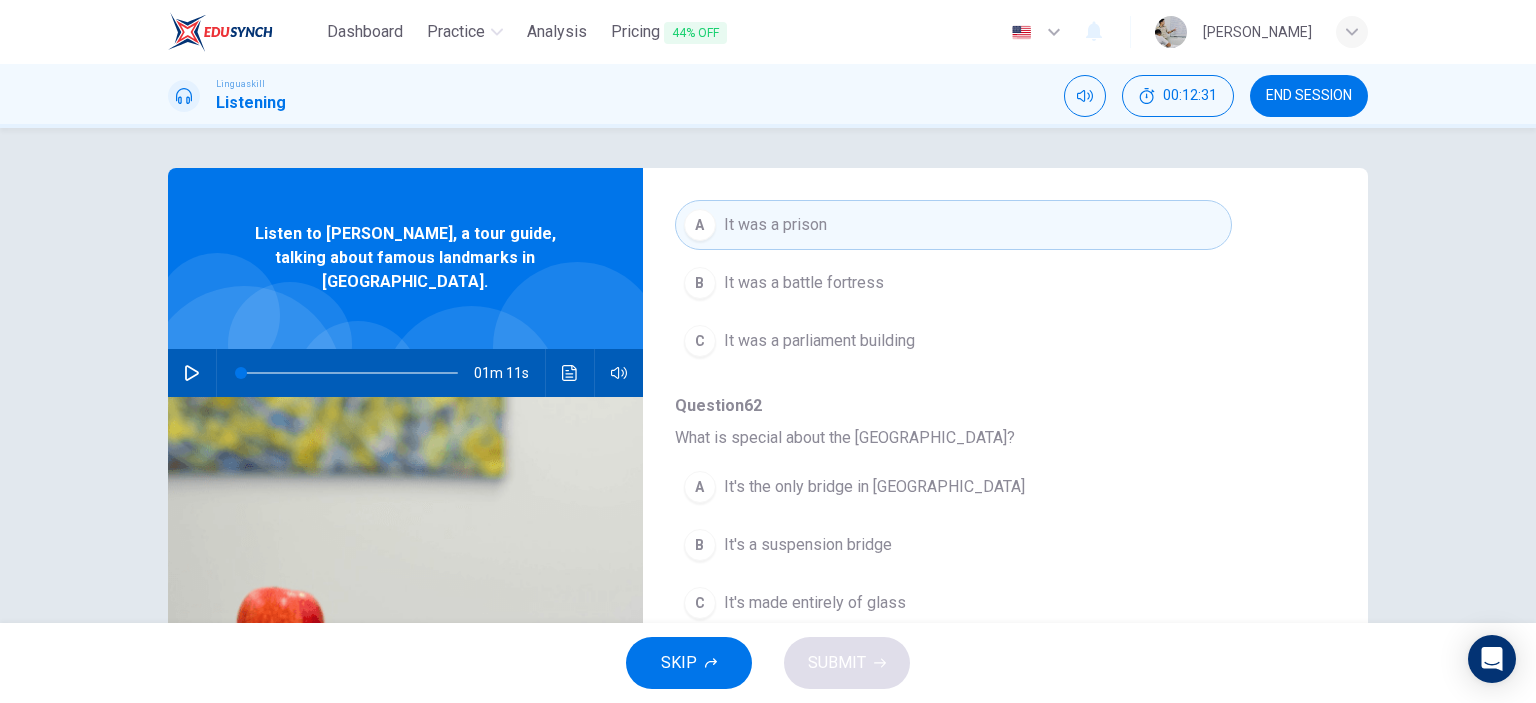 click on "B It's a suspension bridge" at bounding box center [953, 545] 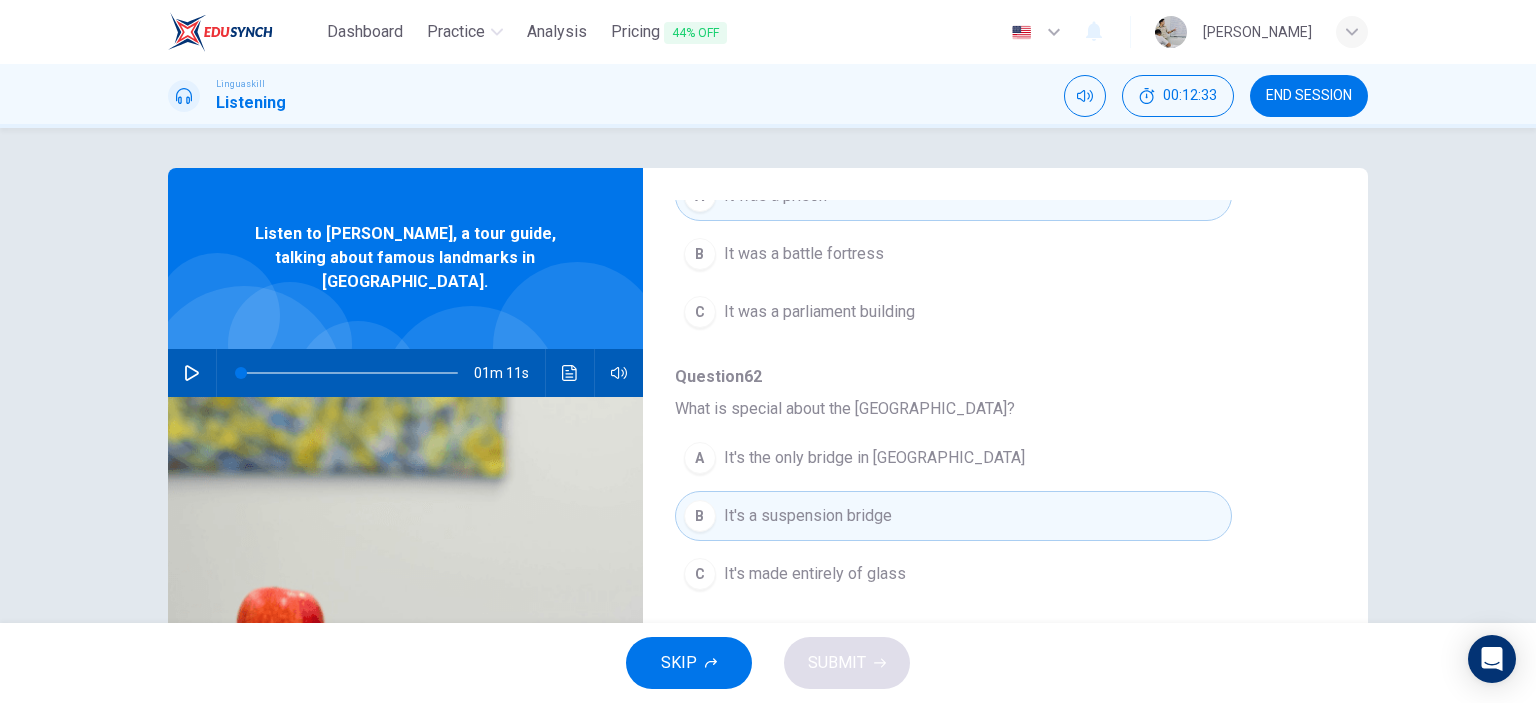 scroll, scrollTop: 856, scrollLeft: 0, axis: vertical 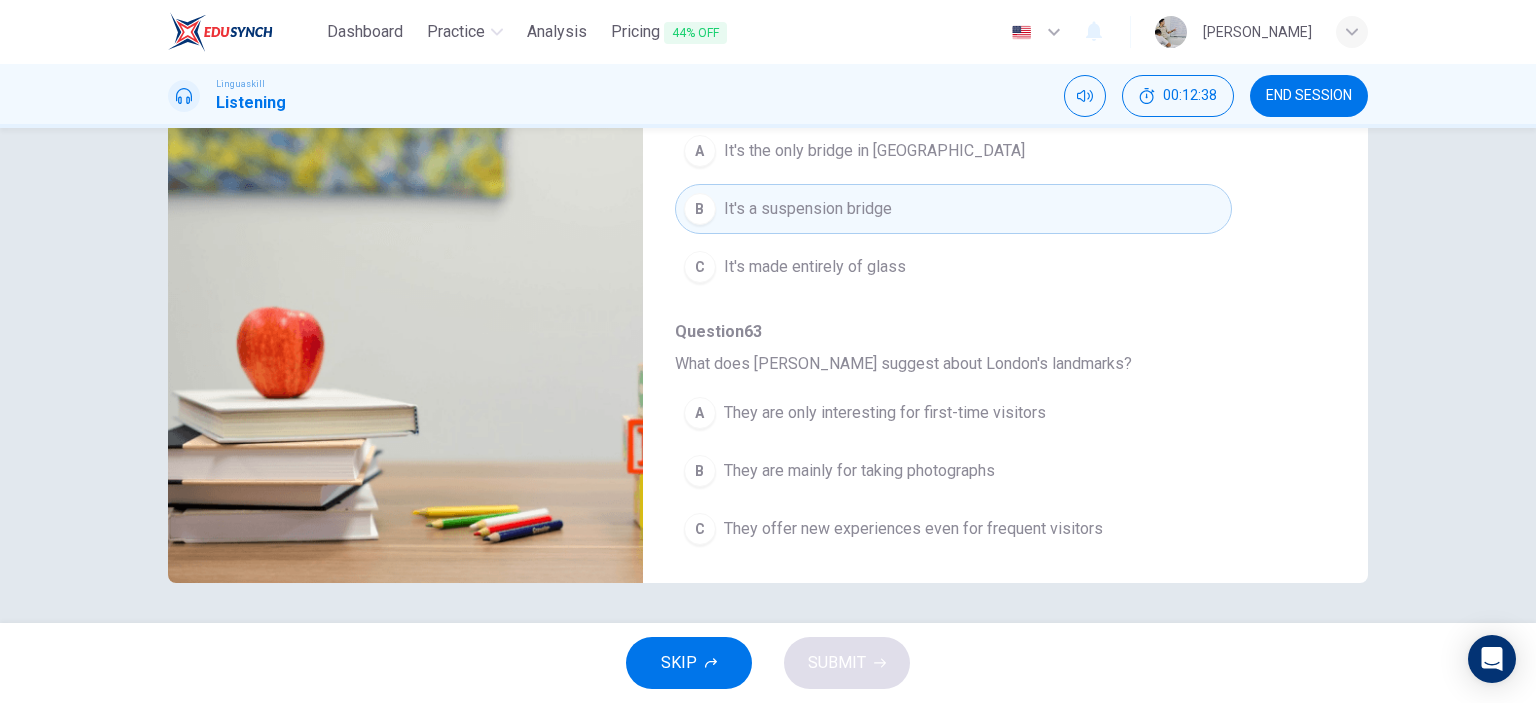 click on "They offer new experiences even for frequent visitors" at bounding box center (913, 529) 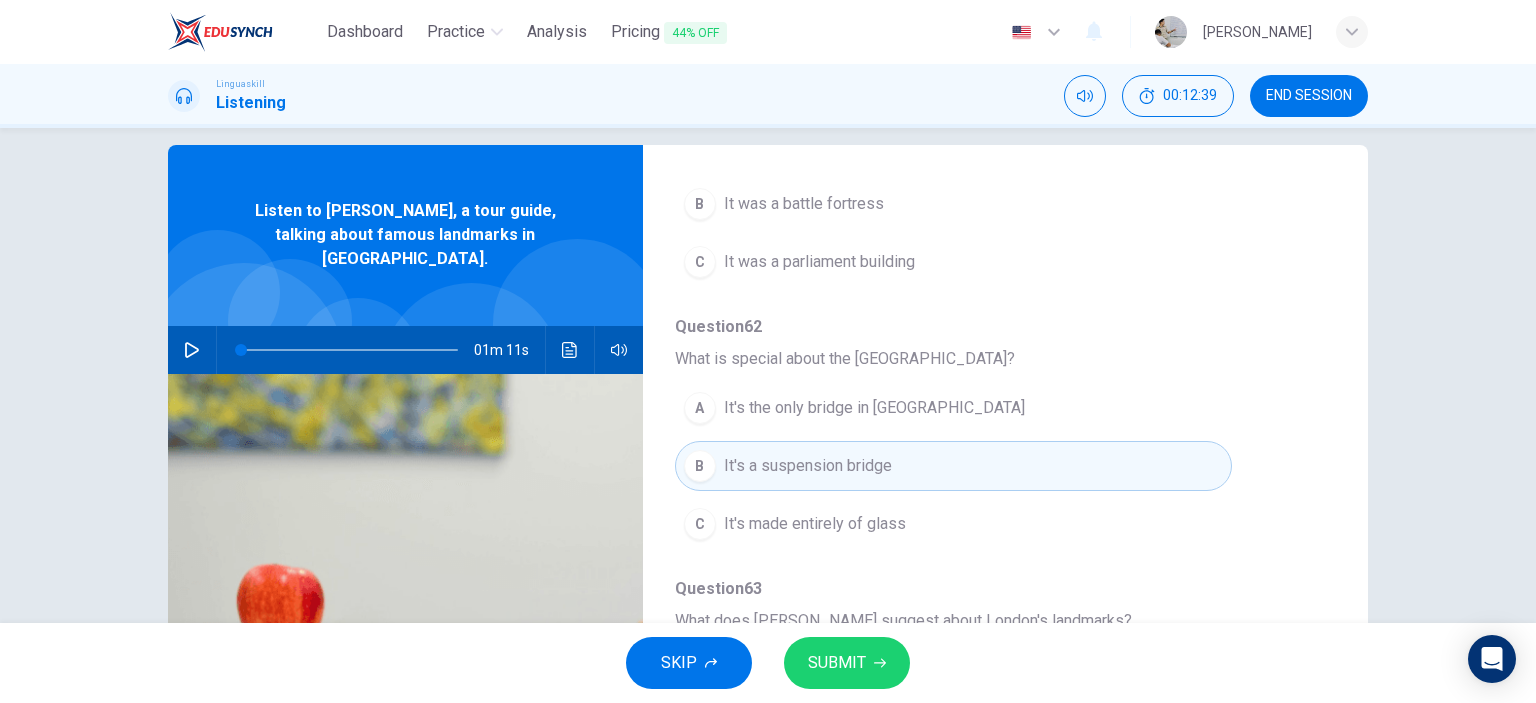 scroll, scrollTop: 0, scrollLeft: 0, axis: both 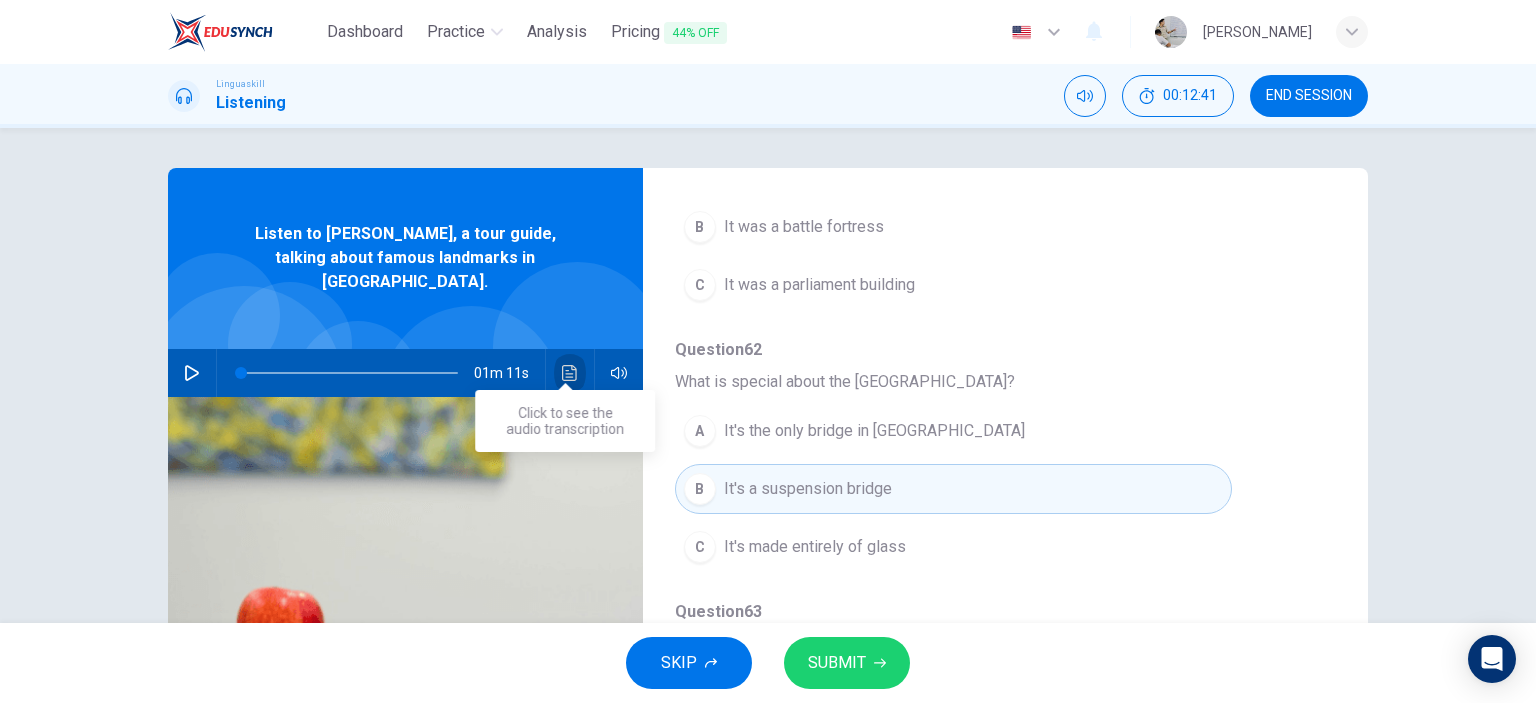 click 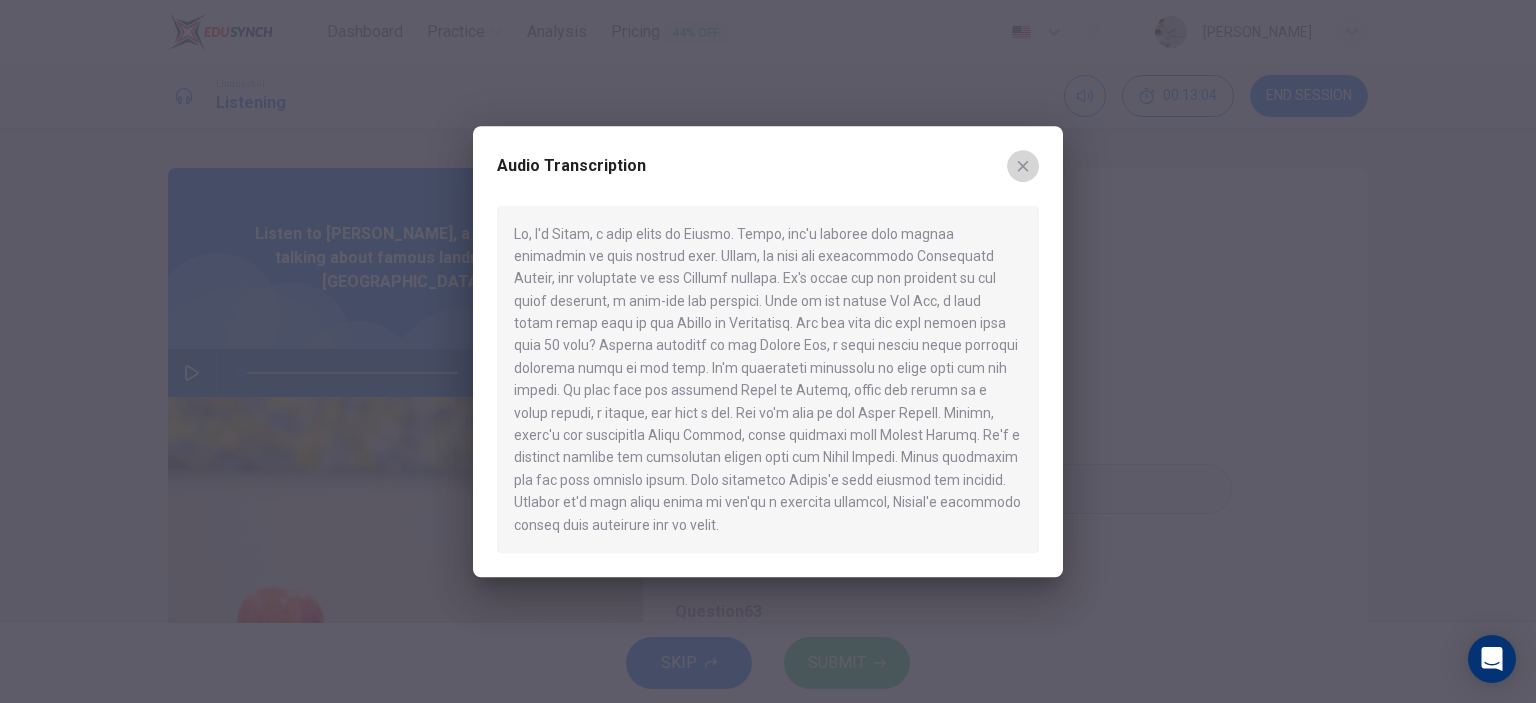 click 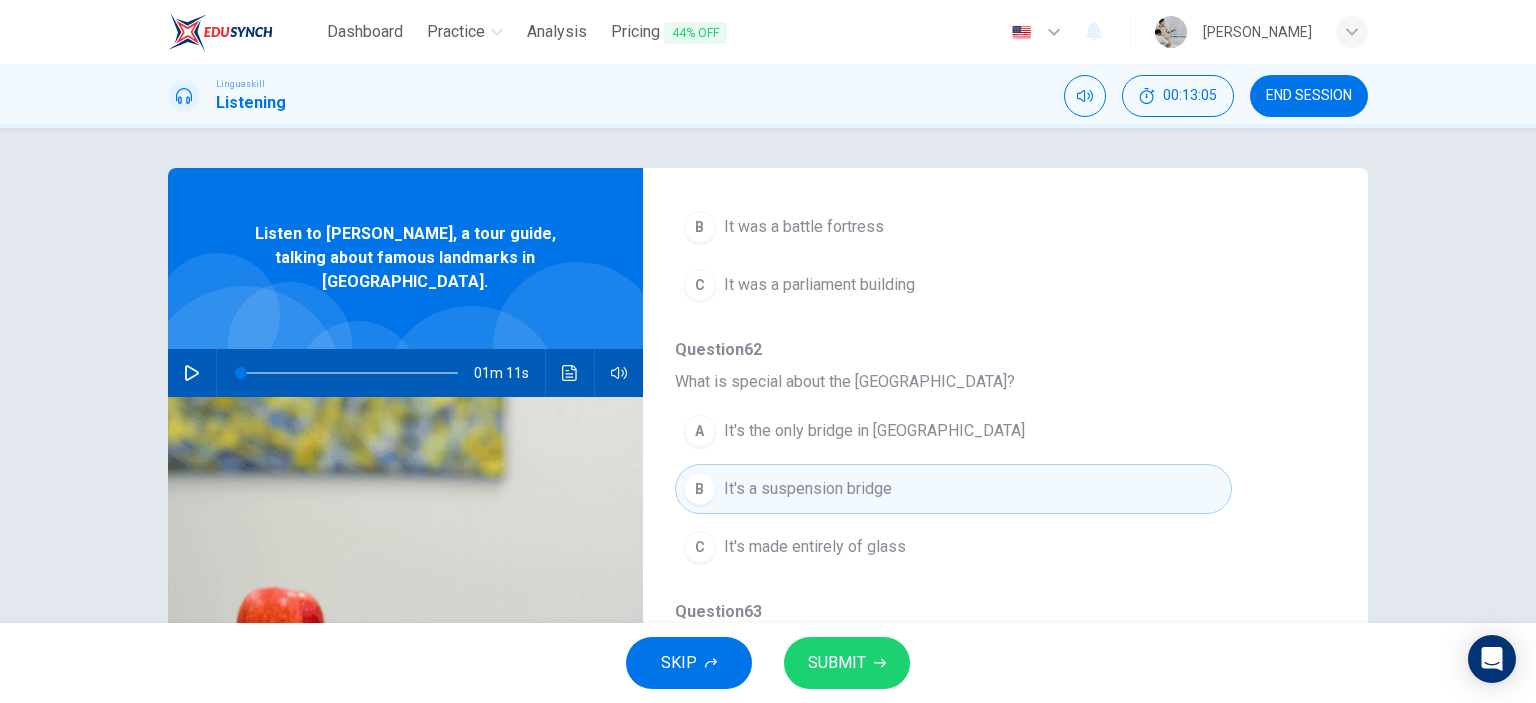 click on "SUBMIT" at bounding box center [837, 663] 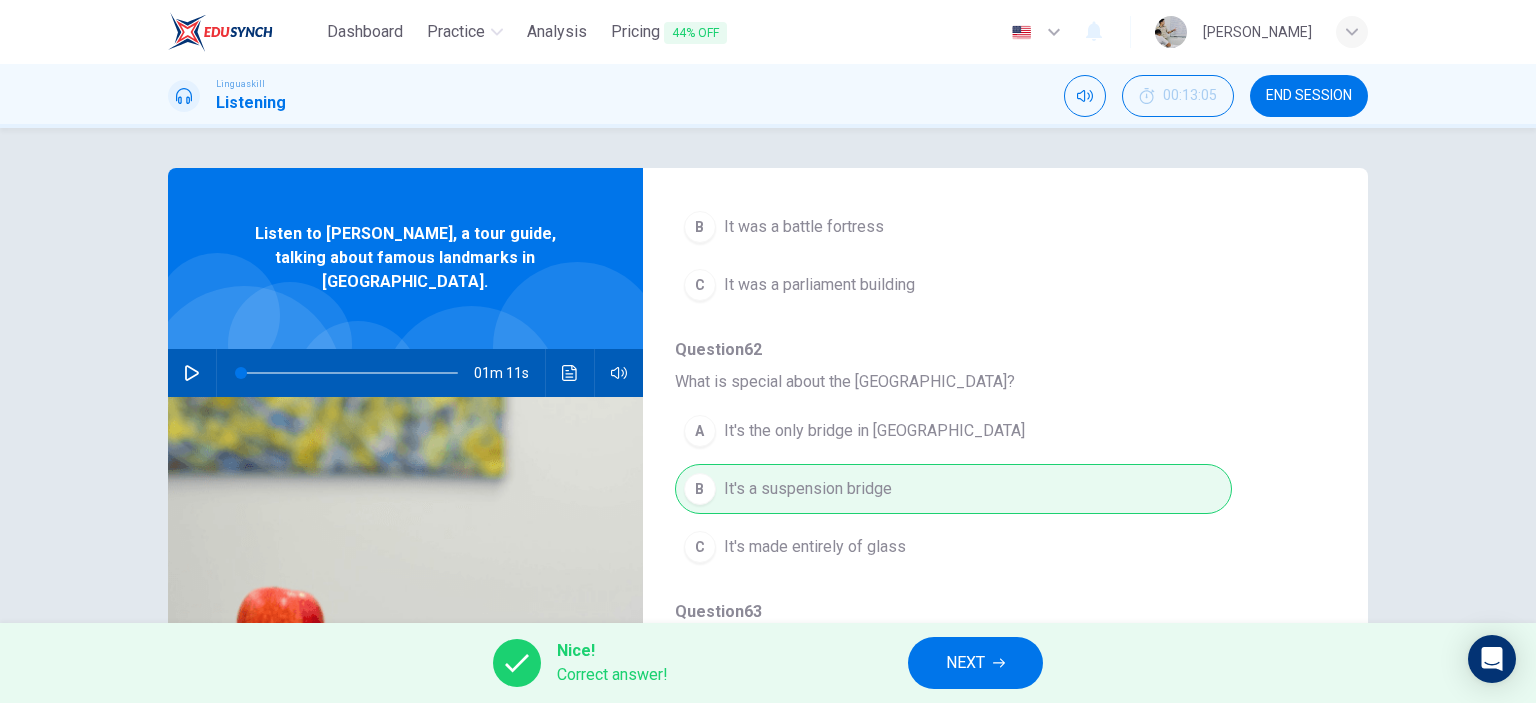 click on "NEXT" at bounding box center [965, 663] 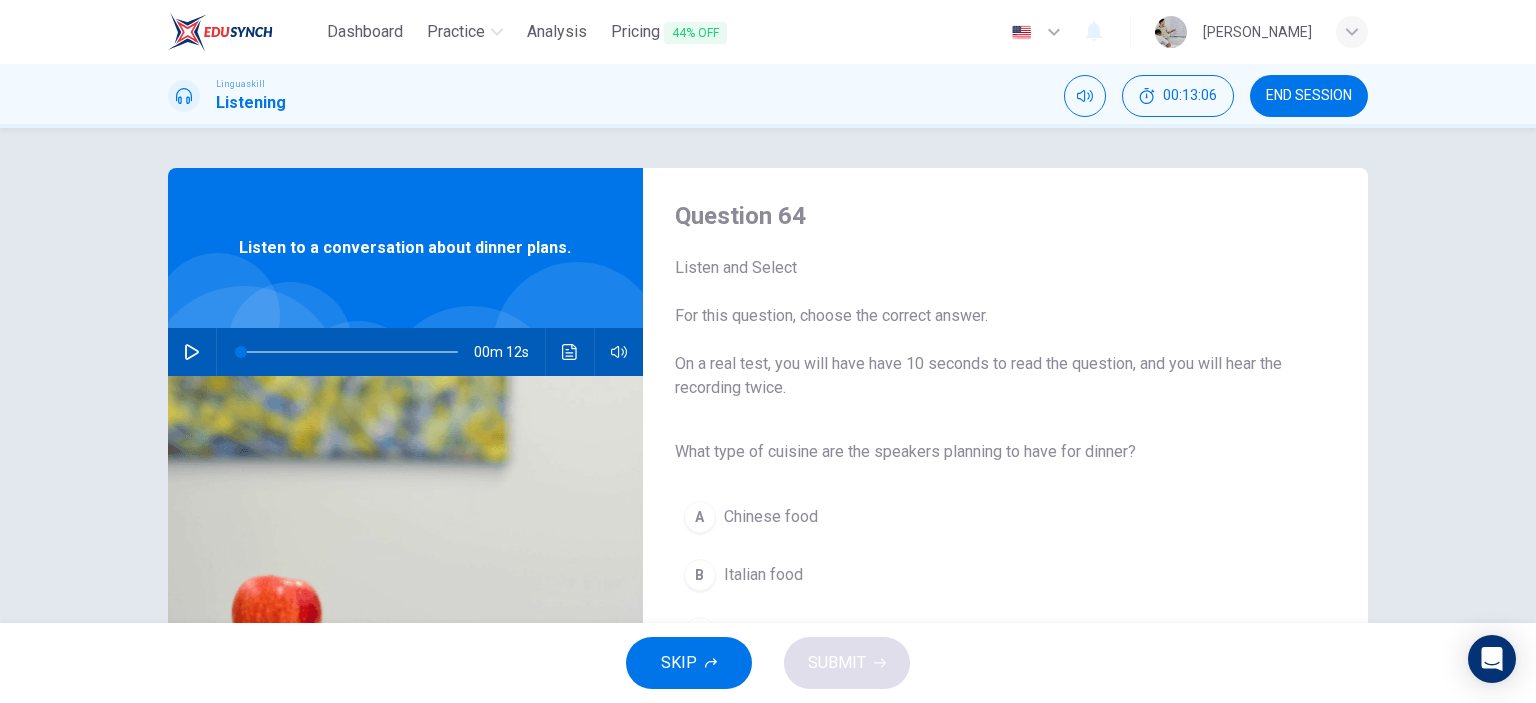 scroll, scrollTop: 100, scrollLeft: 0, axis: vertical 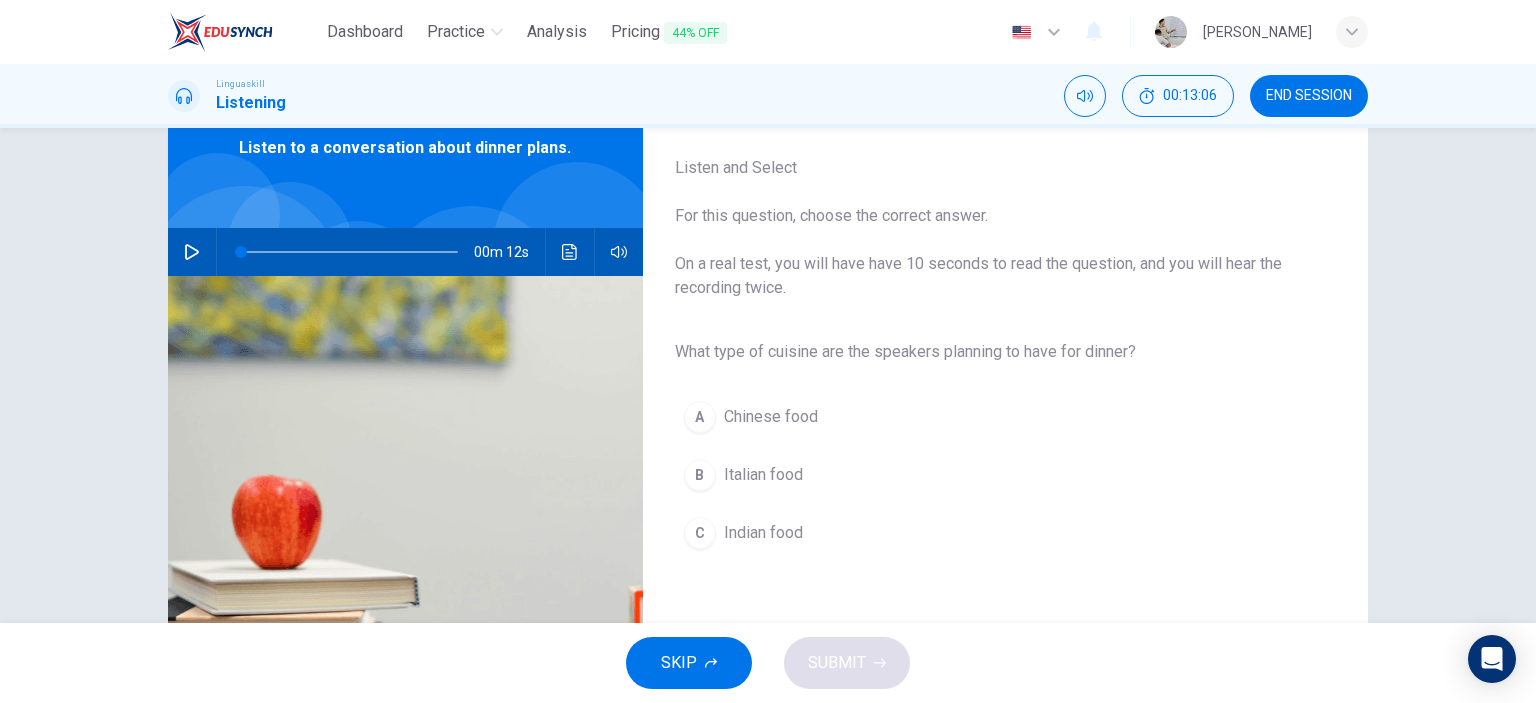 click on "B Italian food" at bounding box center [989, 475] 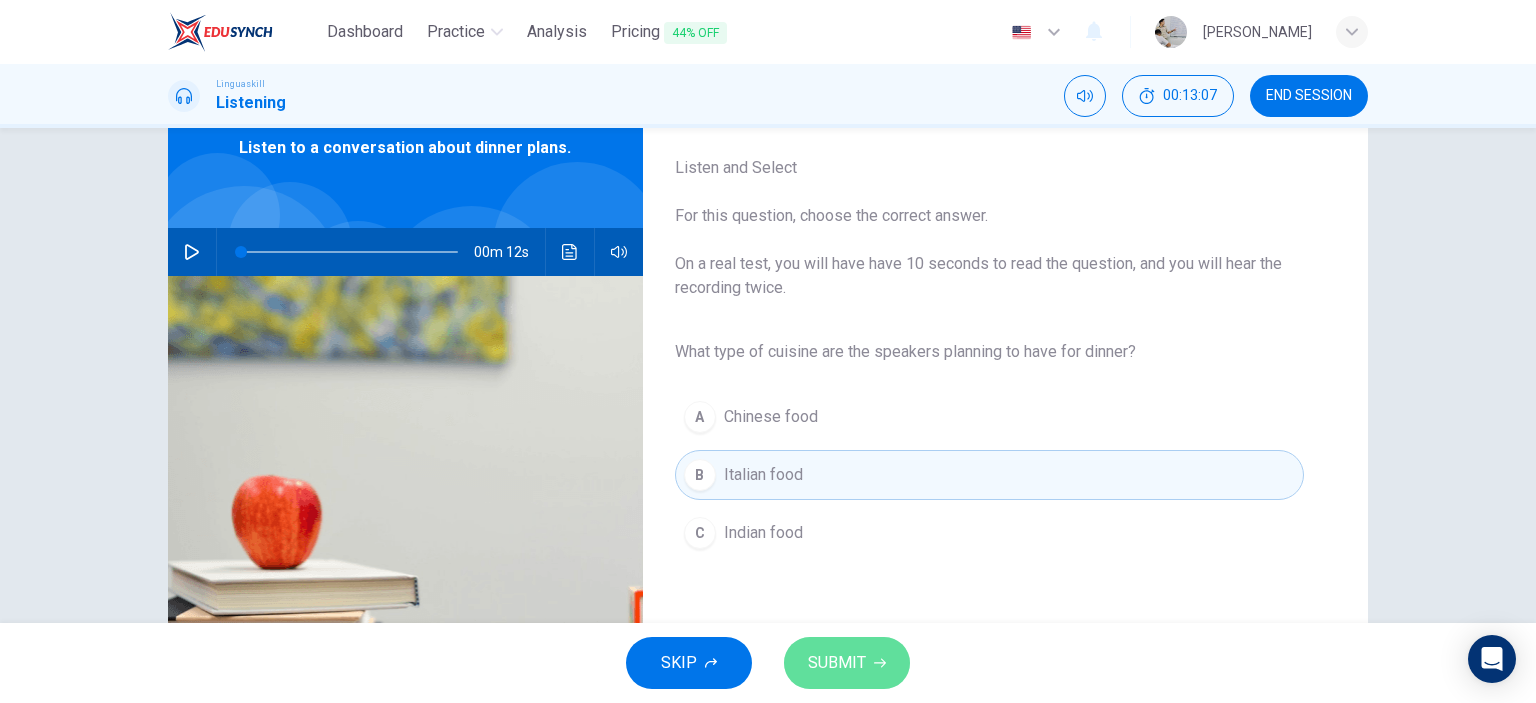 click on "SUBMIT" at bounding box center [837, 663] 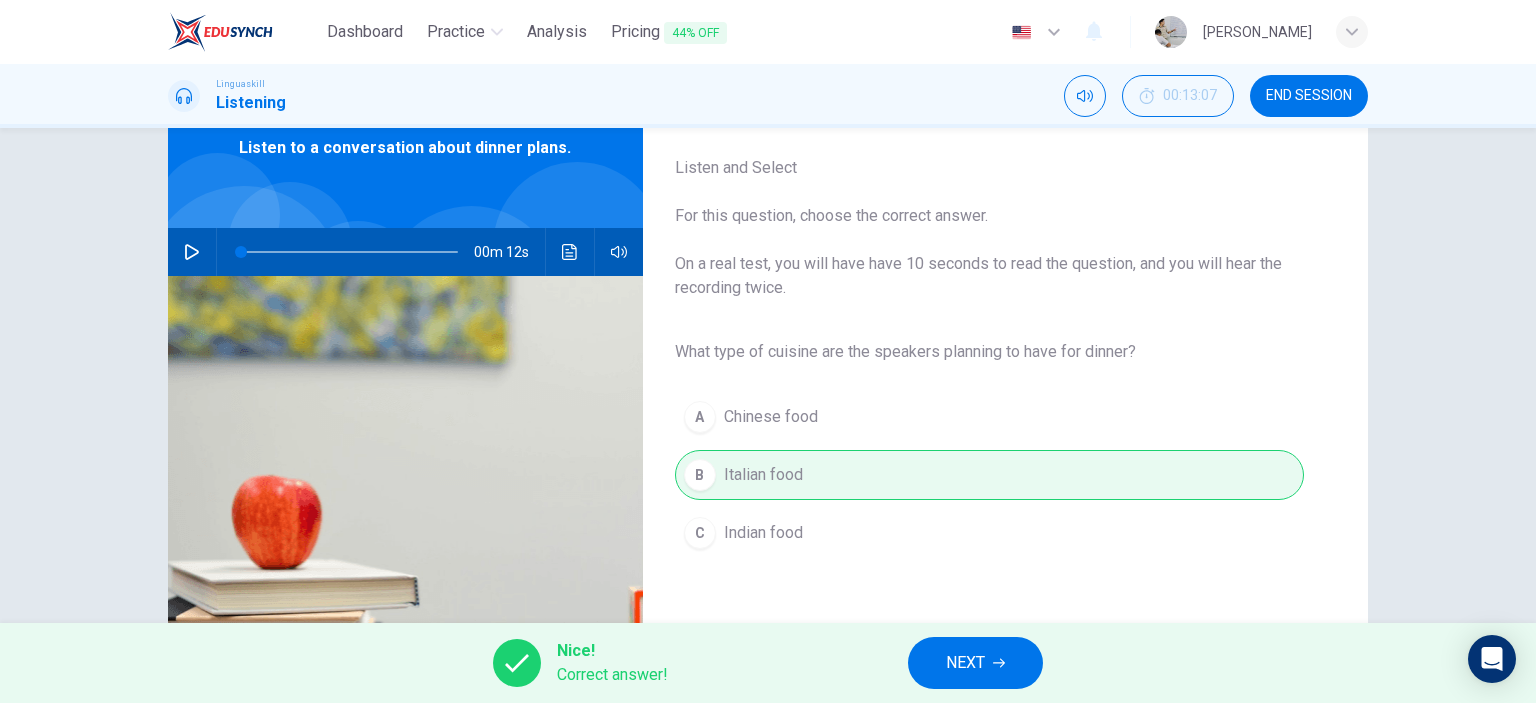 click on "NEXT" at bounding box center (975, 663) 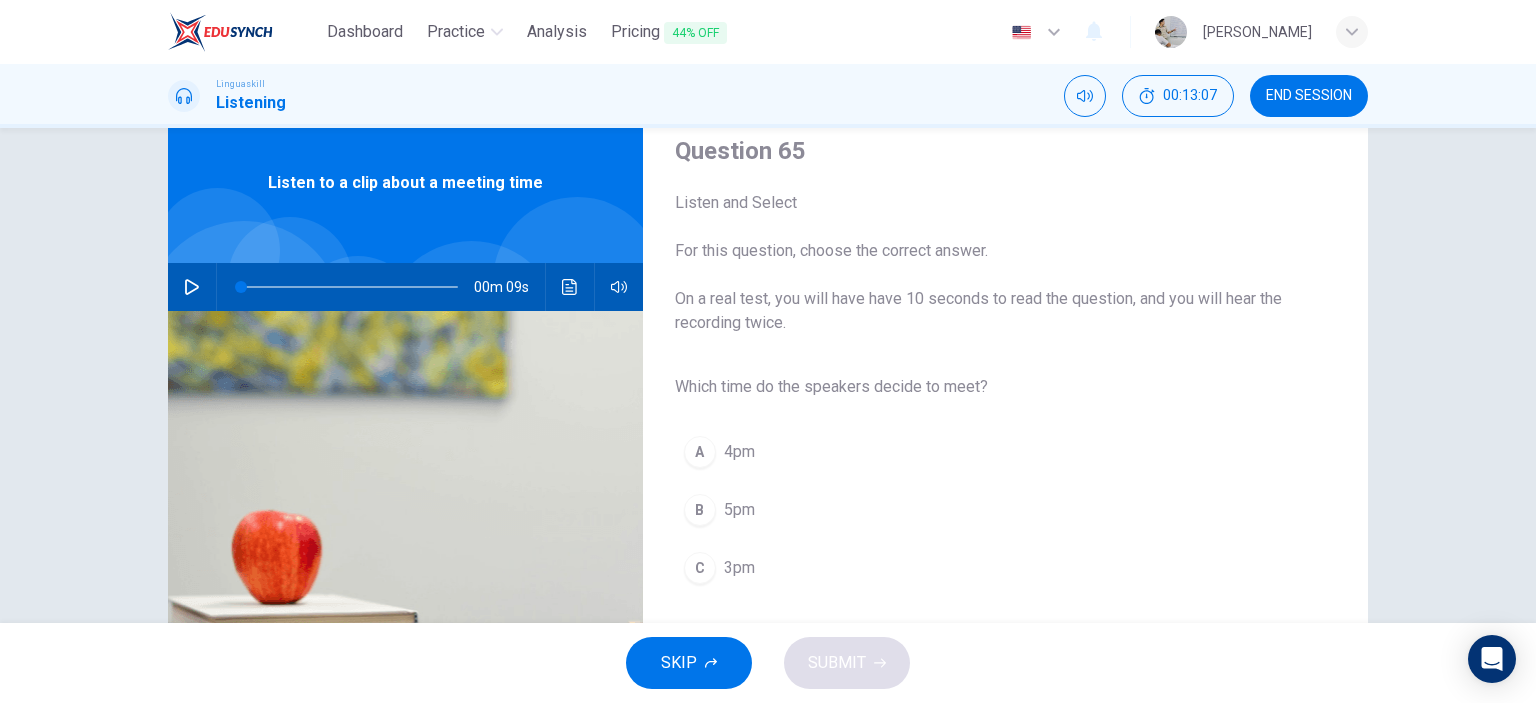 scroll, scrollTop: 100, scrollLeft: 0, axis: vertical 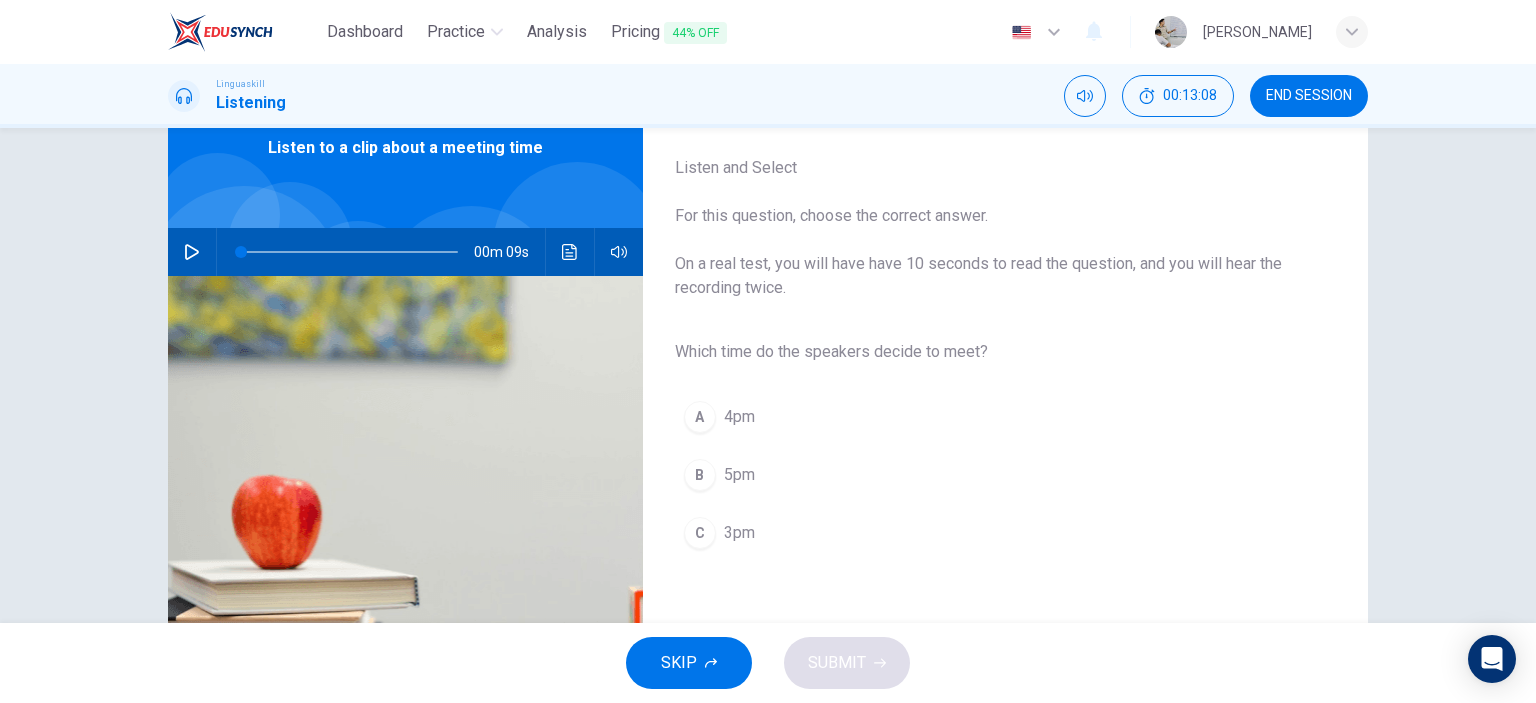 click on "C 3pm" at bounding box center (989, 533) 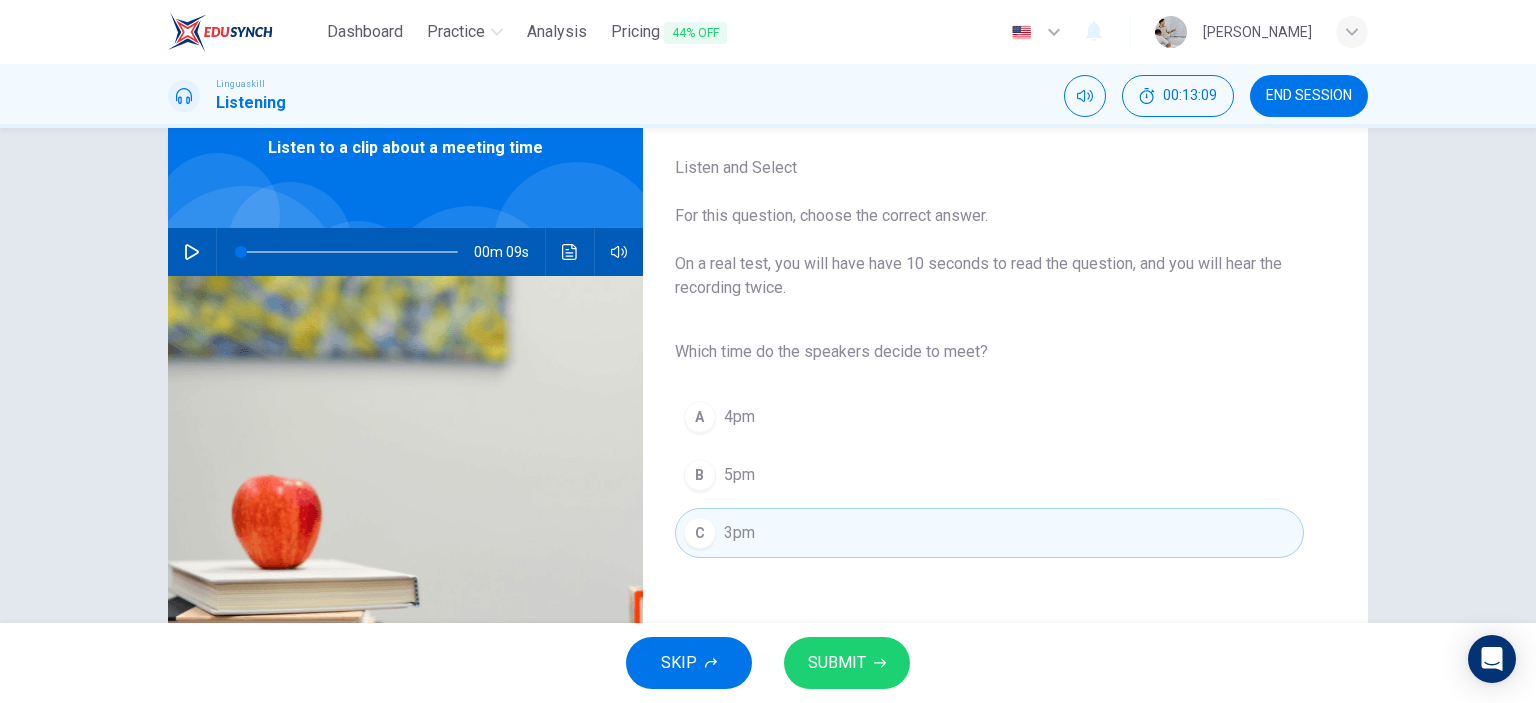 click on "SUBMIT" at bounding box center (847, 663) 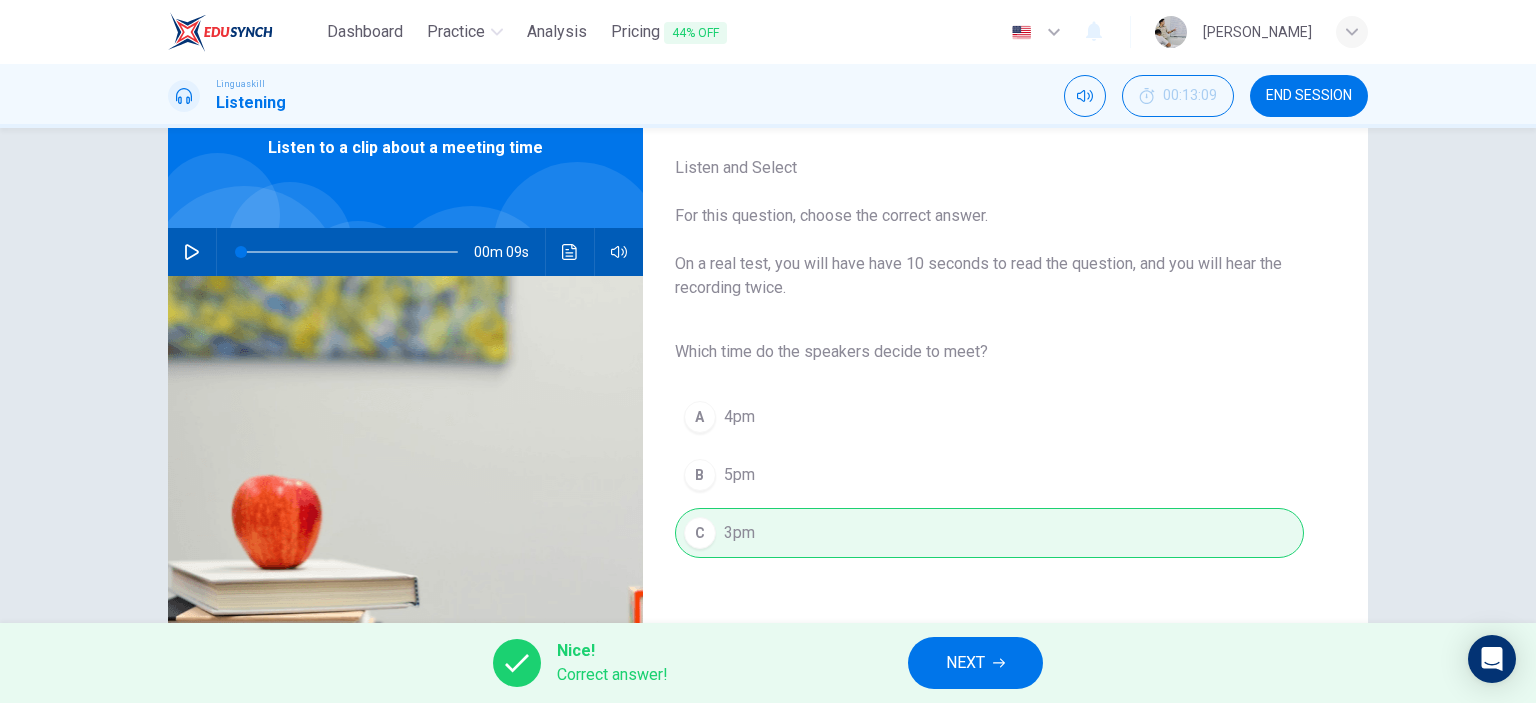 click on "NEXT" at bounding box center [965, 663] 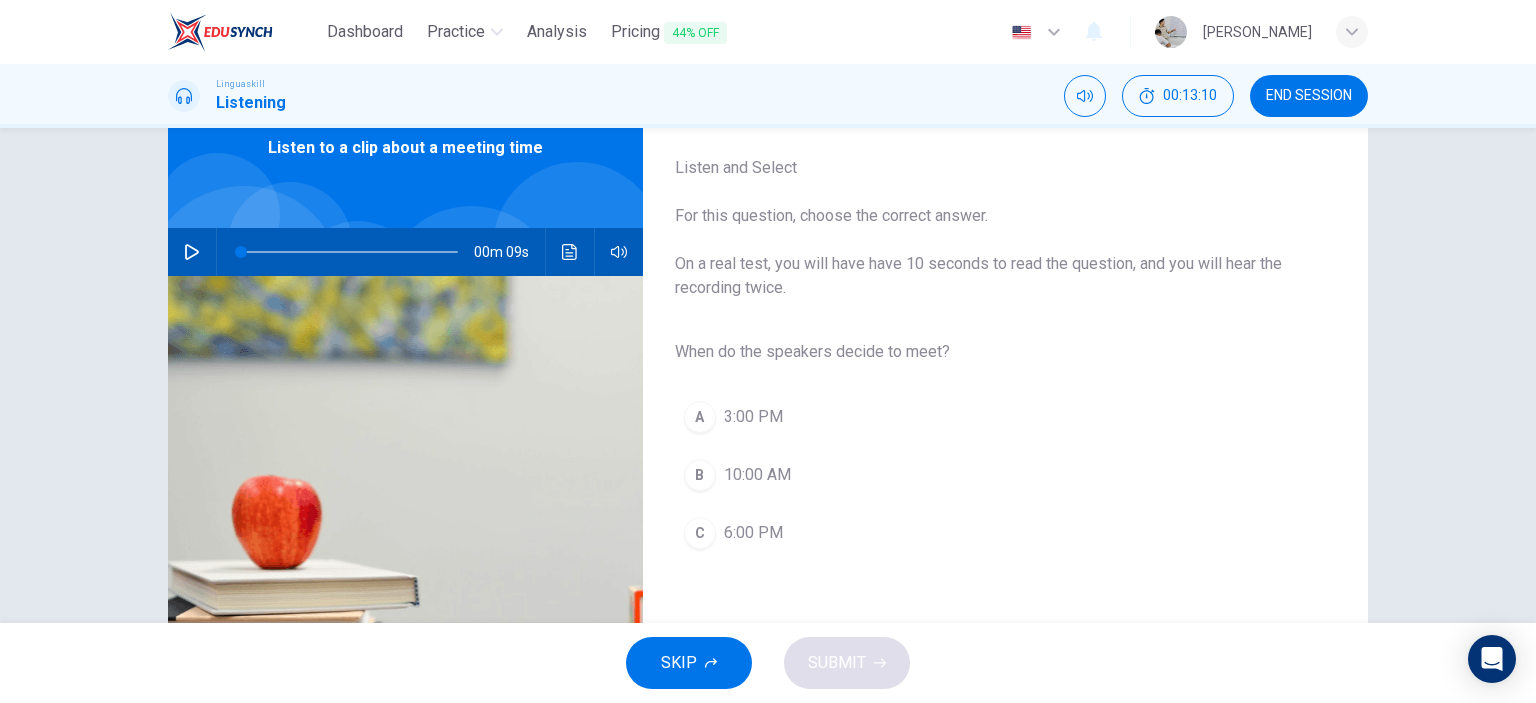 click on "A 3:00 PM" at bounding box center [989, 417] 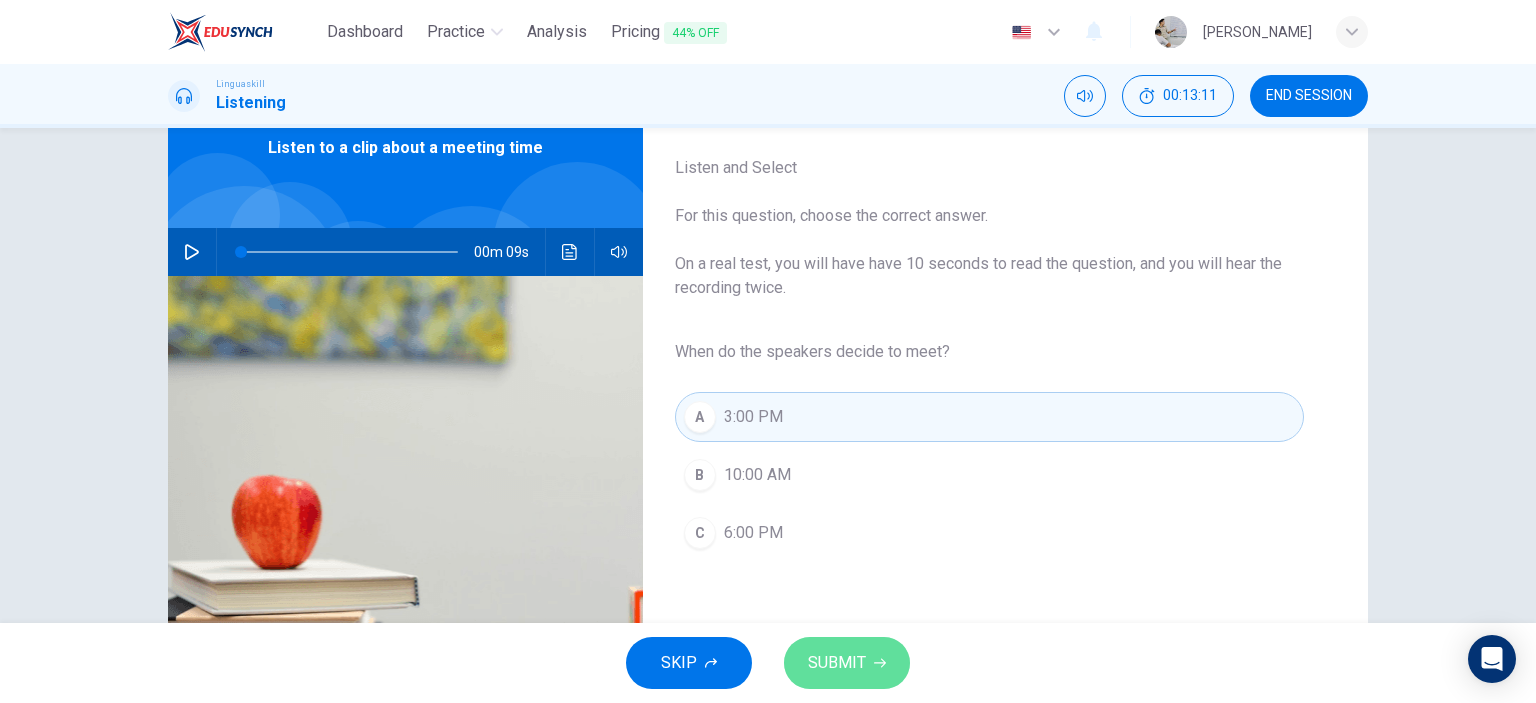 click 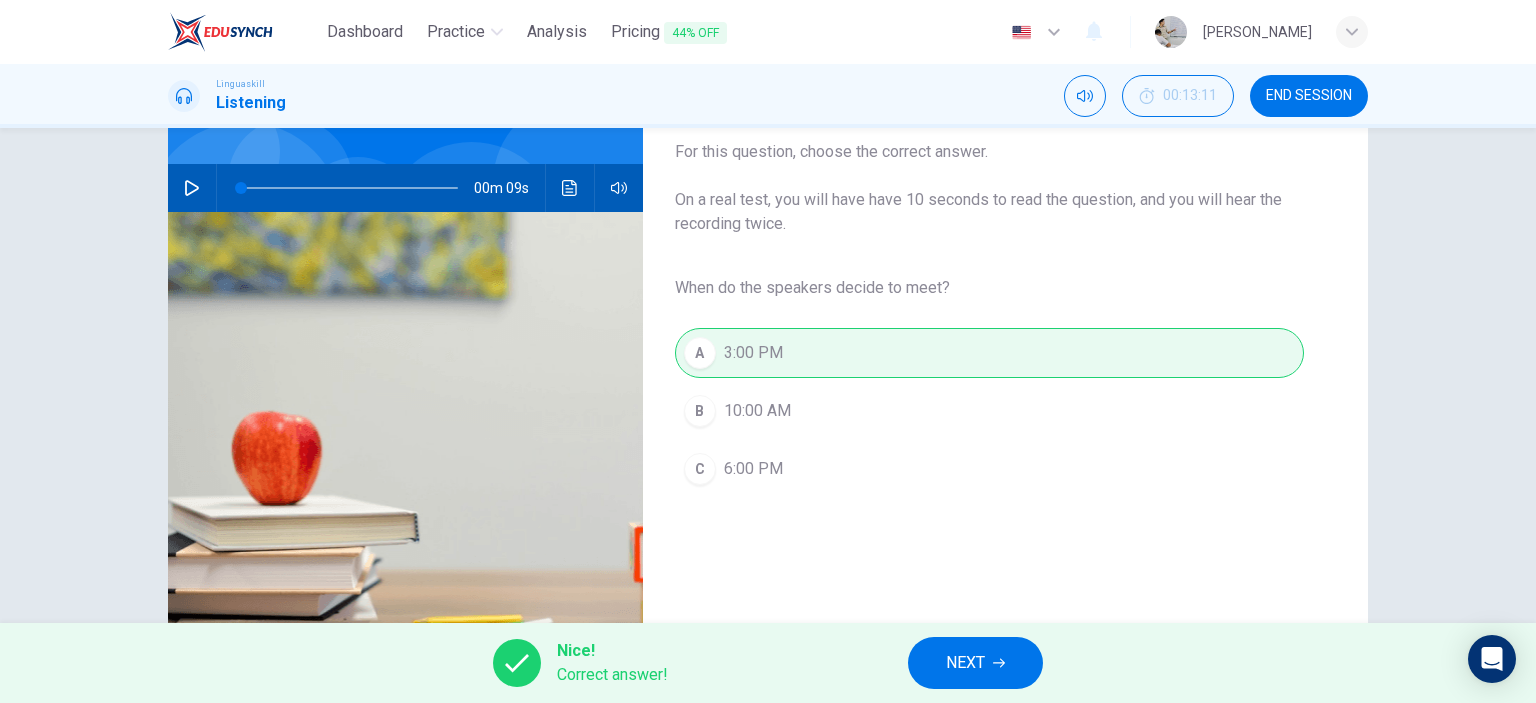 scroll, scrollTop: 200, scrollLeft: 0, axis: vertical 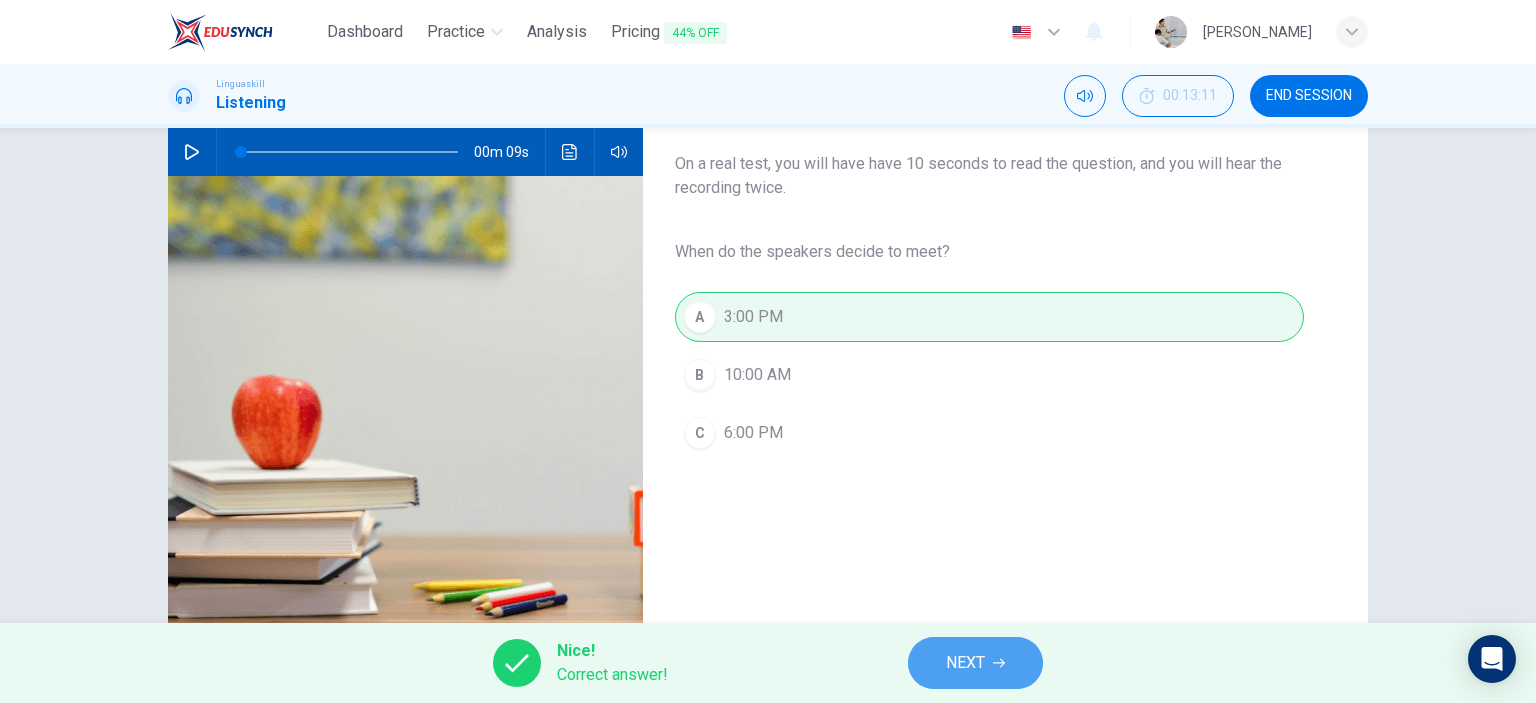 click on "NEXT" at bounding box center [975, 663] 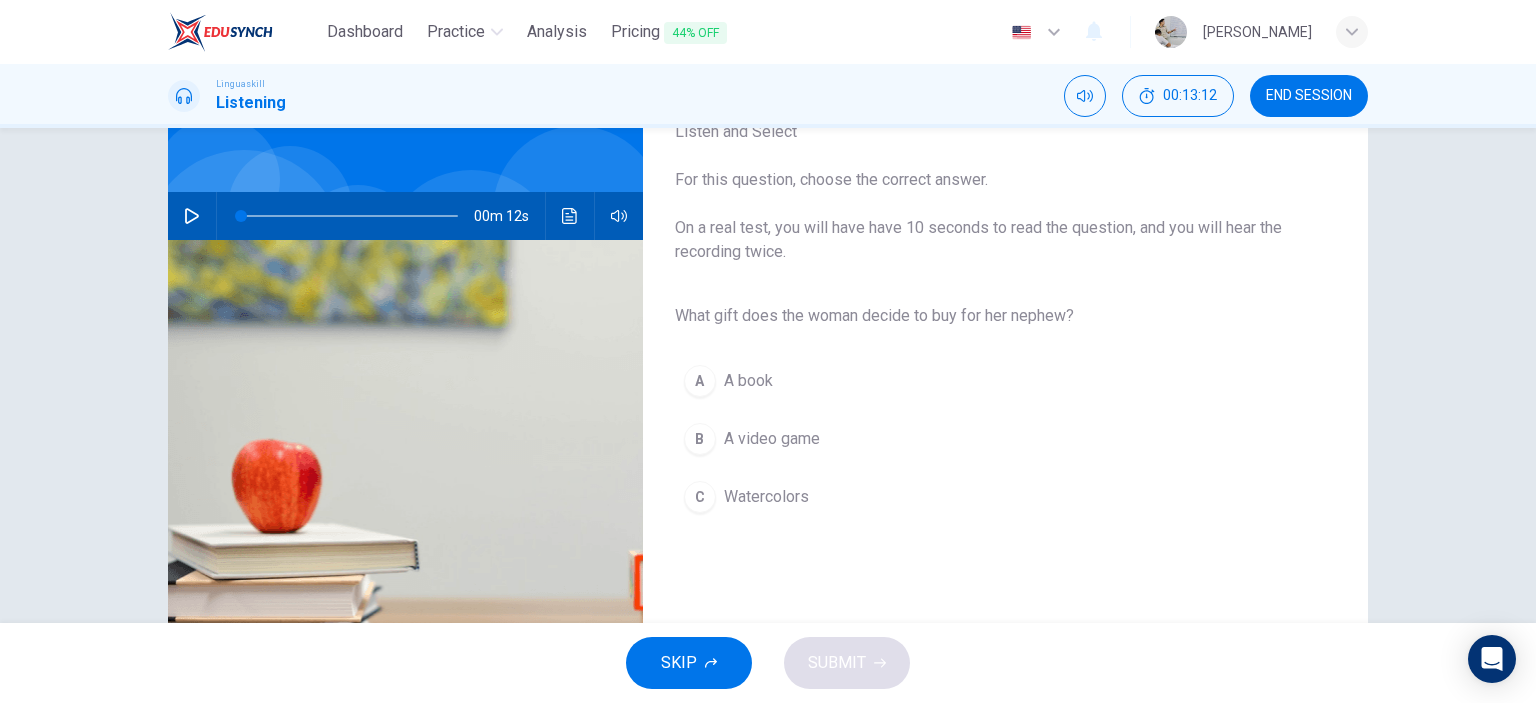 scroll, scrollTop: 200, scrollLeft: 0, axis: vertical 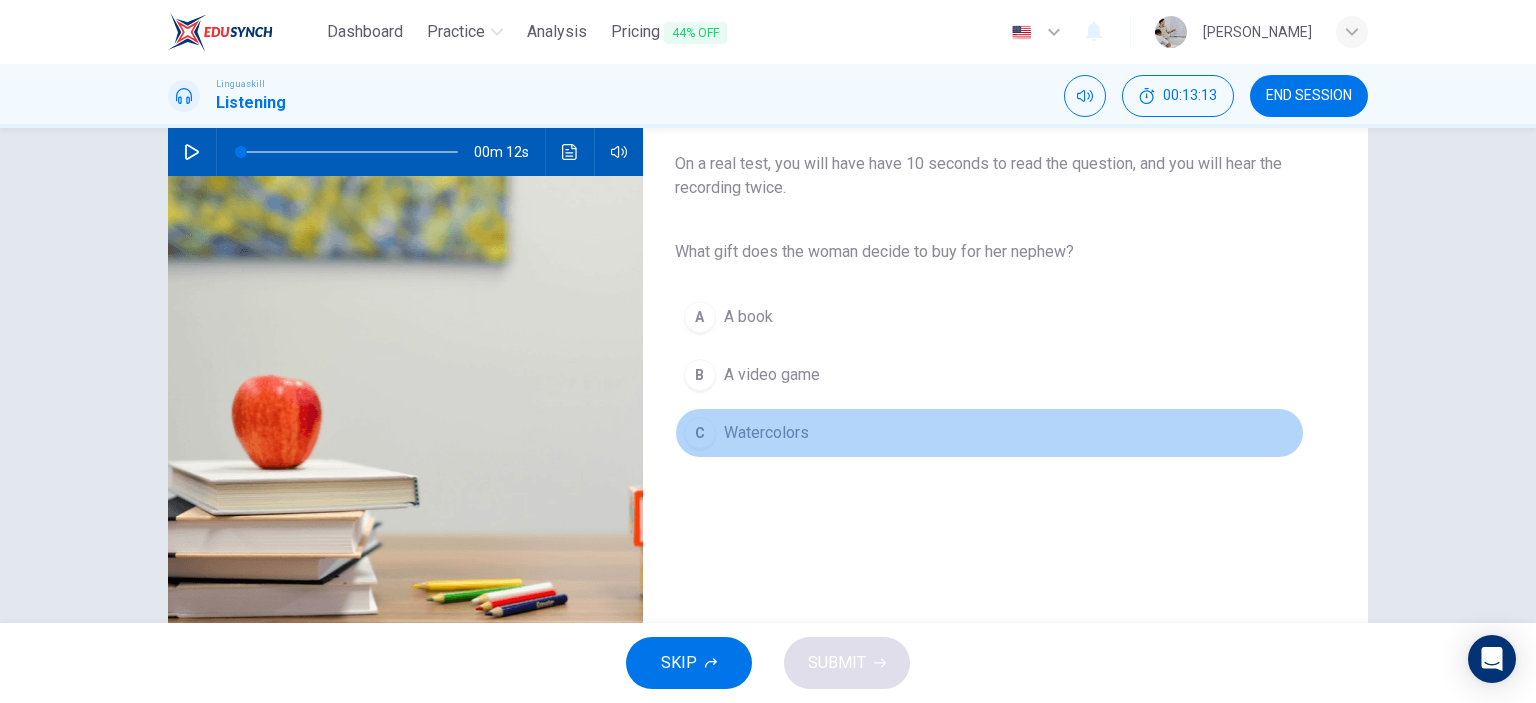 click on "C Watercolors" at bounding box center [989, 433] 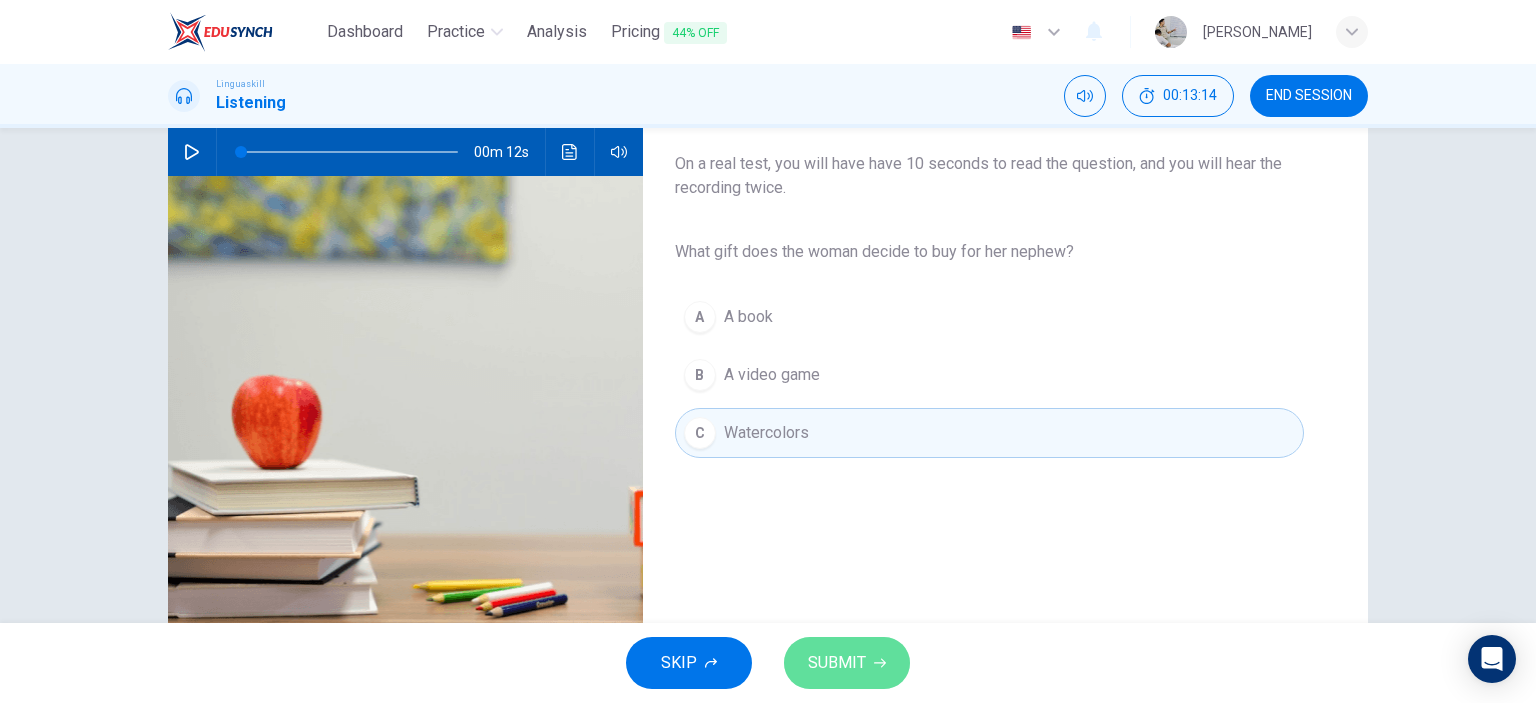 click on "SUBMIT" at bounding box center (847, 663) 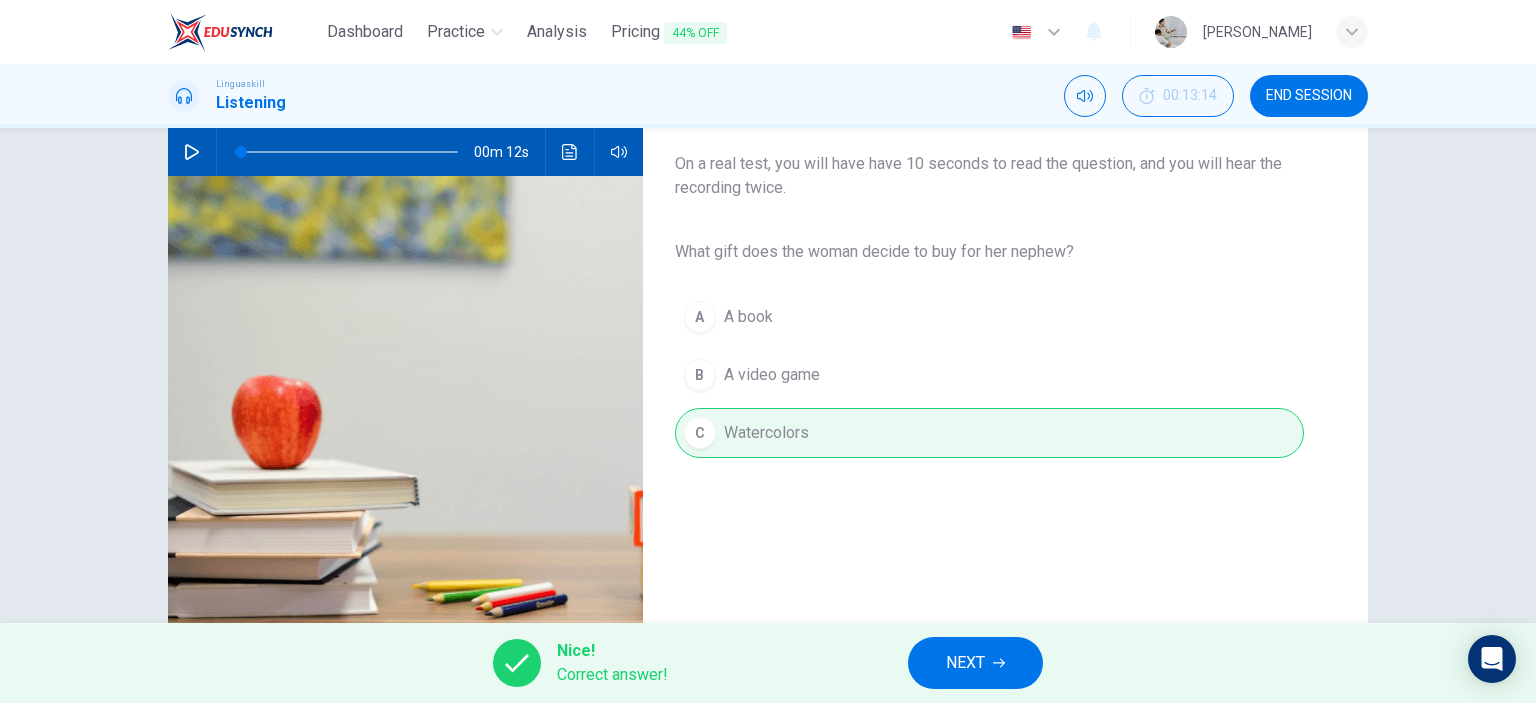 click on "NEXT" at bounding box center (975, 663) 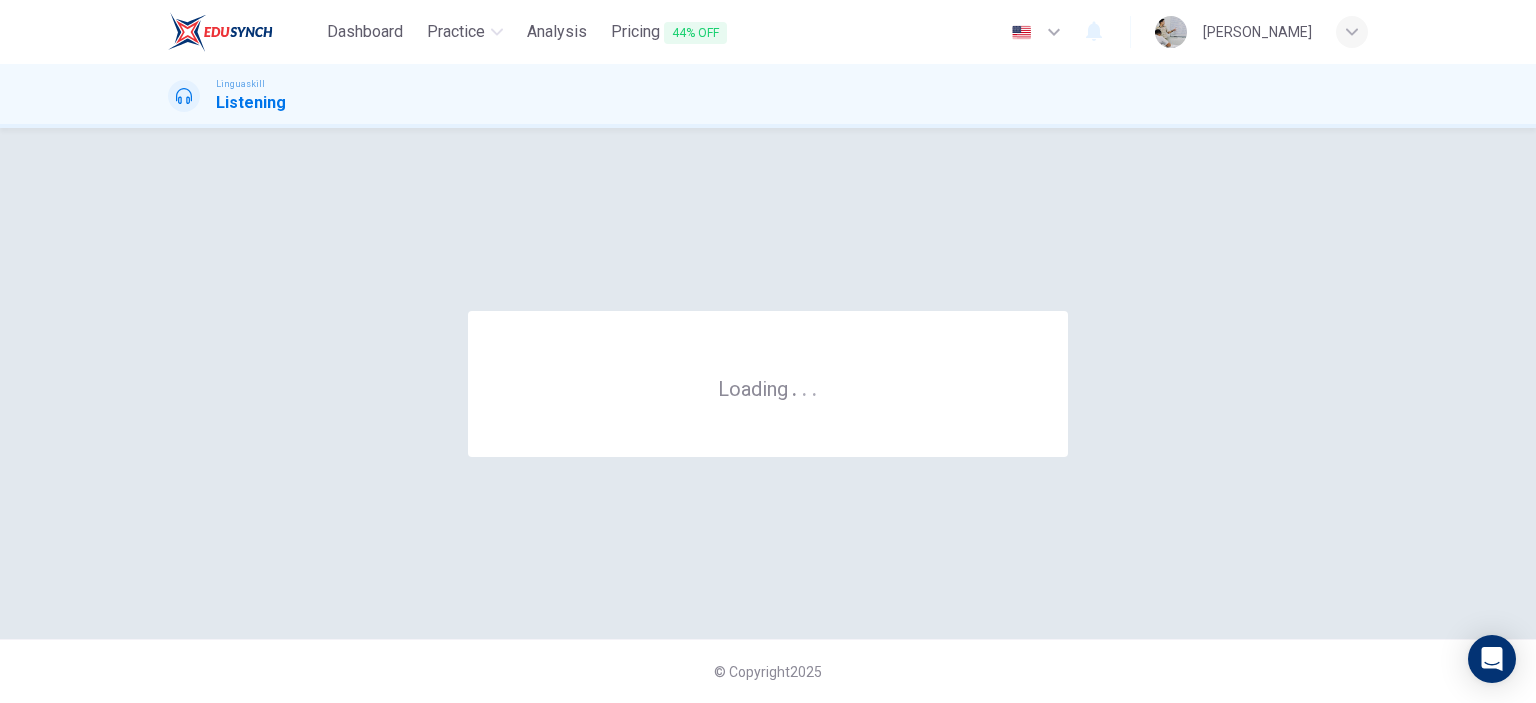 scroll, scrollTop: 0, scrollLeft: 0, axis: both 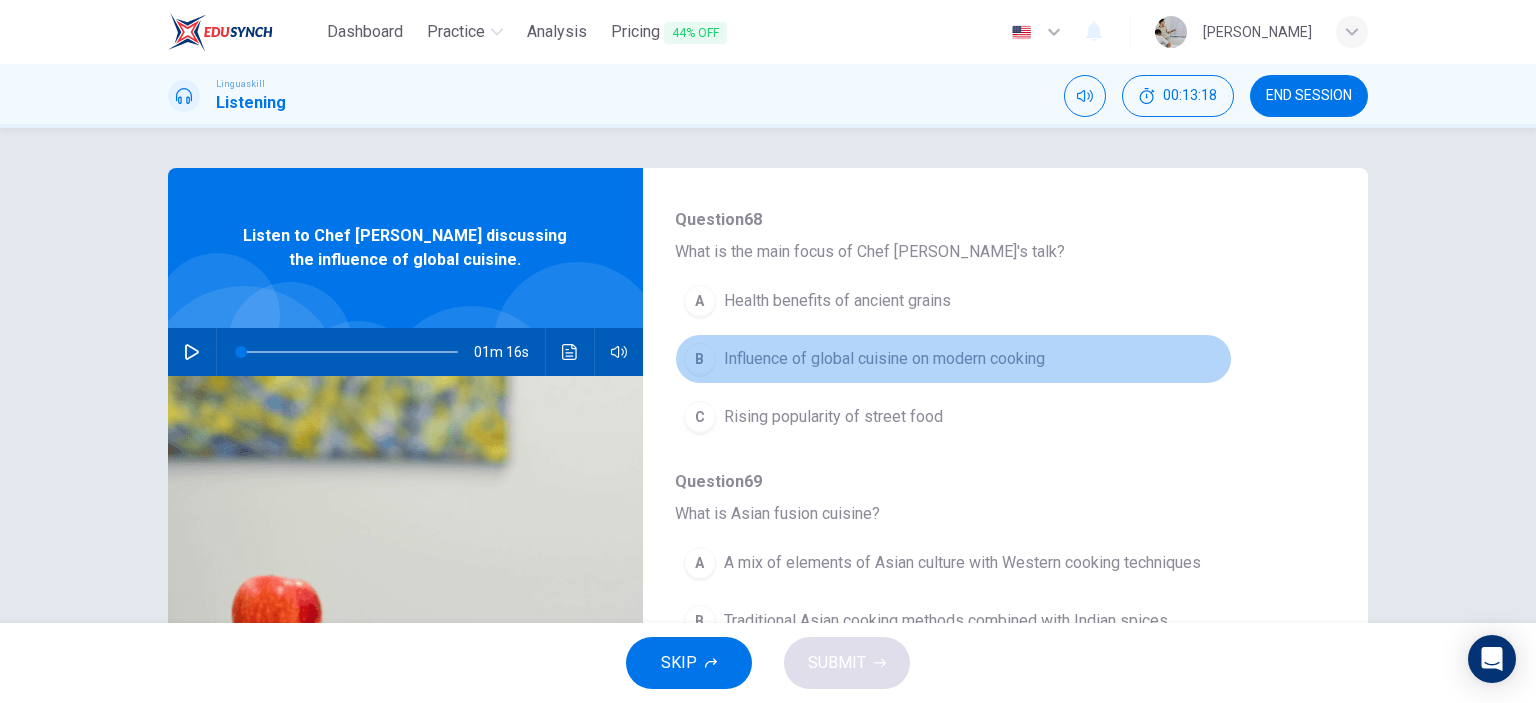 click on "B Influence of global cuisine on modern cooking" at bounding box center (953, 359) 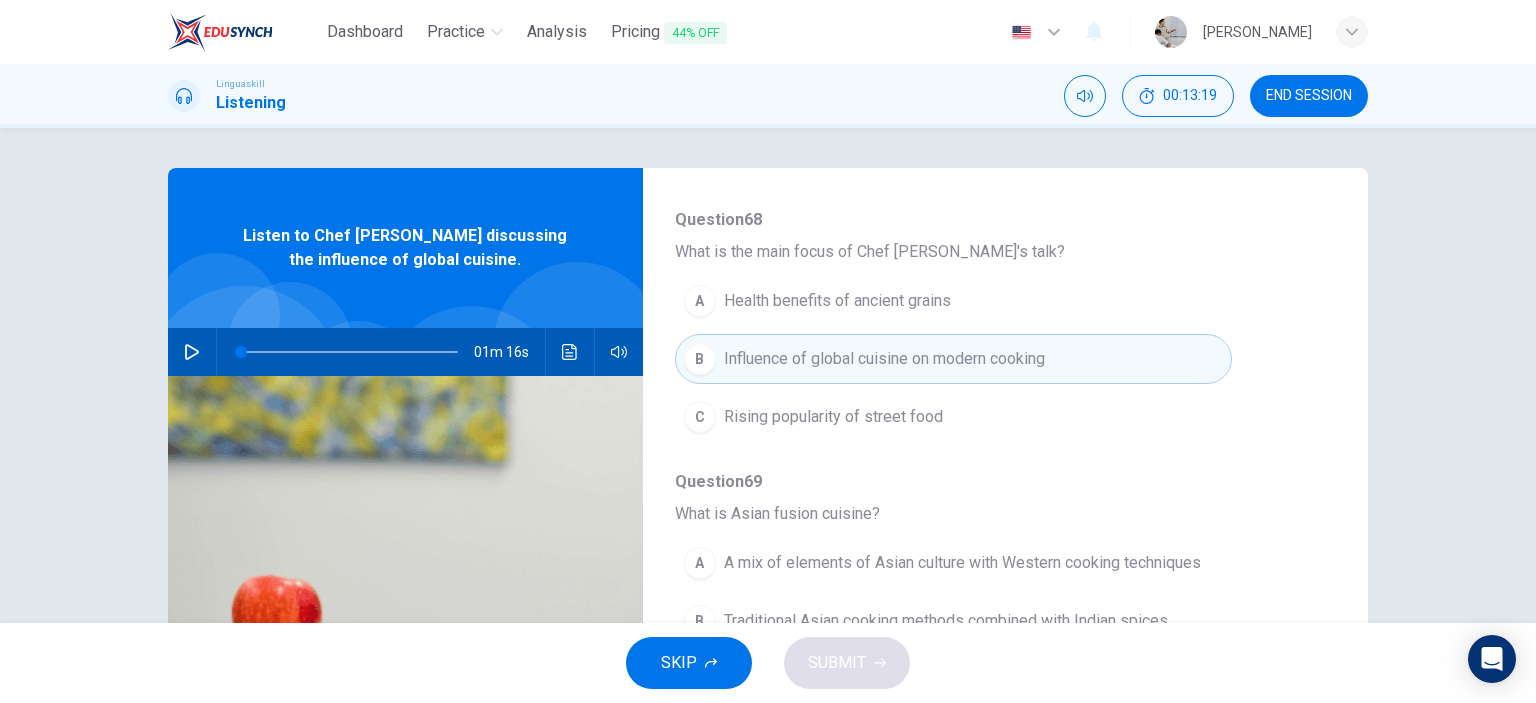 click on "A mix of elements of Asian culture with Western cooking techniques" at bounding box center (962, 563) 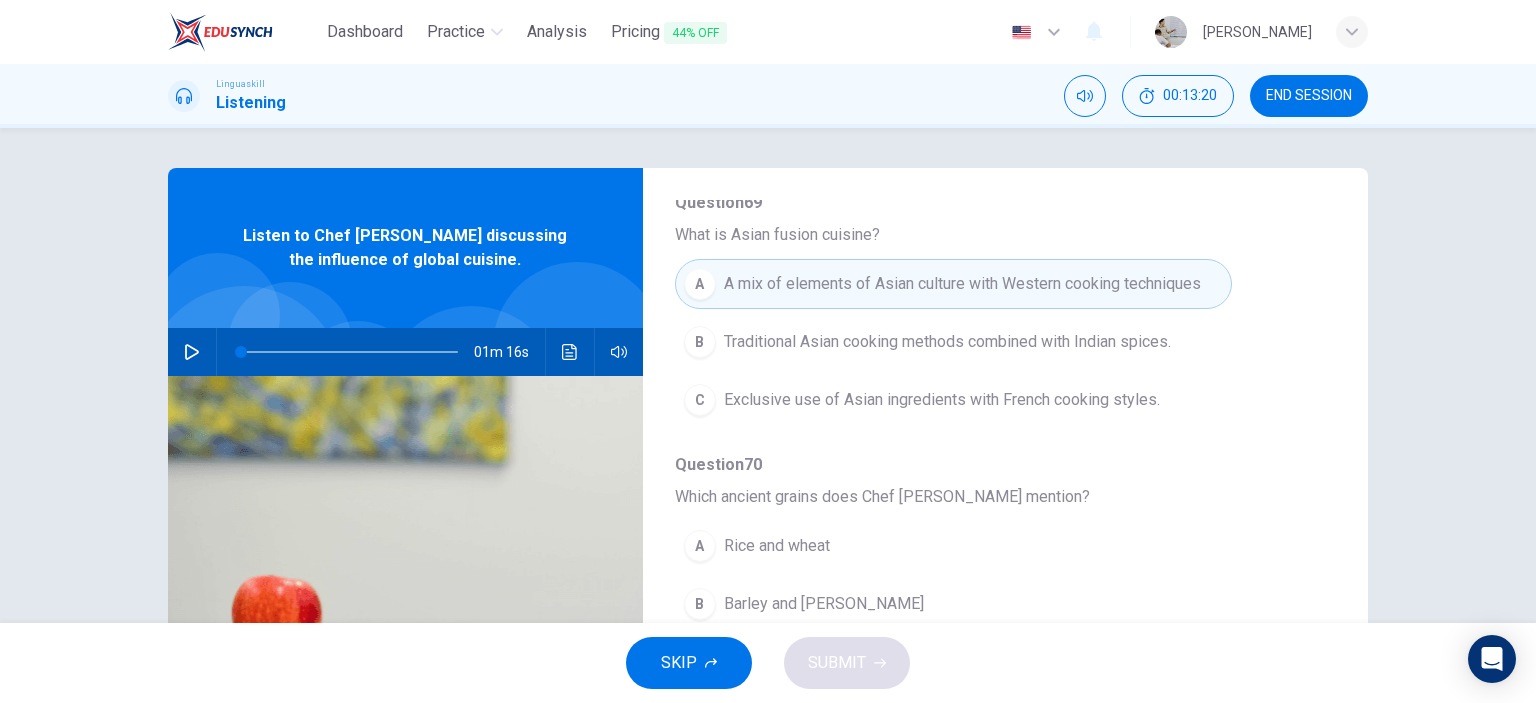 scroll, scrollTop: 600, scrollLeft: 0, axis: vertical 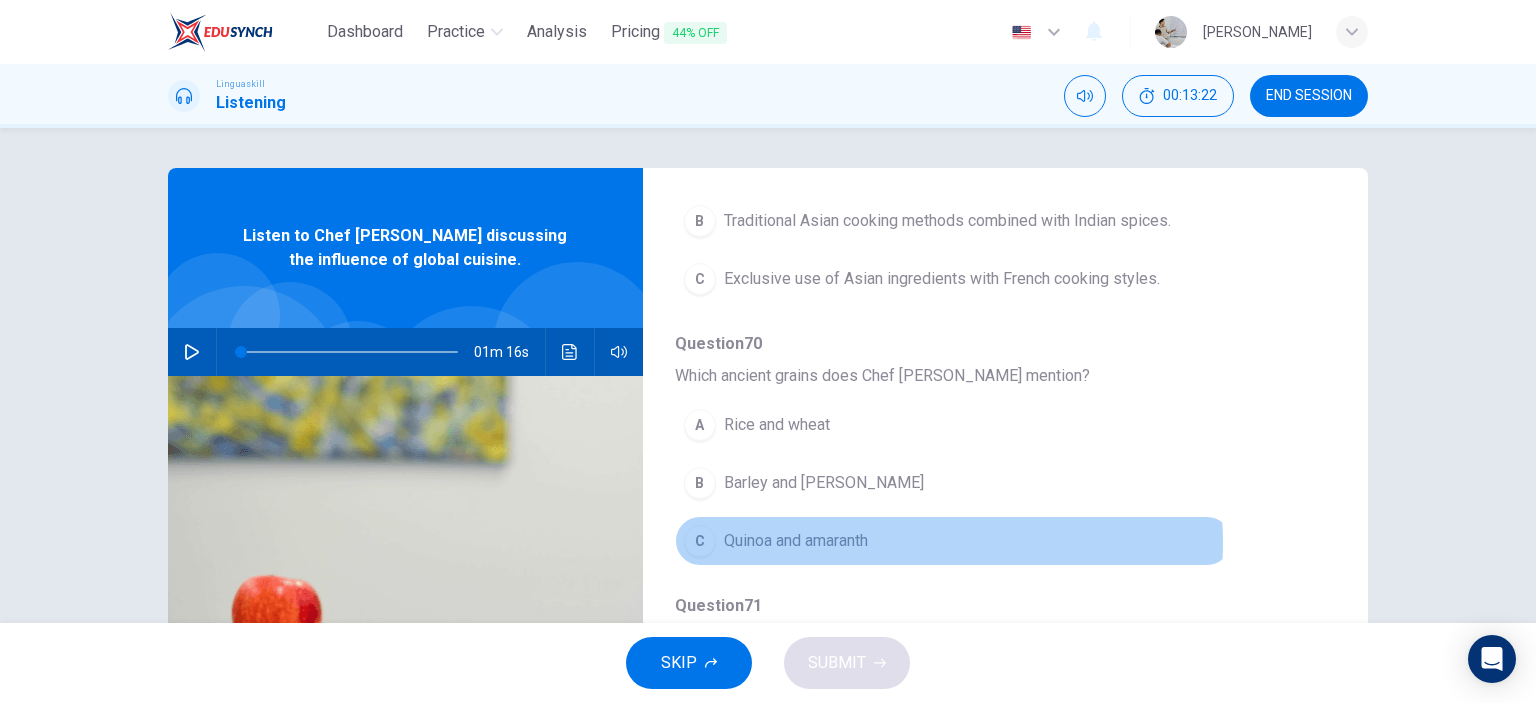 click on "C Quinoa and amaranth" at bounding box center (953, 541) 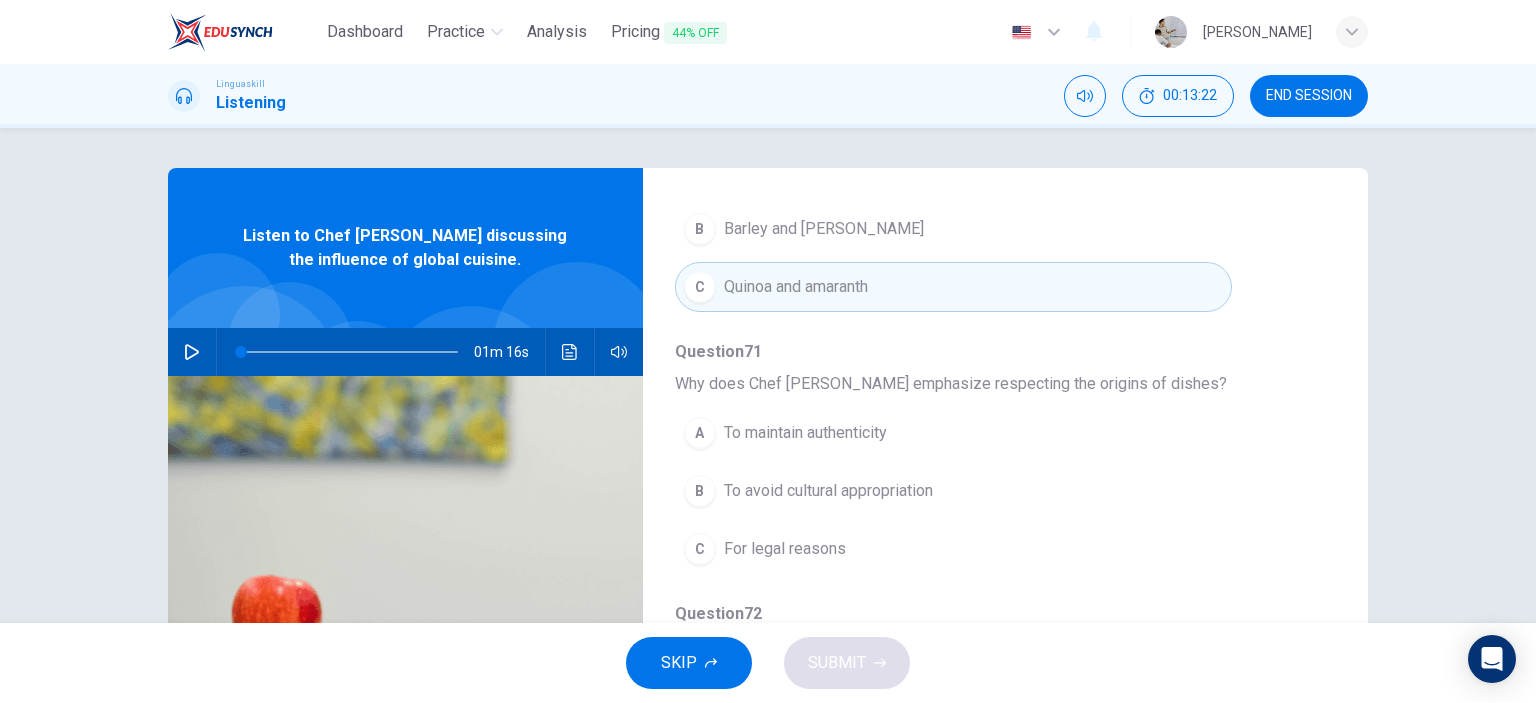scroll, scrollTop: 856, scrollLeft: 0, axis: vertical 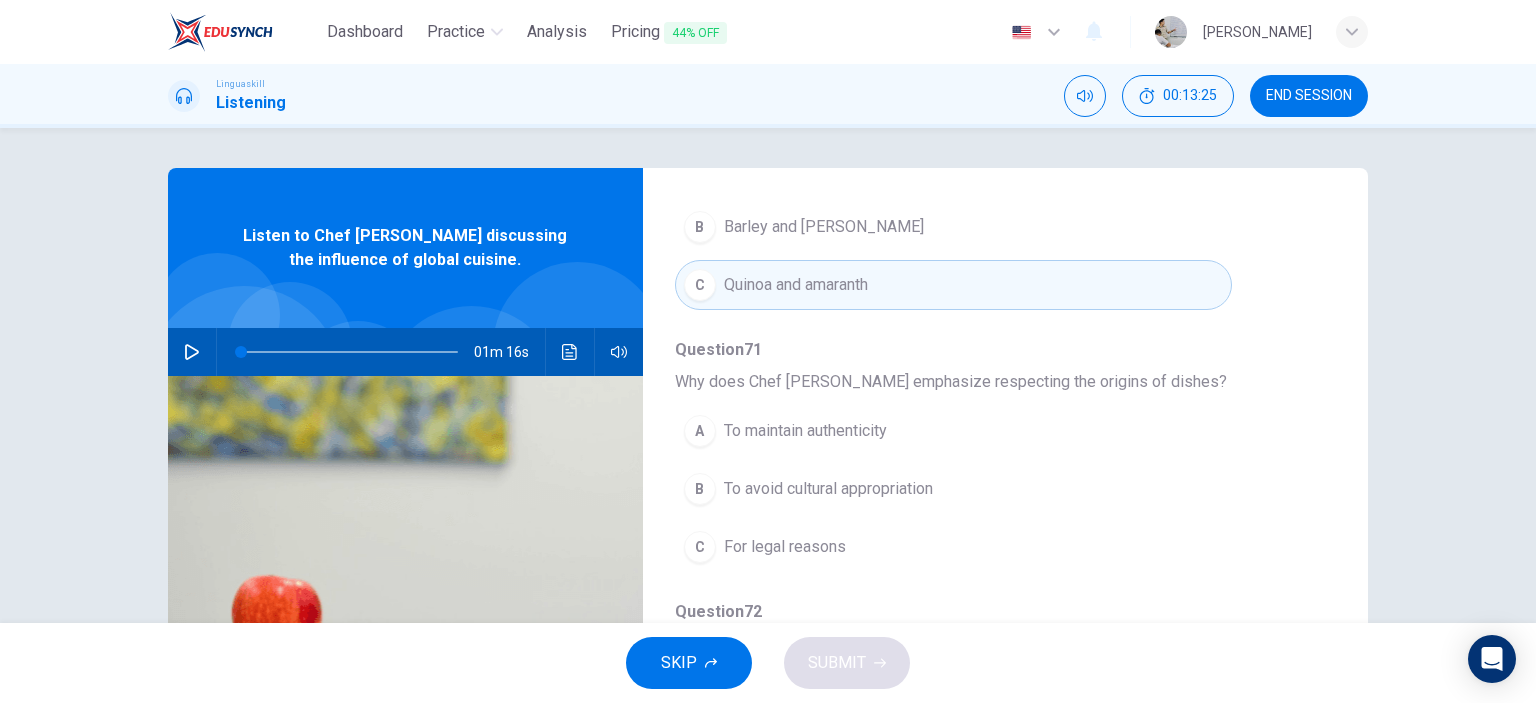 click on "To avoid cultural appropriation" at bounding box center [828, 489] 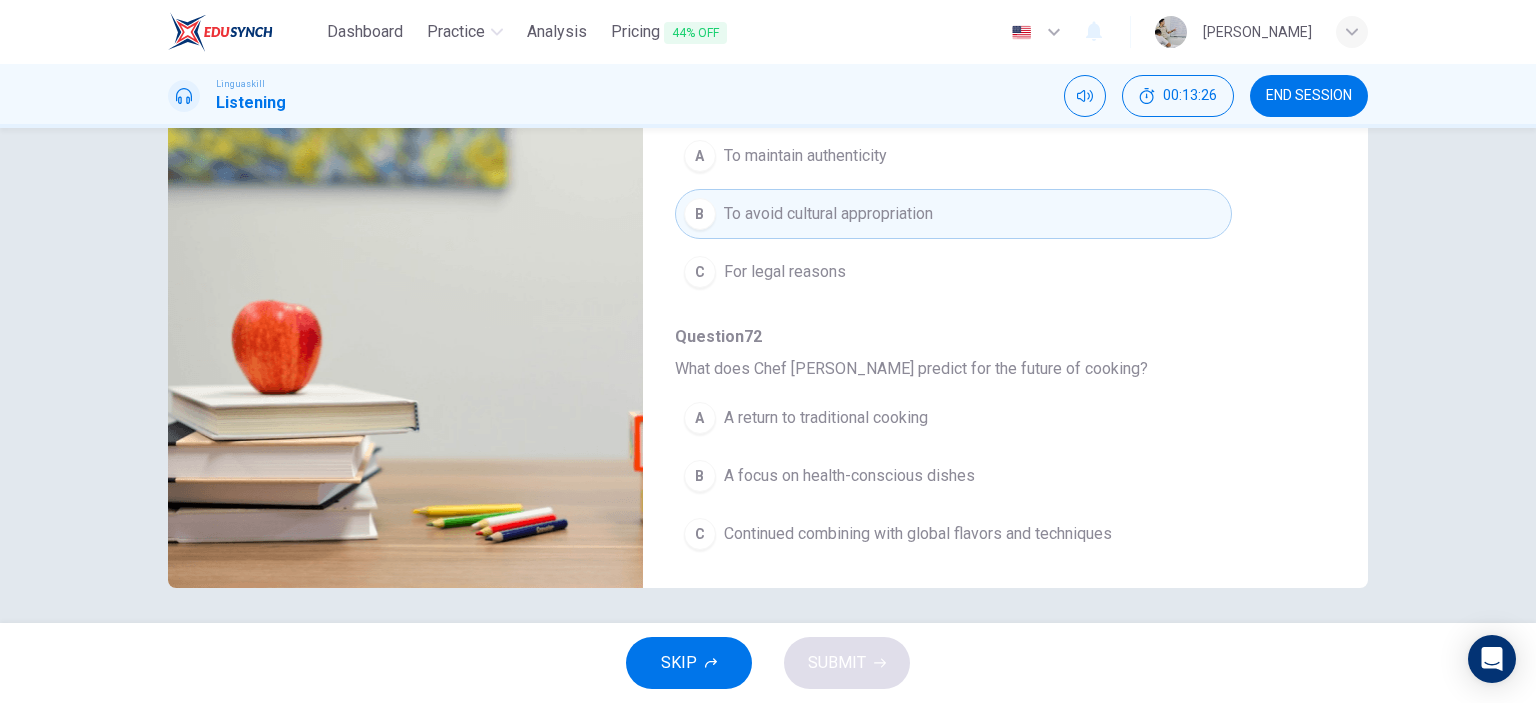 scroll, scrollTop: 280, scrollLeft: 0, axis: vertical 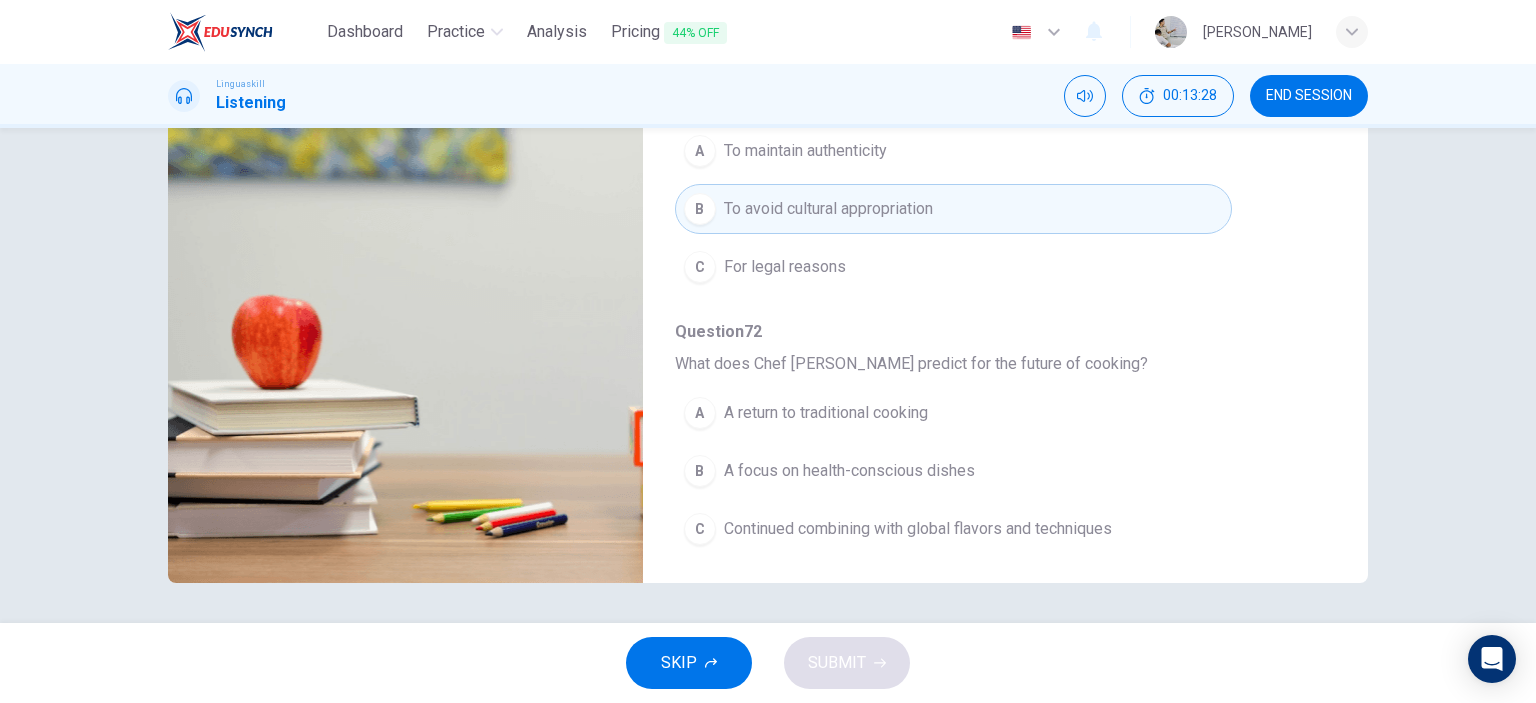 click on "Continued combining with global flavors and techniques" at bounding box center (918, 529) 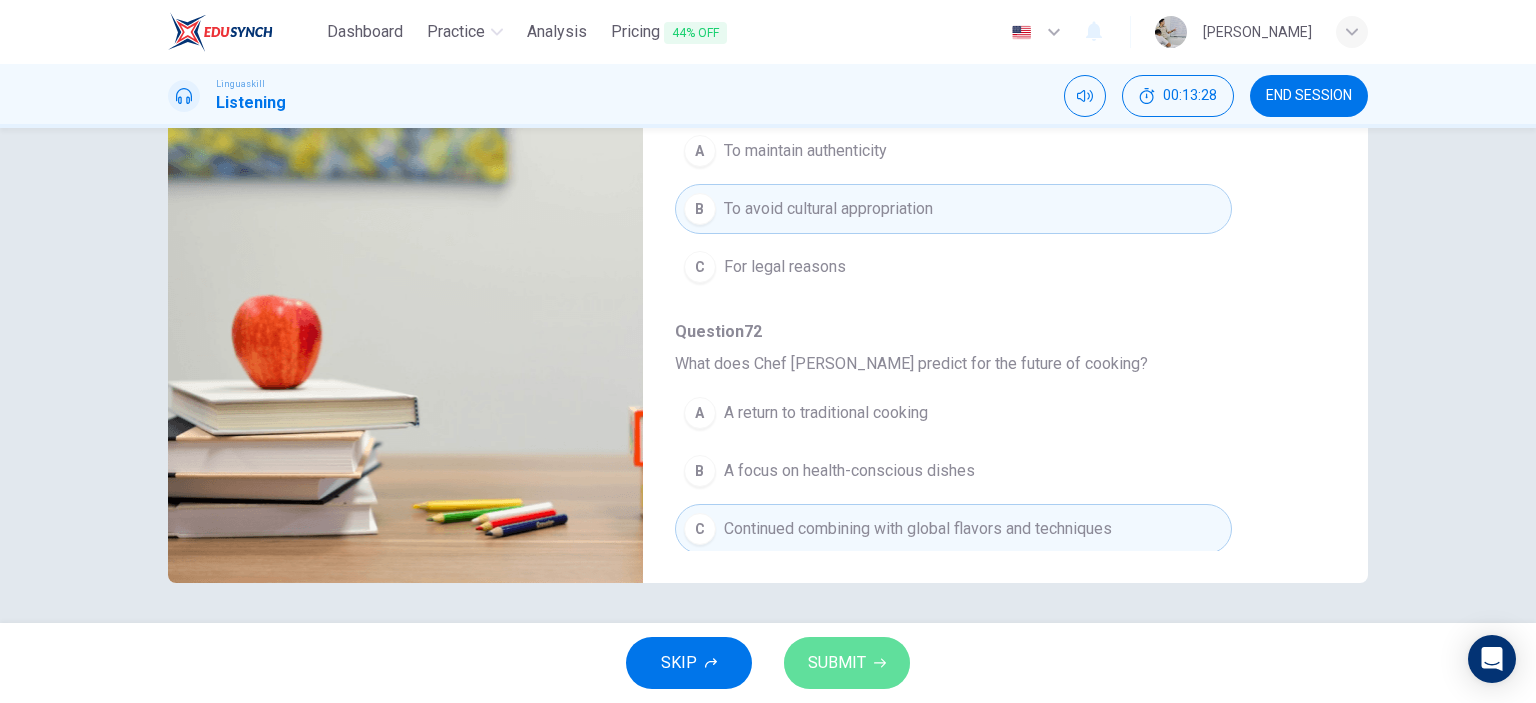 click on "SUBMIT" at bounding box center [847, 663] 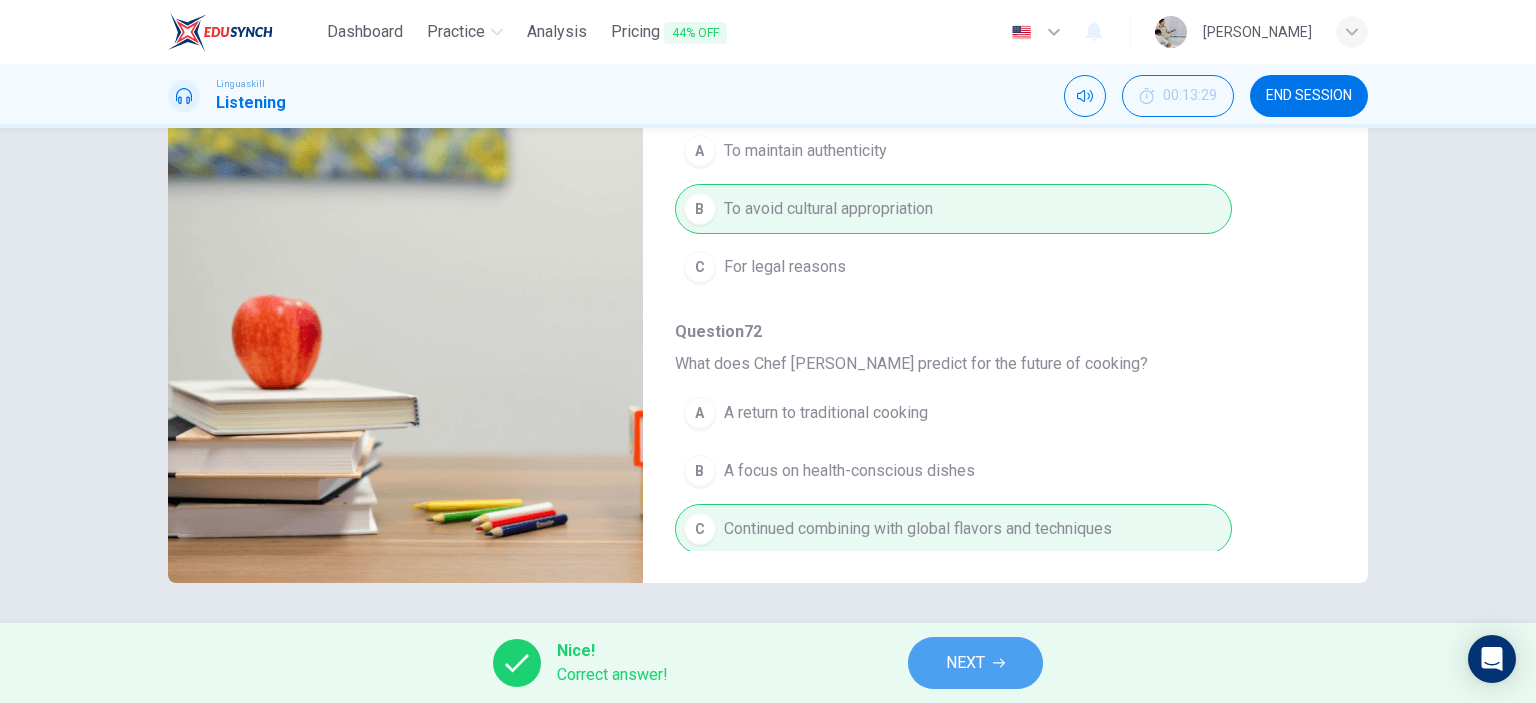 click on "NEXT" at bounding box center [965, 663] 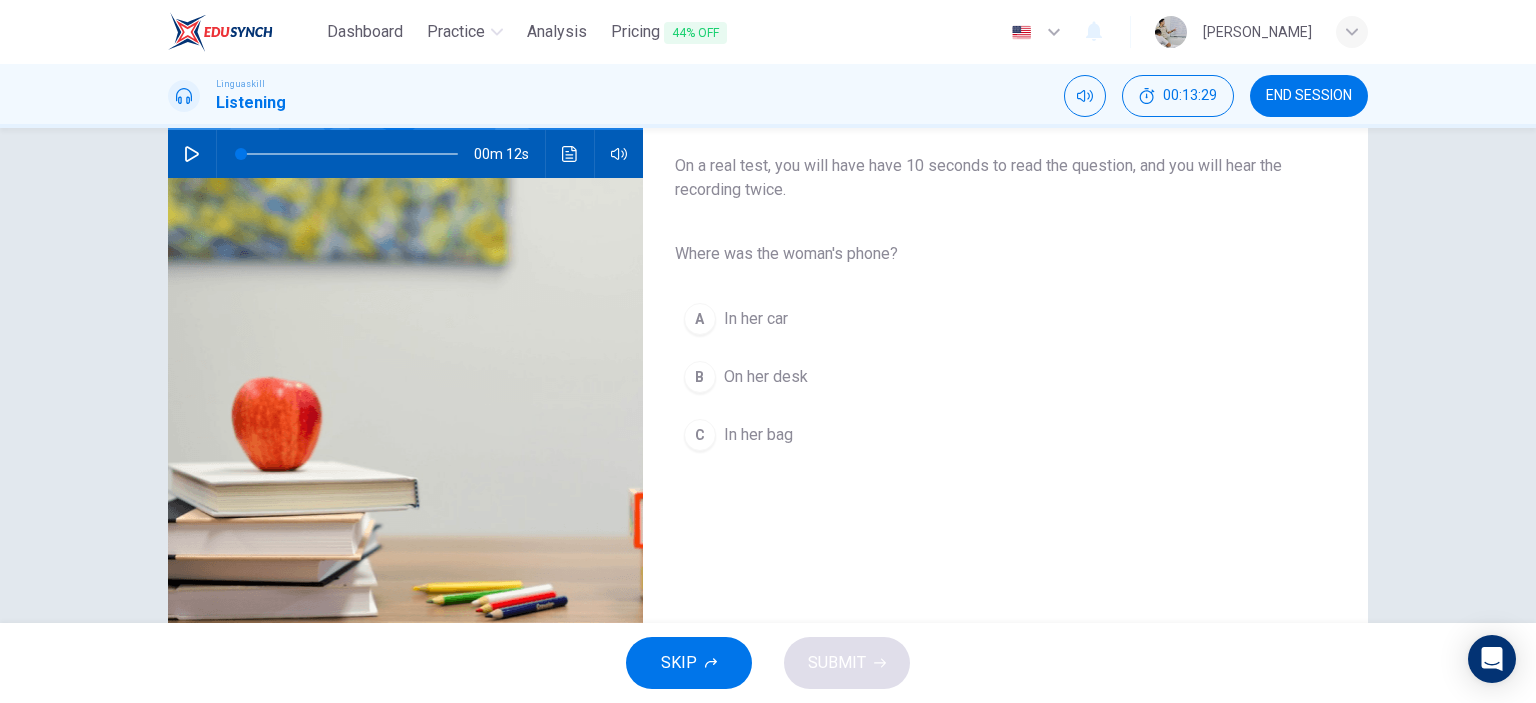 scroll, scrollTop: 200, scrollLeft: 0, axis: vertical 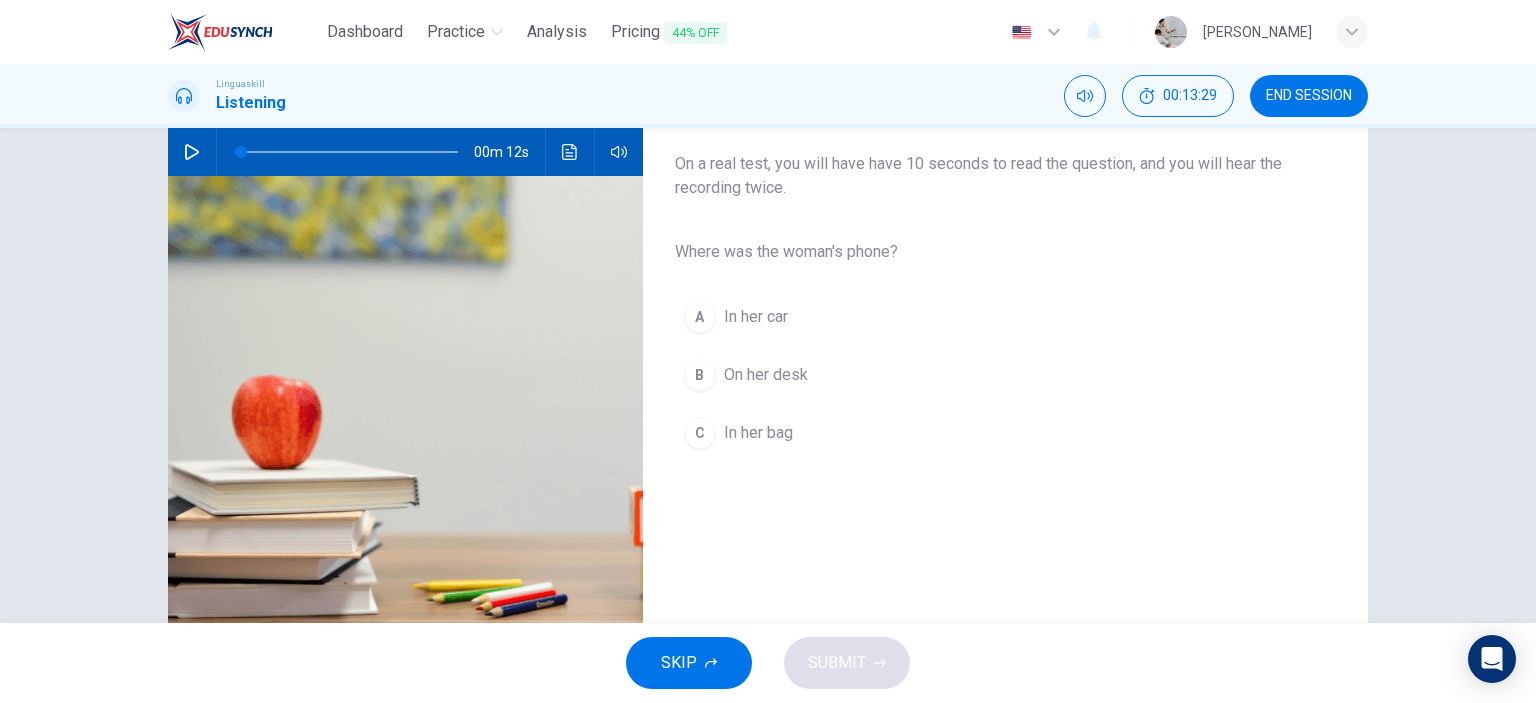 click on "C In her bag" at bounding box center (989, 433) 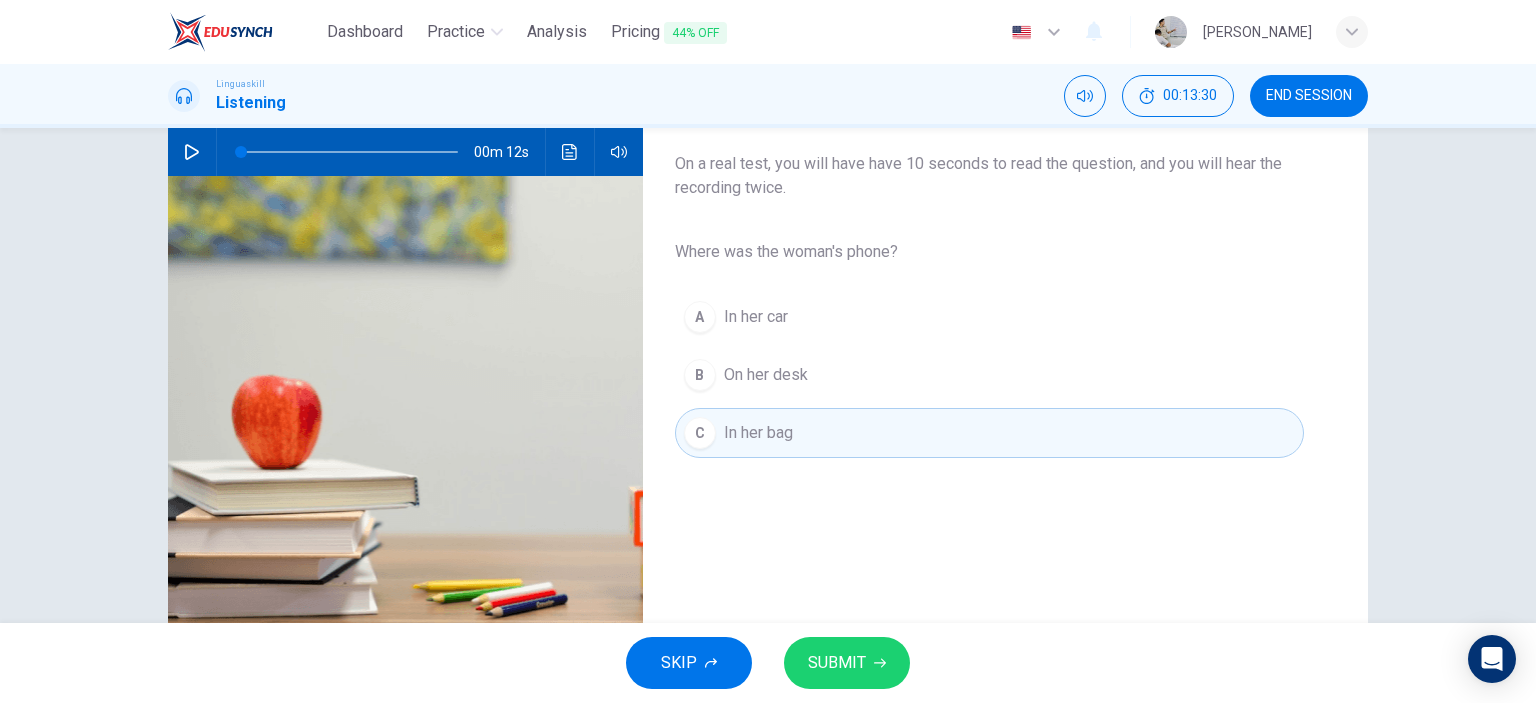 click on "SUBMIT" at bounding box center [847, 663] 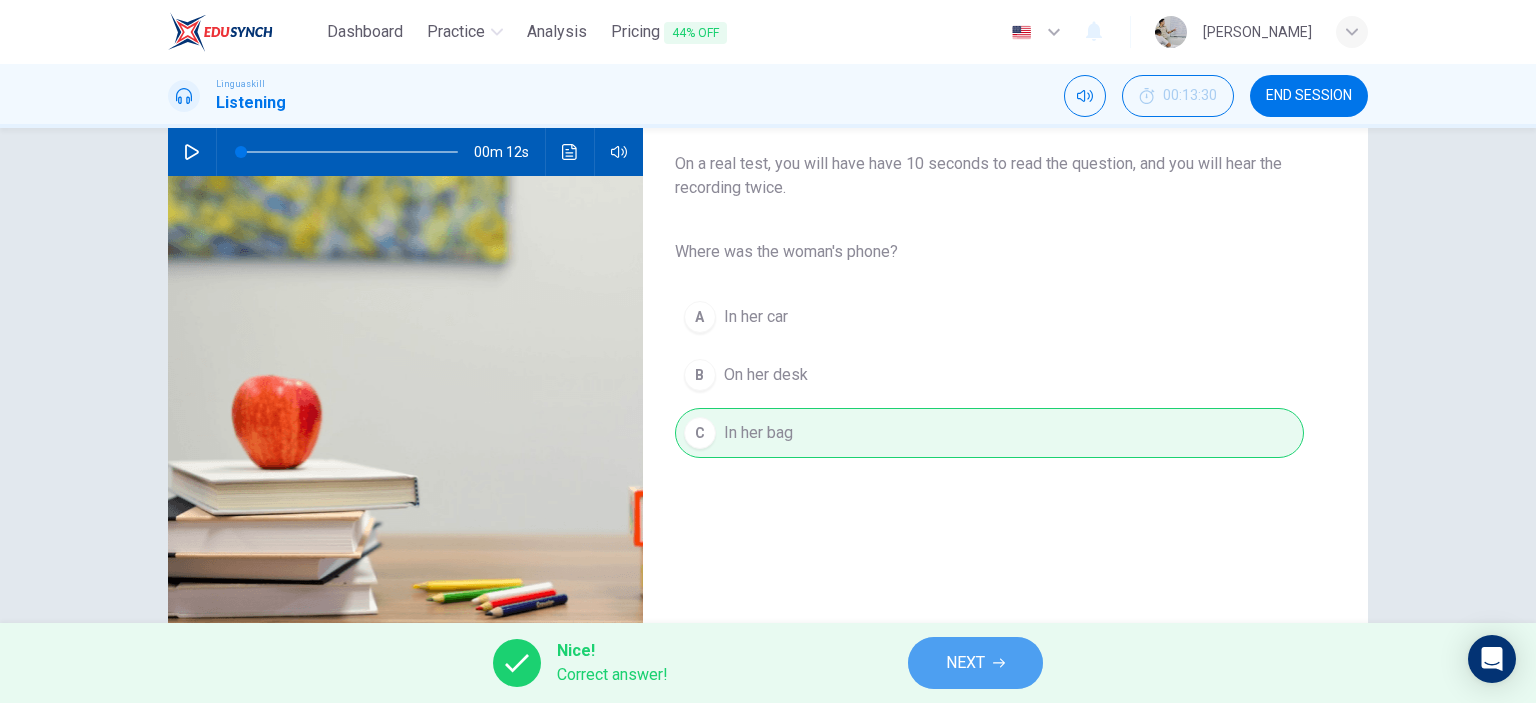 click on "NEXT" at bounding box center [975, 663] 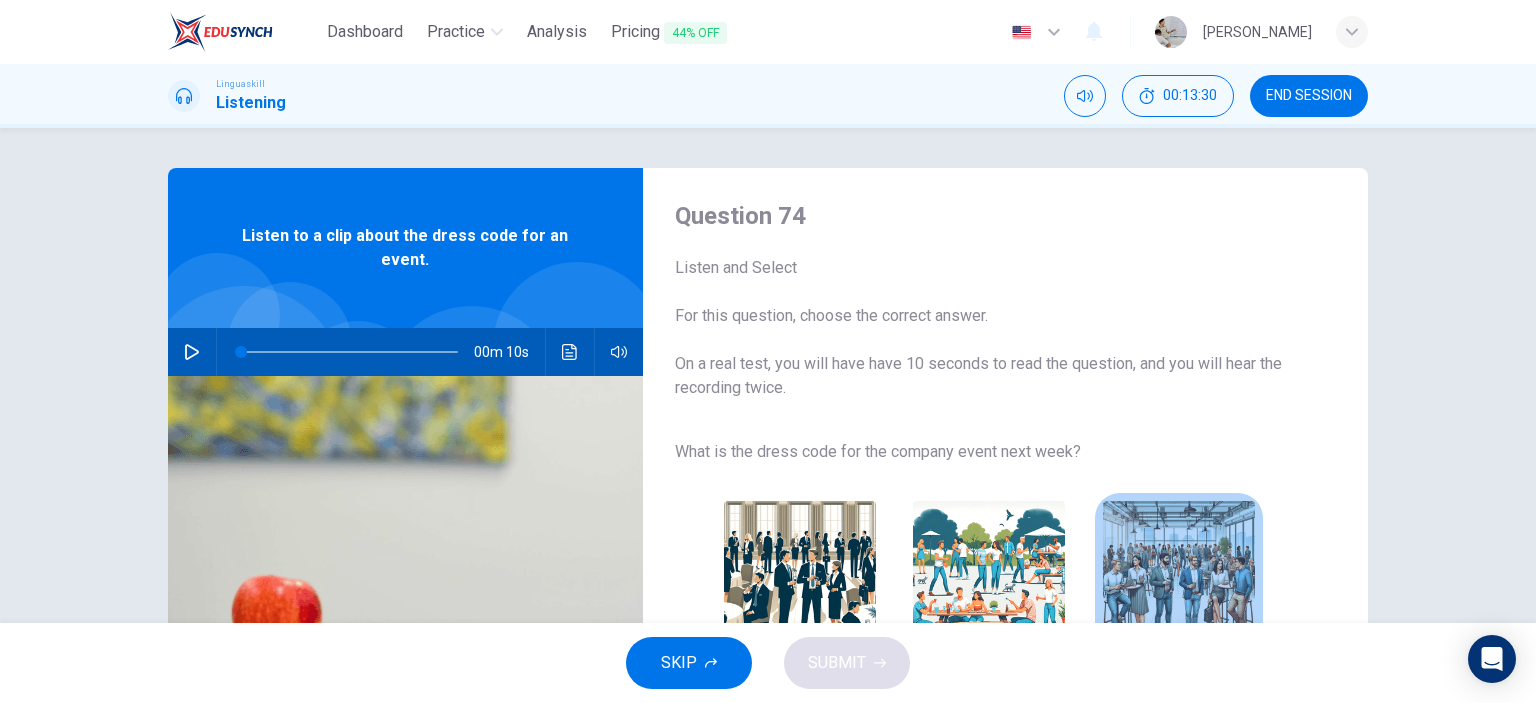 drag, startPoint x: 1193, startPoint y: 573, endPoint x: 1176, endPoint y: 579, distance: 18.027756 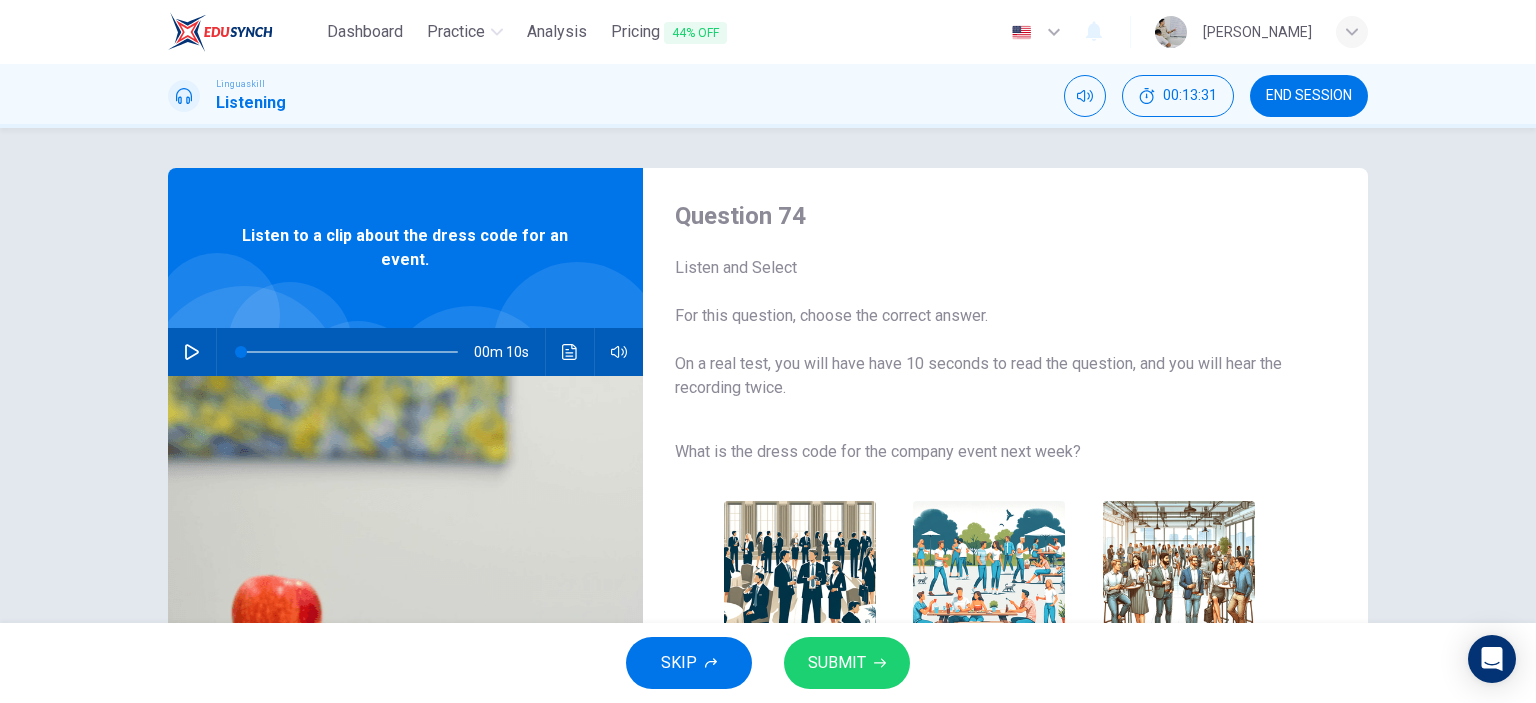 click on "SUBMIT" at bounding box center [837, 663] 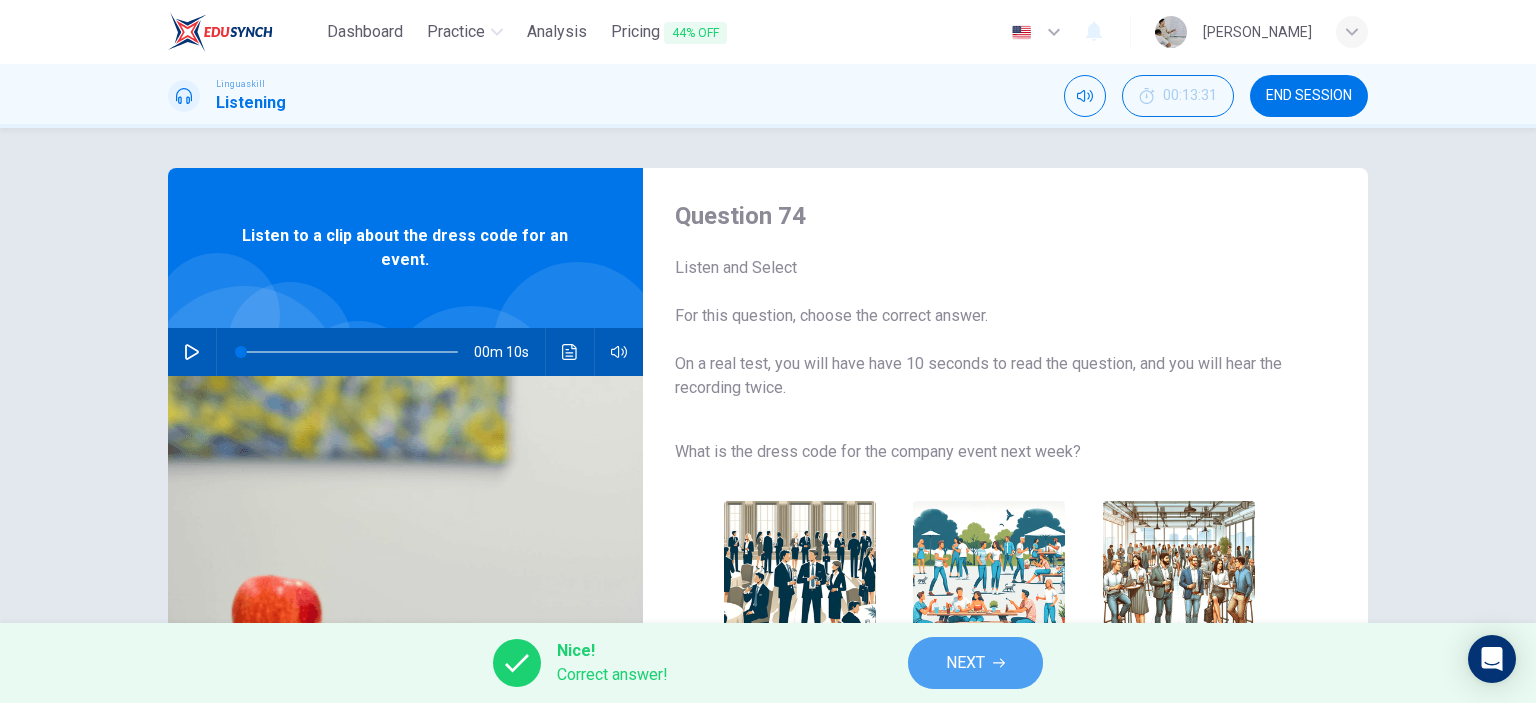 click on "NEXT" at bounding box center [965, 663] 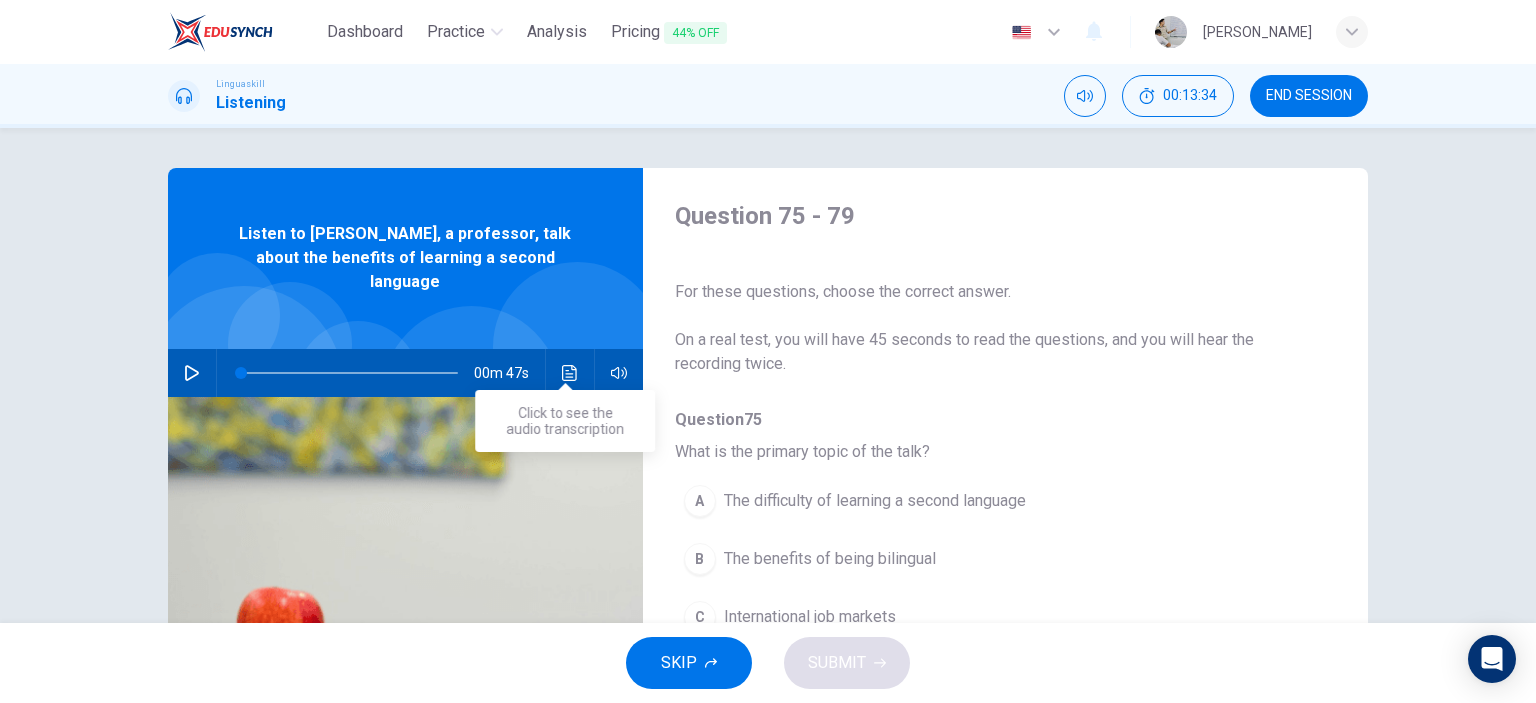 click 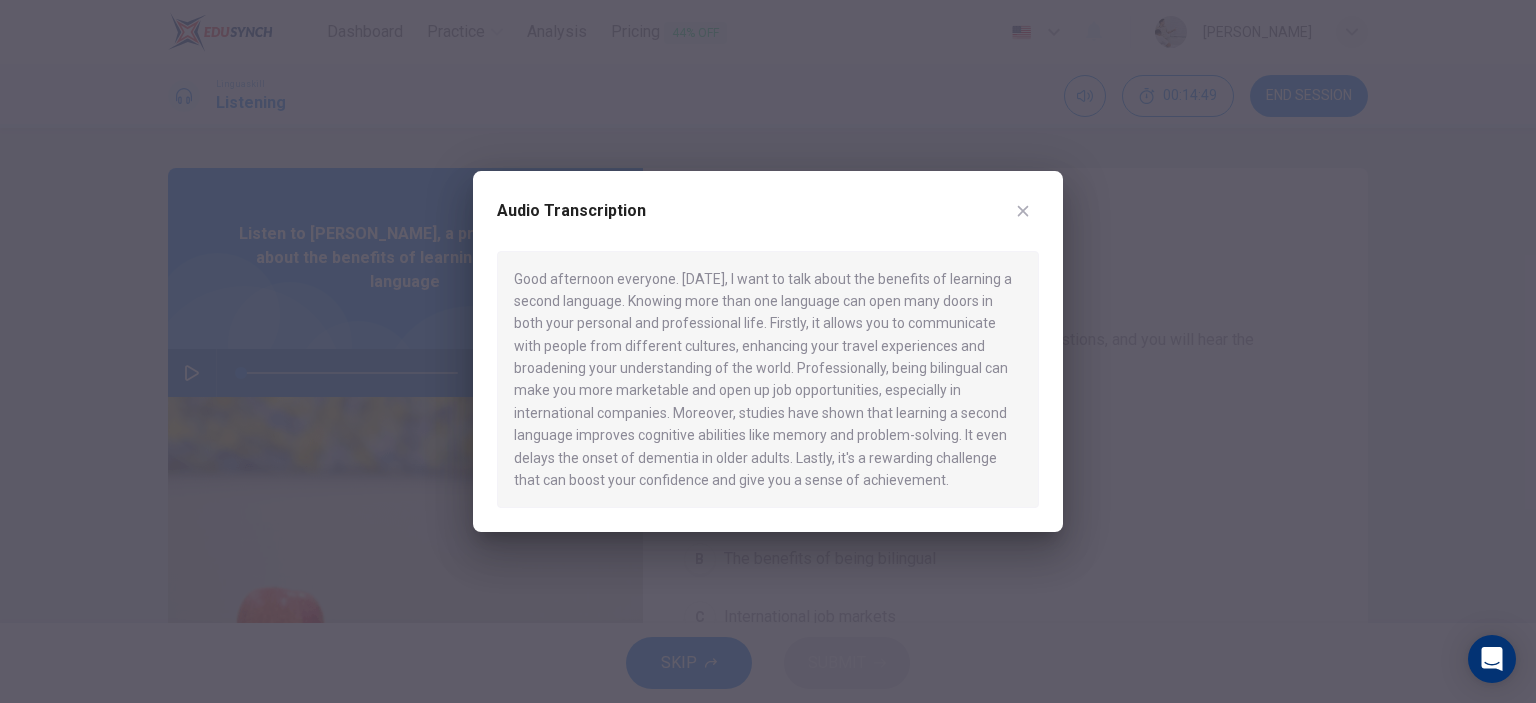 click at bounding box center [768, 351] 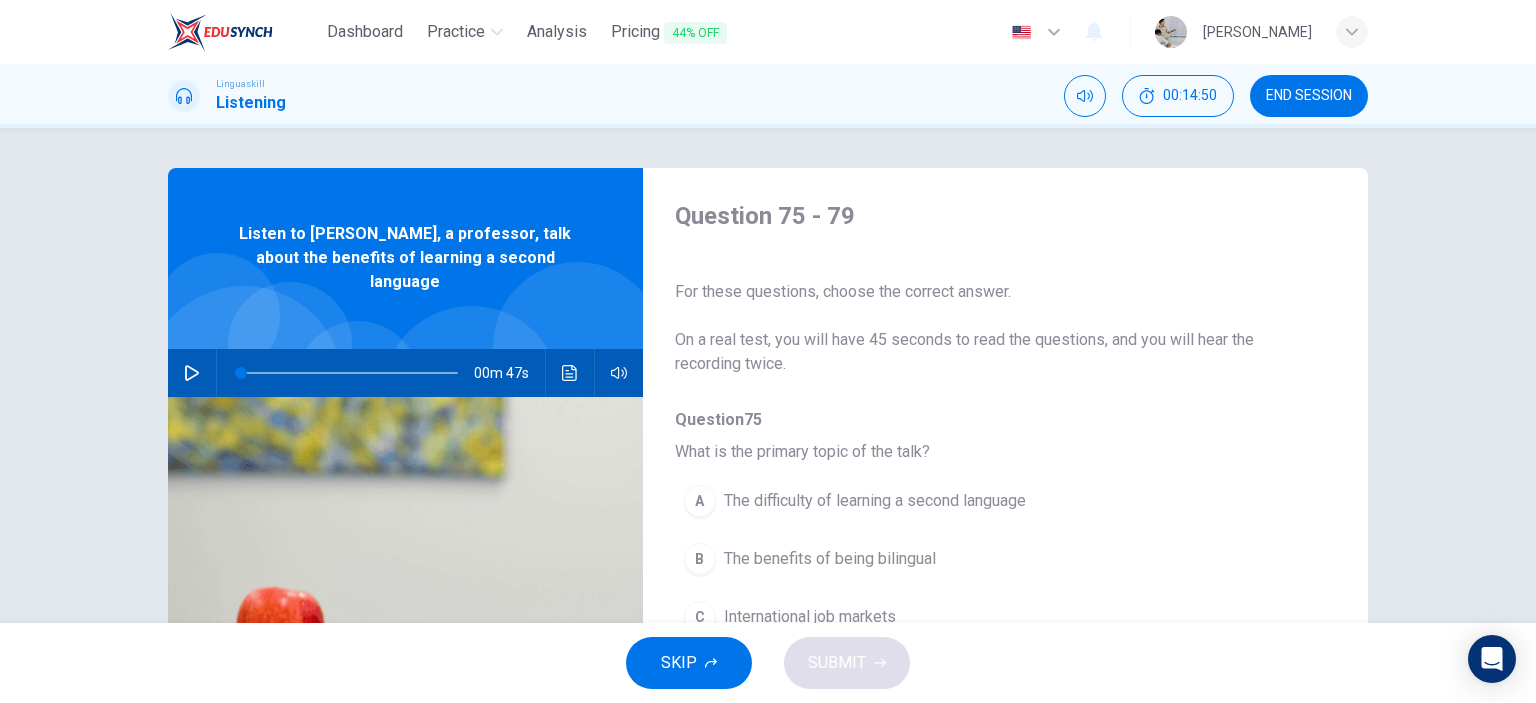 click on "END SESSION" at bounding box center (1309, 96) 